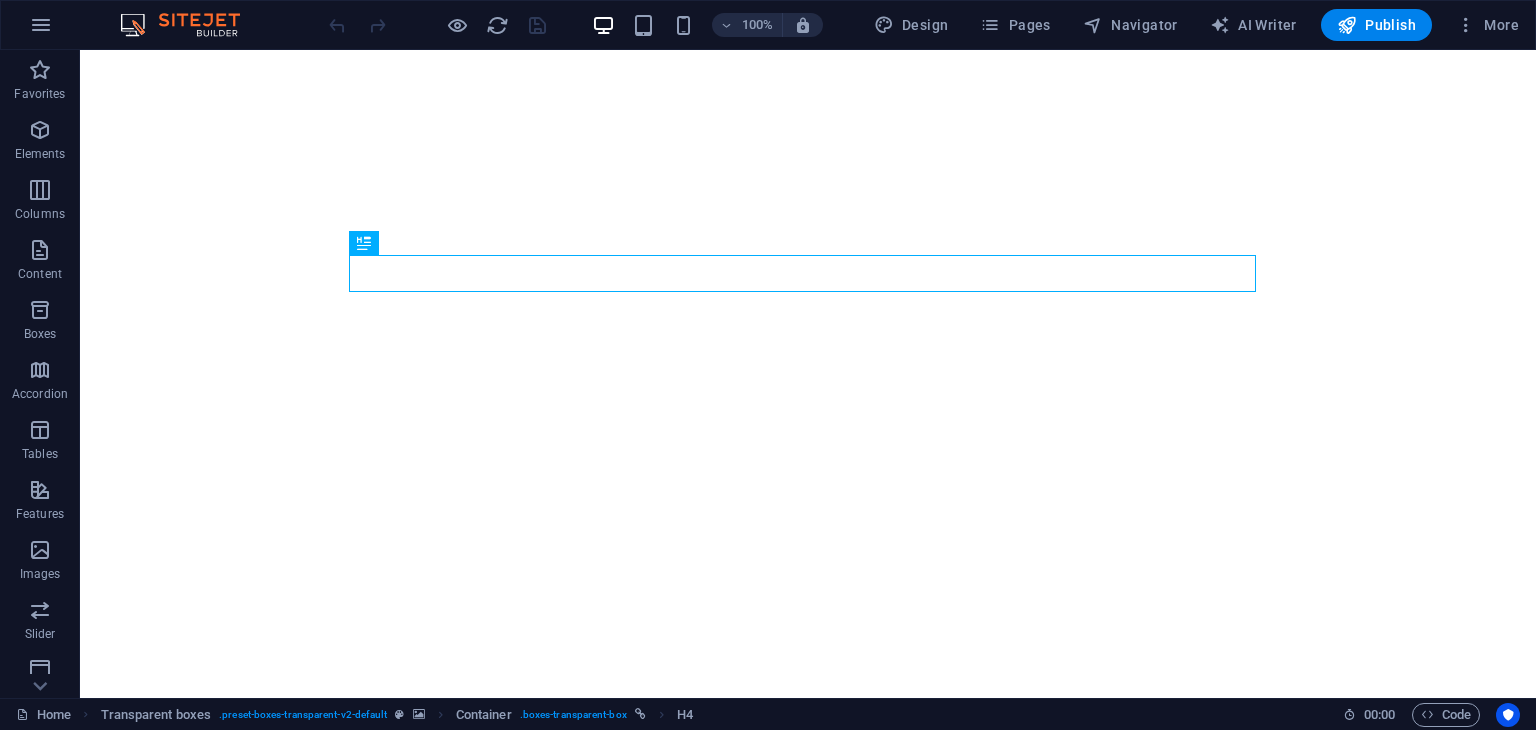 scroll, scrollTop: 0, scrollLeft: 0, axis: both 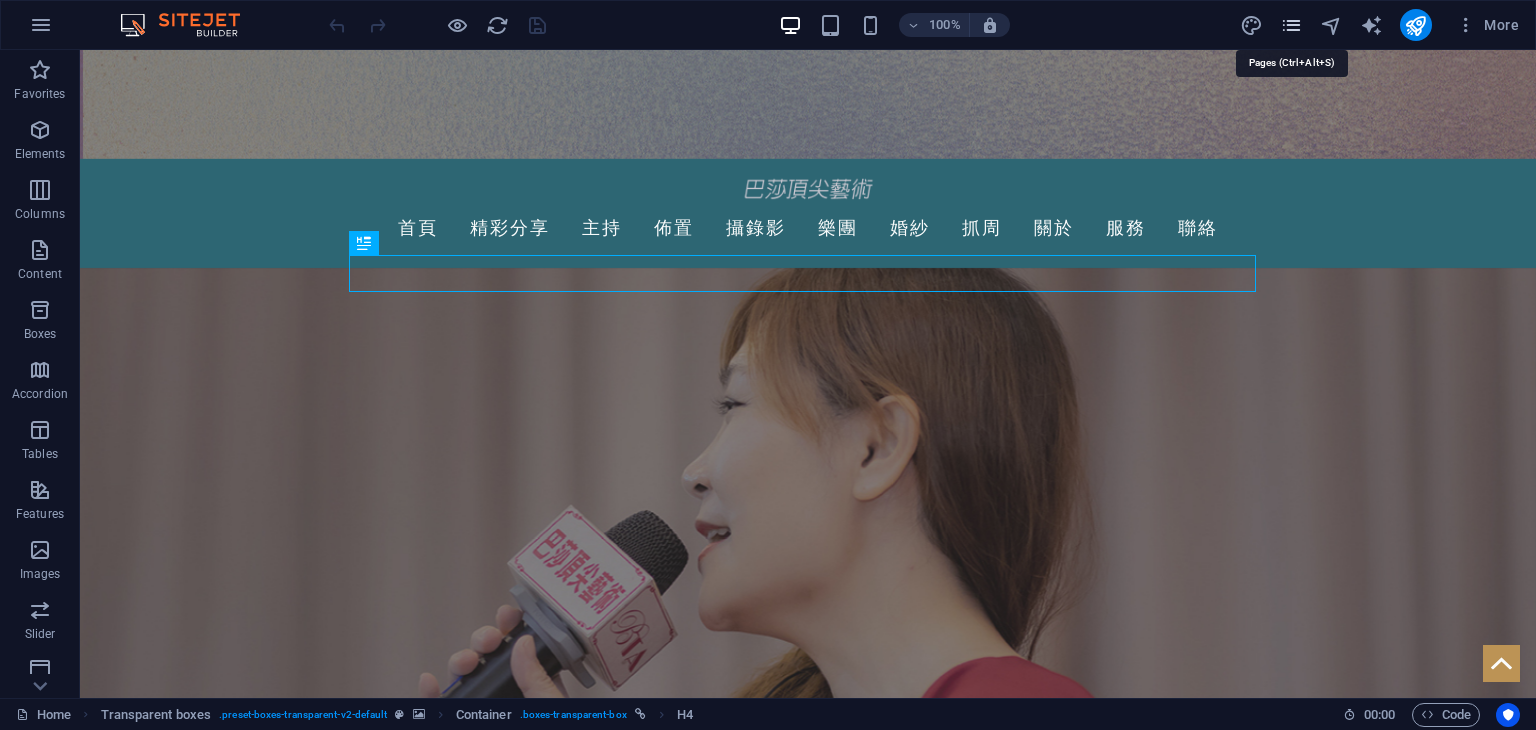 click at bounding box center (1291, 25) 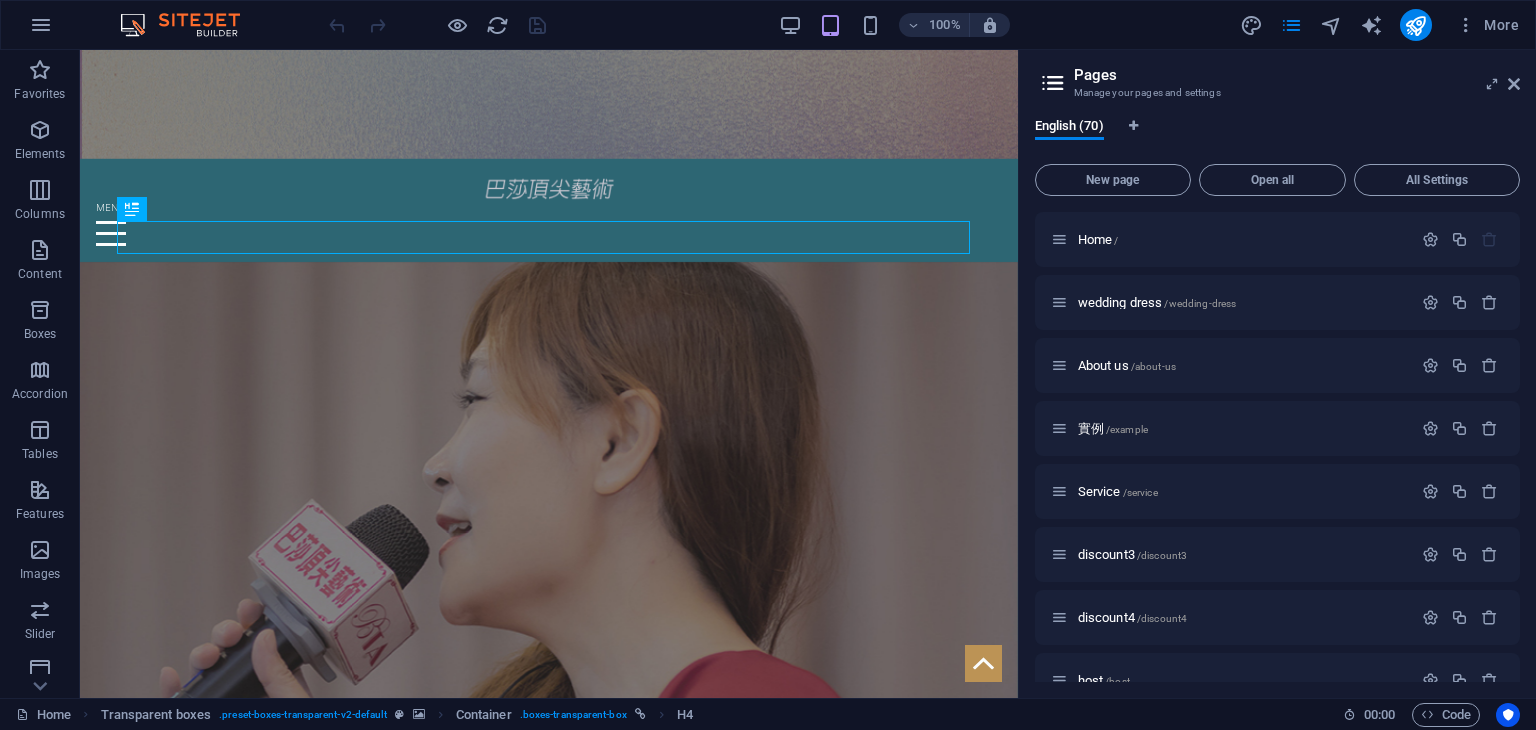 drag, startPoint x: 1520, startPoint y: 258, endPoint x: 1532, endPoint y: 579, distance: 321.2242 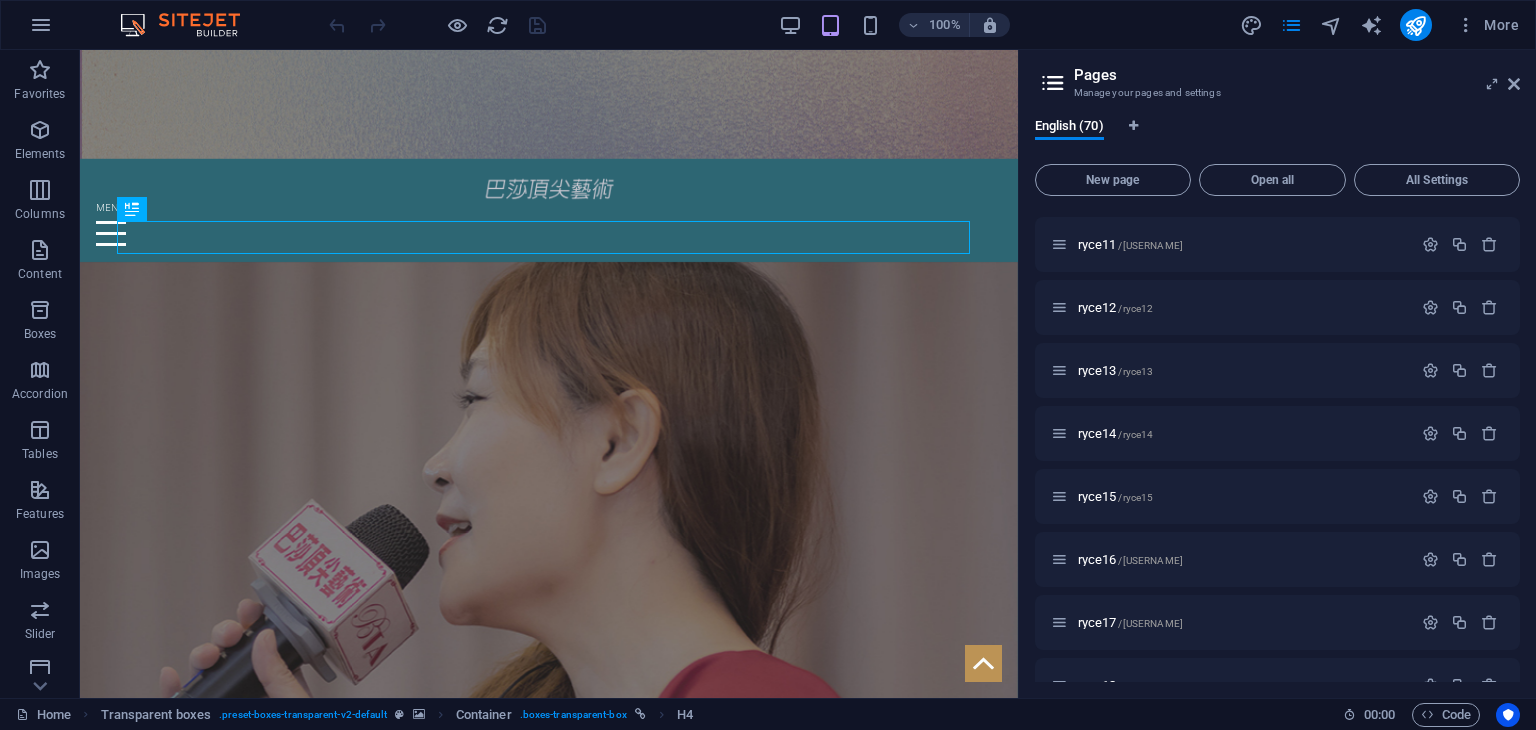 scroll, scrollTop: 3925, scrollLeft: 0, axis: vertical 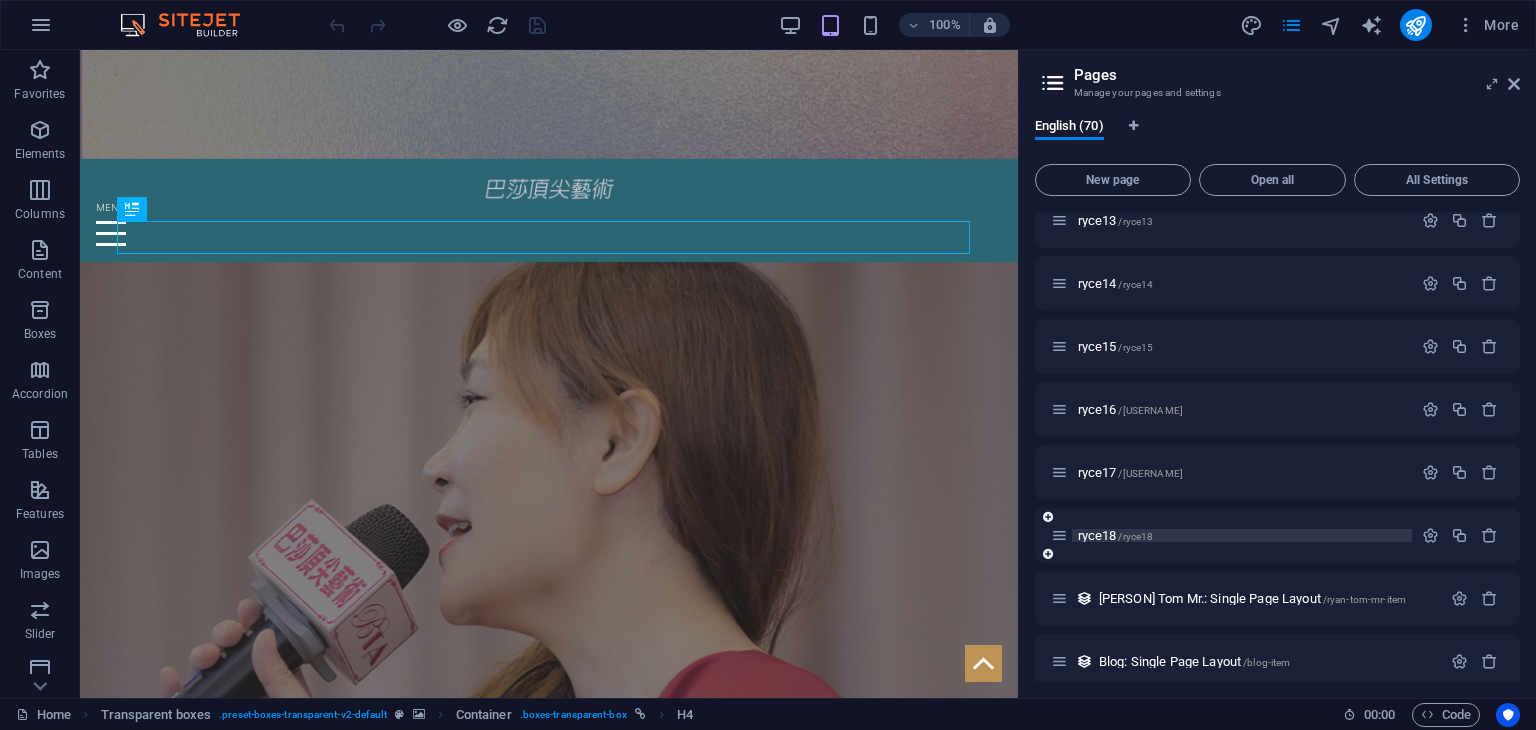 click on "ryce18 /ryce18" at bounding box center [1242, 535] 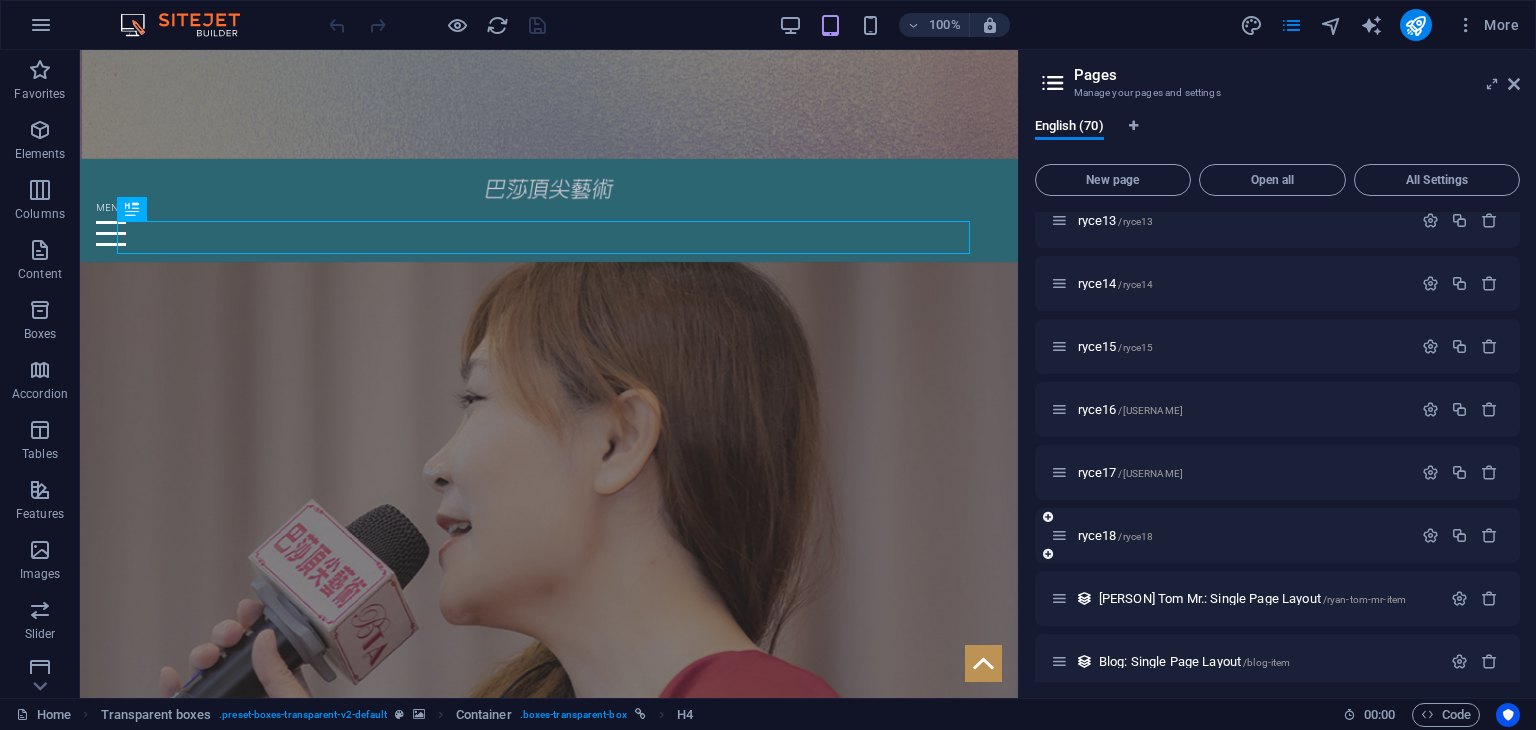 scroll, scrollTop: 3889, scrollLeft: 0, axis: vertical 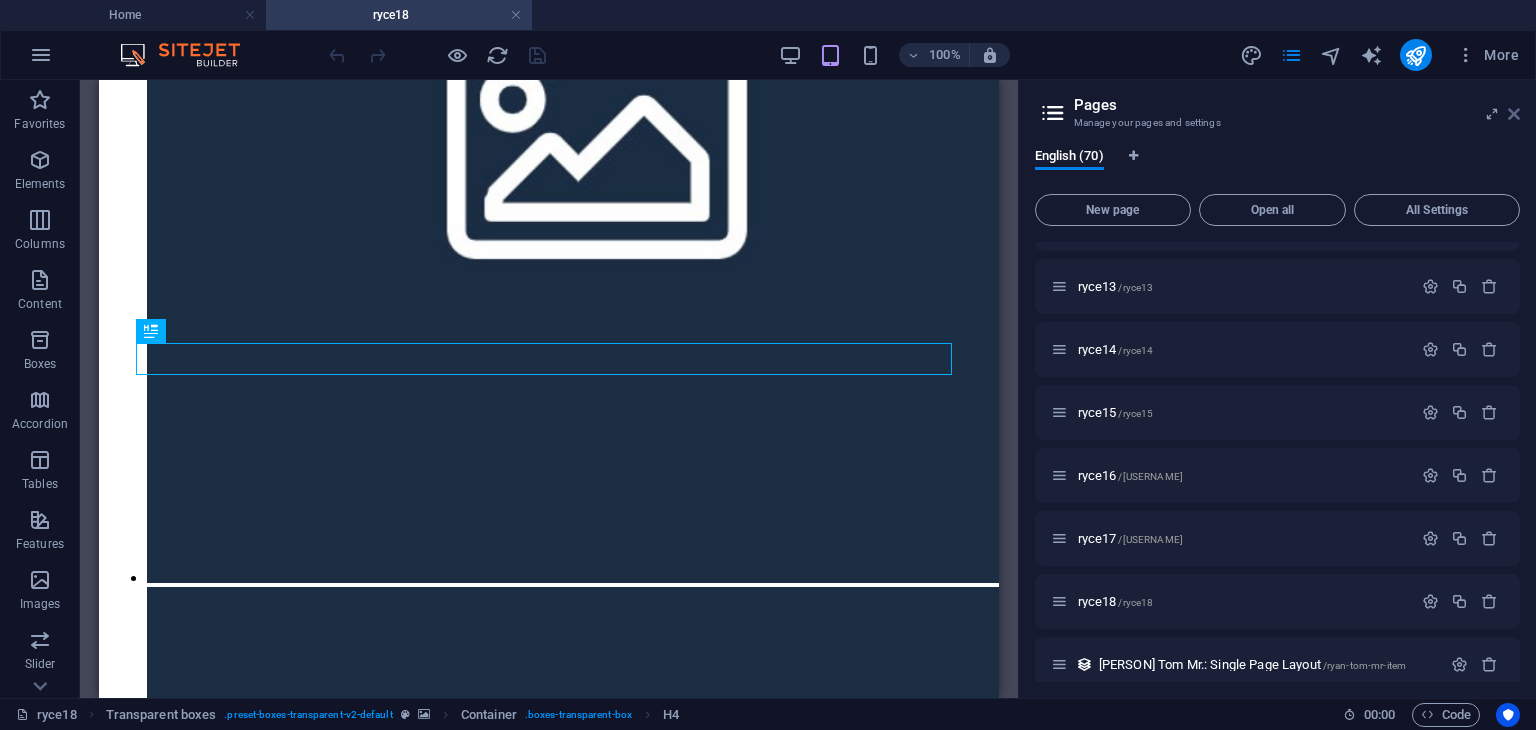 drag, startPoint x: 1516, startPoint y: 116, endPoint x: 849, endPoint y: 205, distance: 672.91156 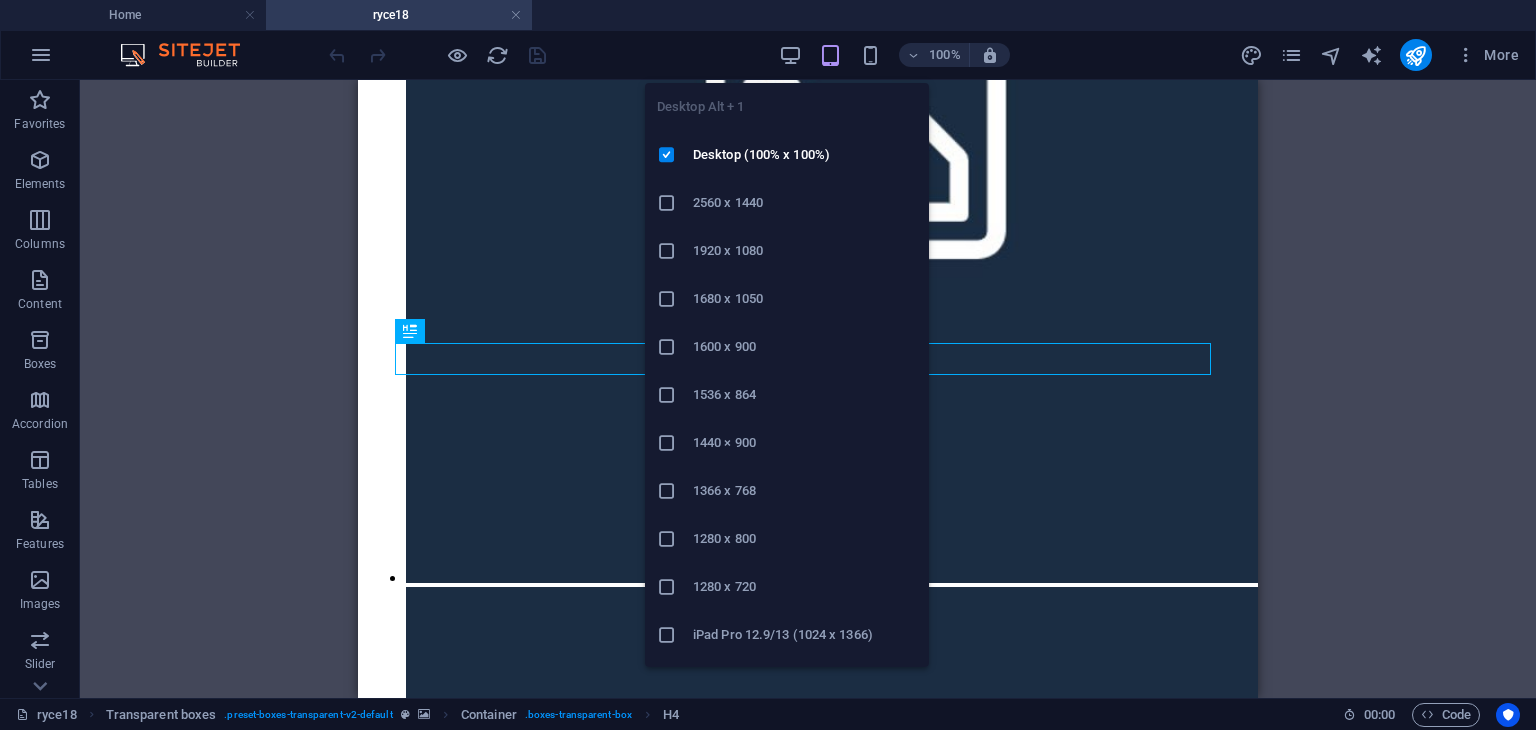 drag, startPoint x: 784, startPoint y: 60, endPoint x: 823, endPoint y: 45, distance: 41.785164 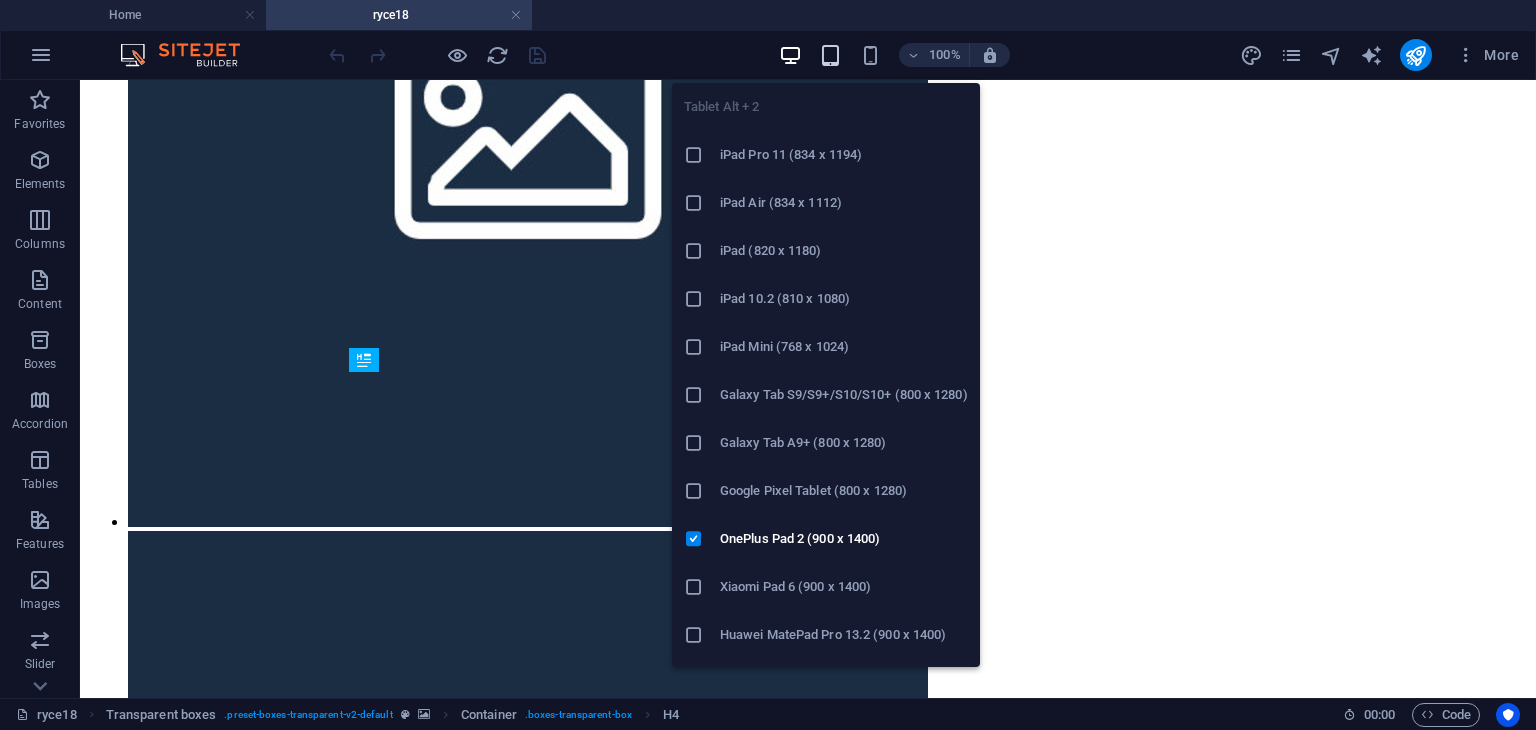 scroll, scrollTop: 2037, scrollLeft: 0, axis: vertical 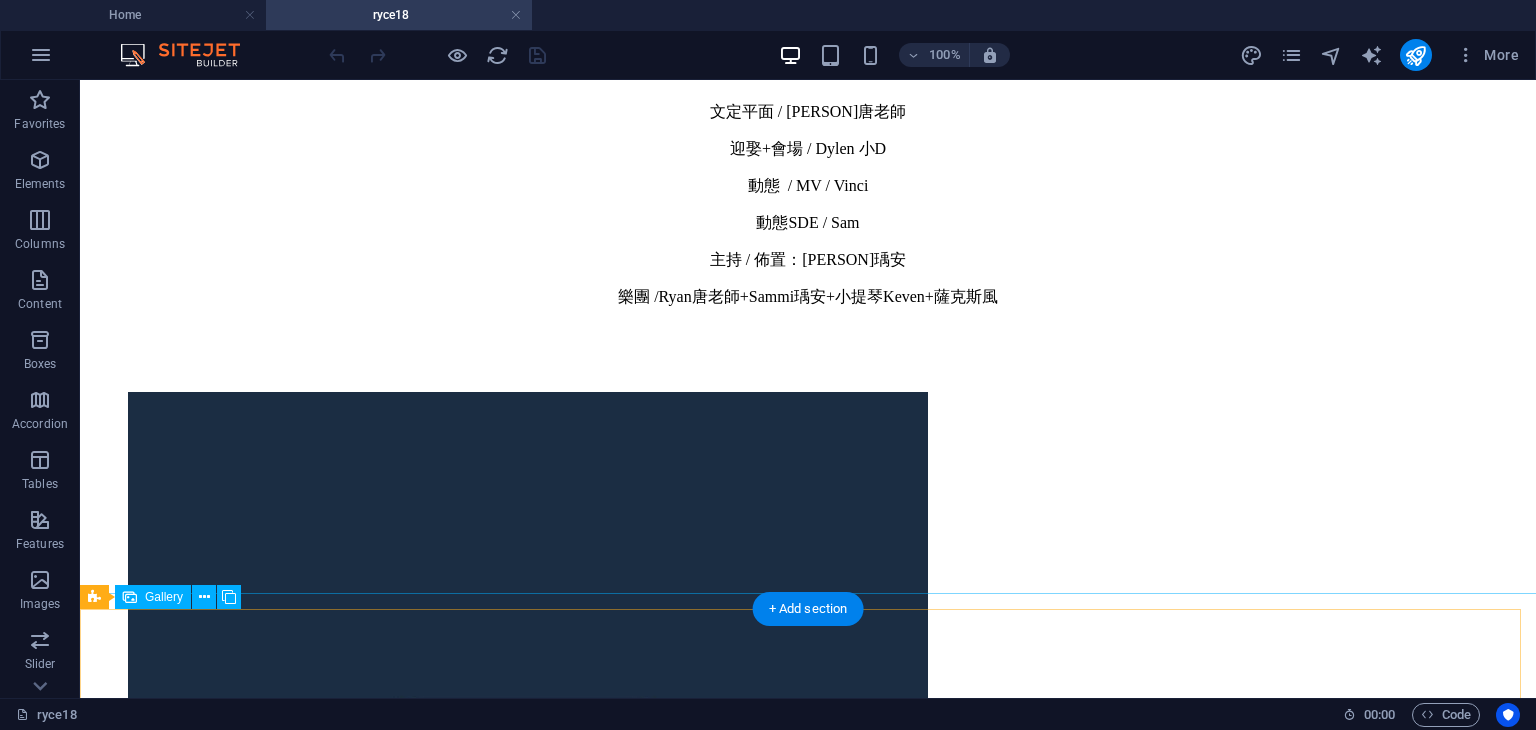 click at bounding box center [808, 2402] 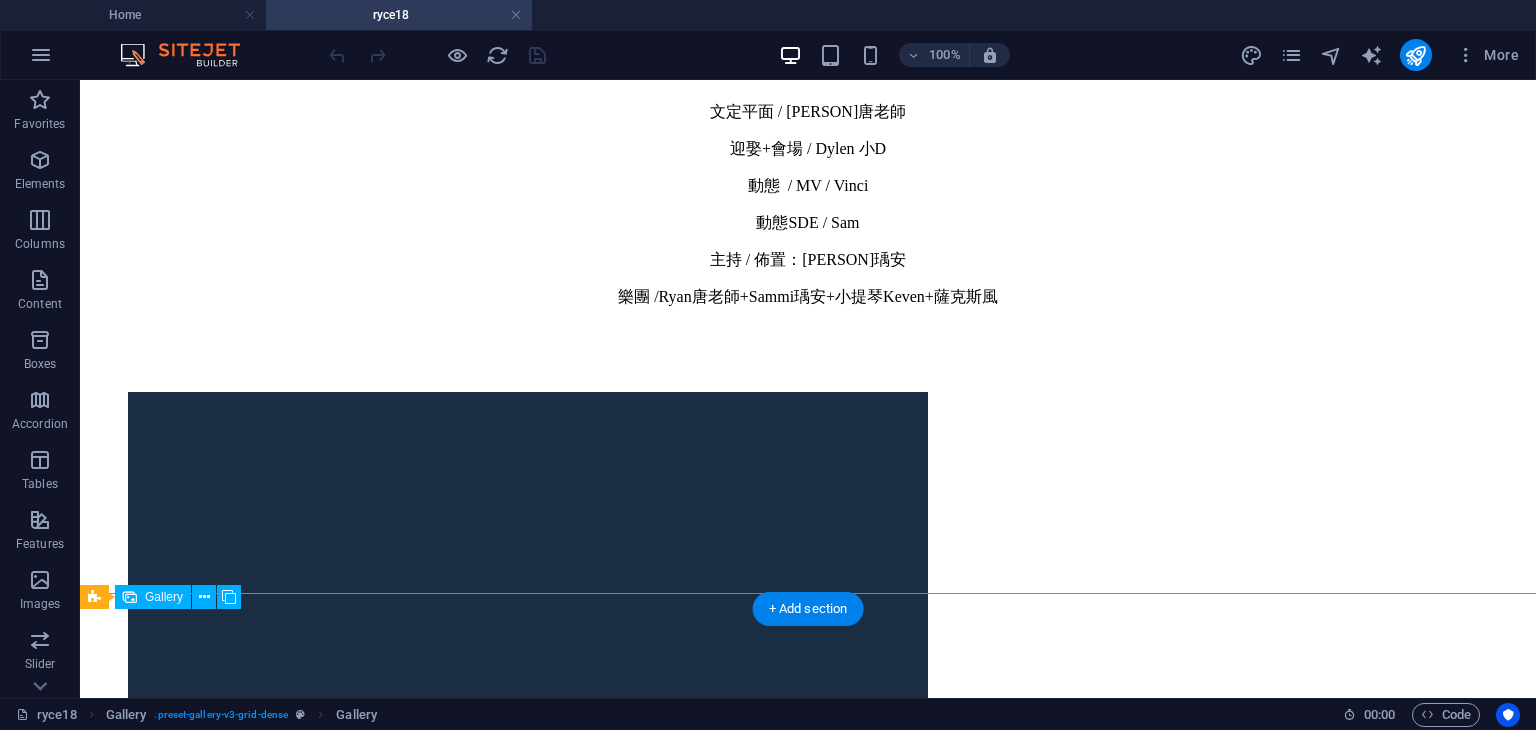 click at bounding box center (808, 2402) 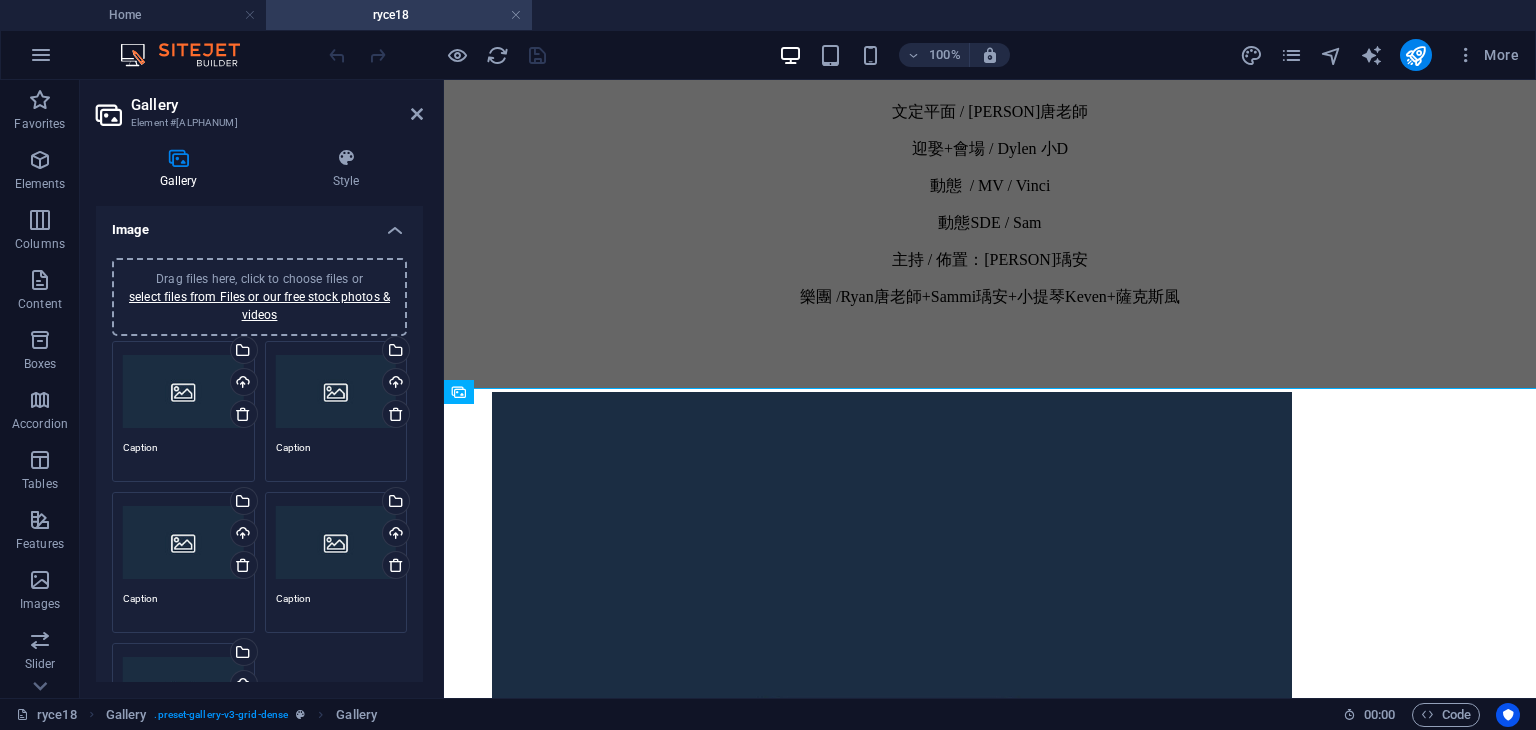 click on "Drag files here, click to choose files or select files from Files or our free stock photos & videos" at bounding box center [259, 297] 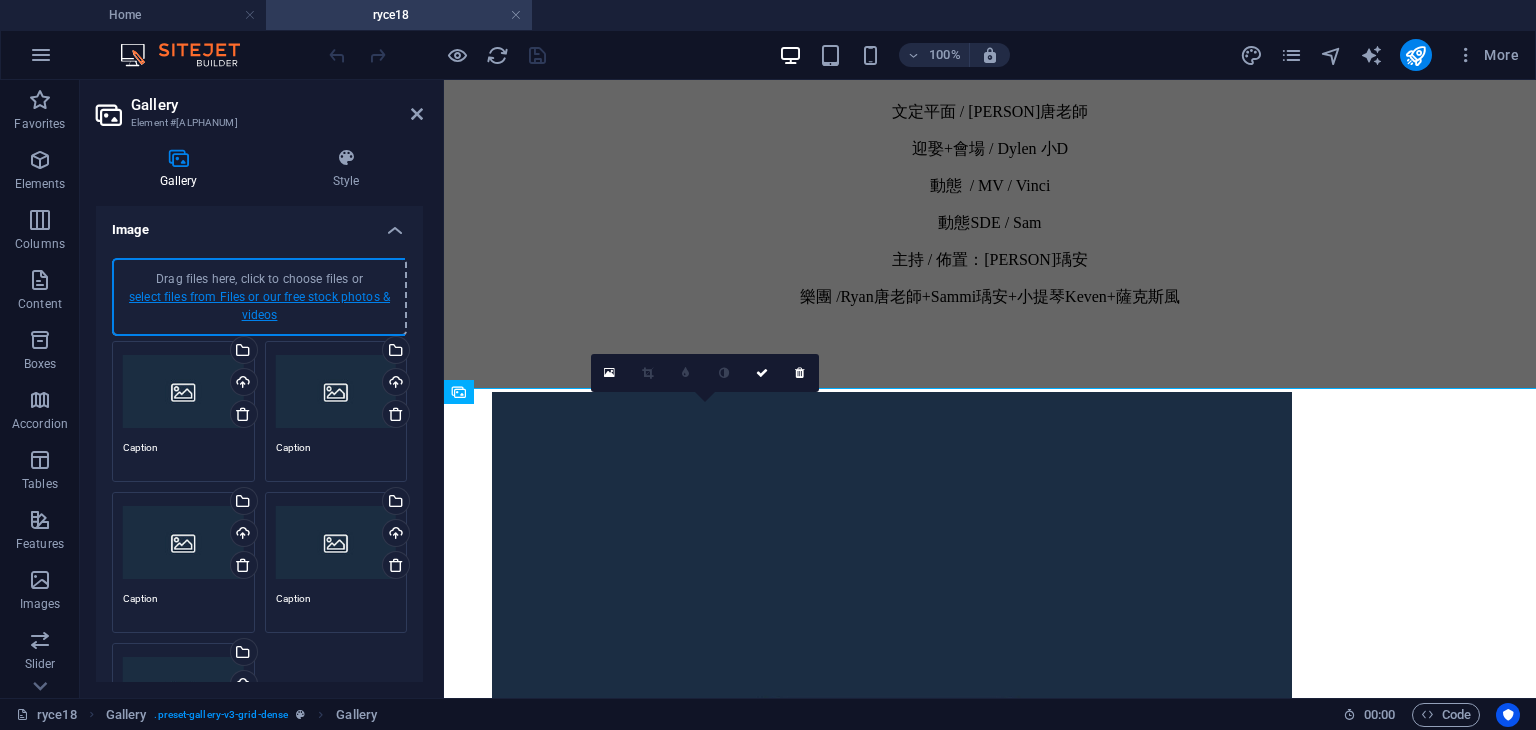 click on "select files from Files or our free stock photos & videos" at bounding box center [259, 306] 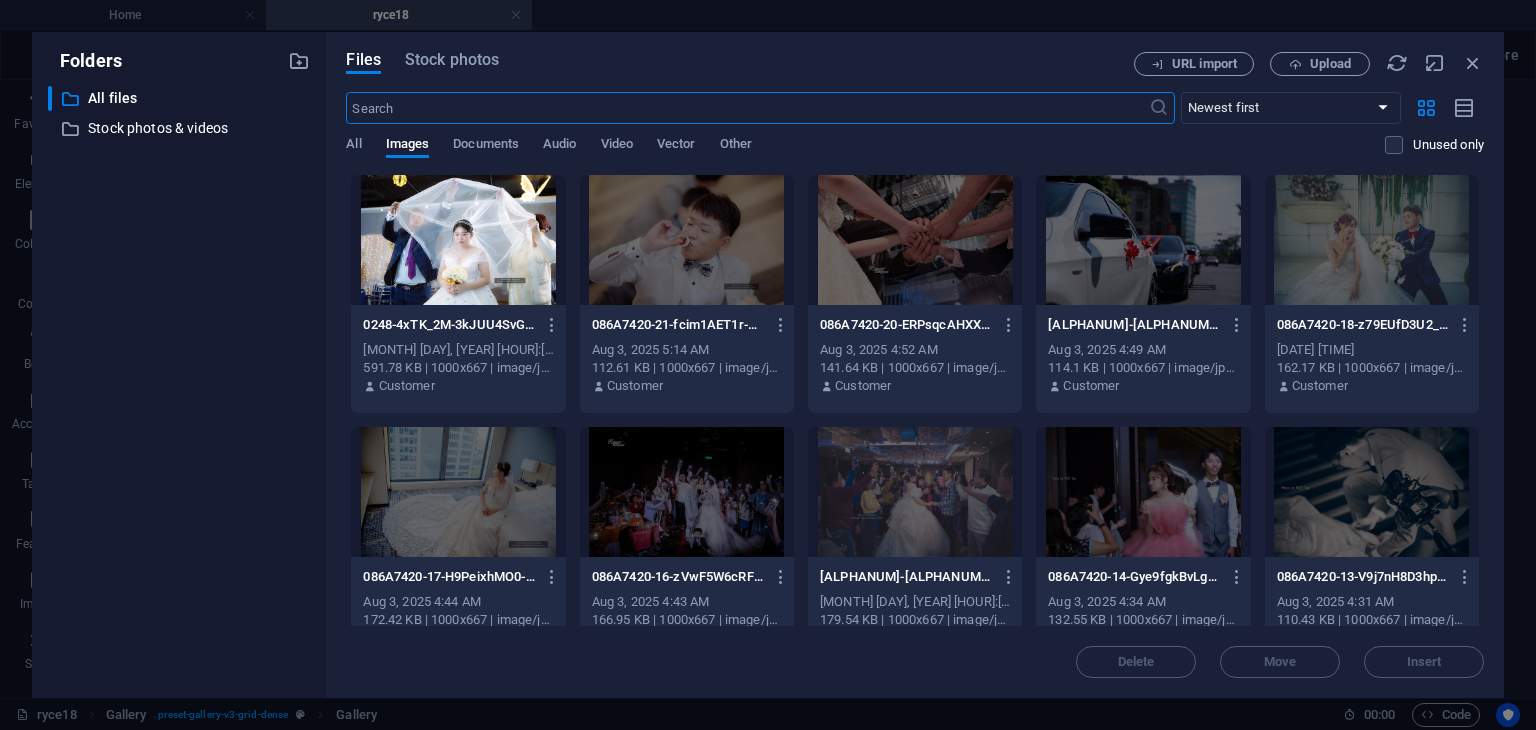click at bounding box center (458, 240) 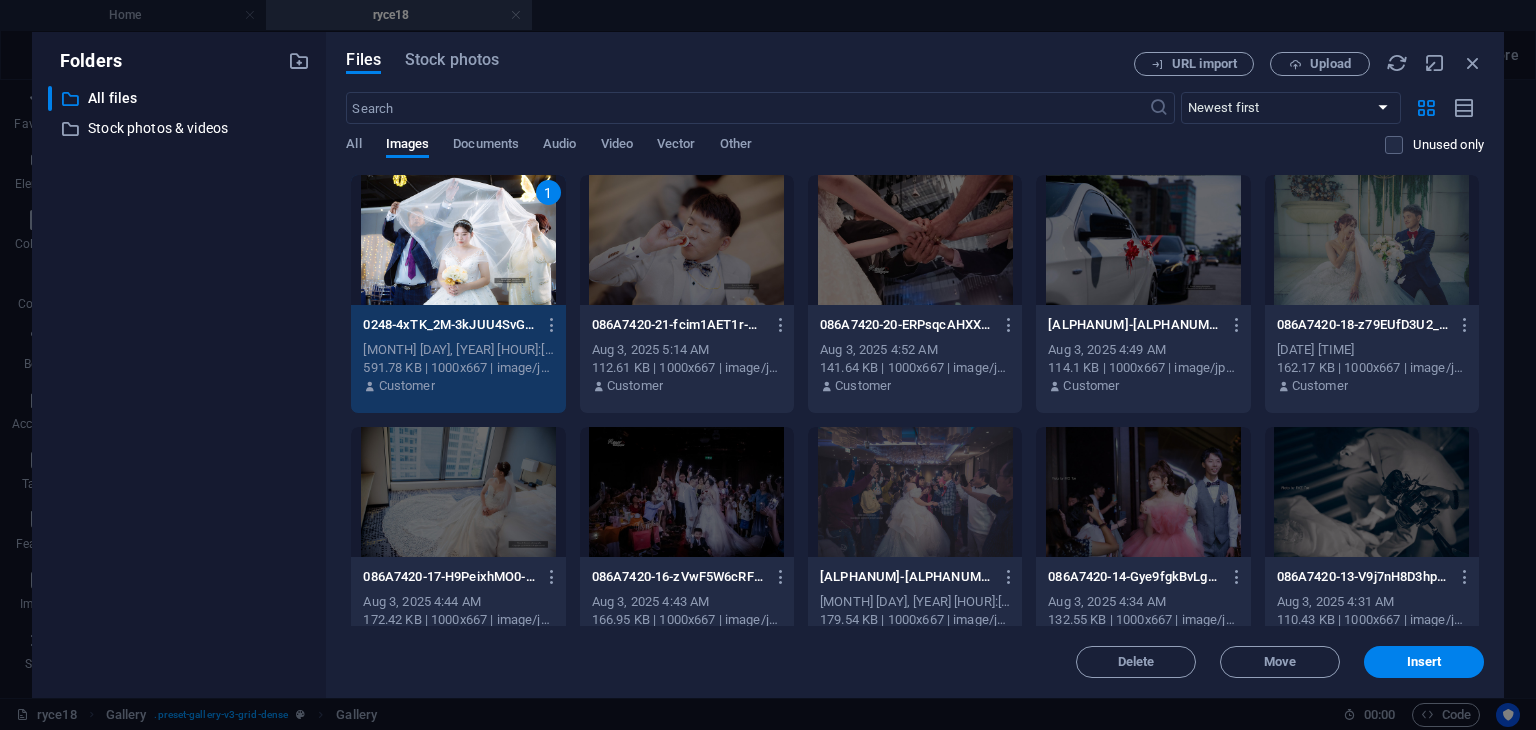 click on "1" at bounding box center [458, 240] 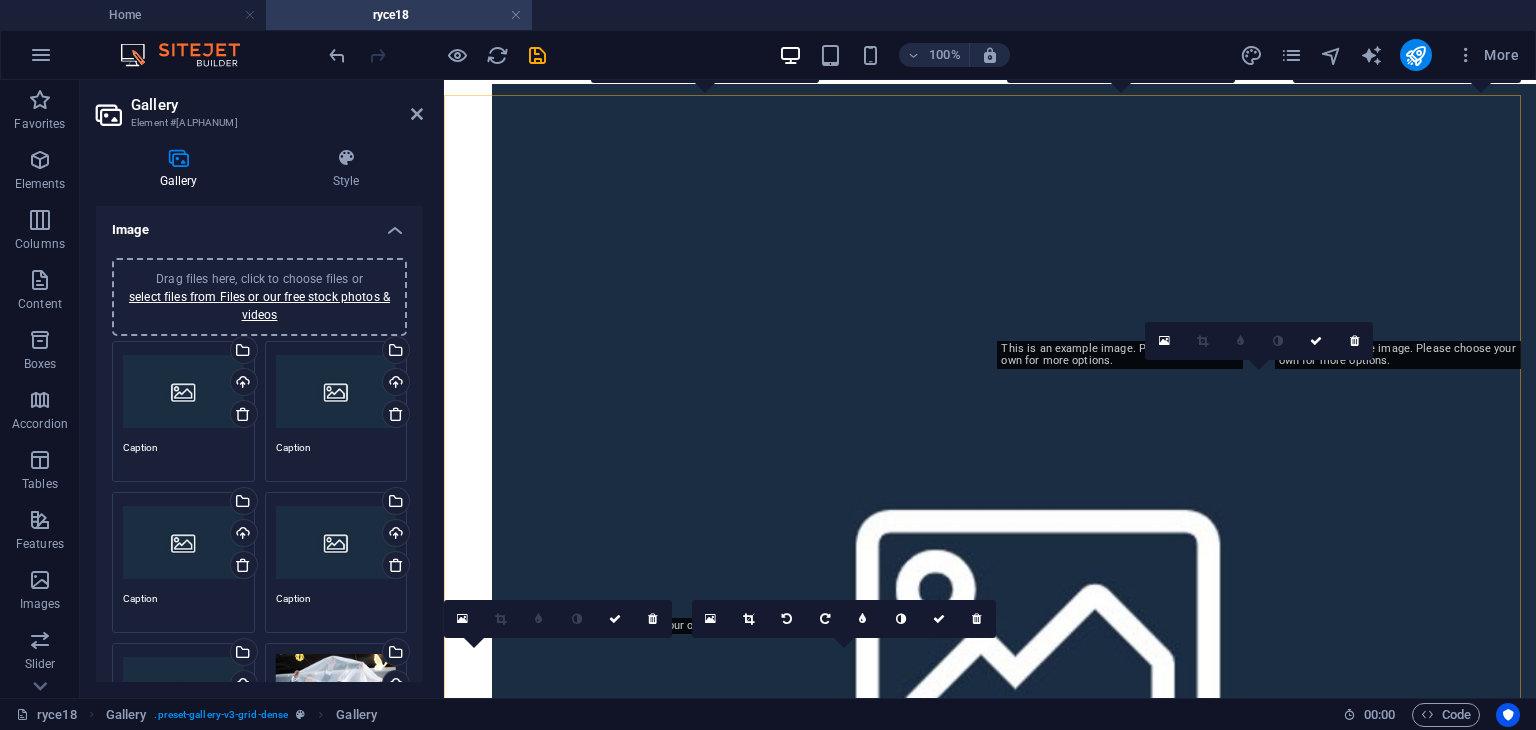 scroll, scrollTop: 939, scrollLeft: 0, axis: vertical 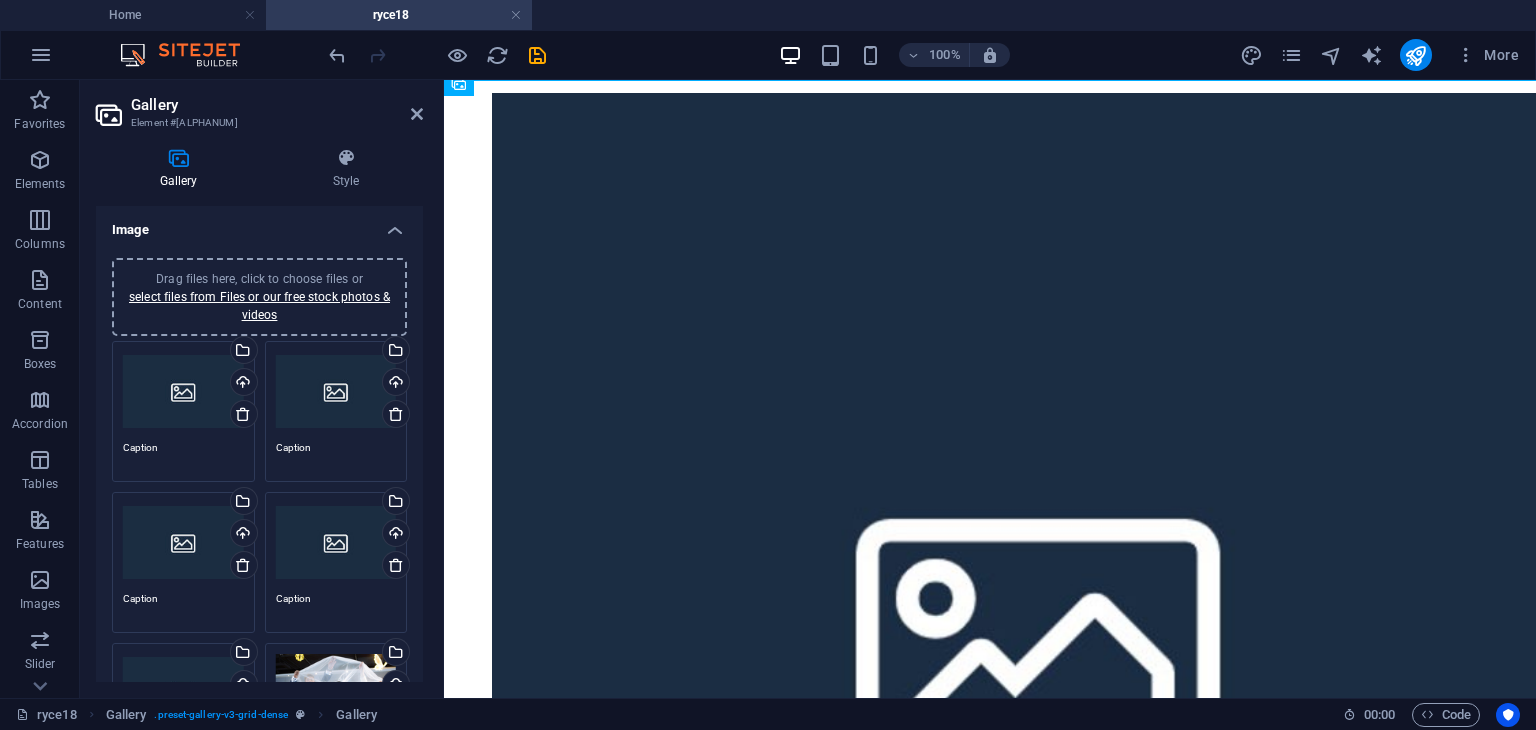 click on "Drag files here, click to choose files or select files from Files or our free stock photos & videos" at bounding box center (336, 392) 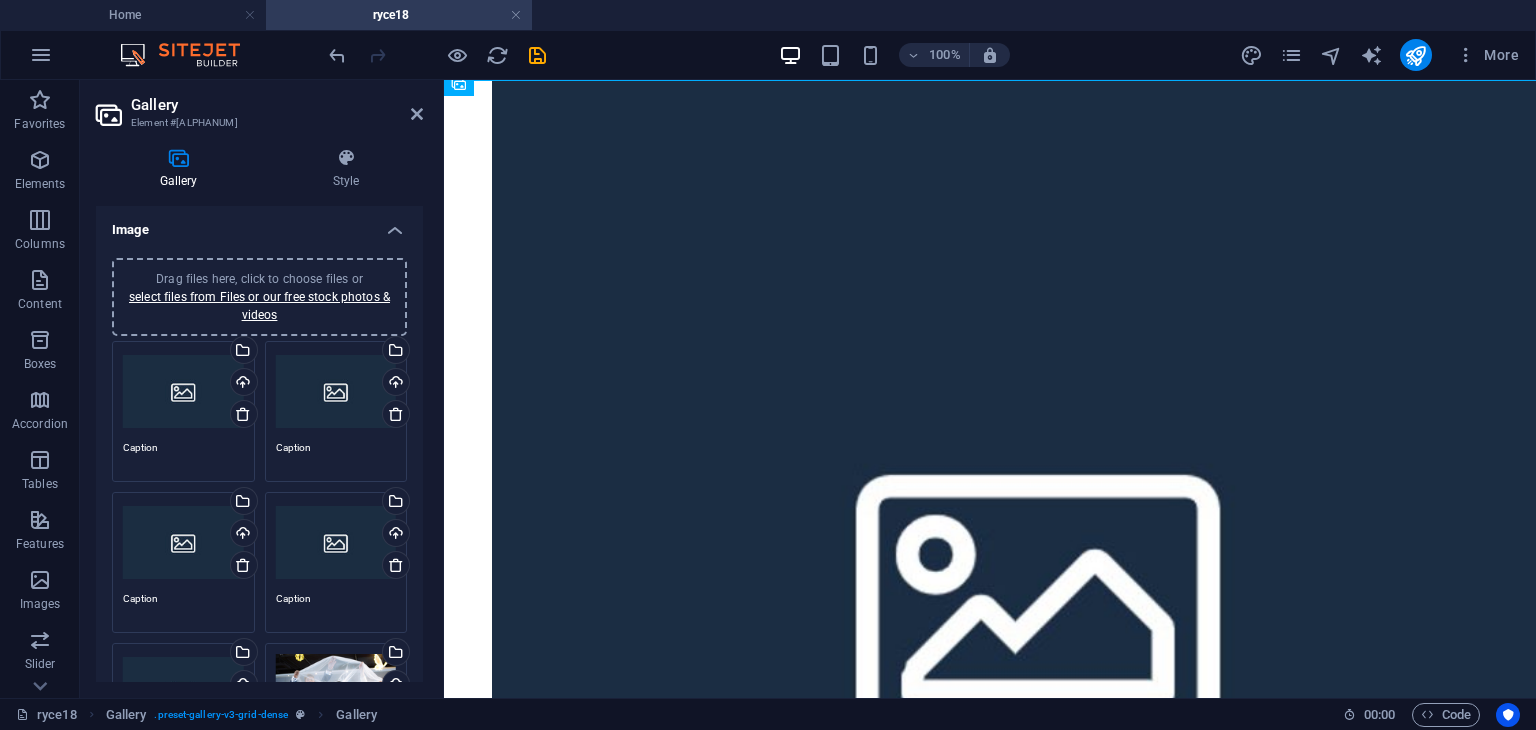 scroll, scrollTop: 630, scrollLeft: 0, axis: vertical 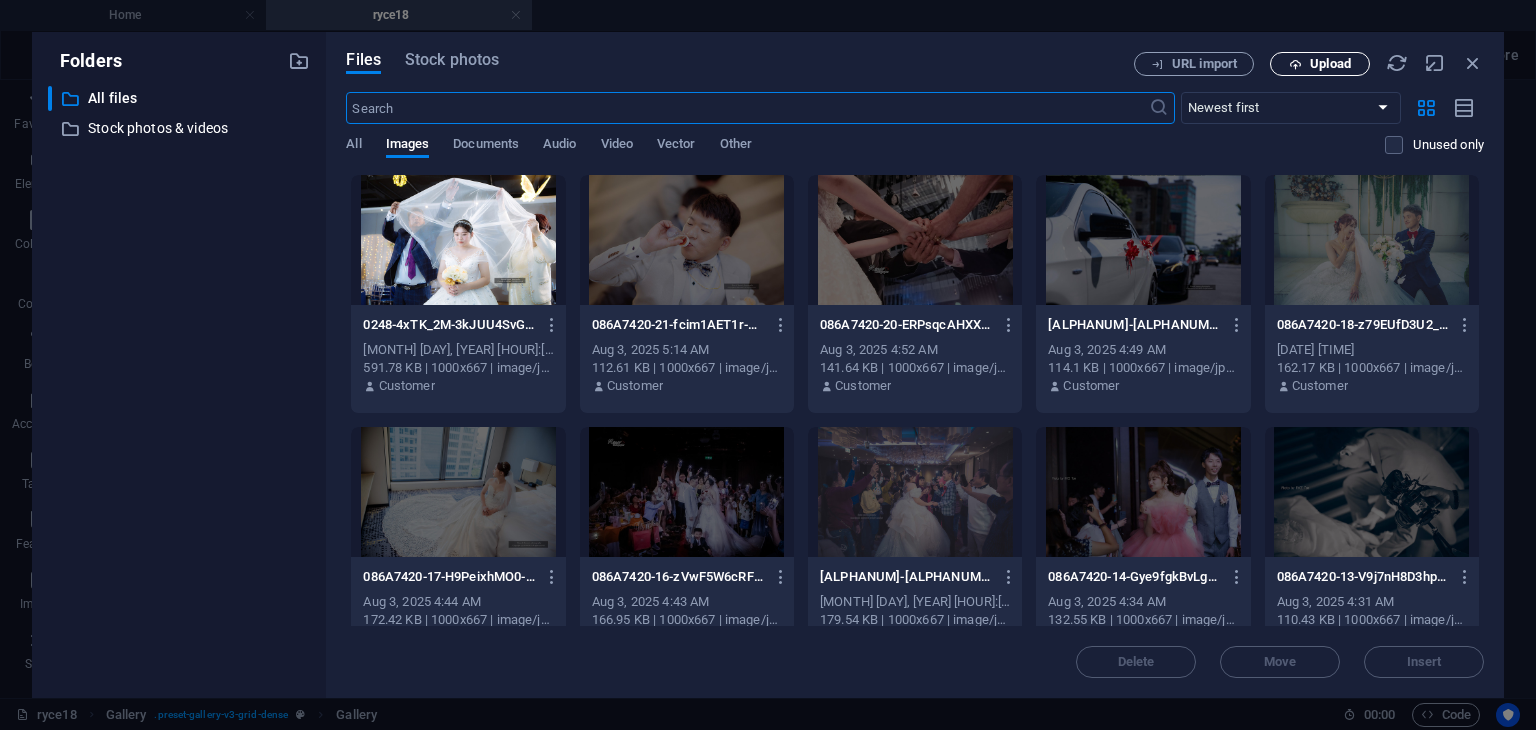 click on "Upload" at bounding box center (1330, 64) 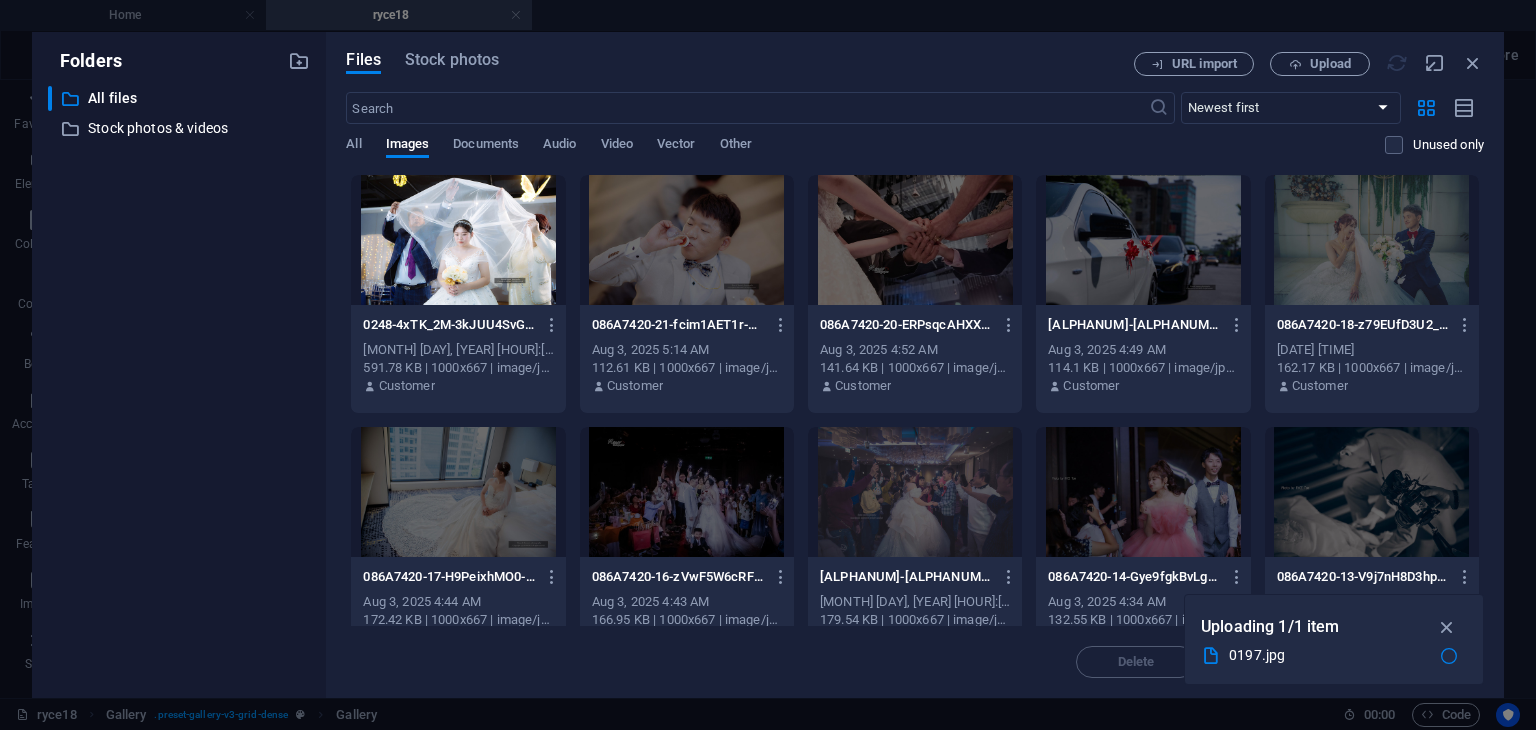 click at bounding box center (458, 240) 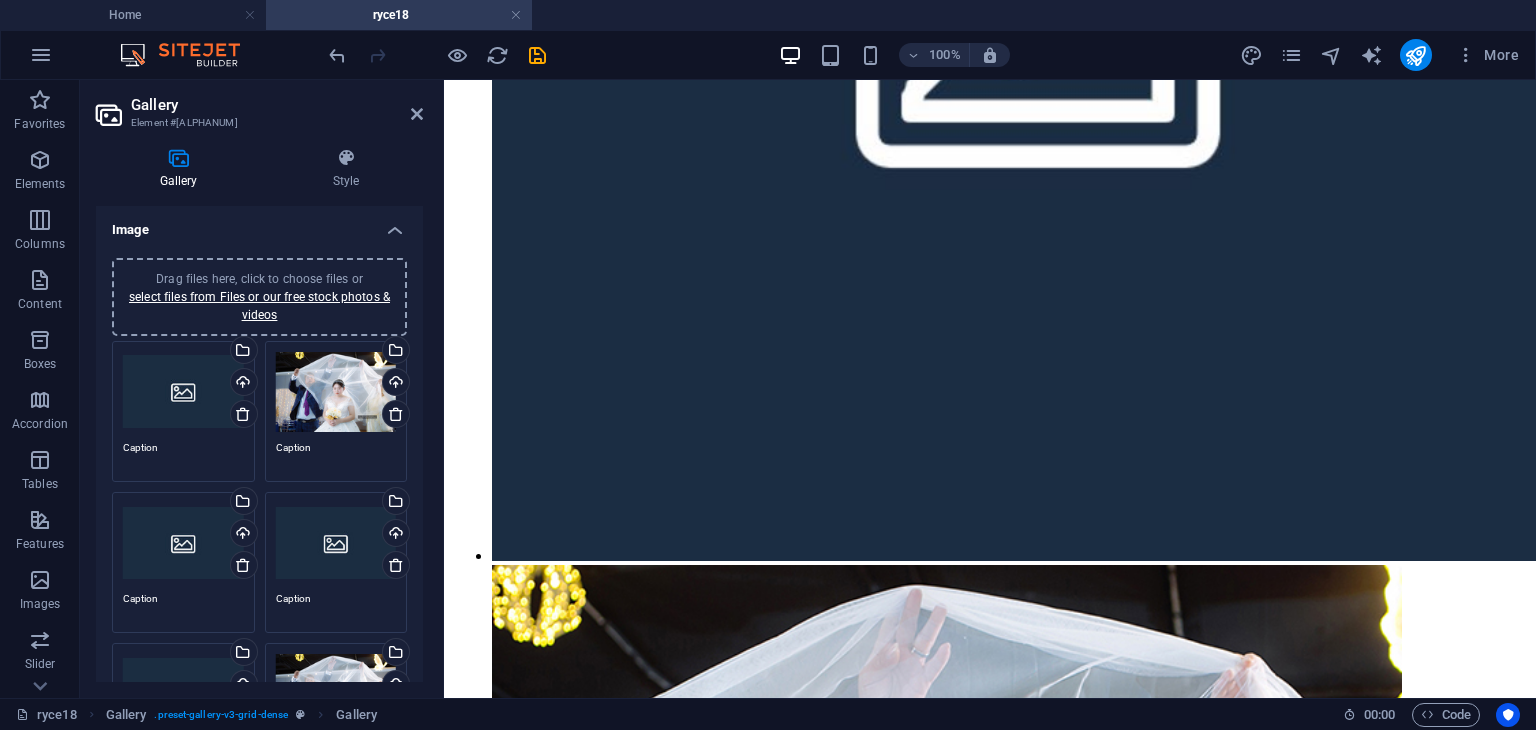 scroll, scrollTop: 2028, scrollLeft: 0, axis: vertical 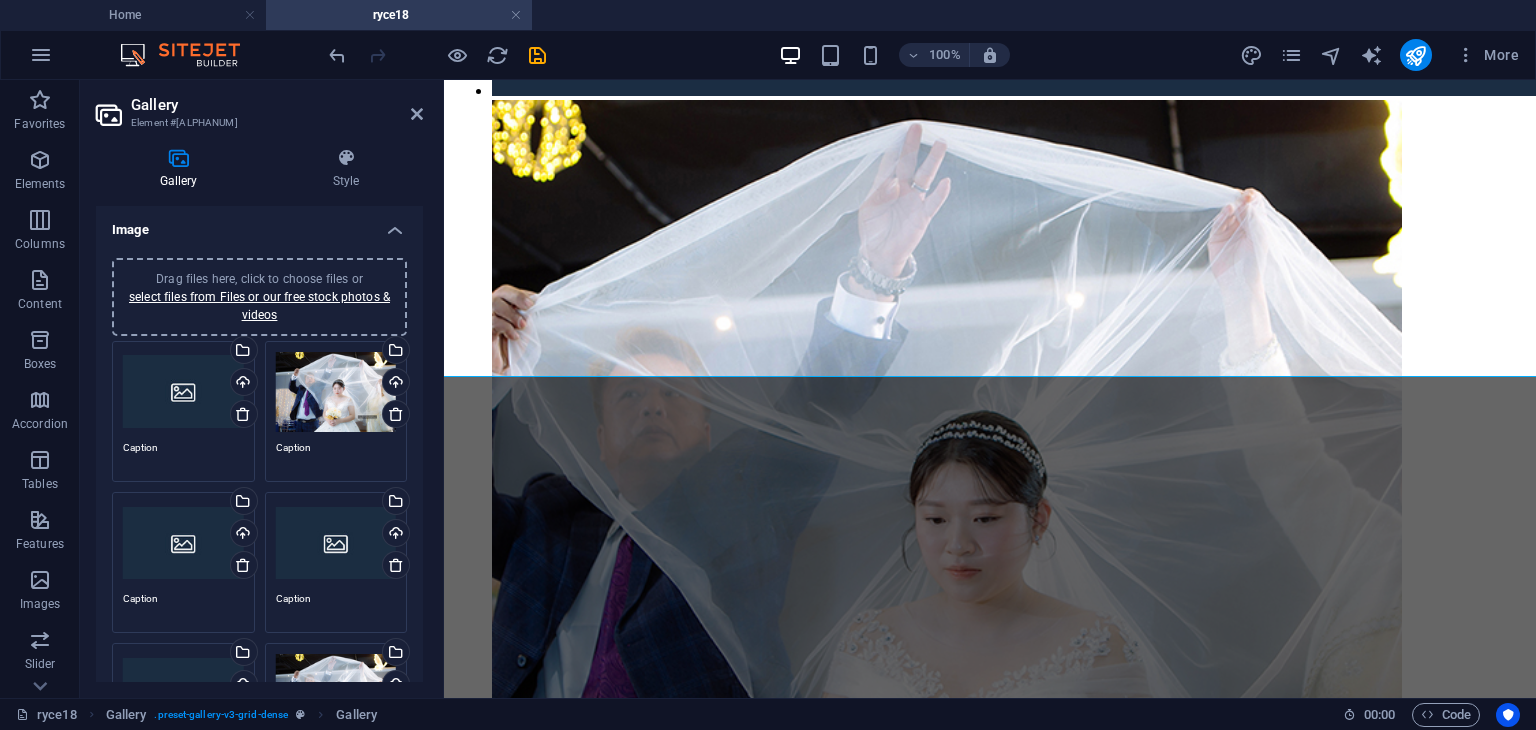 click on "Drag files here, click to choose files or select files from Files or our free stock photos & videos" at bounding box center [183, 392] 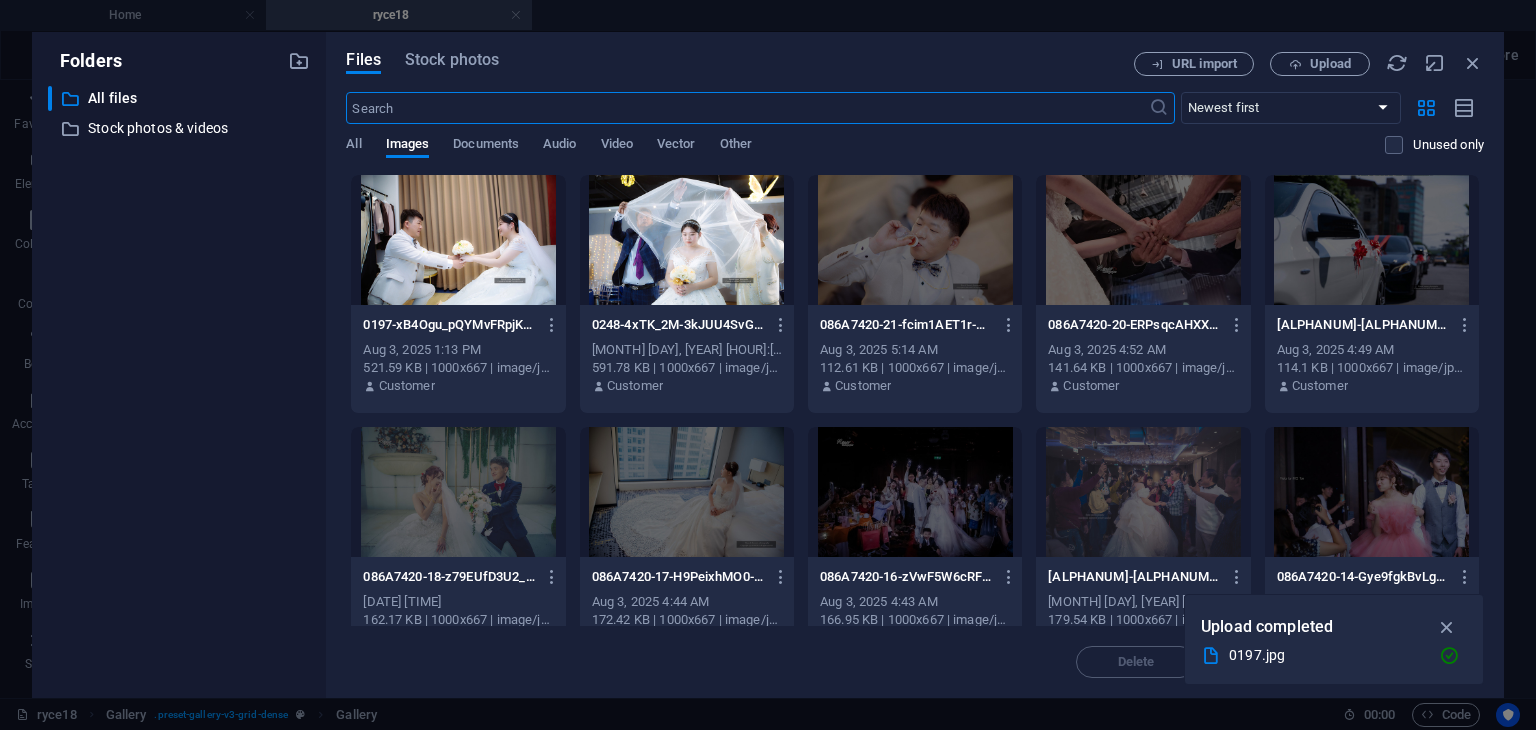 scroll, scrollTop: 705, scrollLeft: 0, axis: vertical 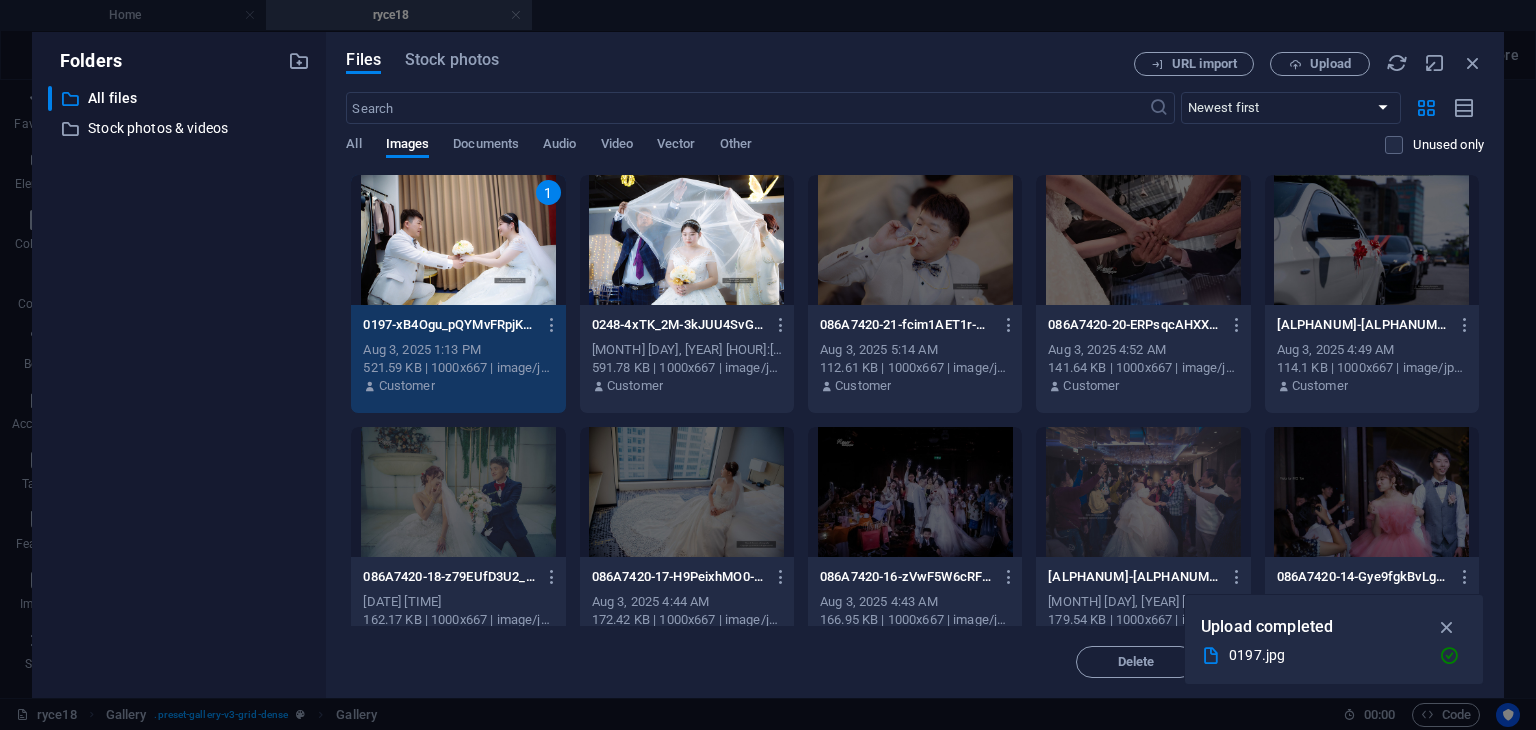 click on "1" at bounding box center (458, 240) 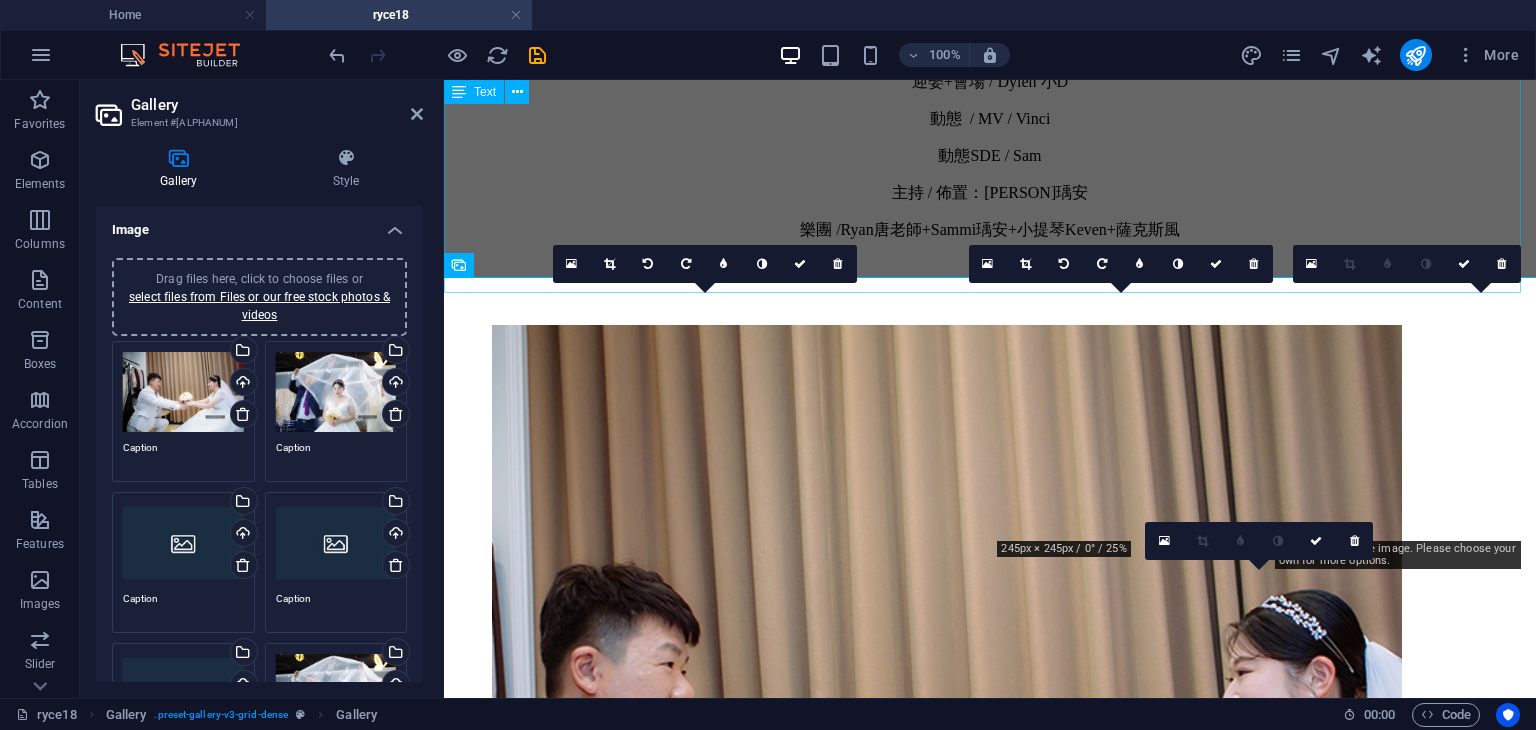 scroll, scrollTop: 739, scrollLeft: 0, axis: vertical 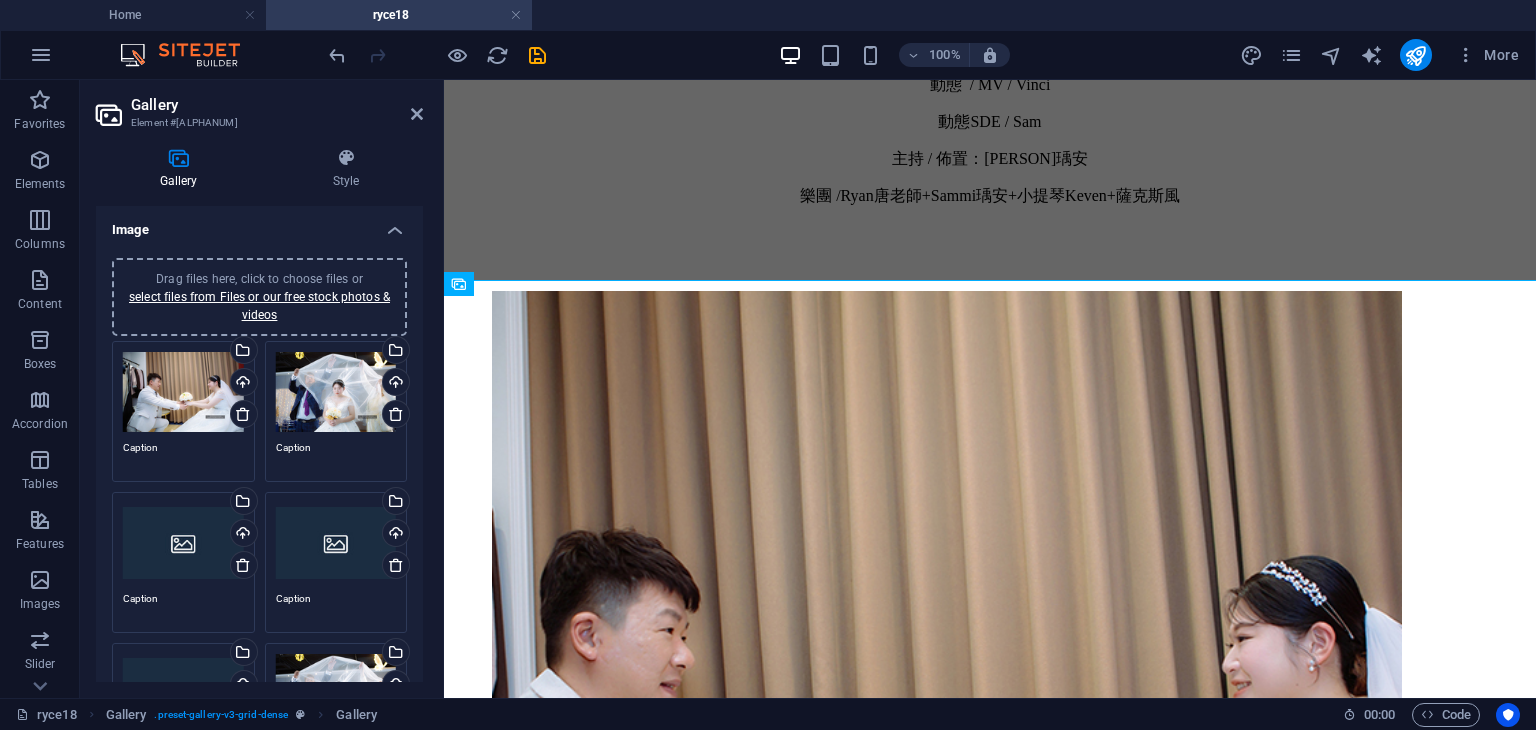 click on "Drag files here, click to choose files or select files from Files or our free stock photos & videos" at bounding box center (183, 543) 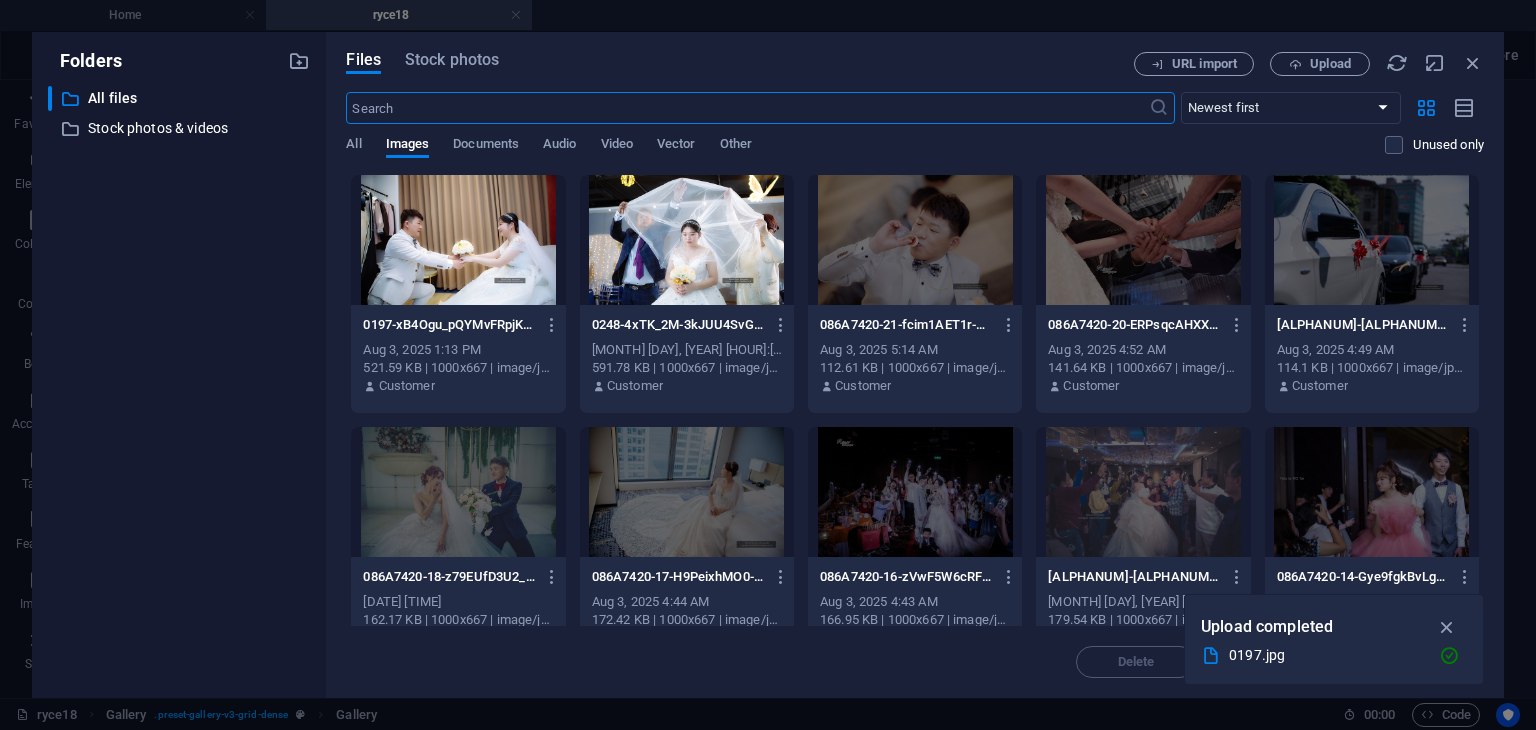 scroll, scrollTop: 430, scrollLeft: 0, axis: vertical 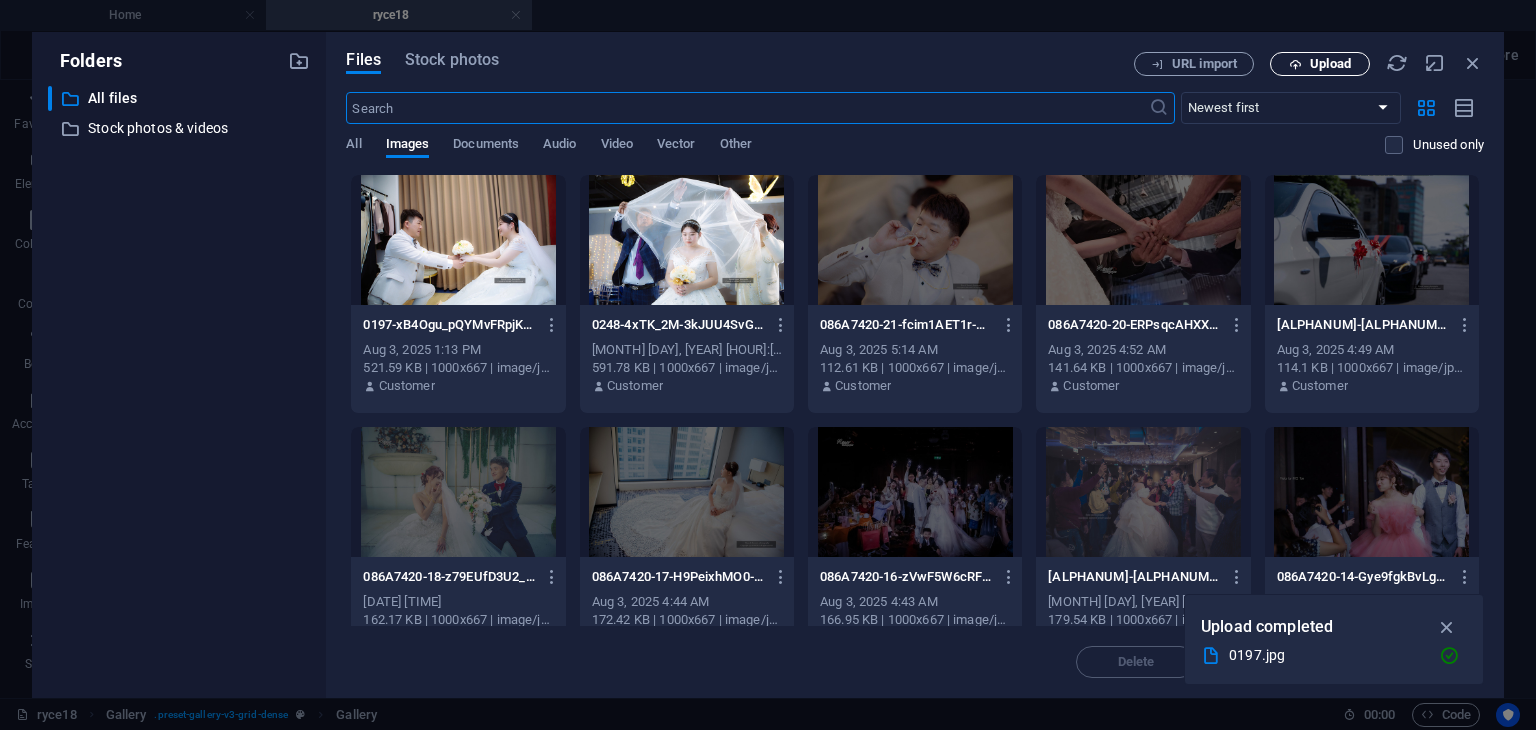 click on "Upload" at bounding box center [1330, 64] 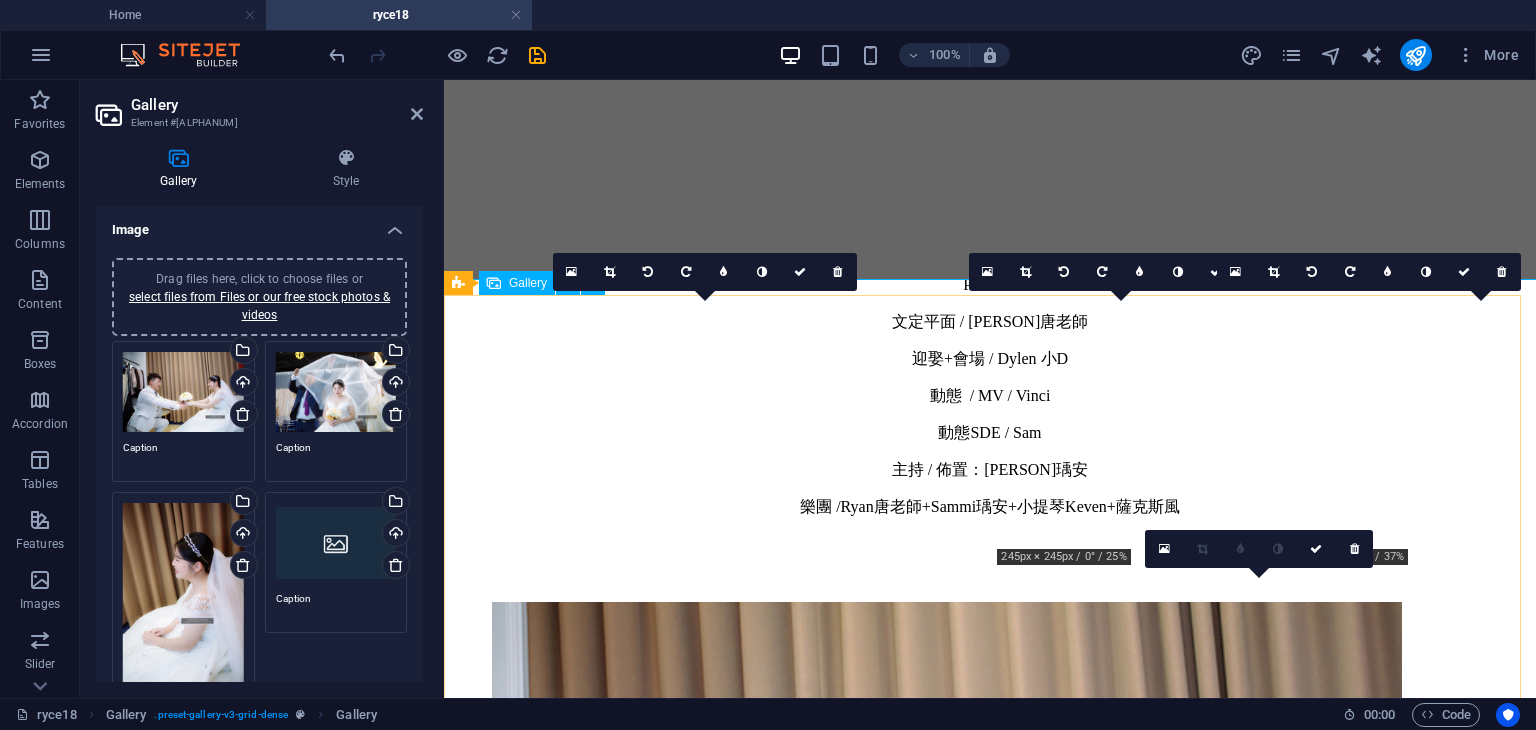 scroll, scrollTop: 739, scrollLeft: 0, axis: vertical 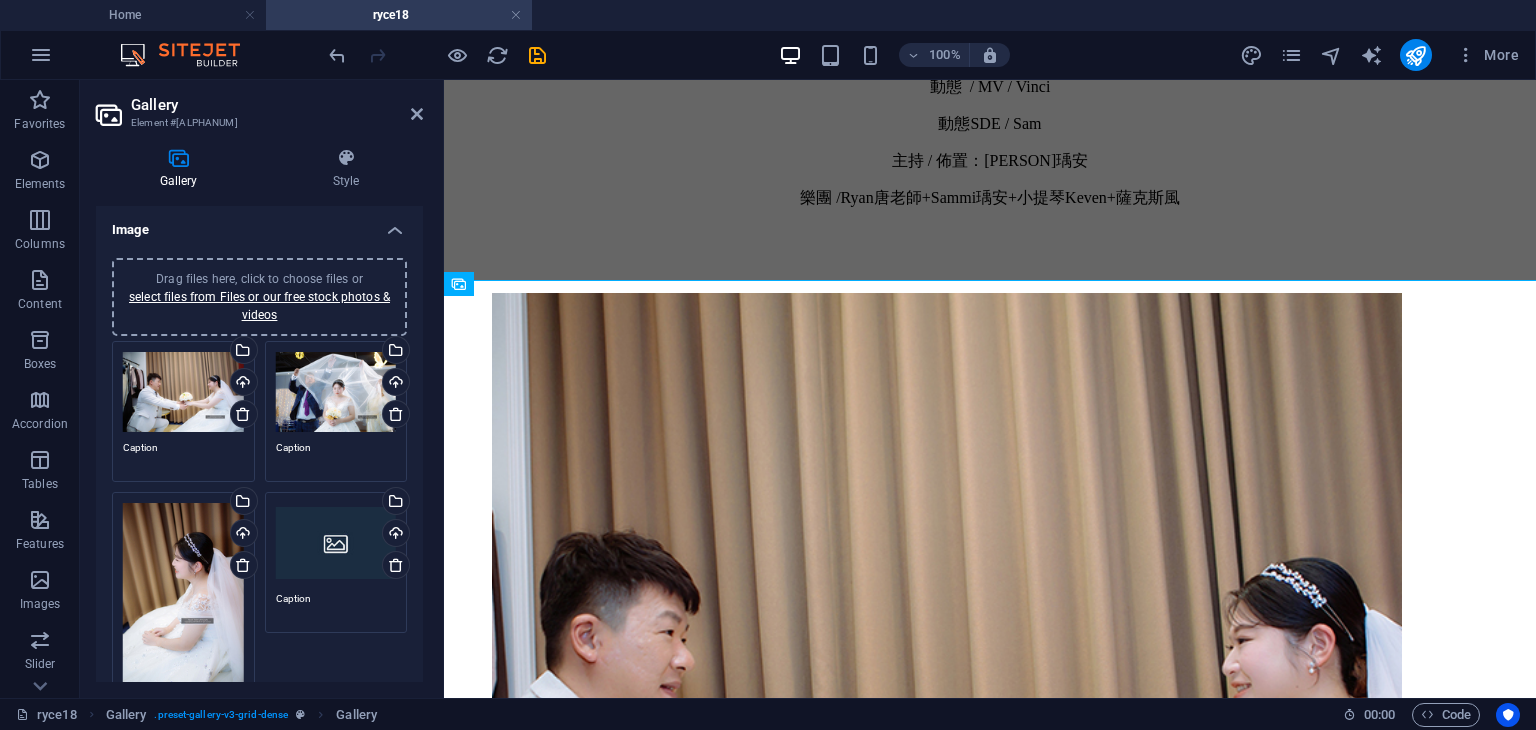 drag, startPoint x: 416, startPoint y: 381, endPoint x: 418, endPoint y: 413, distance: 32.06244 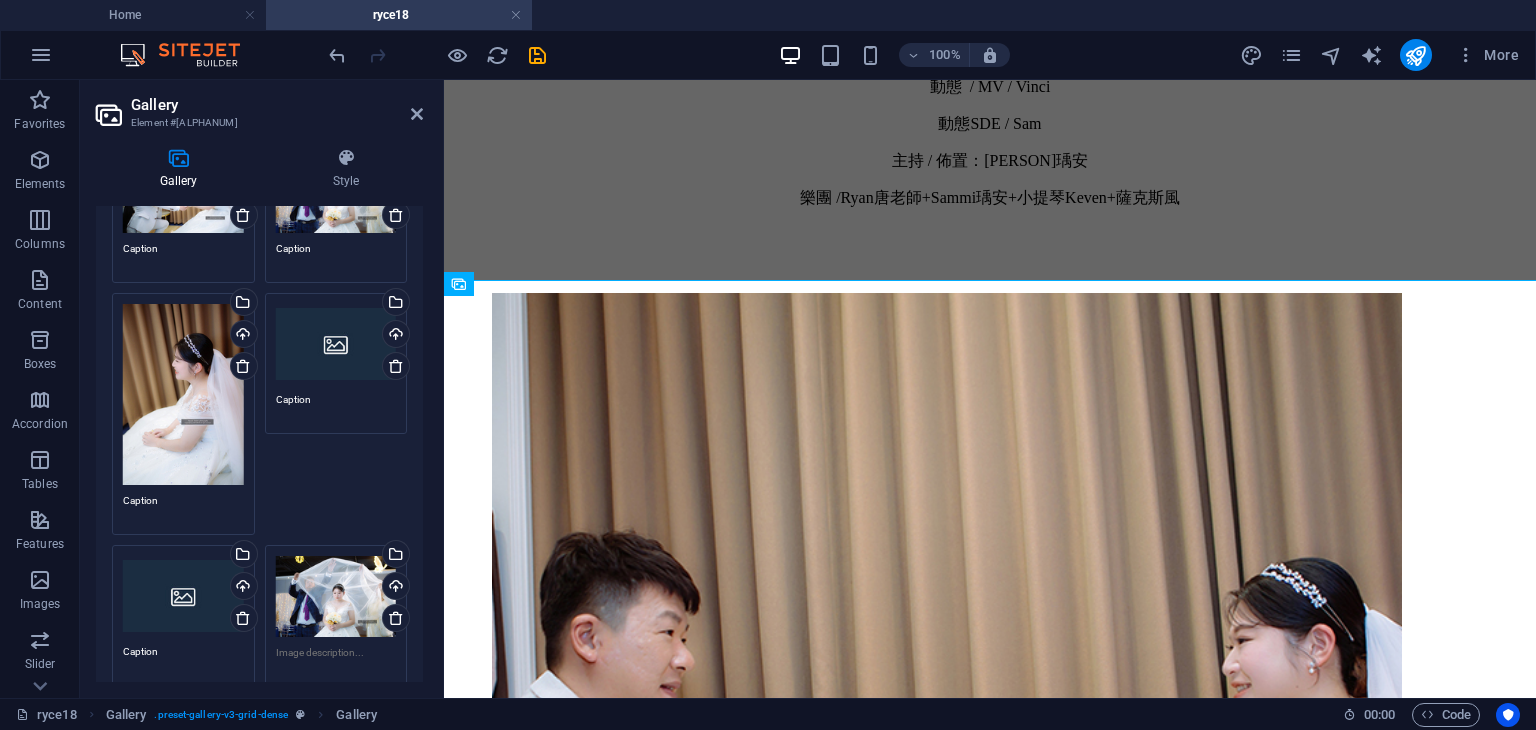 scroll, scrollTop: 197, scrollLeft: 0, axis: vertical 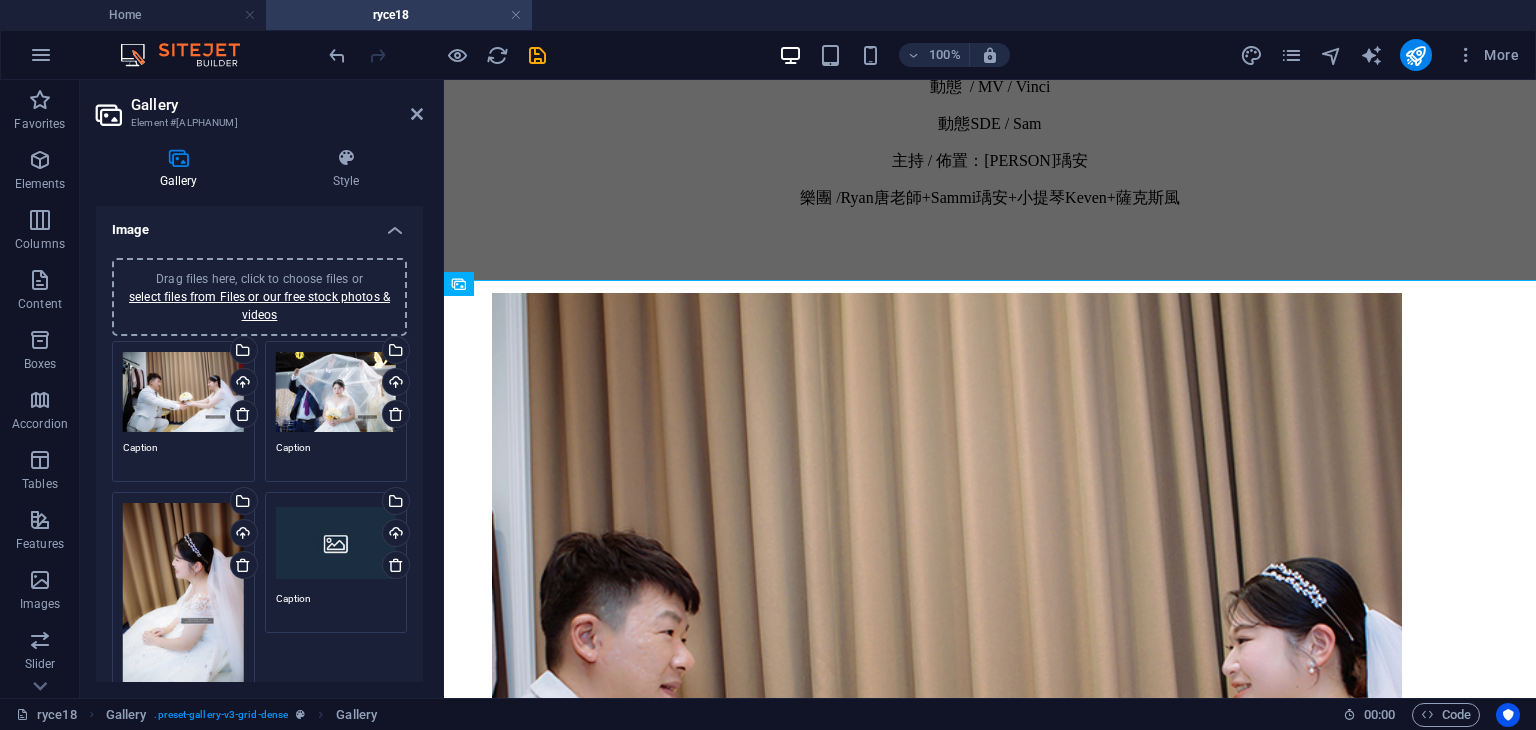click on "Drag files here, click to choose files or select files from Files or our free stock photos & videos" at bounding box center (336, 543) 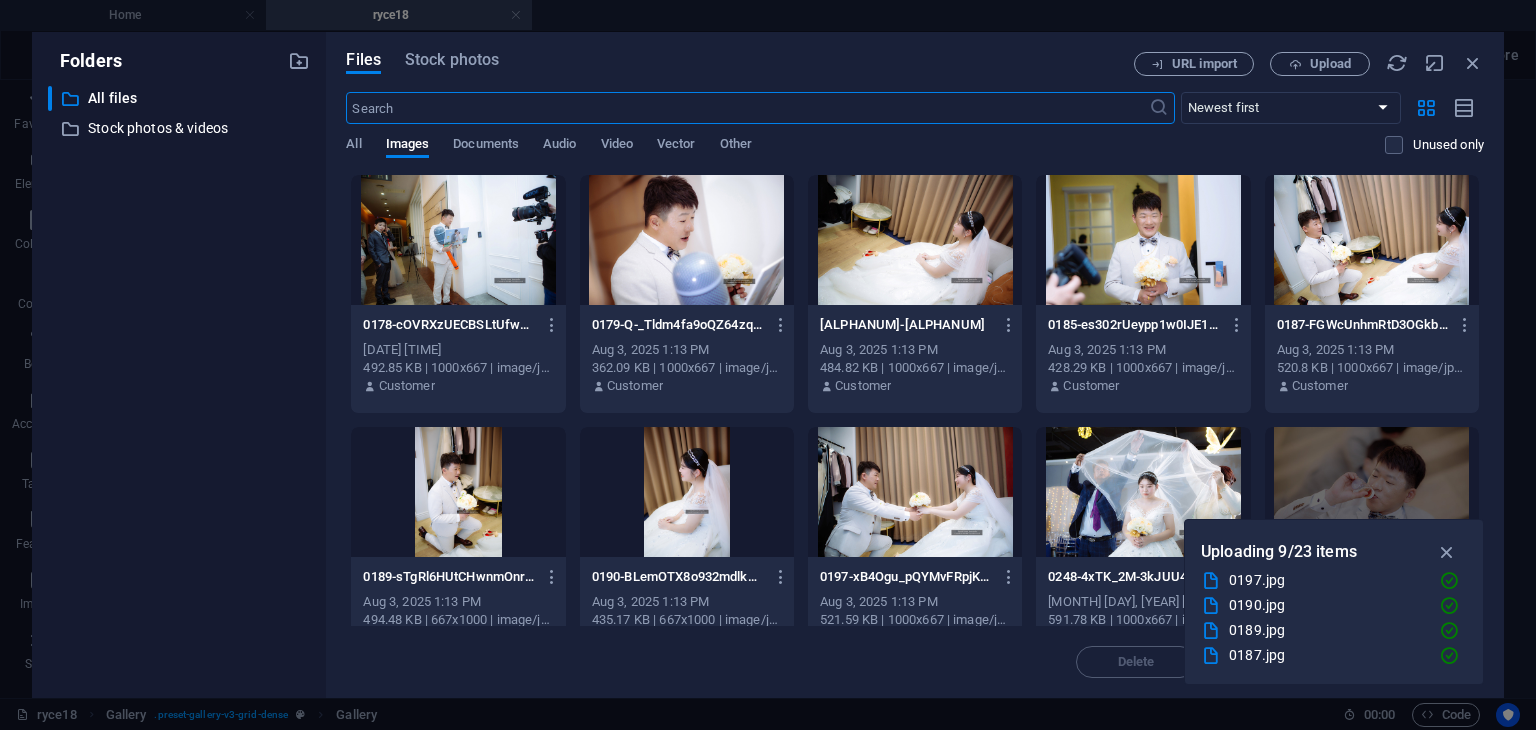 scroll, scrollTop: 430, scrollLeft: 0, axis: vertical 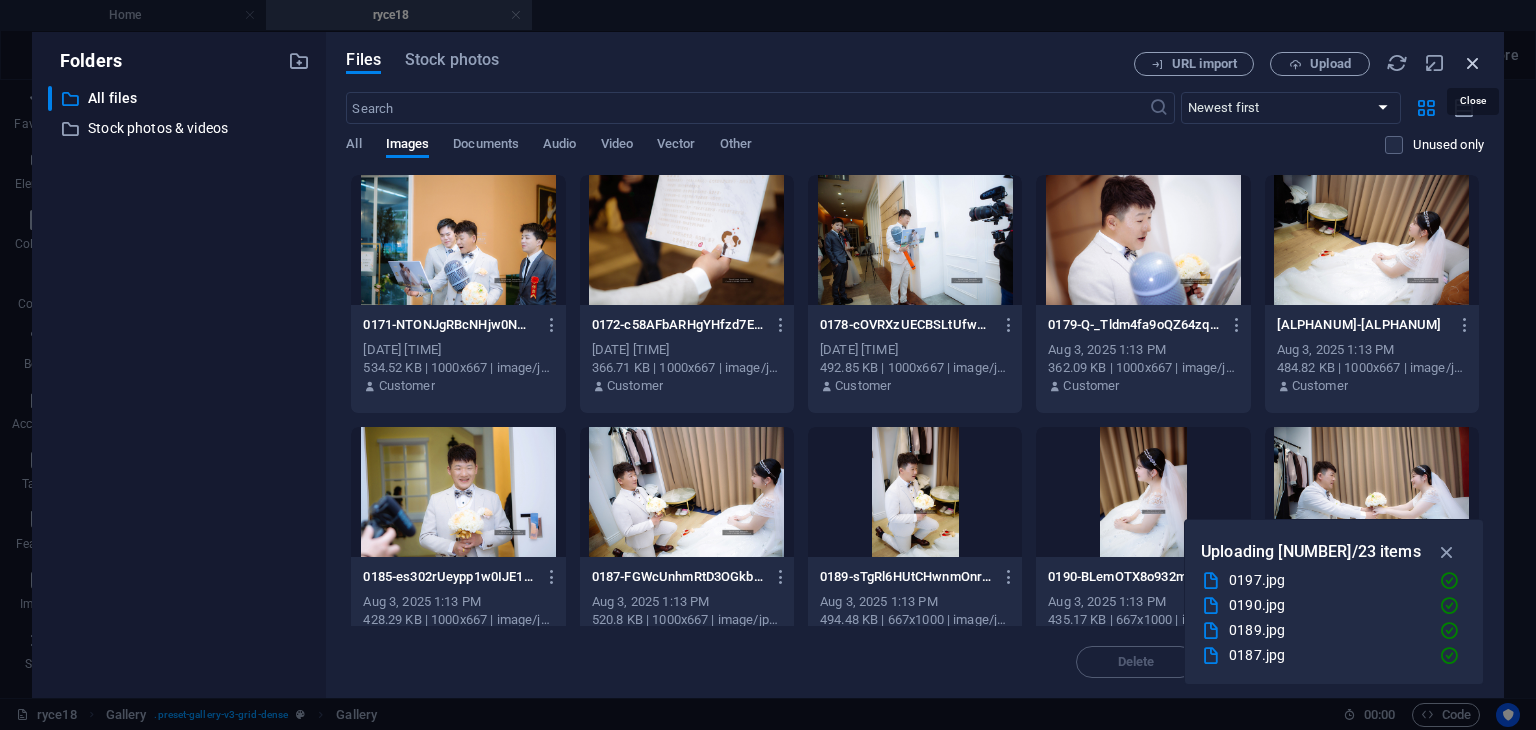 click at bounding box center [1473, 63] 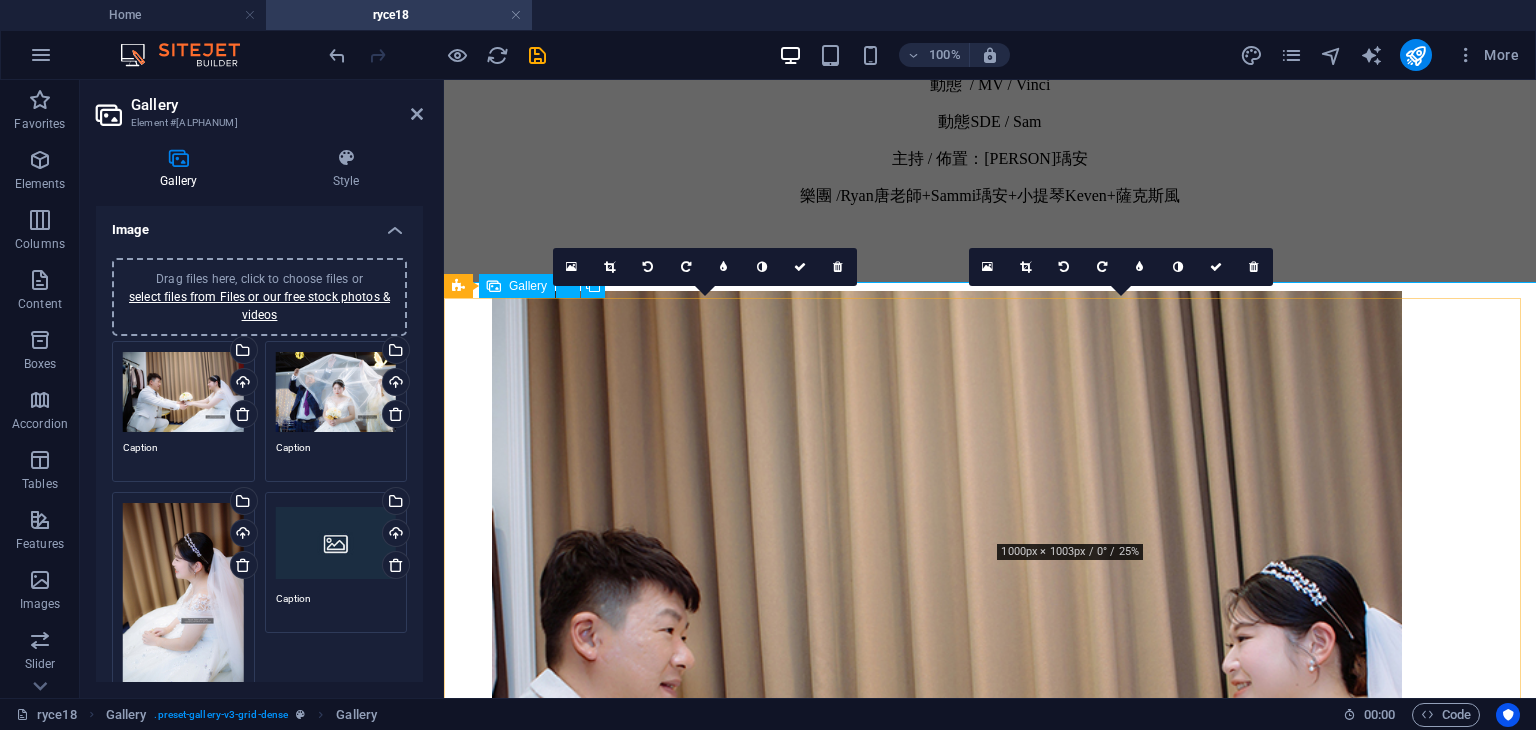 scroll, scrollTop: 739, scrollLeft: 0, axis: vertical 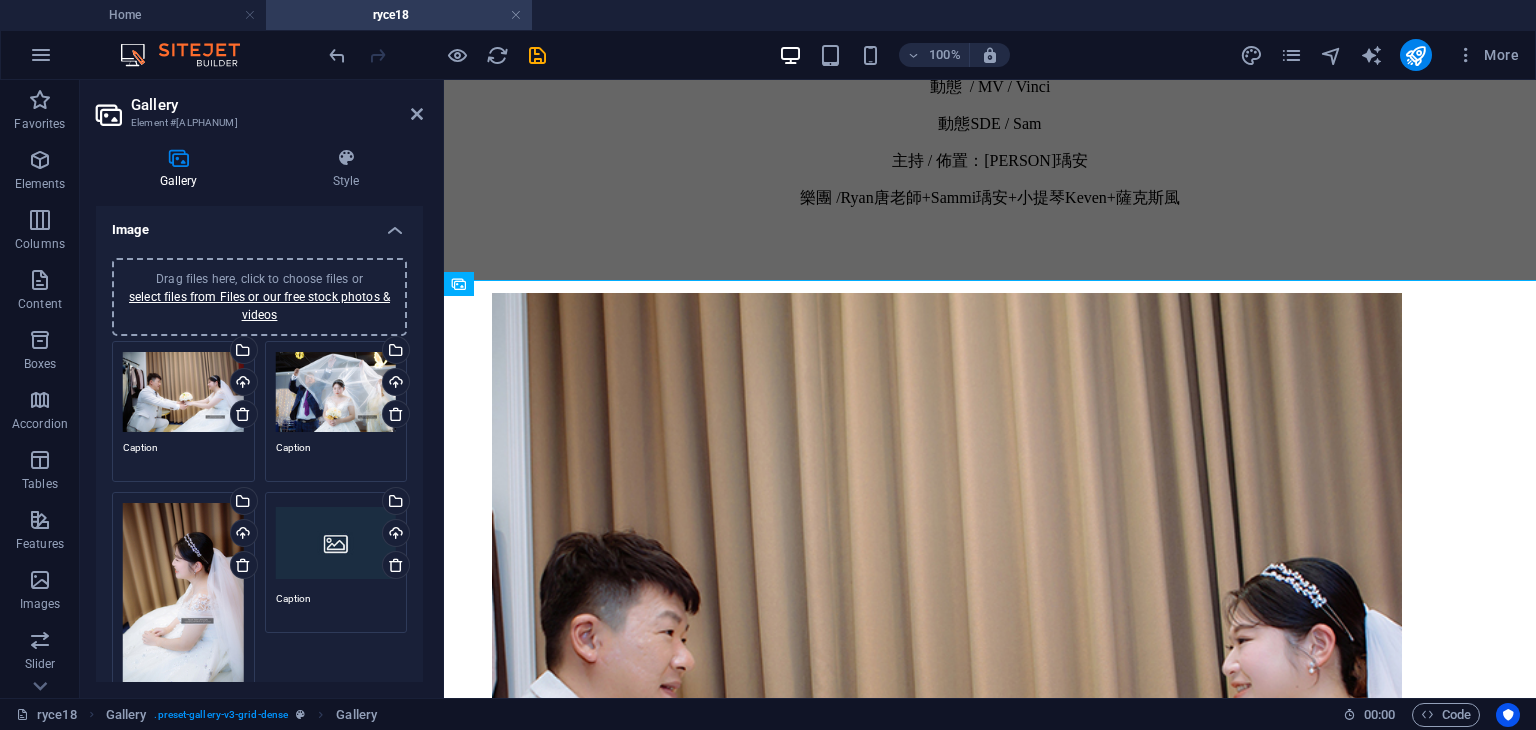click on "Image Drag files here, click to choose files or select files from Files or our free stock photos & videos Drag files here, click to choose files or select files from Files or our free stock photos & videos Select files from the file manager, stock photos, or upload file(s) Upload Caption Drag files here, click to choose files or select files from Files or our free stock photos & videos Select files from the file manager, stock photos, or upload file(s) Upload Caption Drag files here, click to choose files or select files from Files or our free stock photos & videos Select files from the file manager, stock photos, or upload file(s) Upload Caption Drag files here, click to choose files or select files from Files or our free stock photos & videos Select files from the file manager, stock photos, or upload file(s) Upload Caption Drag files here, click to choose files or select files from Files or our free stock photos & videos Select files from the file manager, stock photos, or upload file(s) Upload Caption 4:3" at bounding box center [259, 444] 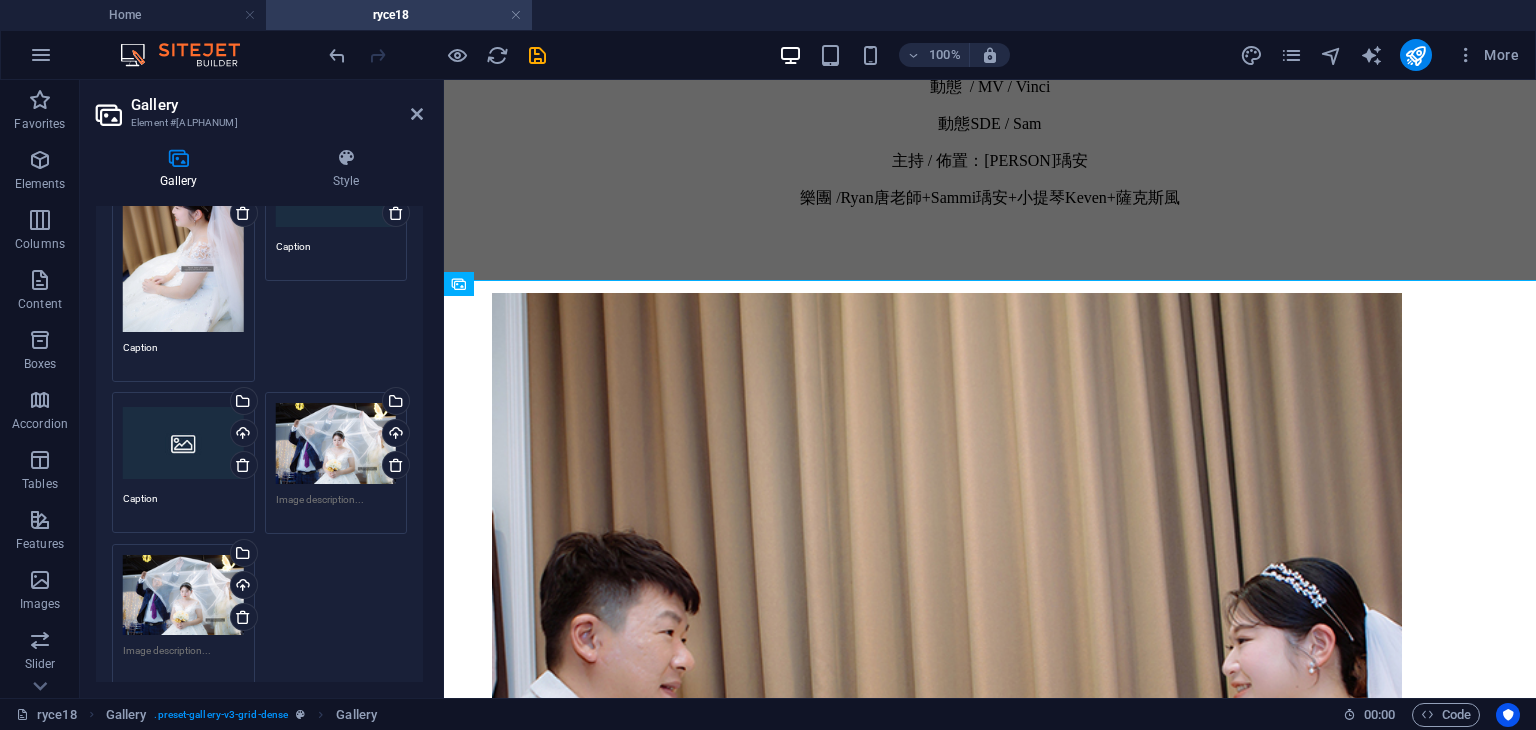 scroll, scrollTop: 347, scrollLeft: 0, axis: vertical 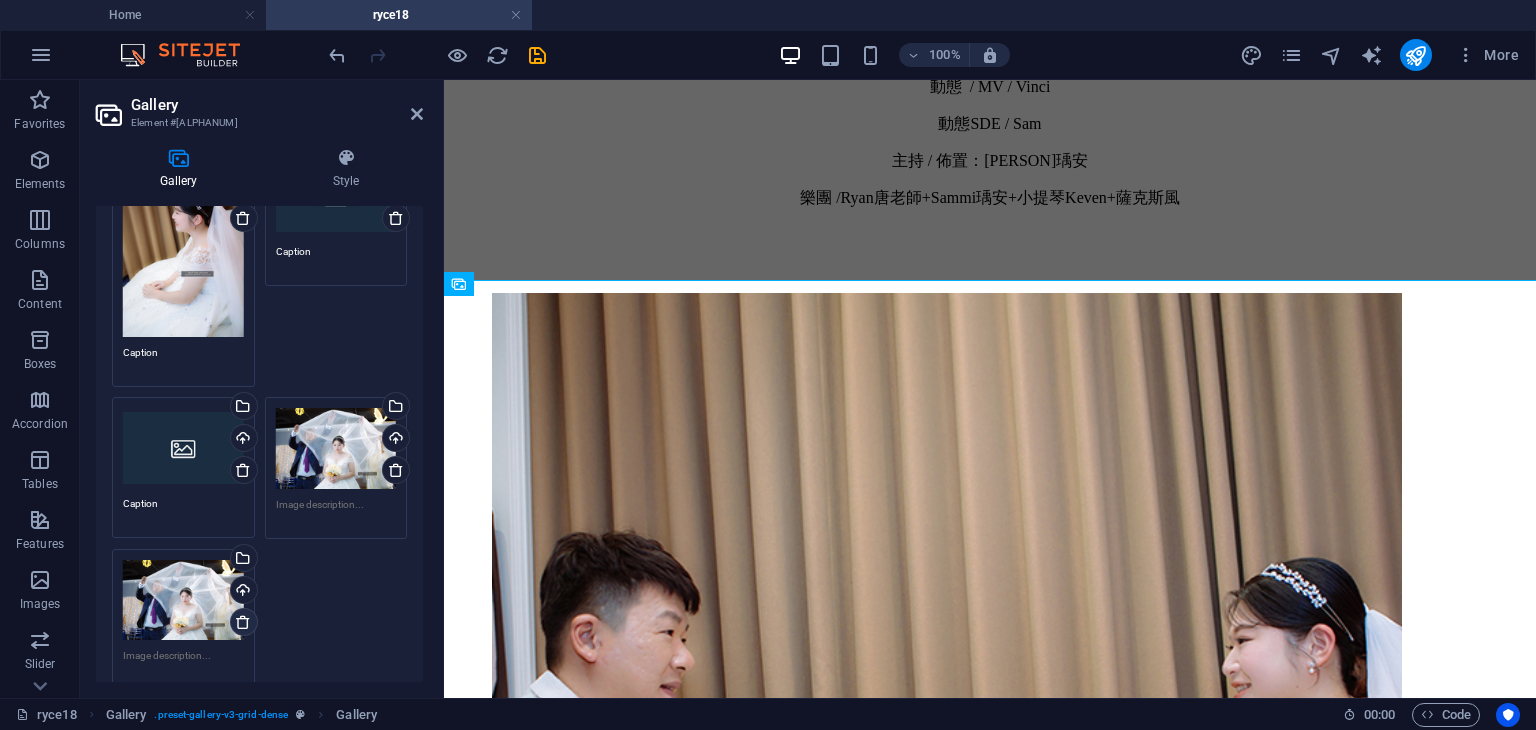 click at bounding box center (243, 622) 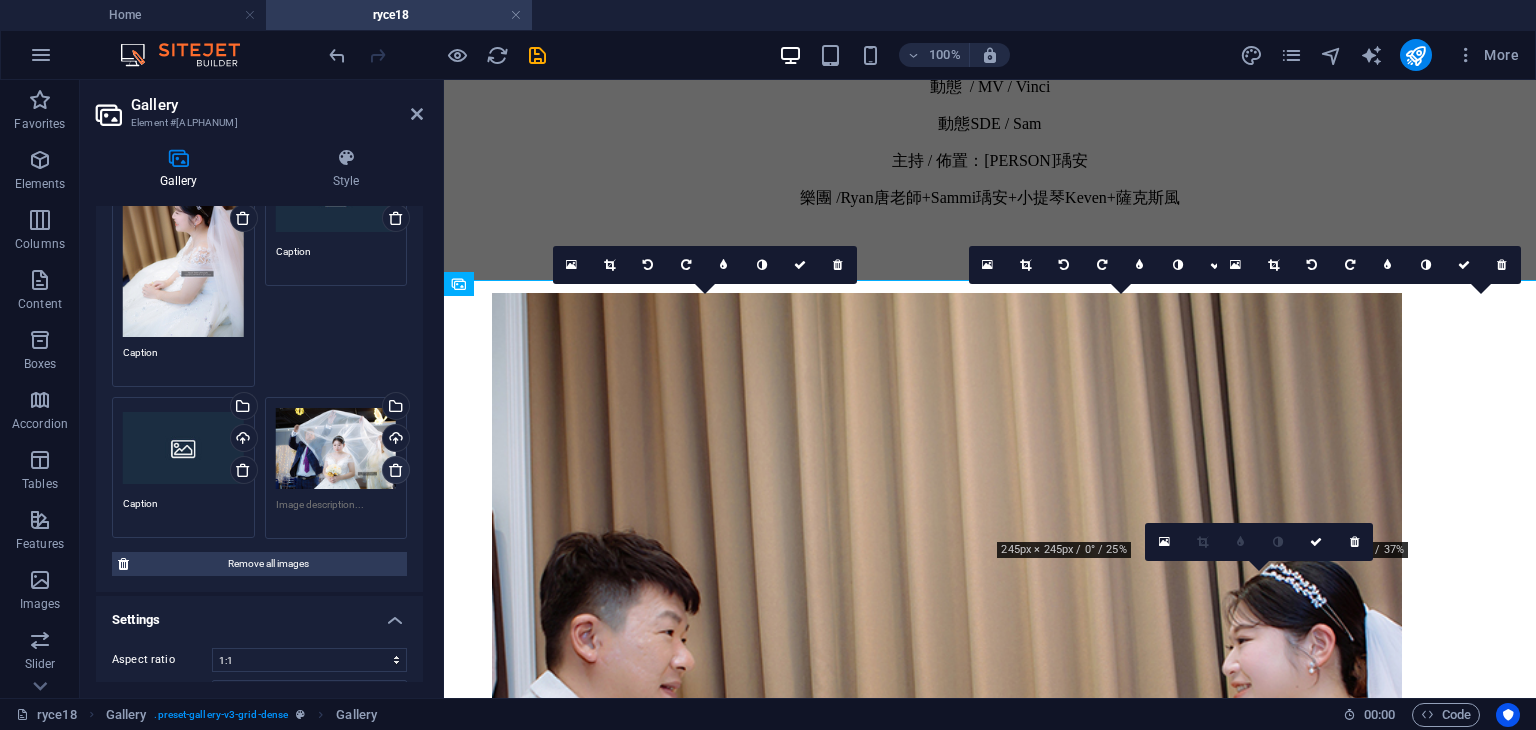 click at bounding box center [396, 470] 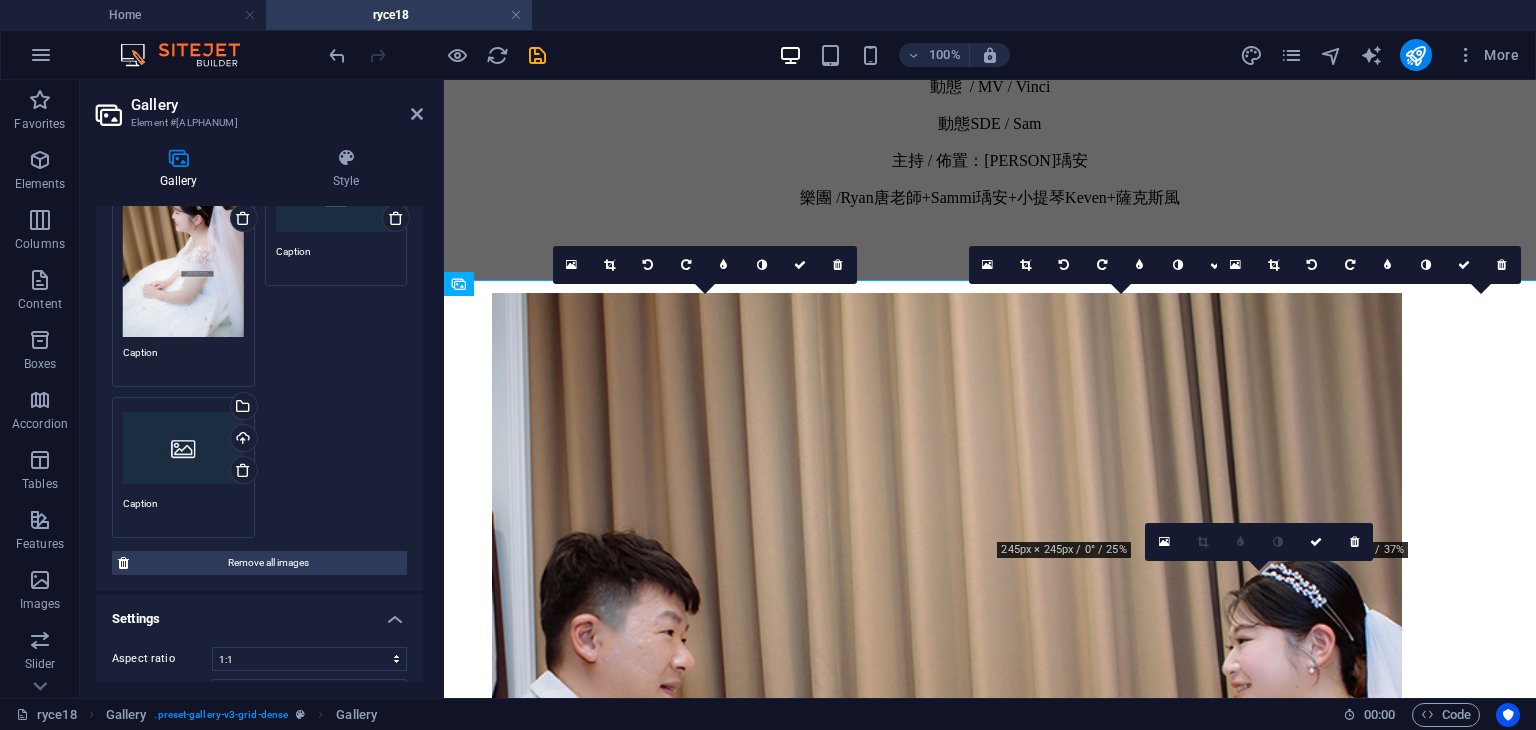 drag, startPoint x: 418, startPoint y: 484, endPoint x: 423, endPoint y: 404, distance: 80.1561 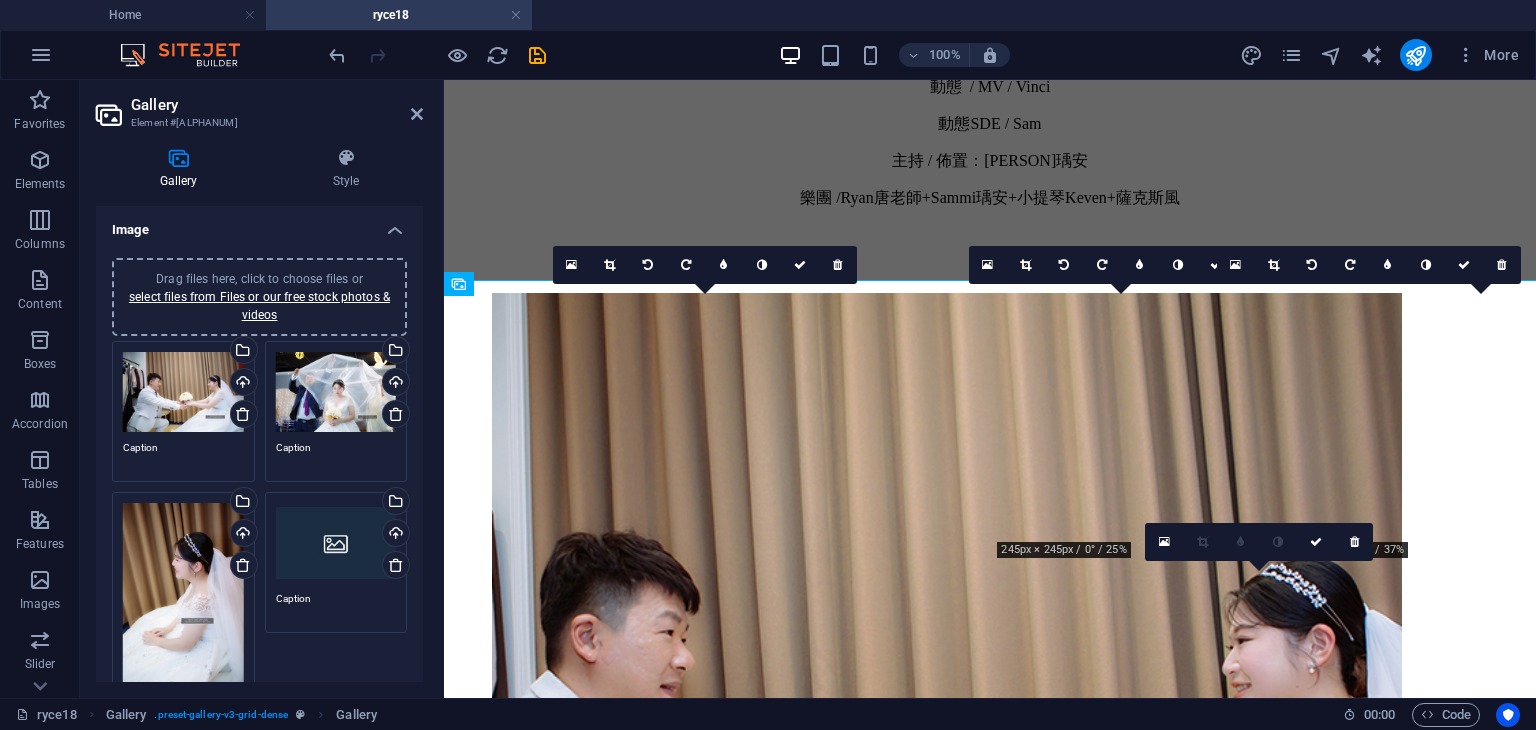scroll, scrollTop: 171, scrollLeft: 0, axis: vertical 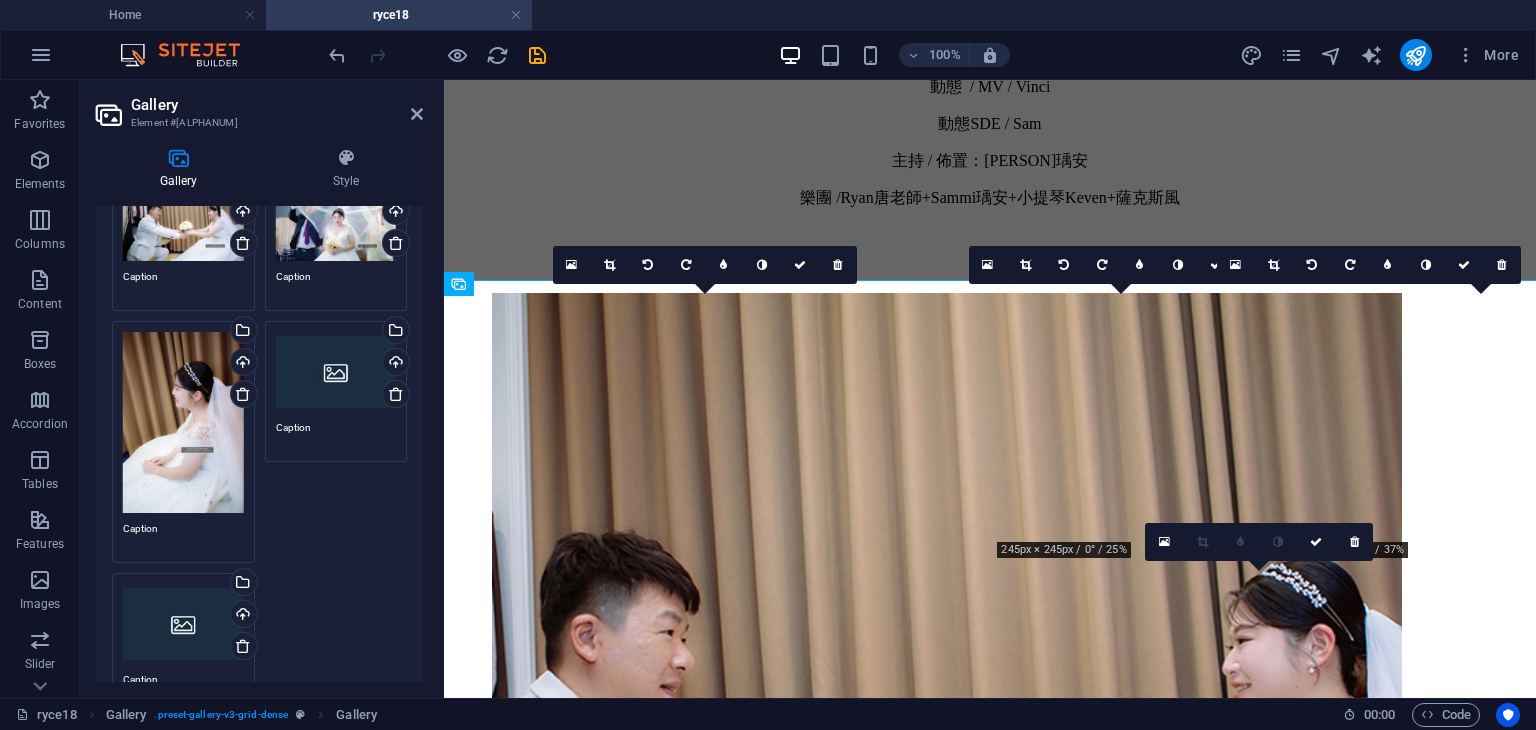 drag, startPoint x: 420, startPoint y: 410, endPoint x: 0, endPoint y: 251, distance: 449.08908 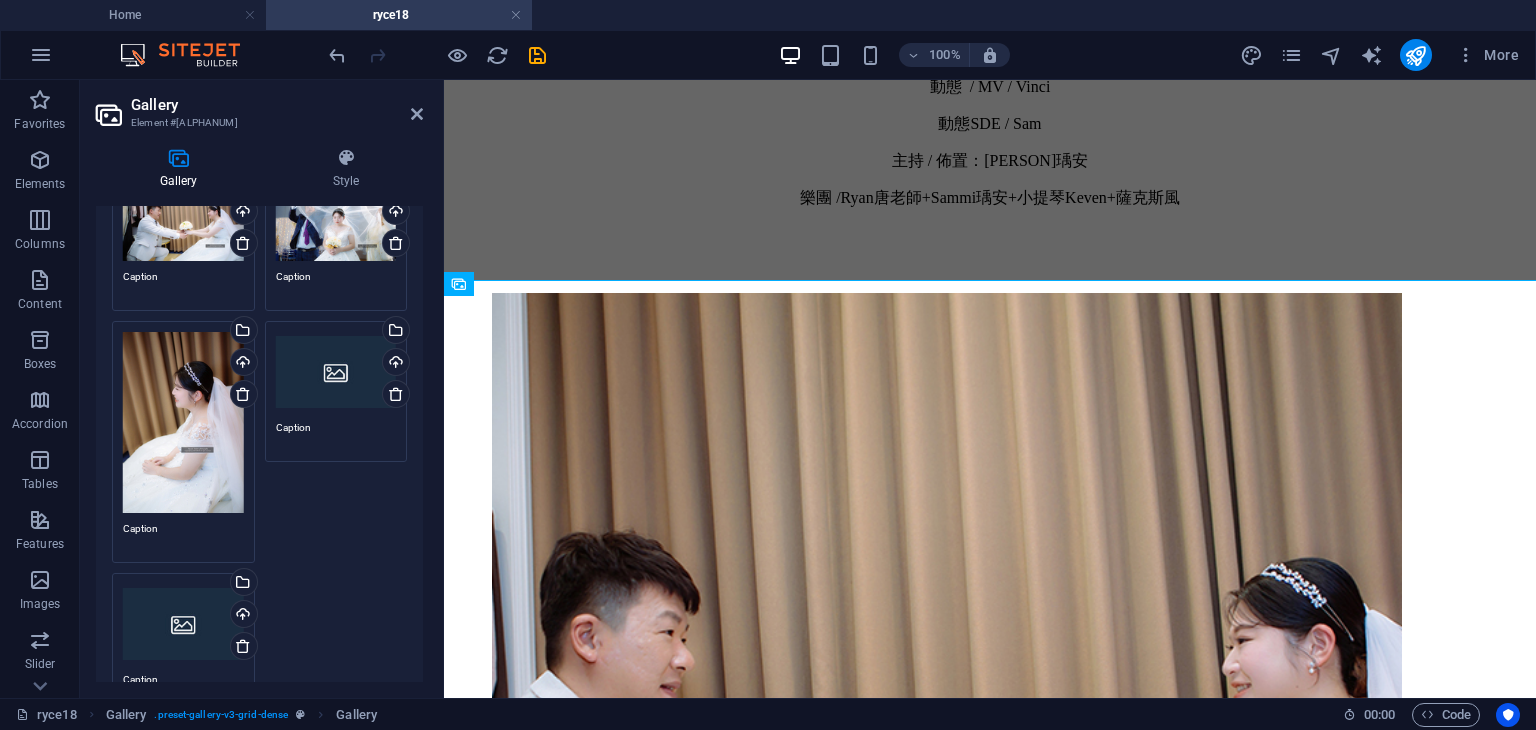 click on "Drag files here, click to choose files or select files from Files or our free stock photos & videos" at bounding box center [336, 372] 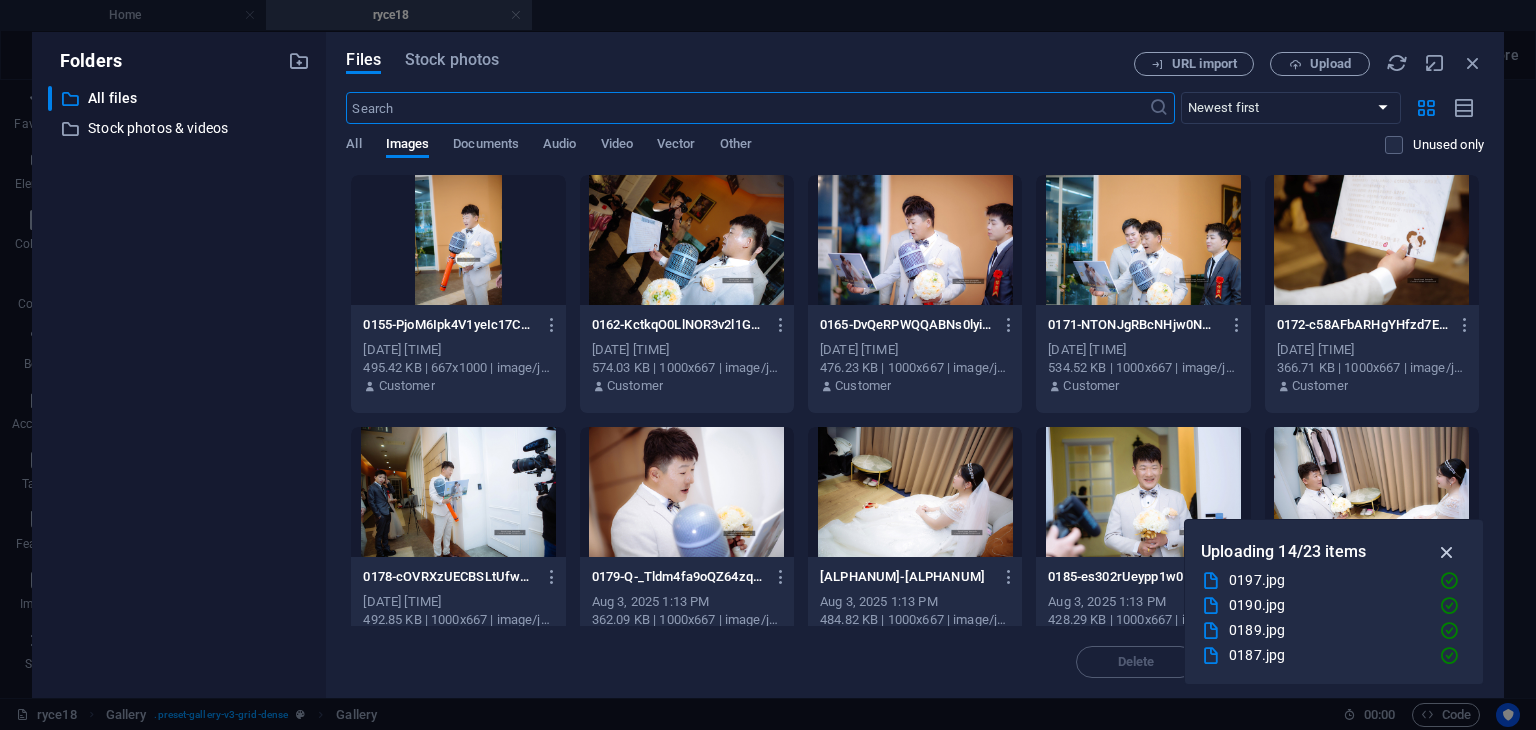 click at bounding box center [1447, 552] 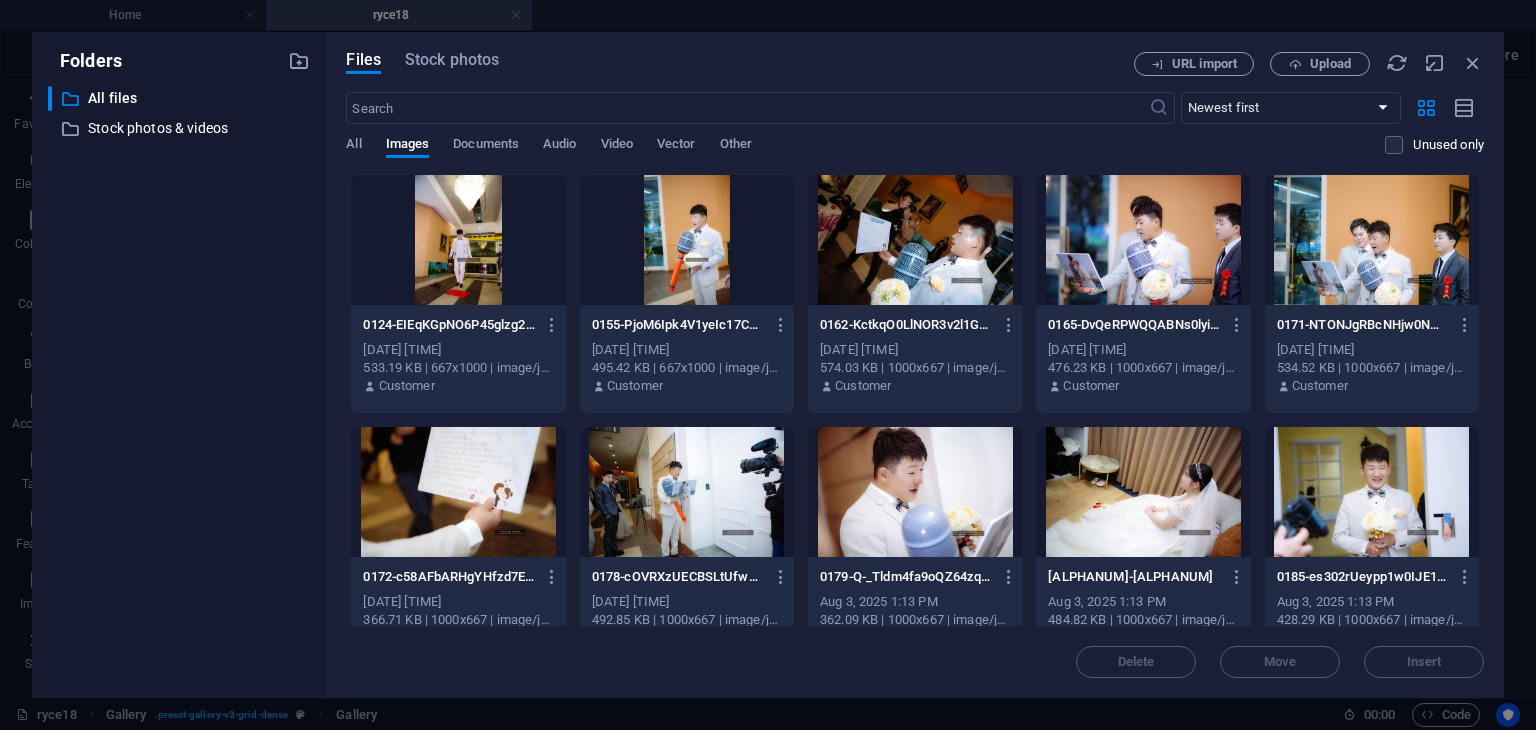 click at bounding box center [915, 492] 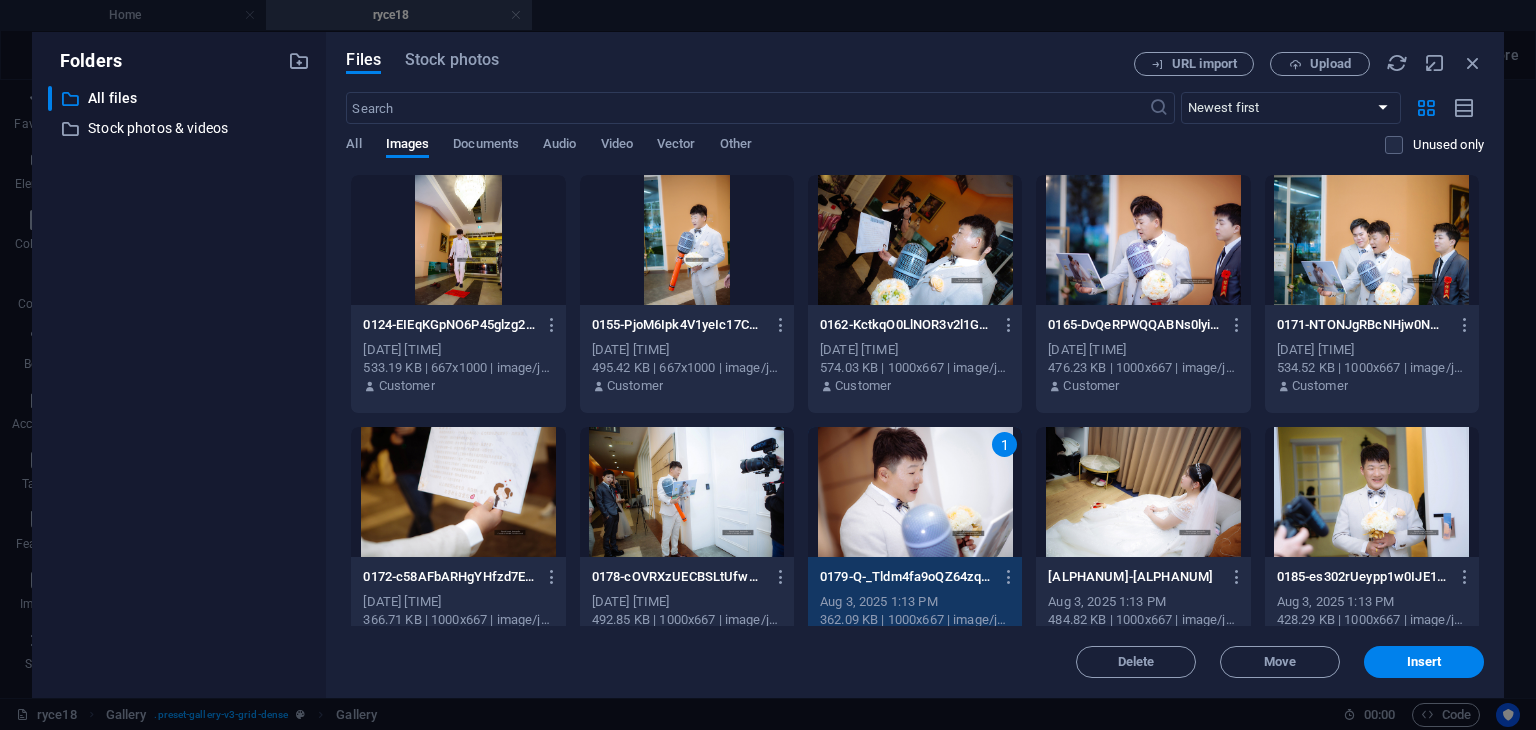 click on "1" at bounding box center (915, 492) 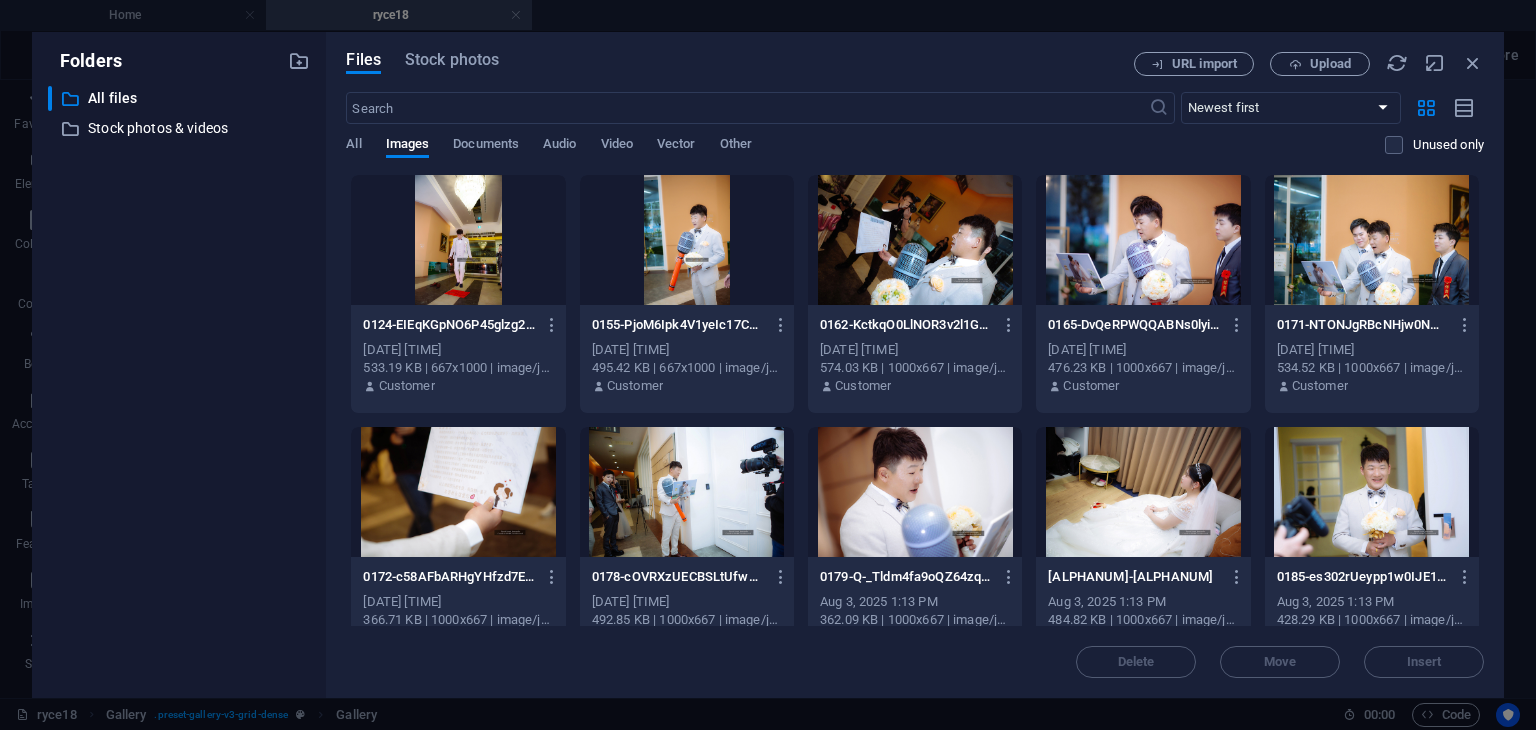 click at bounding box center [915, 492] 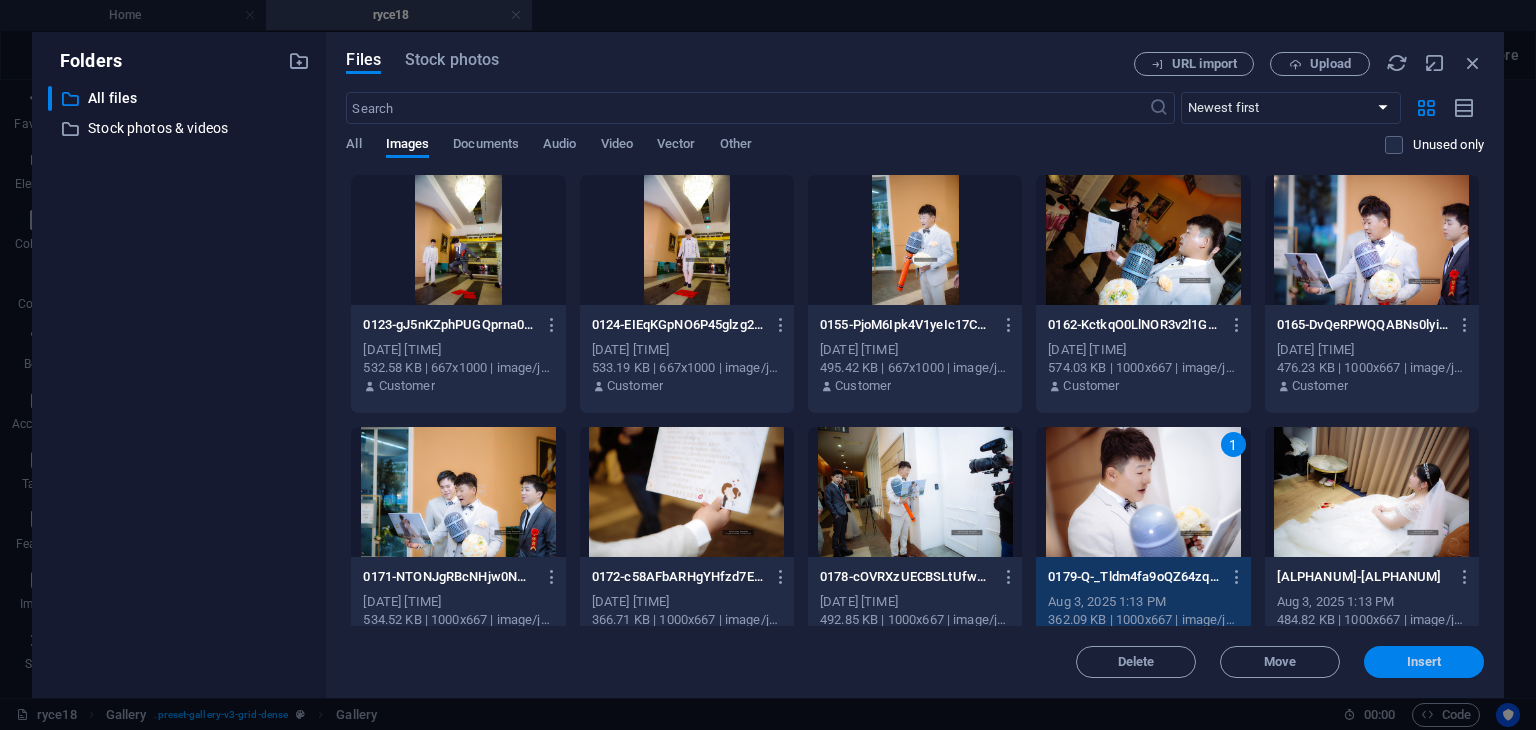 click on "Insert" at bounding box center [1424, 662] 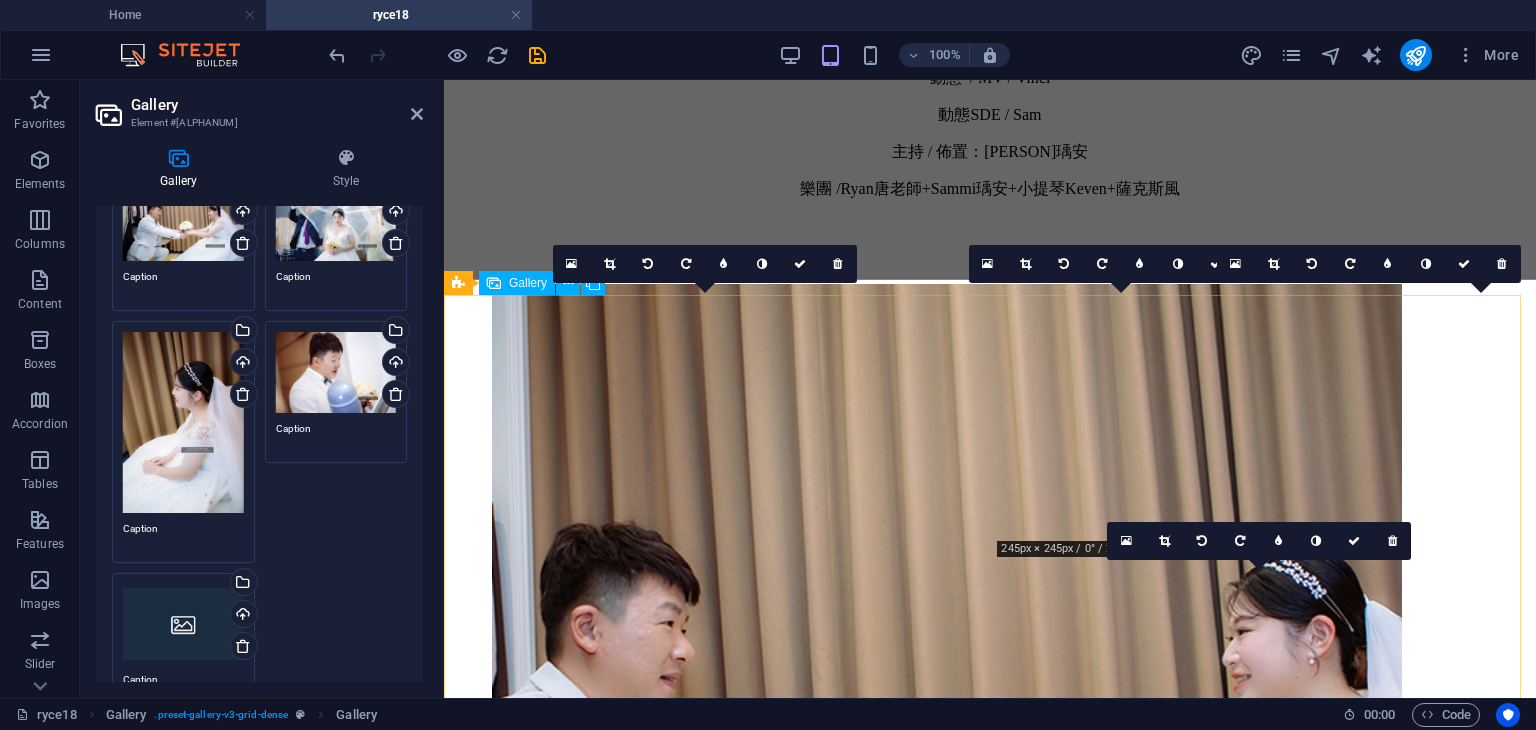 scroll, scrollTop: 739, scrollLeft: 0, axis: vertical 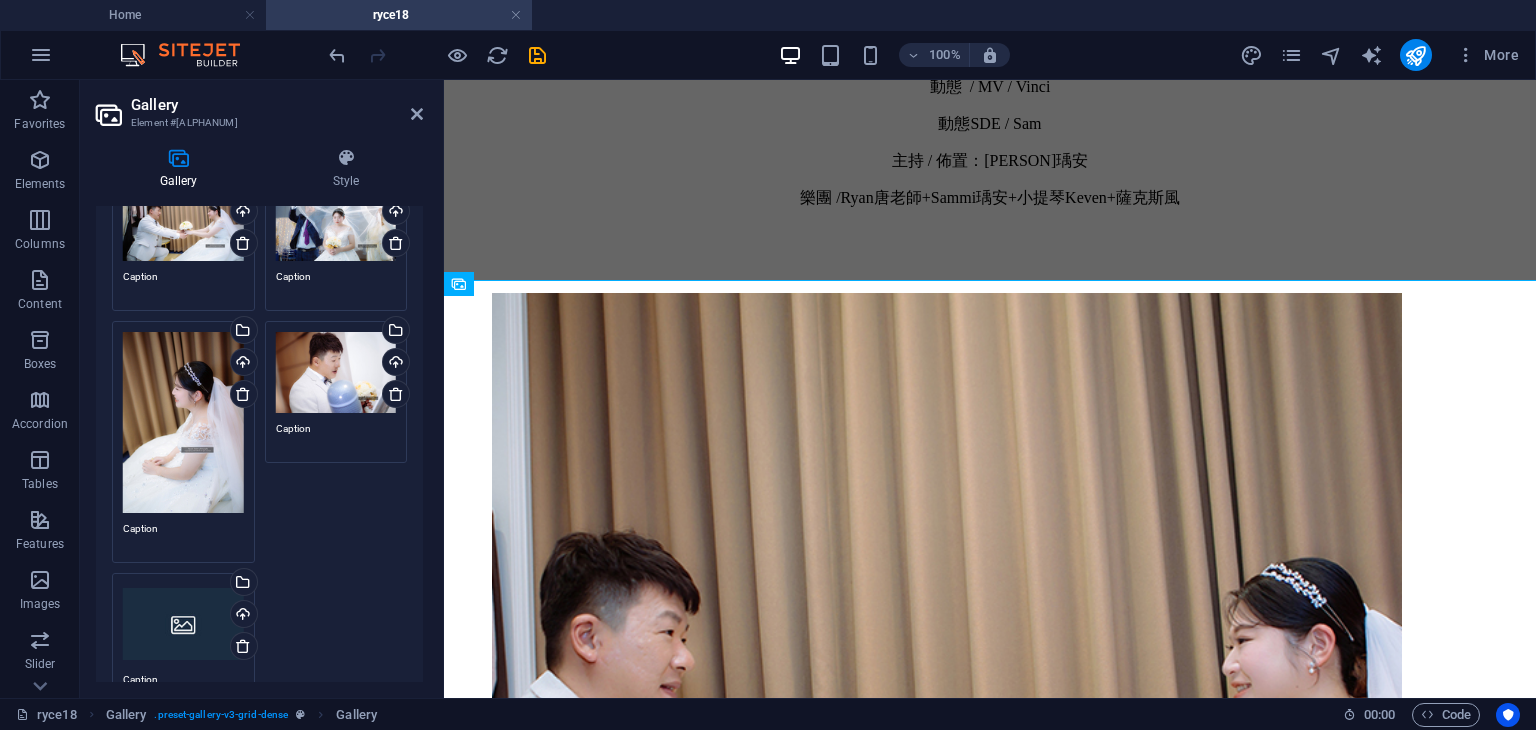 click on "Drag files here, click to choose files or select files from Files or our free stock photos & videos" at bounding box center [183, 624] 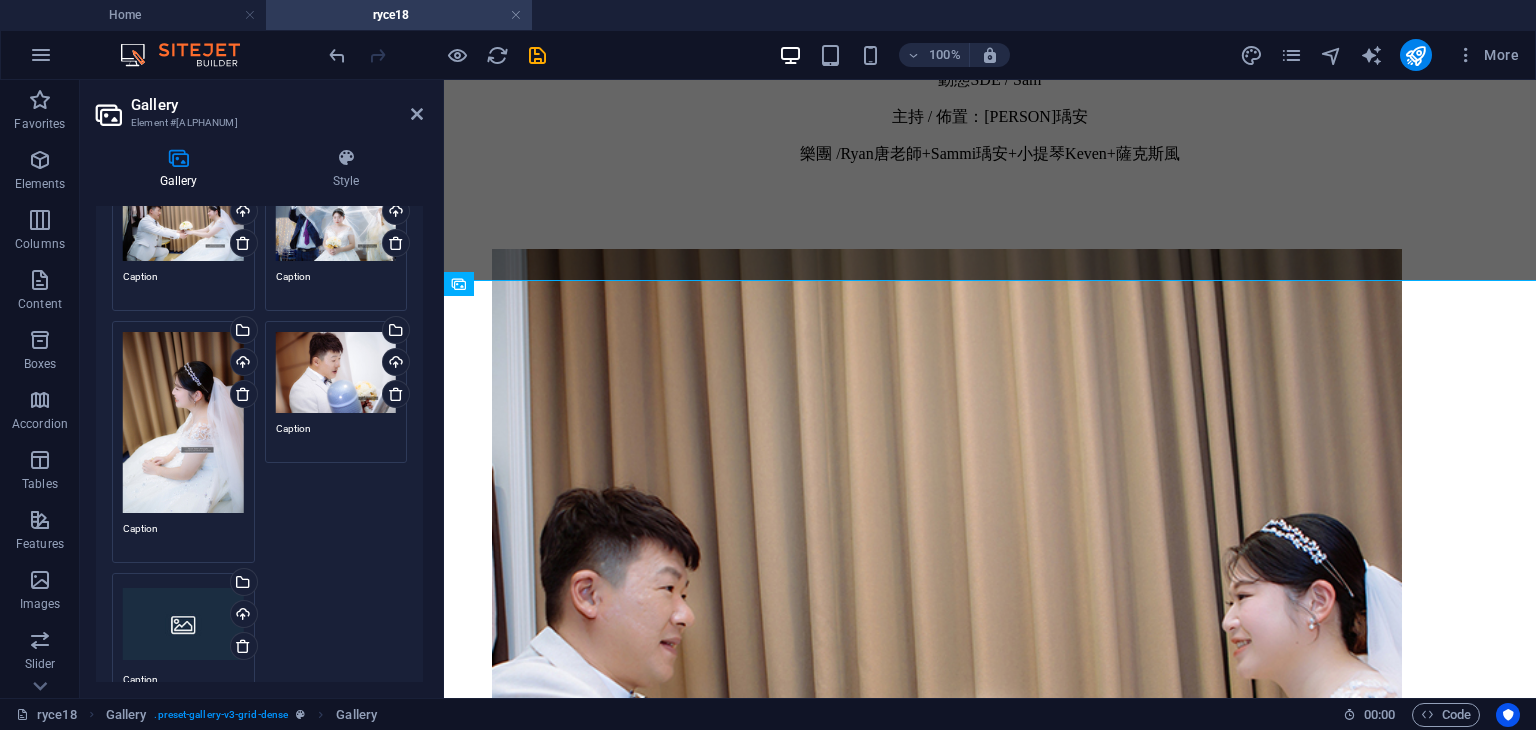scroll, scrollTop: 430, scrollLeft: 0, axis: vertical 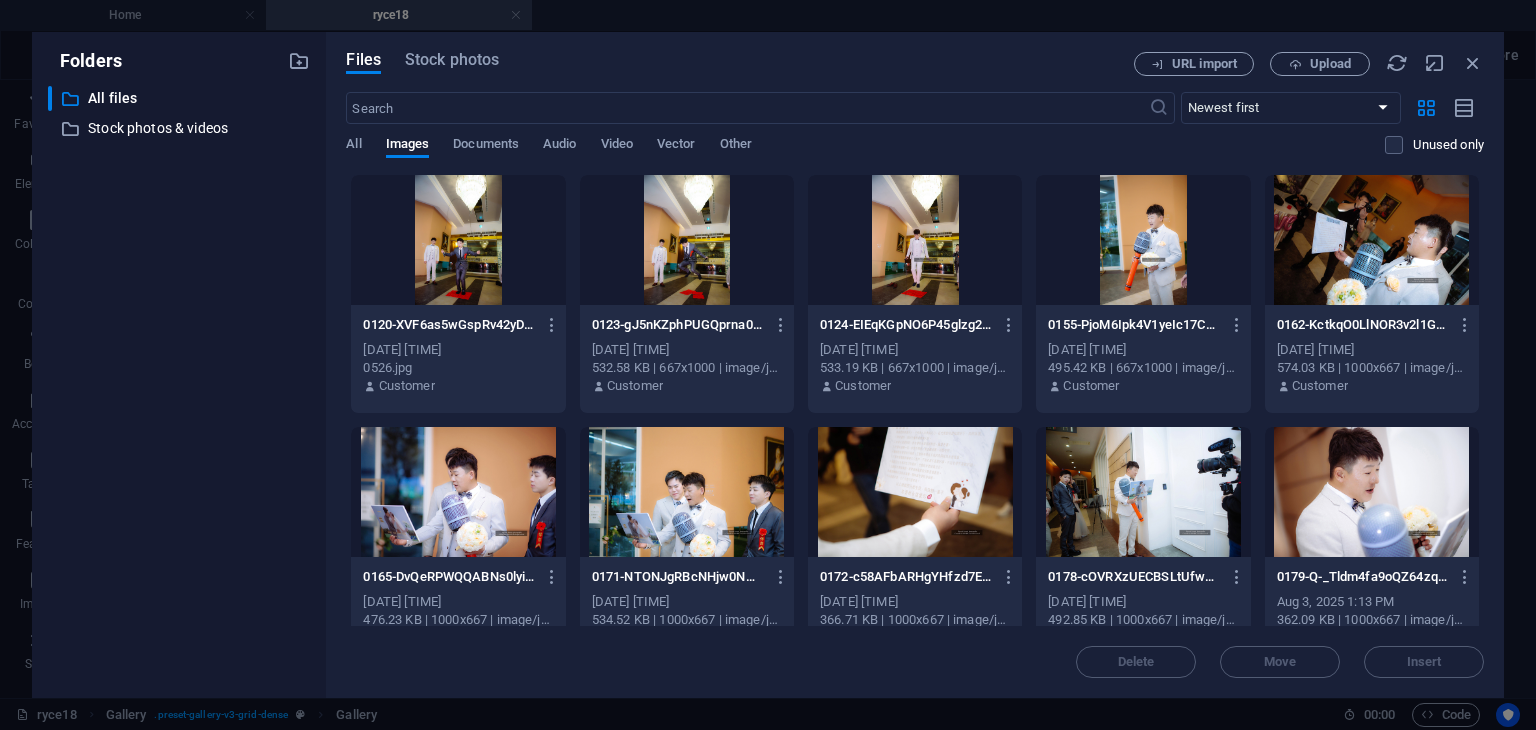 click at bounding box center (1143, 240) 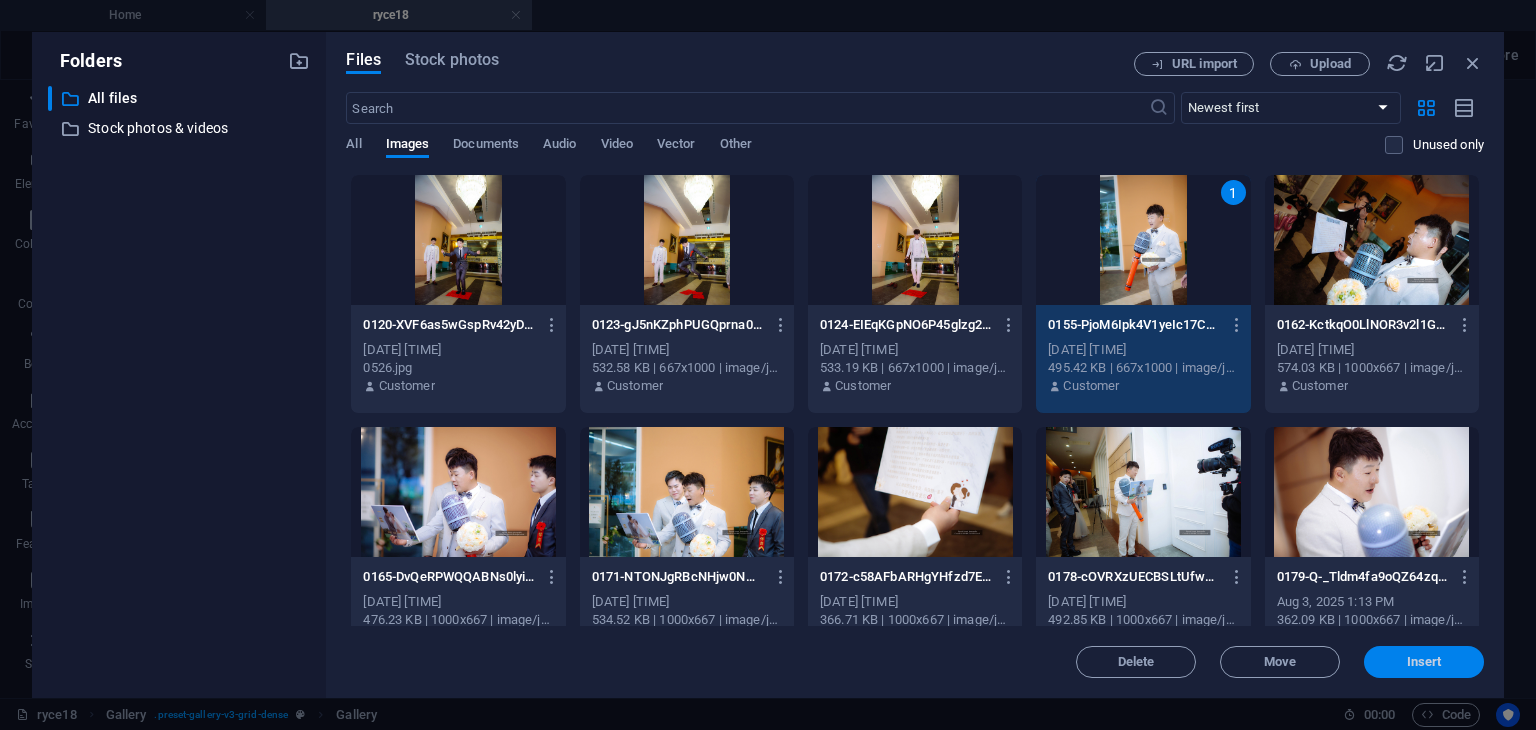 click on "Insert" at bounding box center [1424, 662] 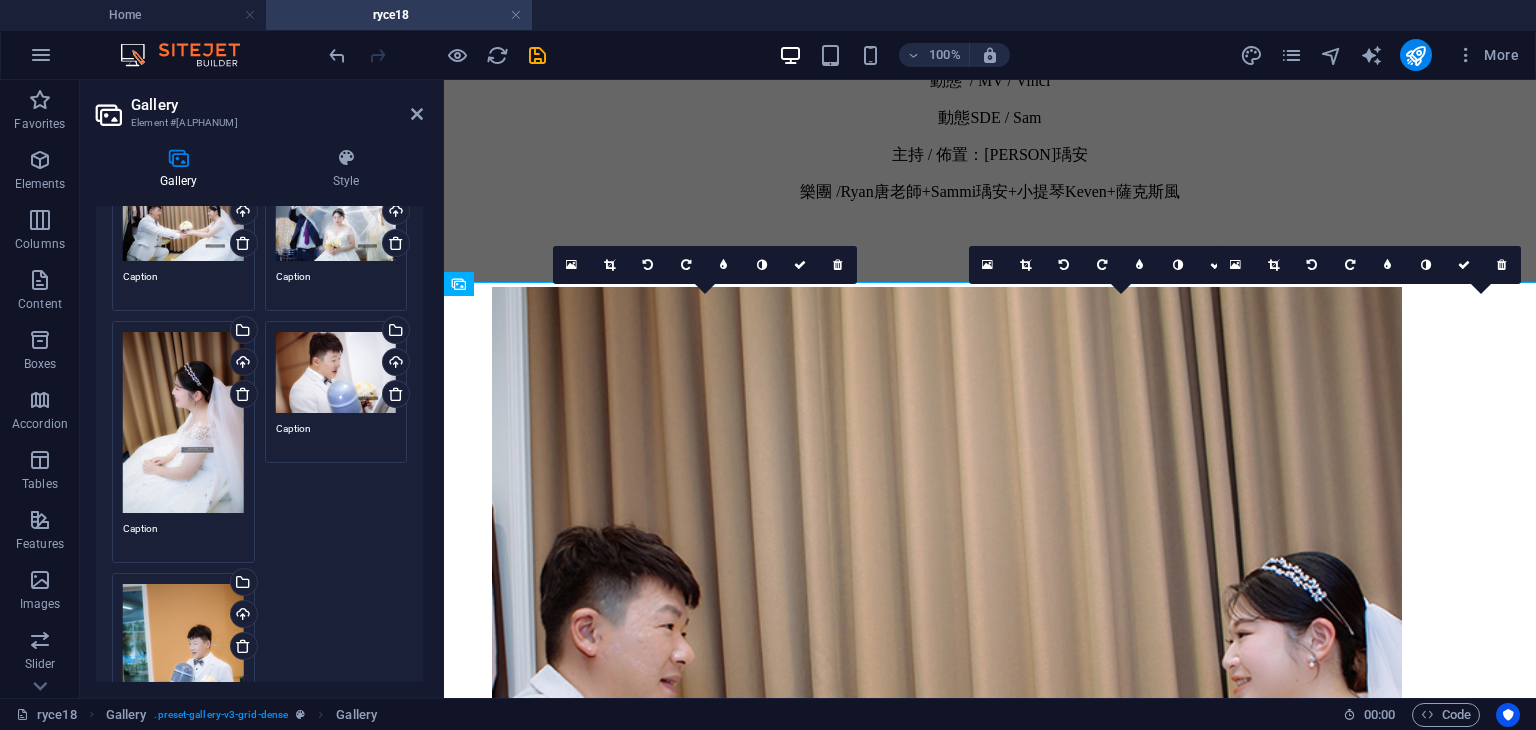 scroll, scrollTop: 739, scrollLeft: 0, axis: vertical 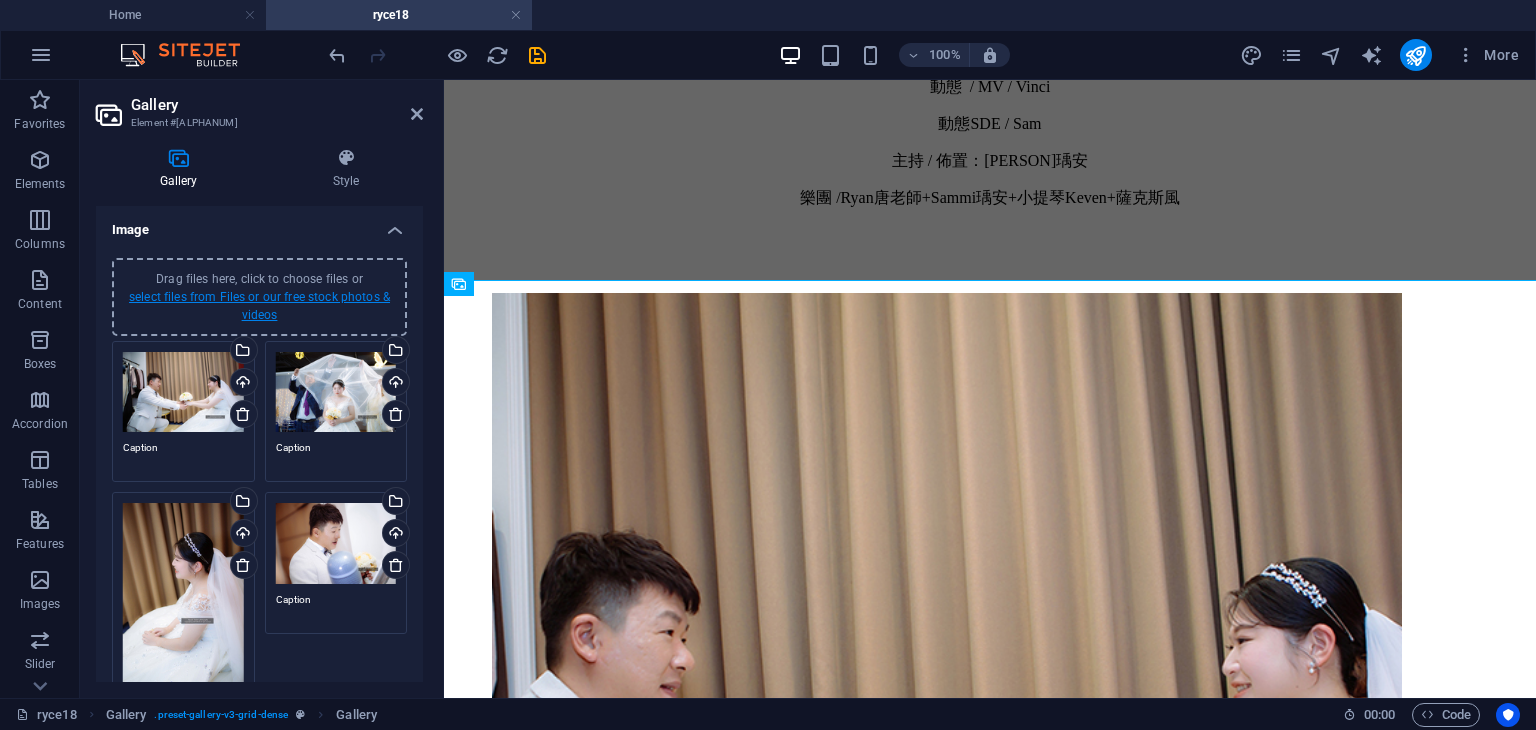 click on "select files from Files or our free stock photos & videos" at bounding box center (259, 306) 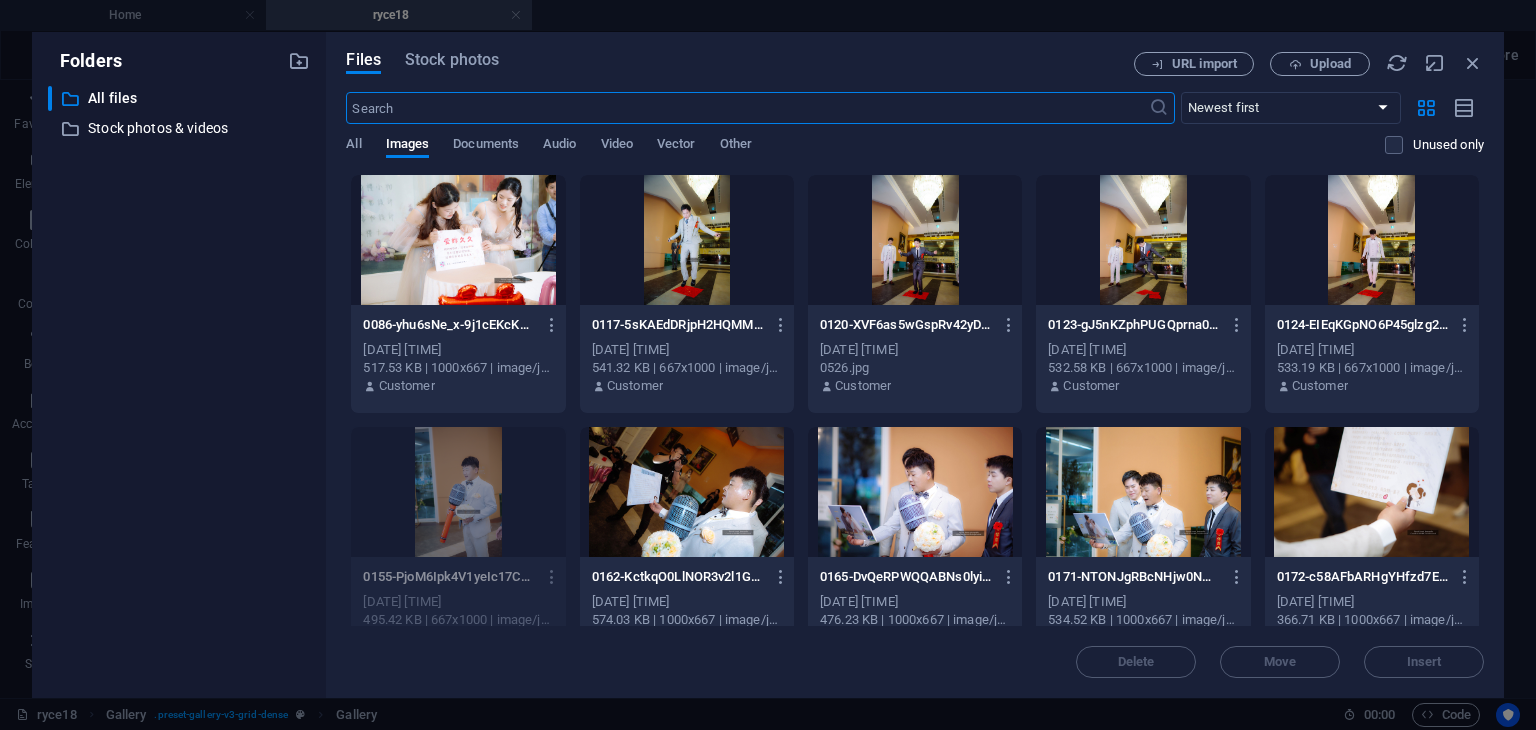 scroll, scrollTop: 430, scrollLeft: 0, axis: vertical 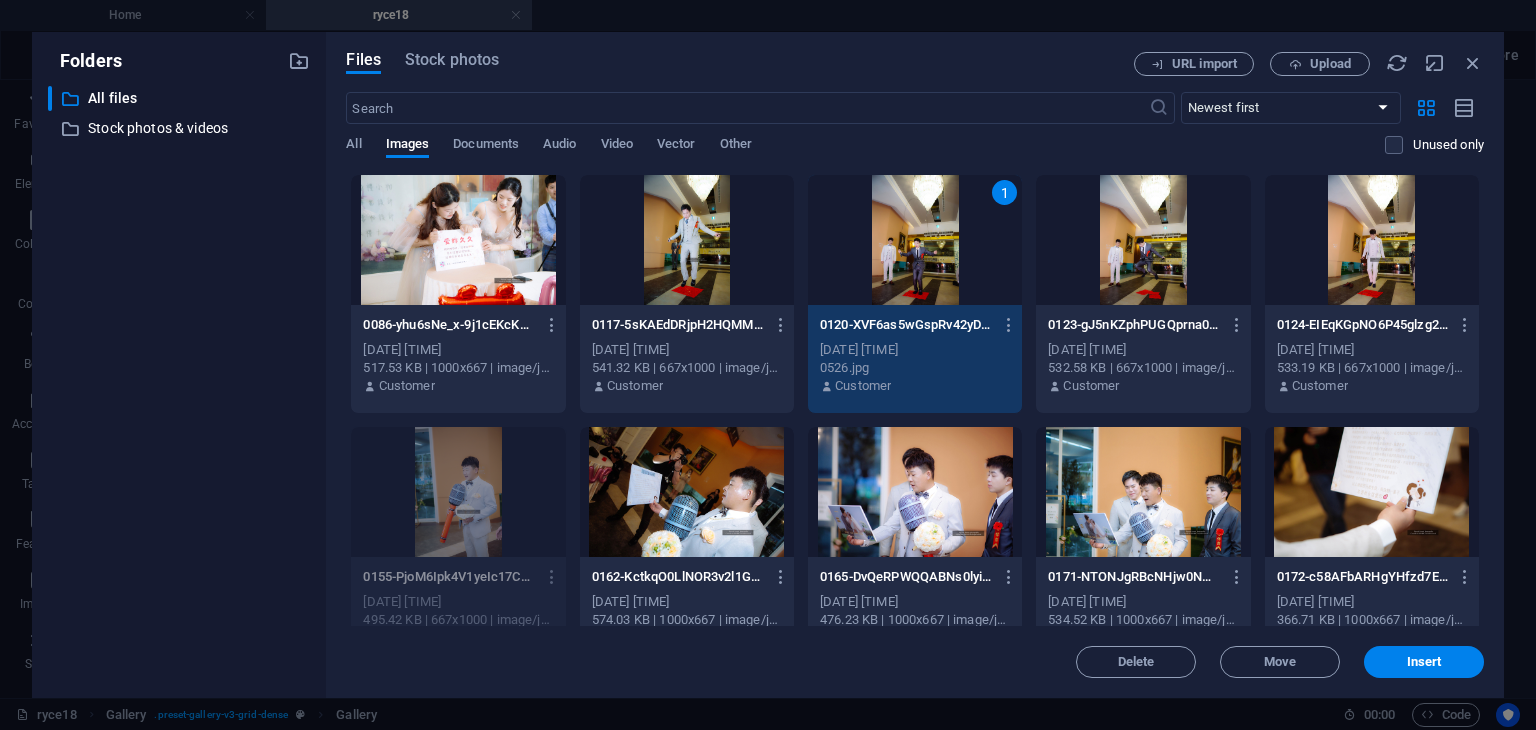 click at bounding box center (1143, 240) 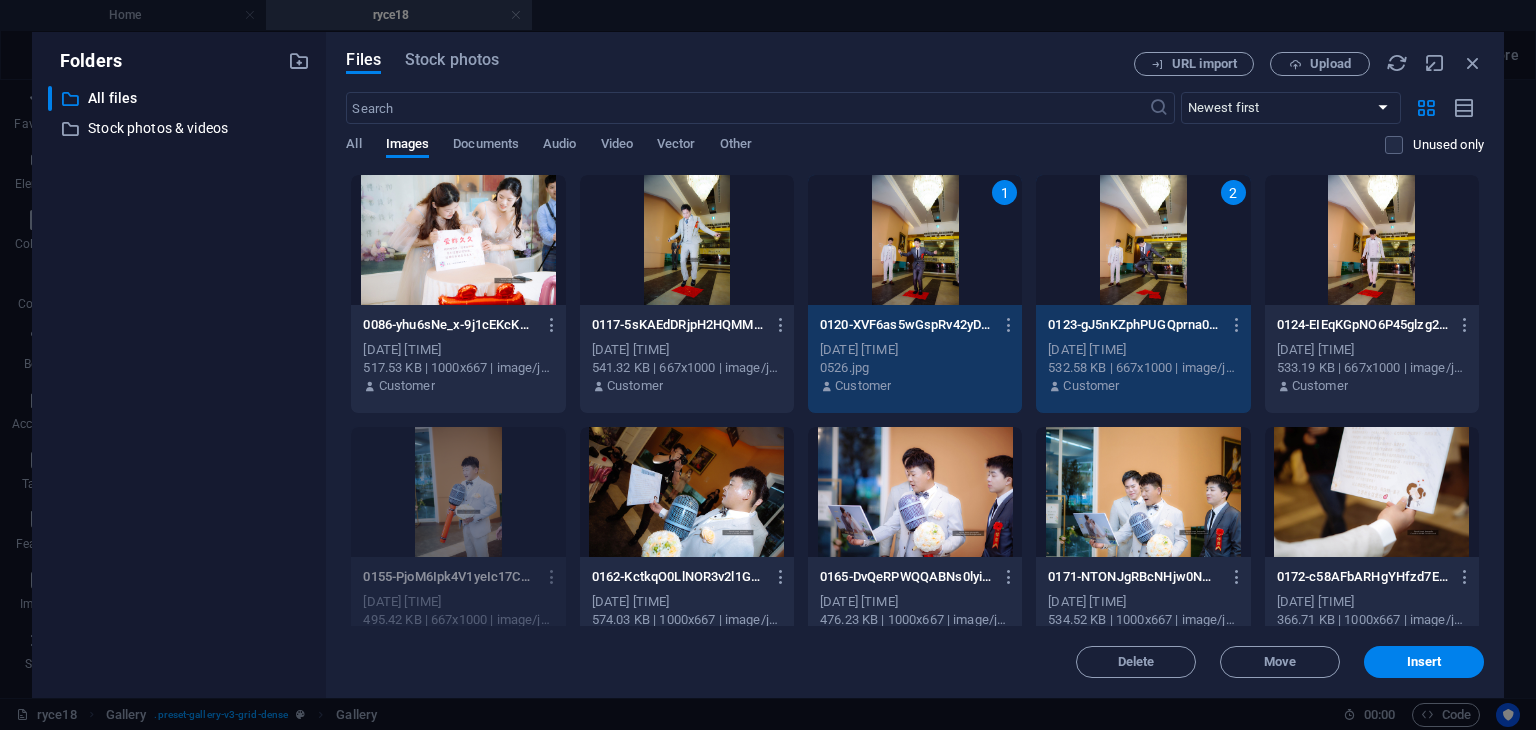 click at bounding box center (1372, 240) 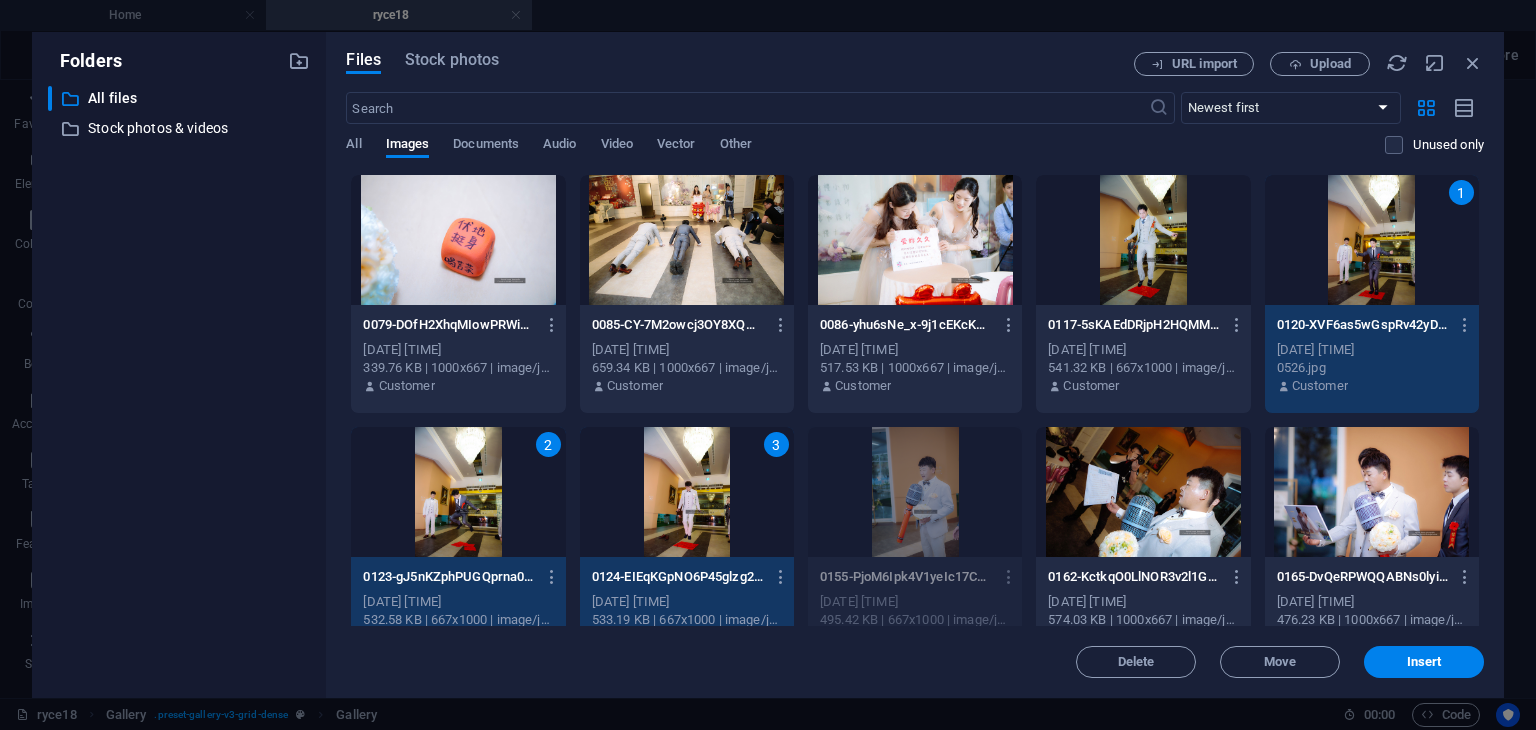 click at bounding box center (687, 240) 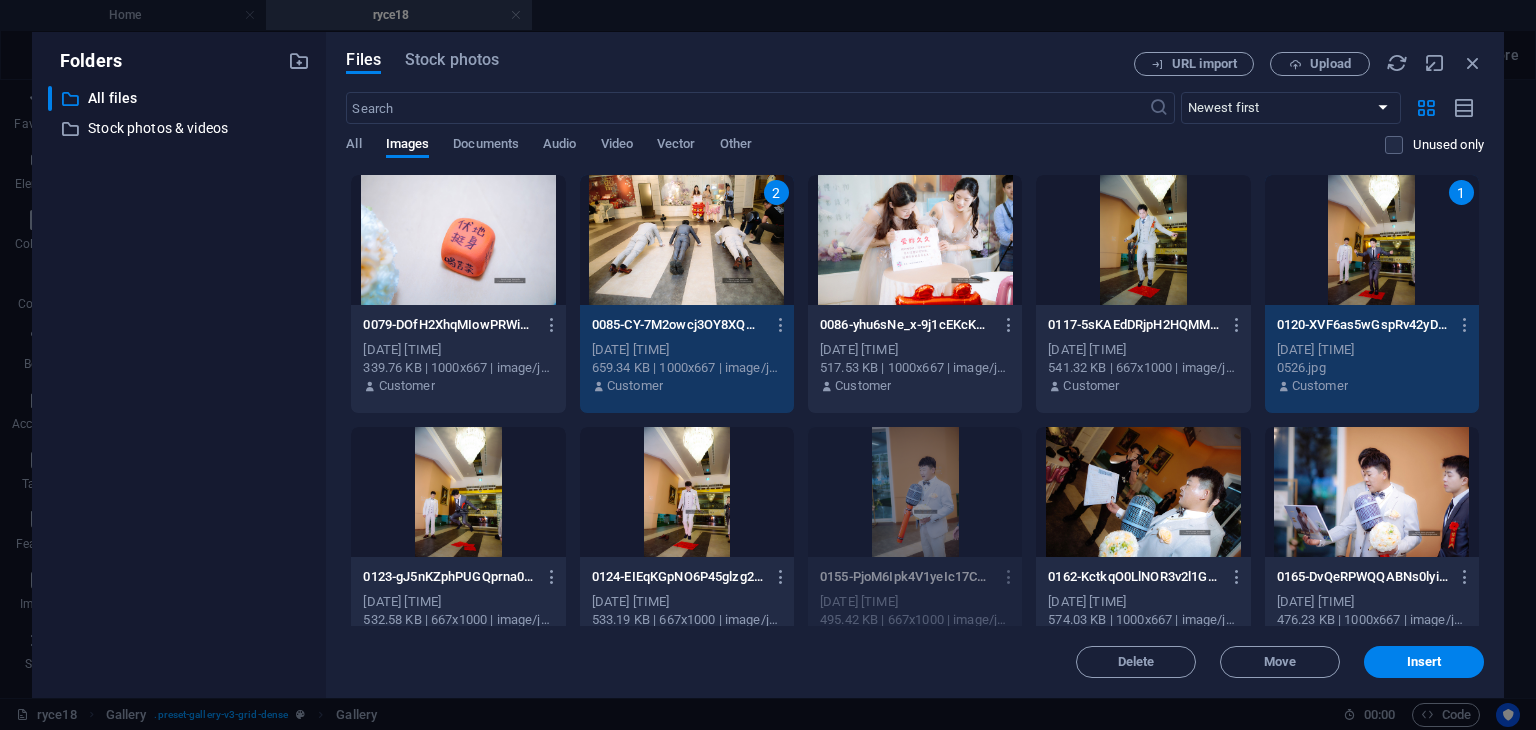 click at bounding box center (915, 240) 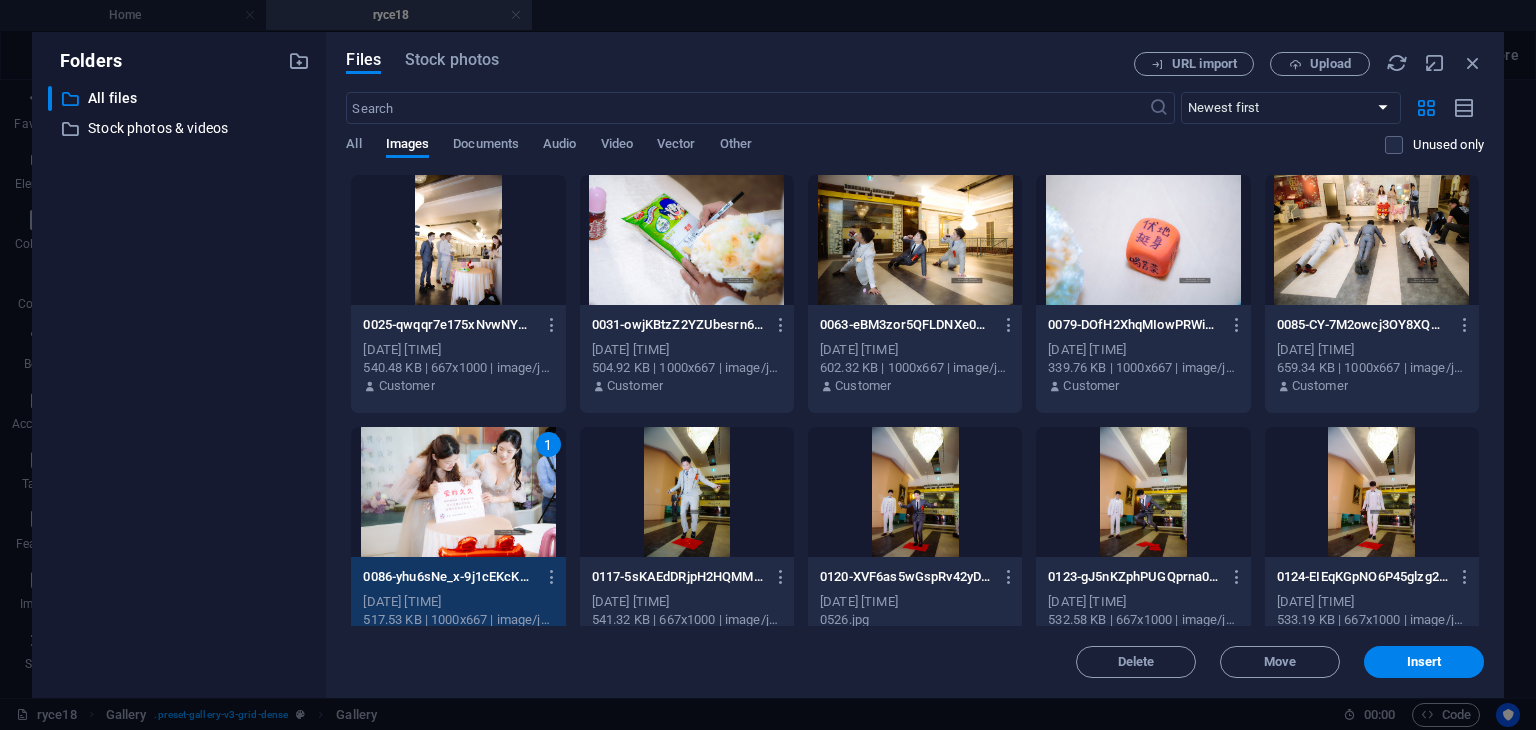 click at bounding box center (458, 240) 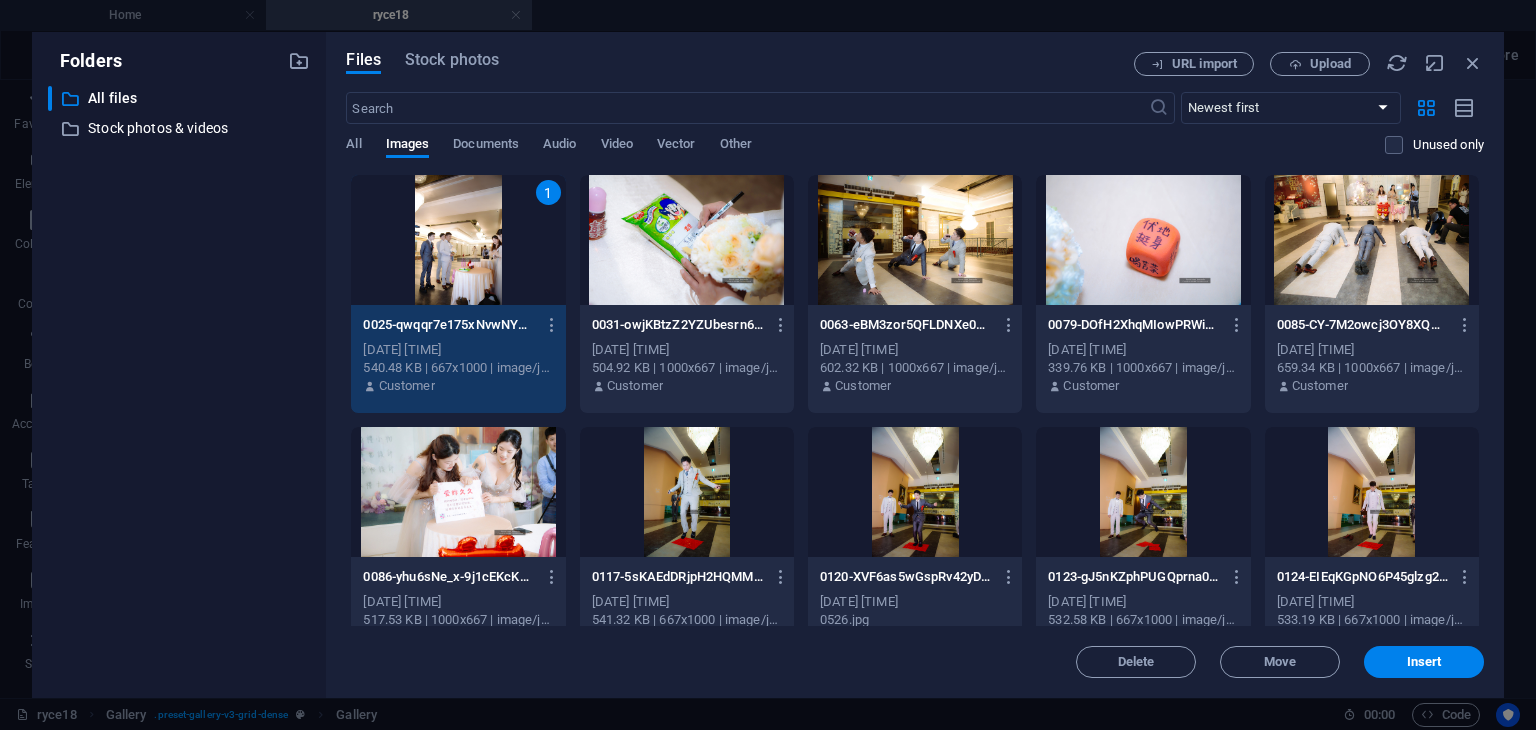 click at bounding box center [687, 240] 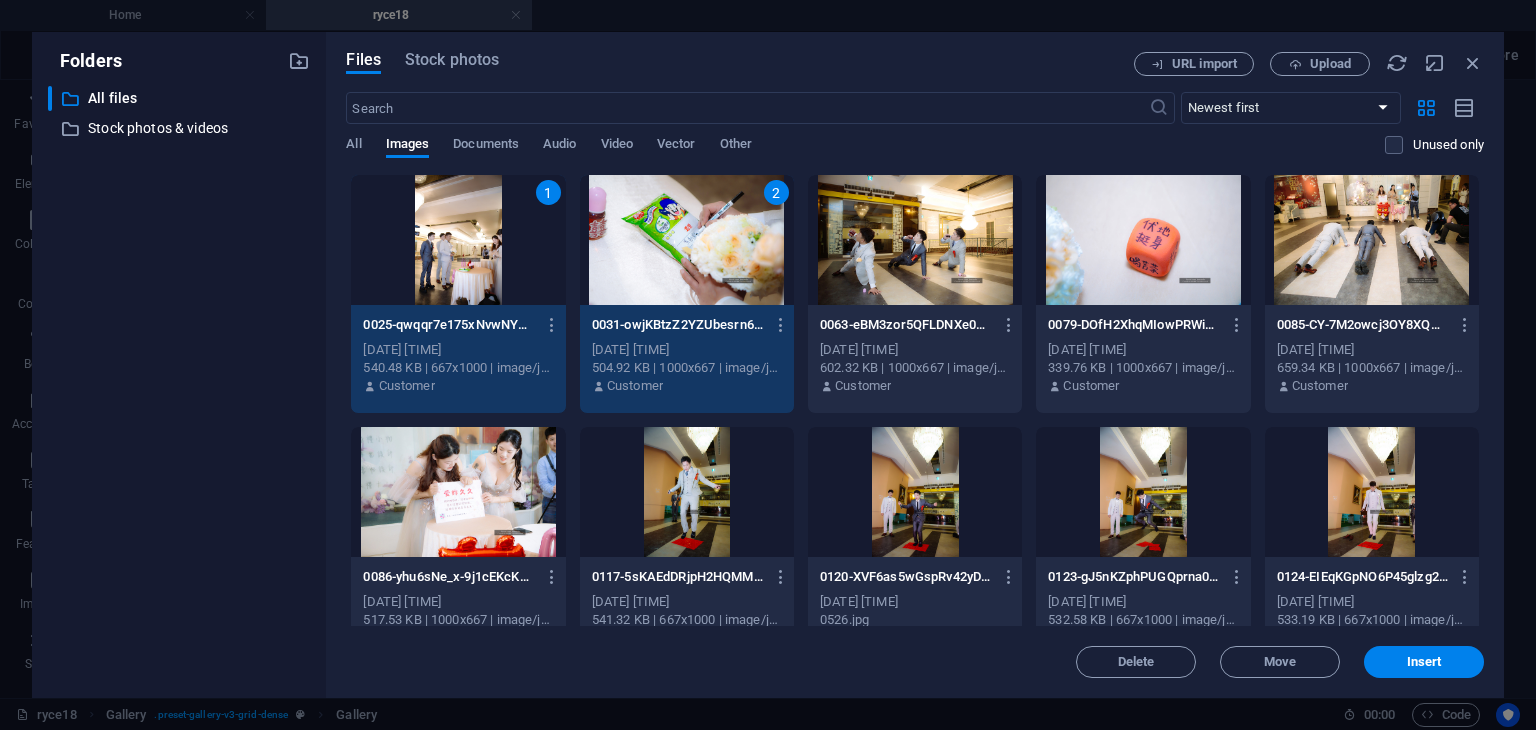 click at bounding box center (915, 240) 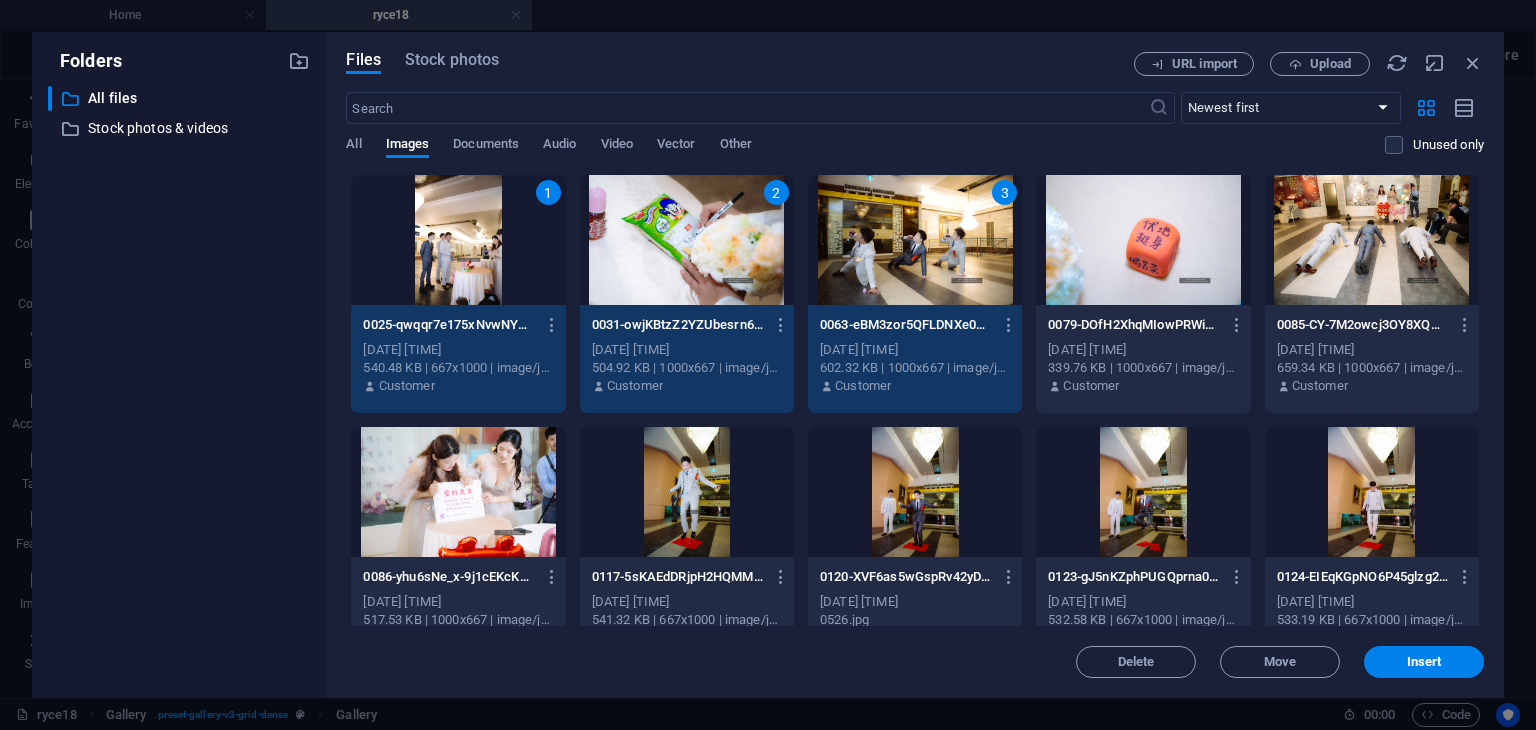 click at bounding box center (1143, 240) 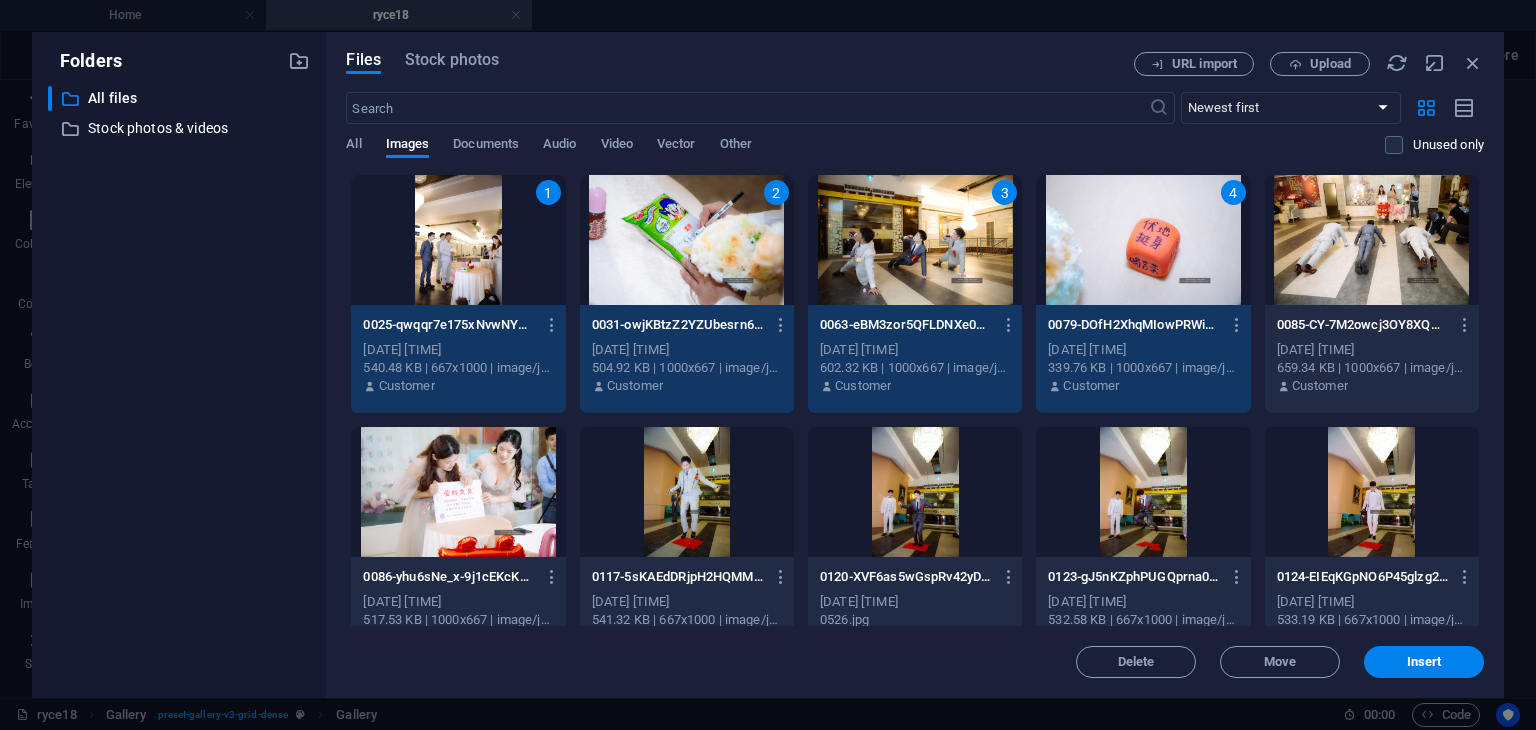 click at bounding box center (1372, 240) 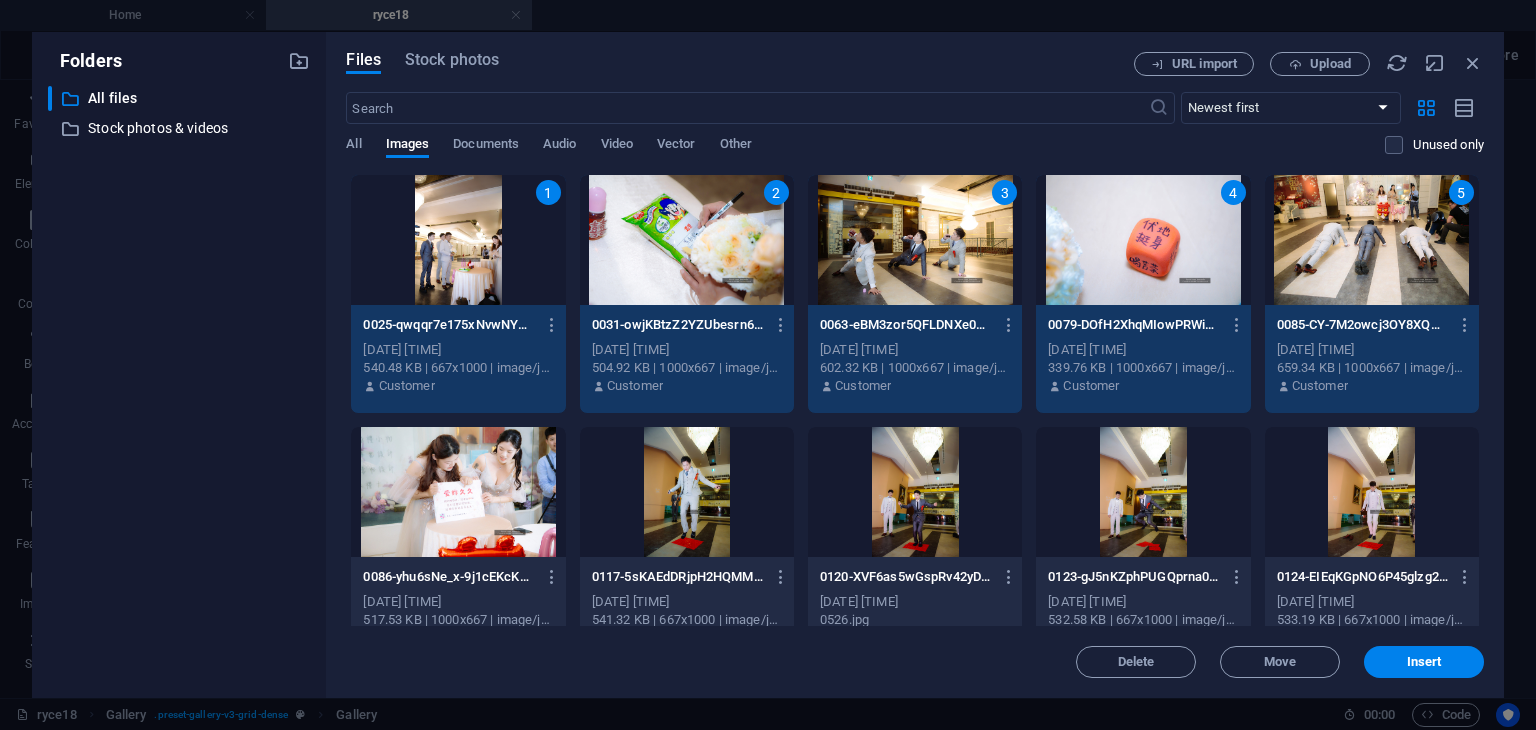 click at bounding box center (458, 492) 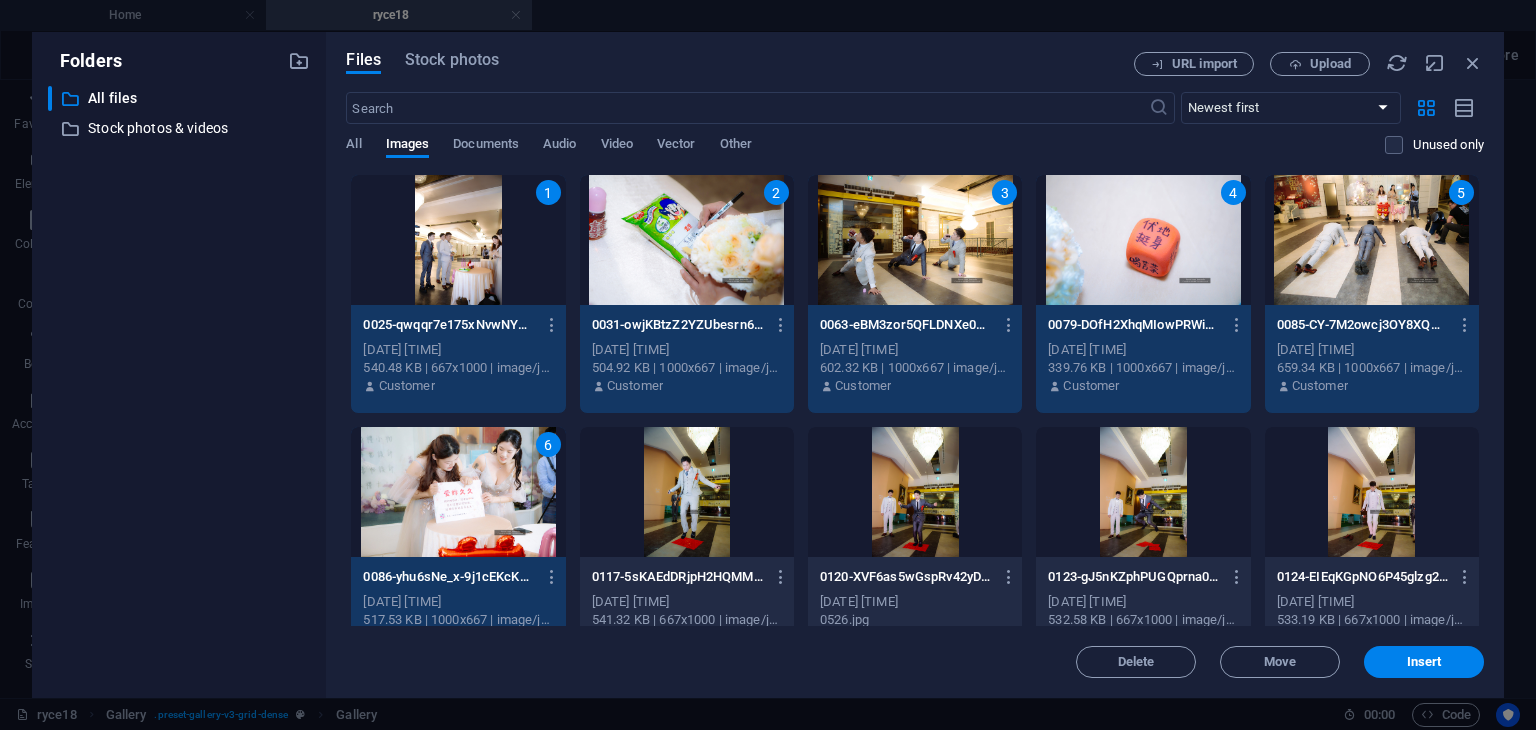 click at bounding box center [687, 492] 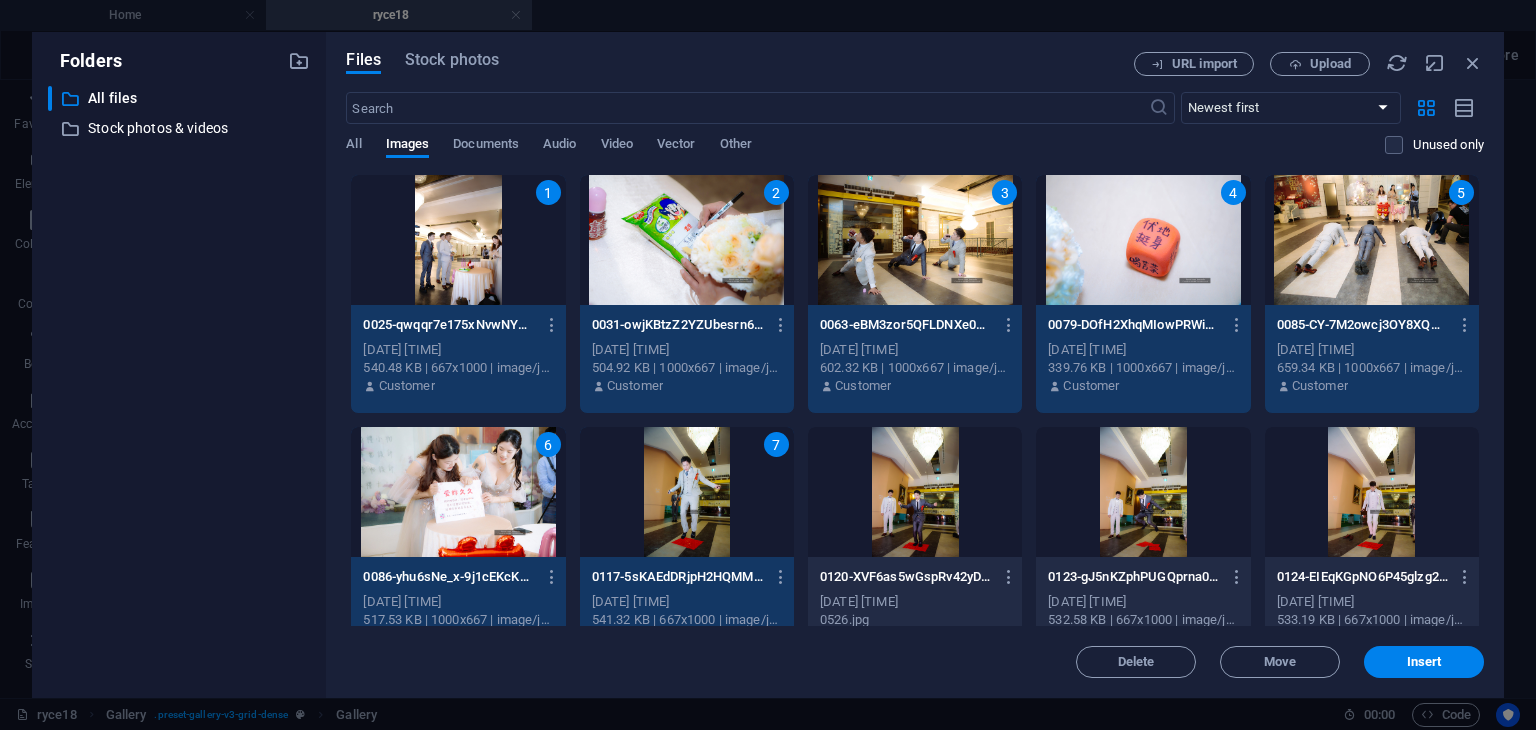 drag, startPoint x: 898, startPoint y: 501, endPoint x: 1124, endPoint y: 513, distance: 226.31836 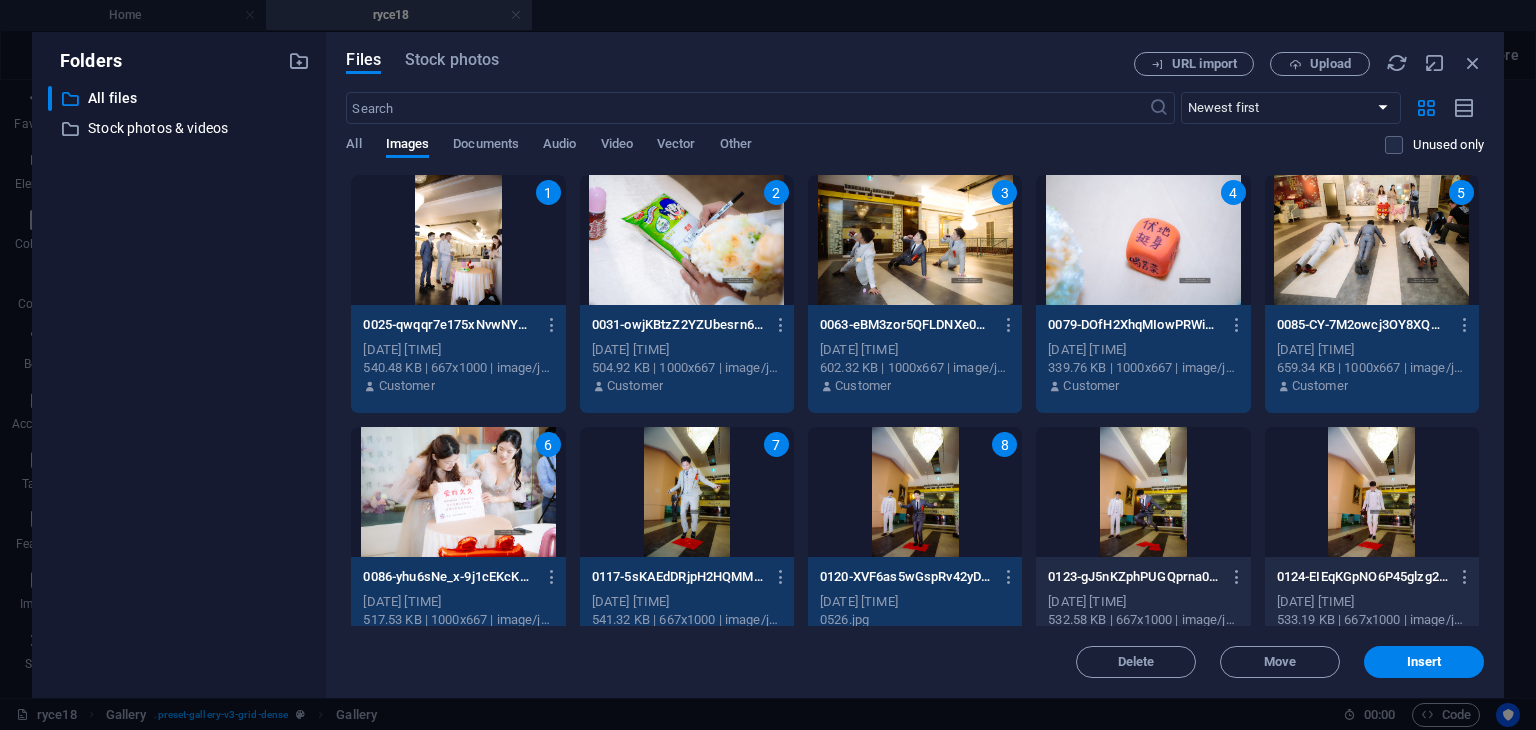drag, startPoint x: 1123, startPoint y: 513, endPoint x: 1337, endPoint y: 529, distance: 214.59729 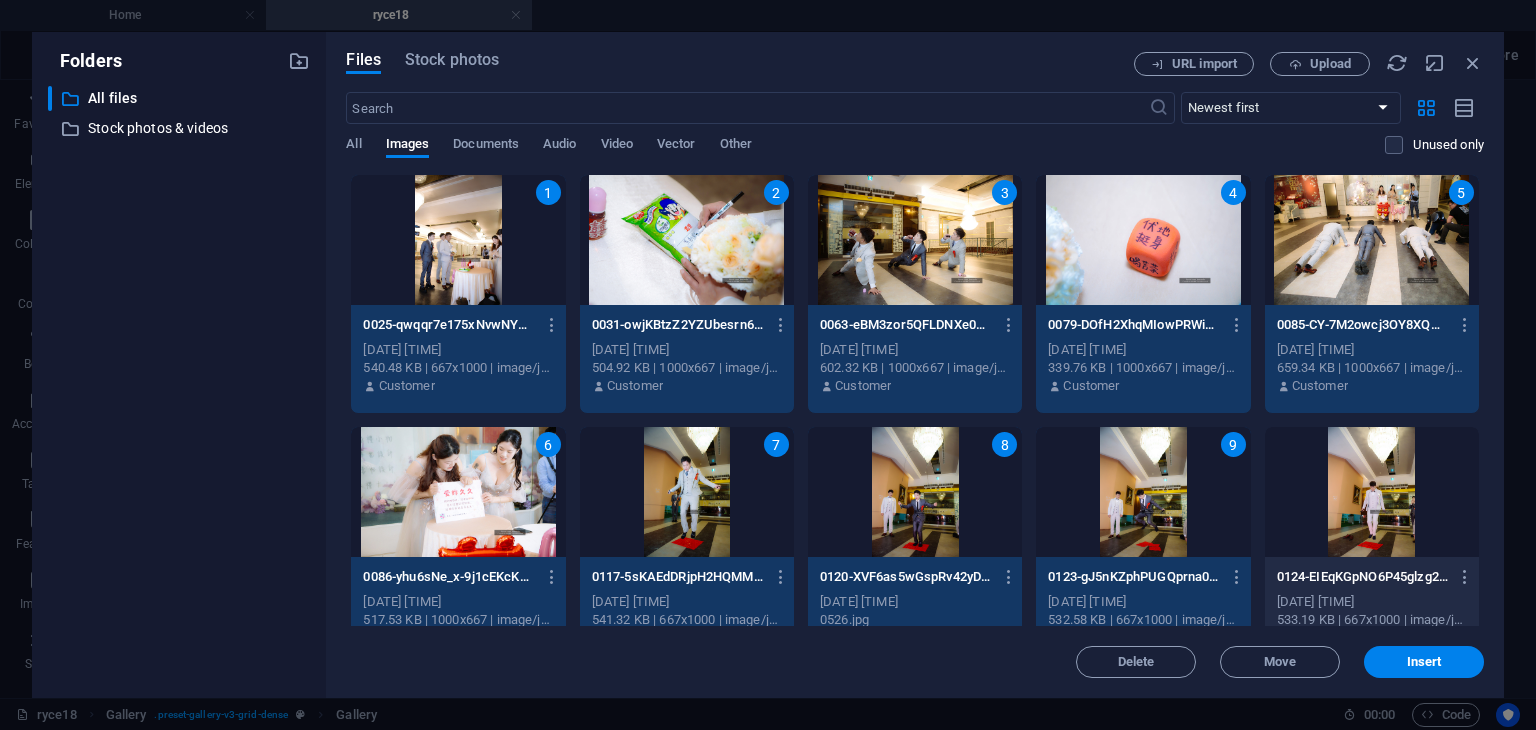 click at bounding box center (1372, 492) 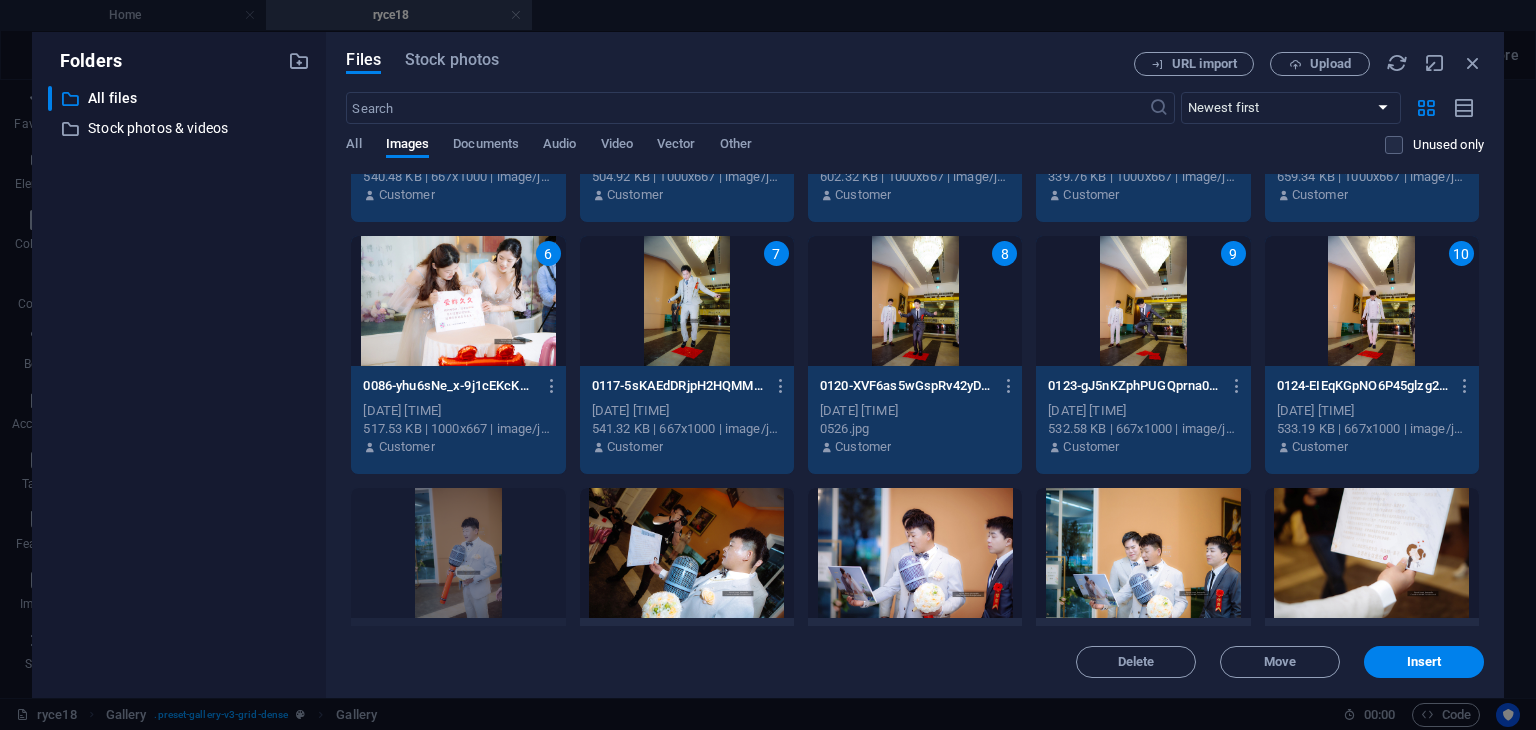 scroll, scrollTop: 335, scrollLeft: 0, axis: vertical 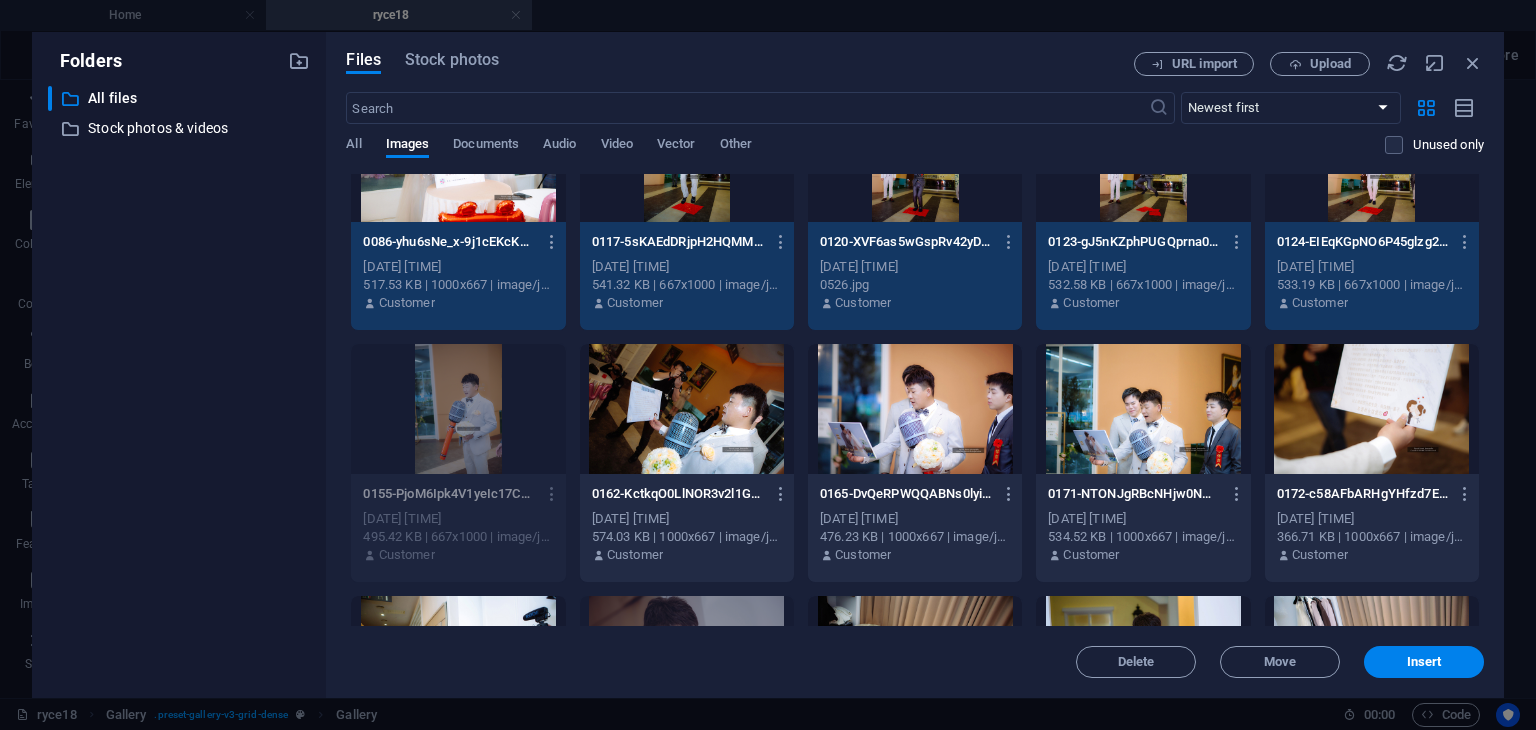 click at bounding box center [687, 409] 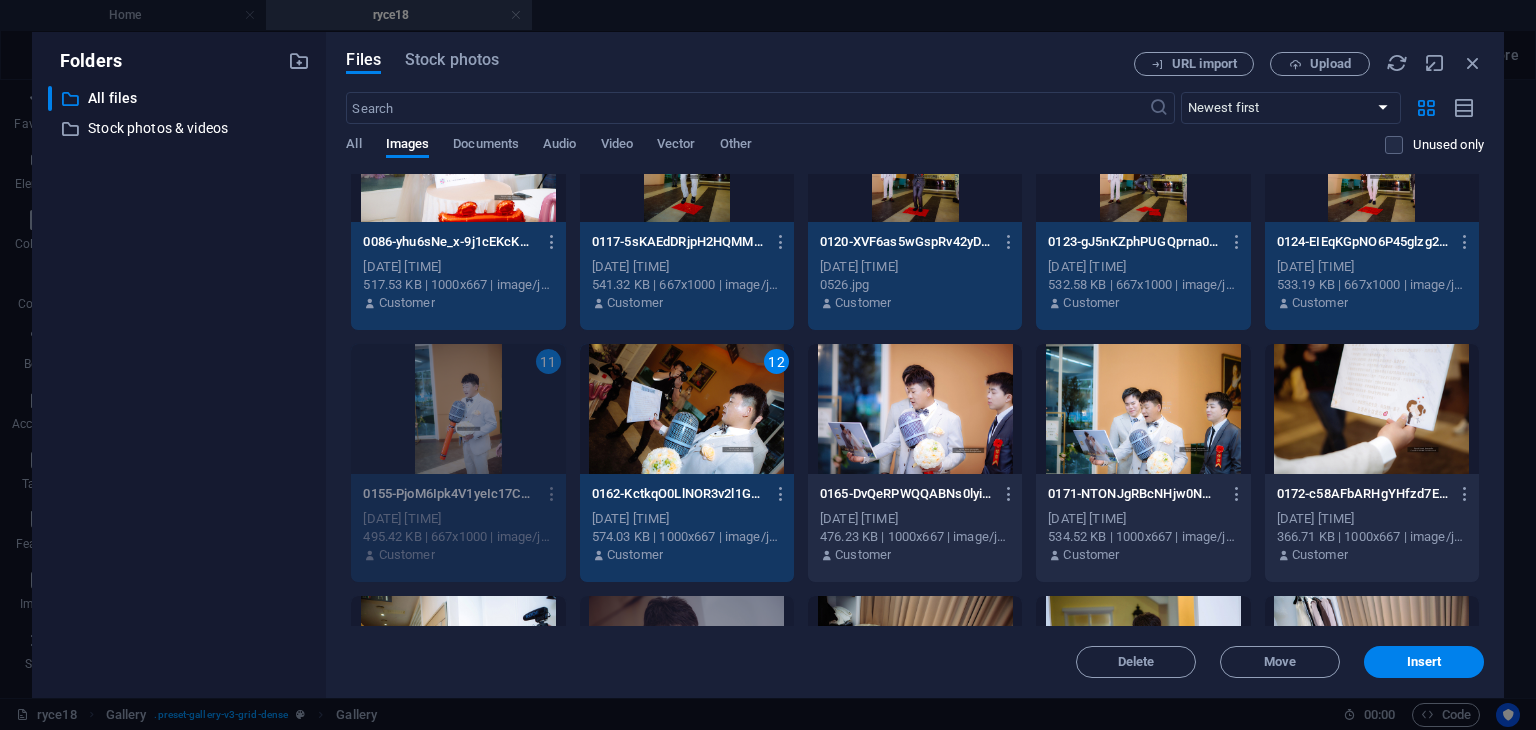 click at bounding box center (915, 409) 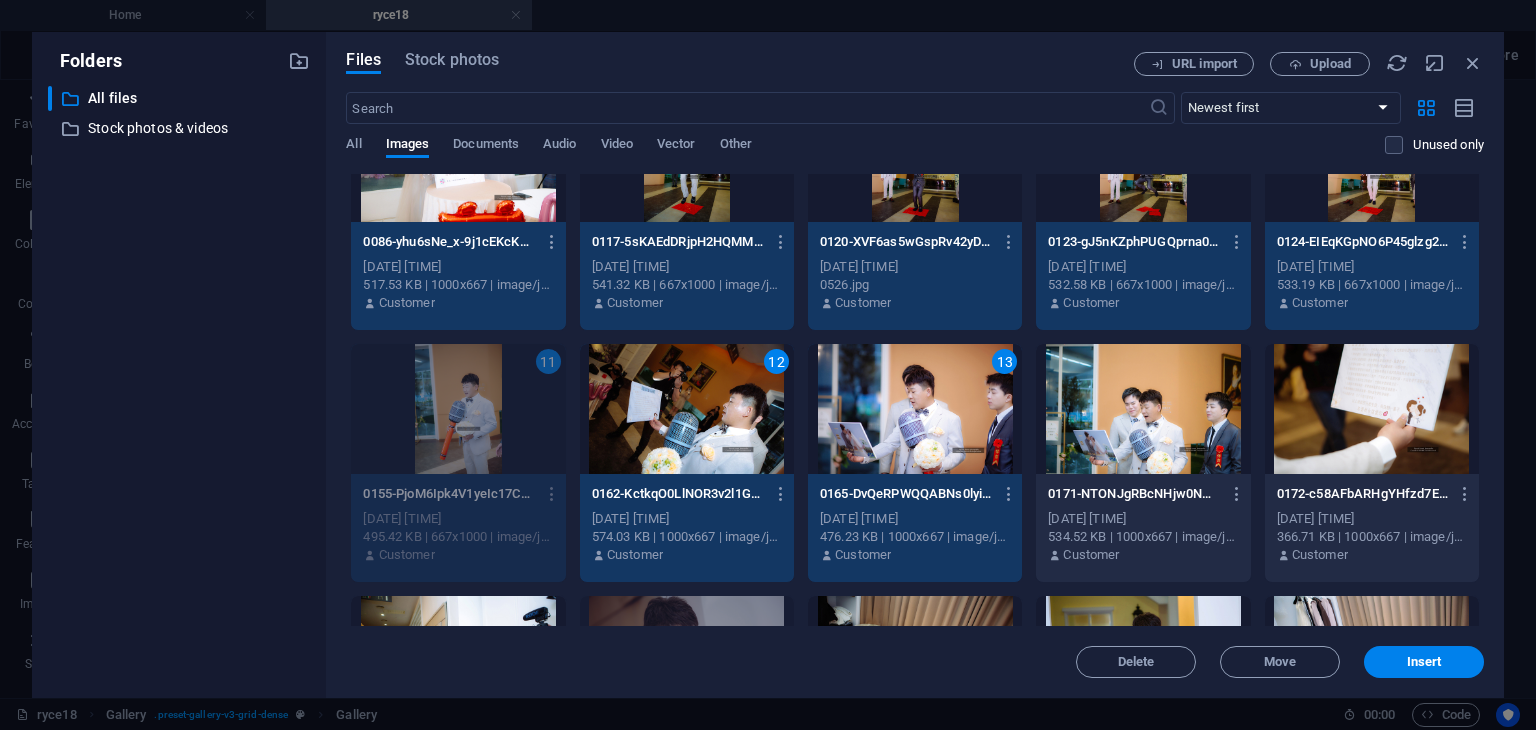 click at bounding box center (1372, 409) 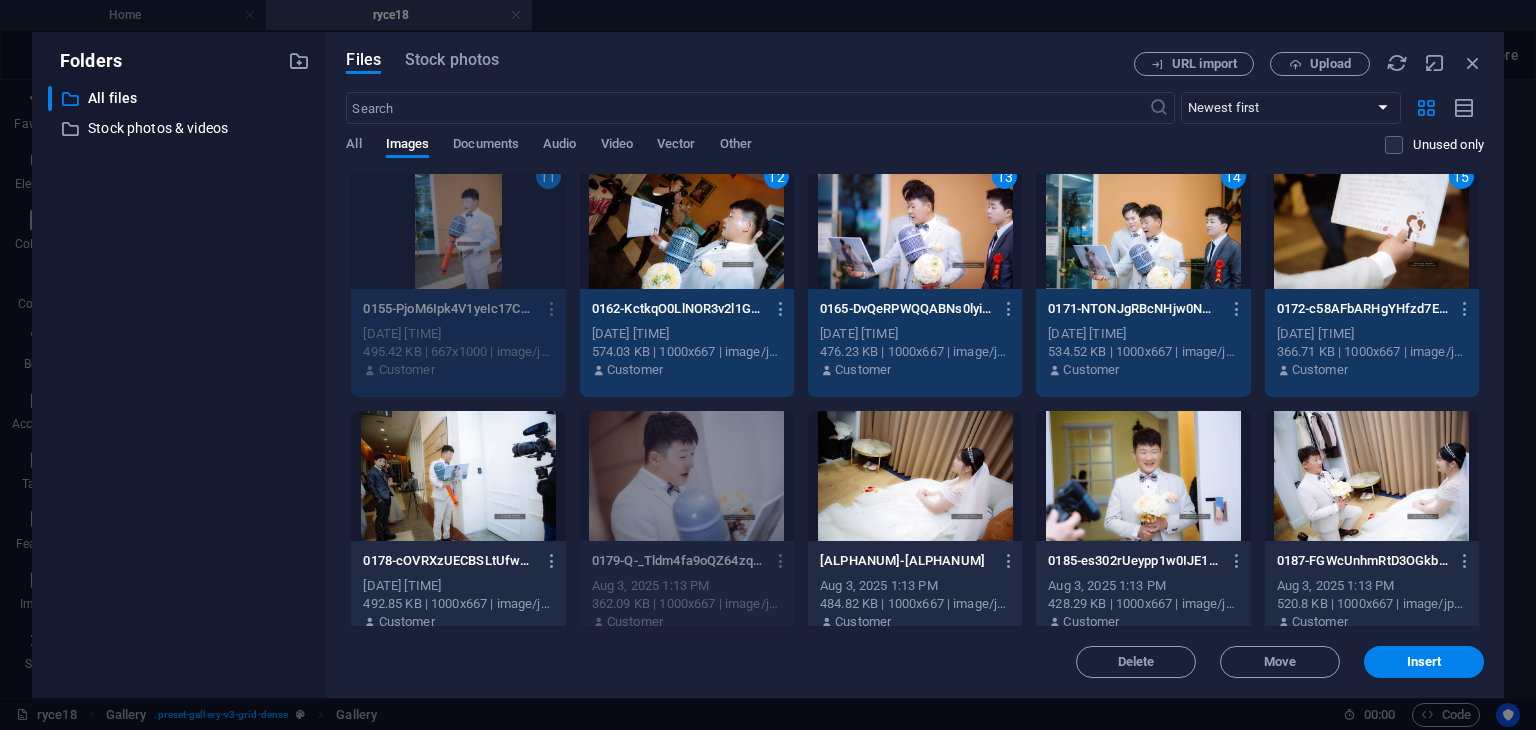 scroll, scrollTop: 577, scrollLeft: 0, axis: vertical 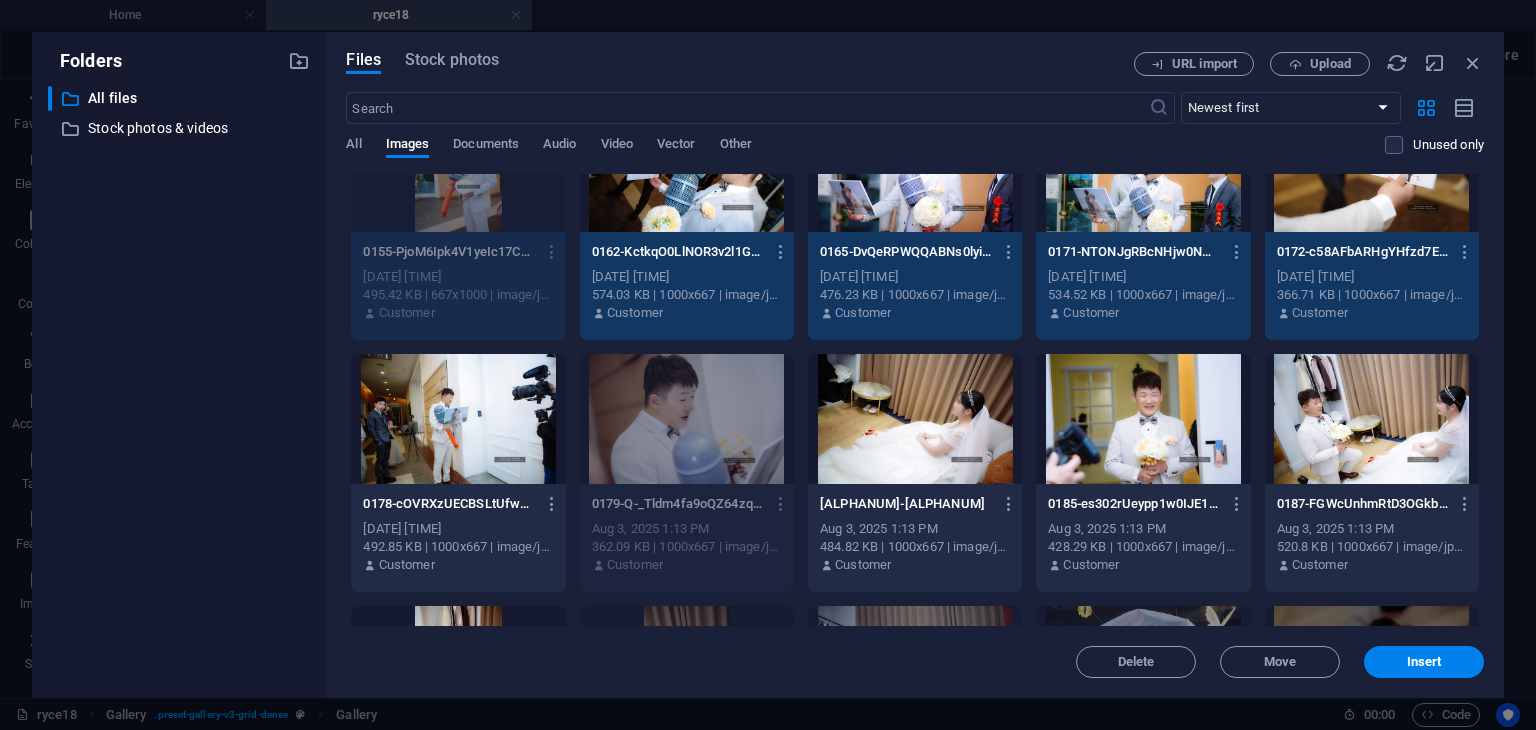 click at bounding box center (458, 419) 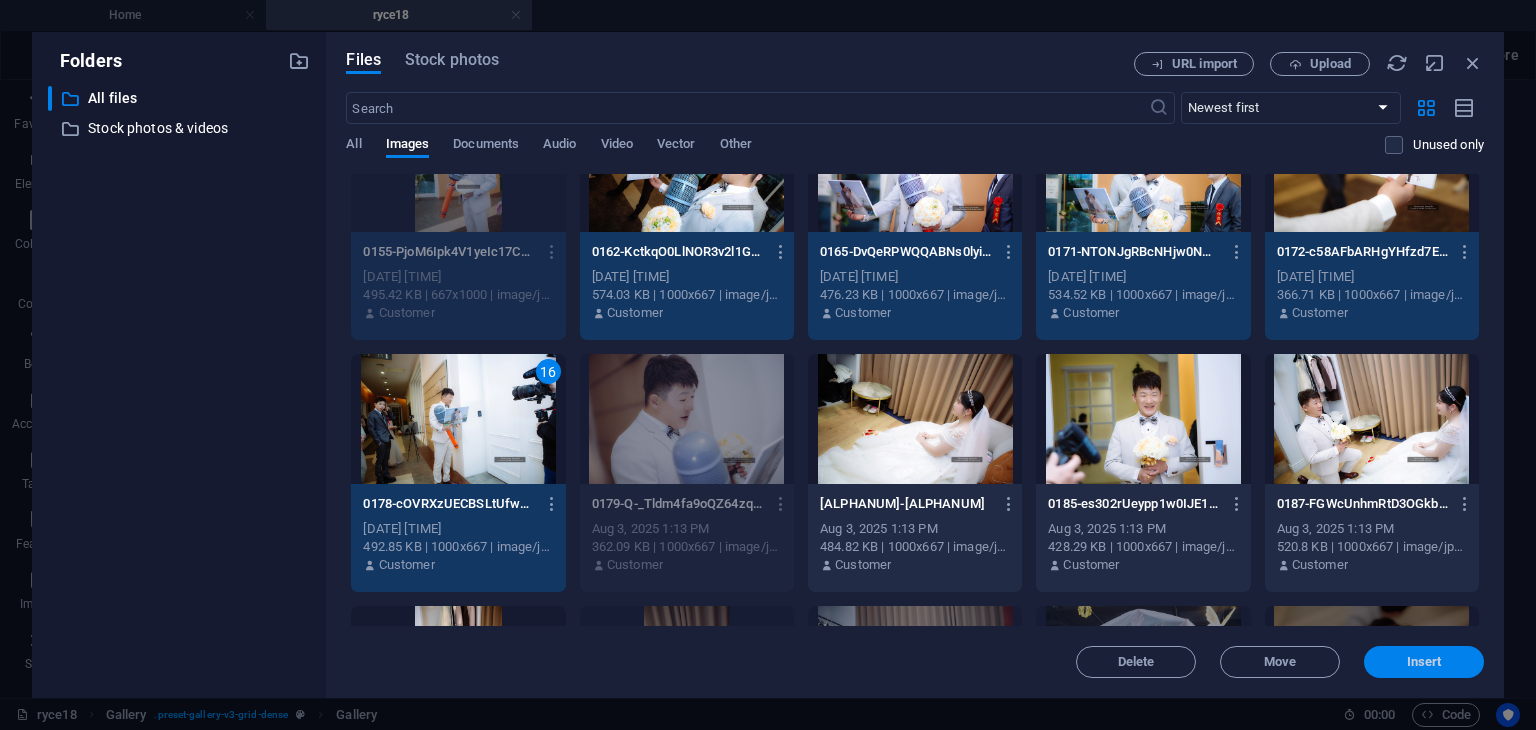 click on "Insert" at bounding box center [1424, 662] 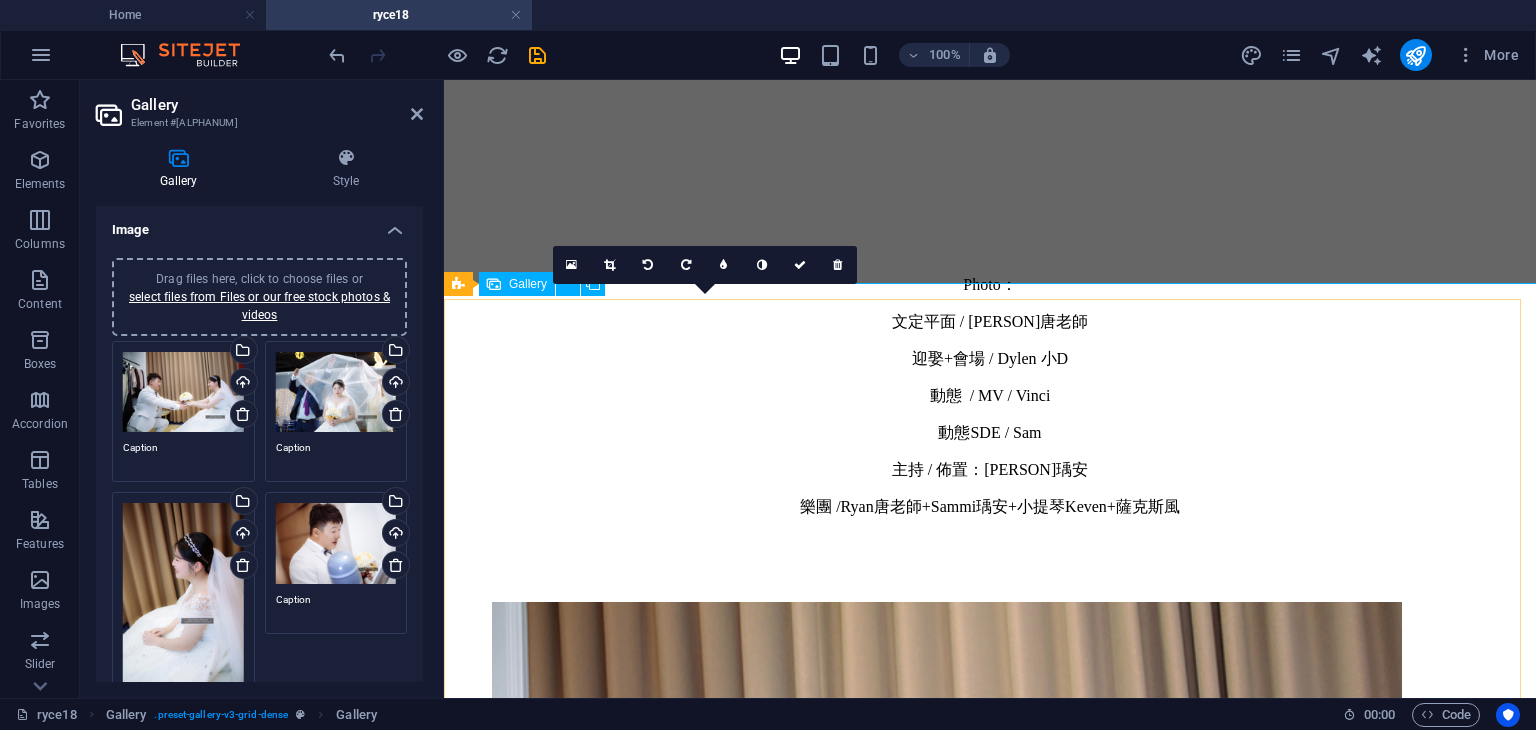 scroll, scrollTop: 739, scrollLeft: 0, axis: vertical 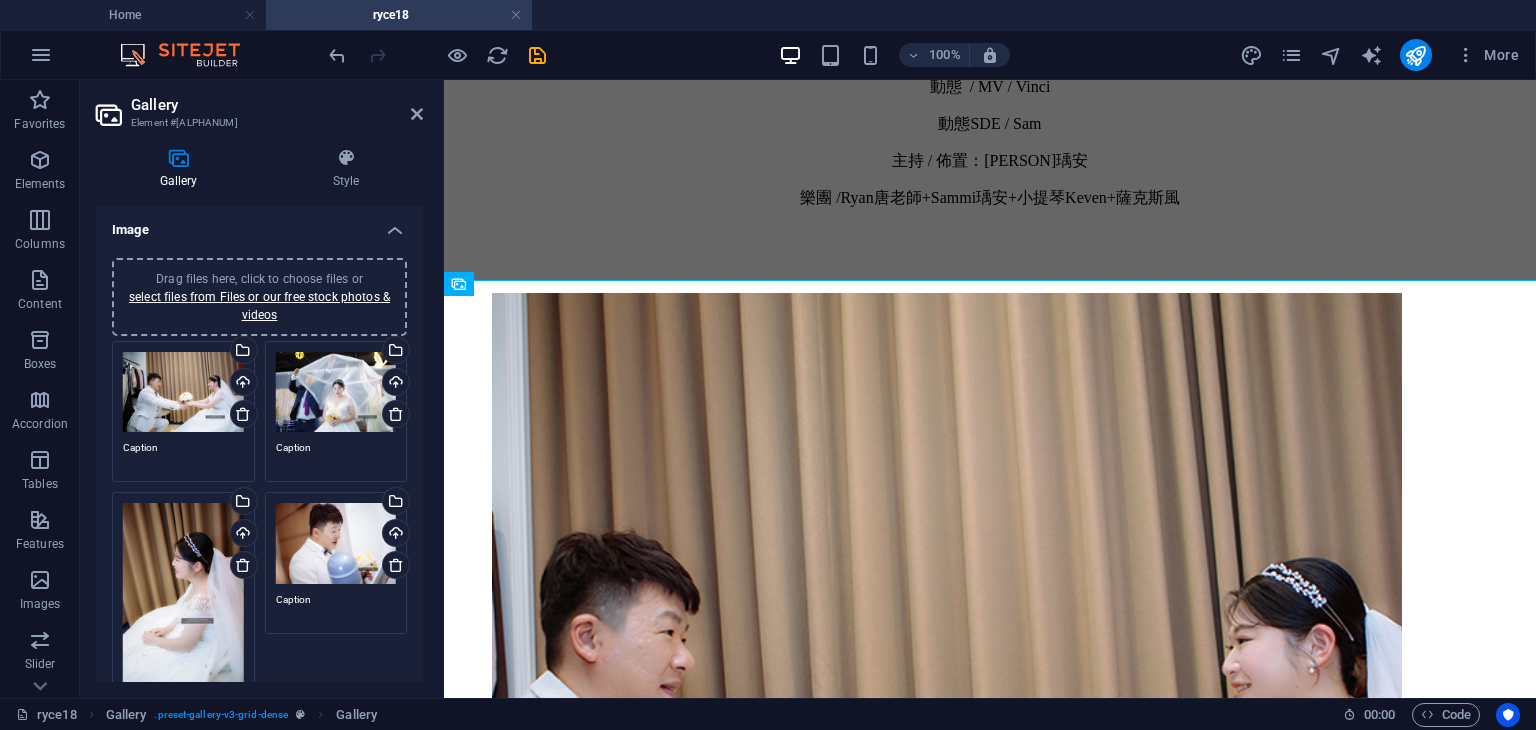 click on "Drag files here, click to choose files or select files from Files or our free stock photos & videos" at bounding box center (259, 297) 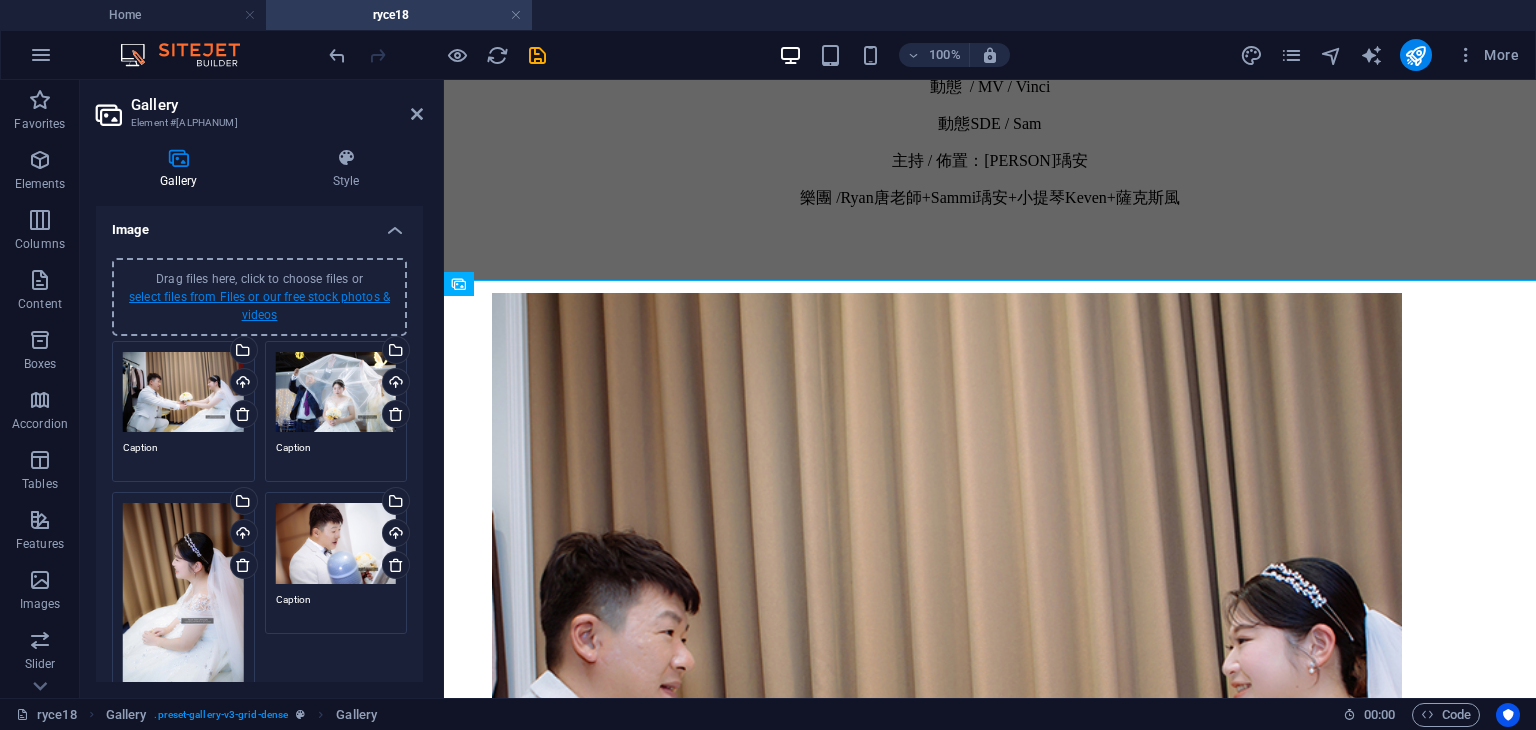 click on "select files from Files or our free stock photos & videos" at bounding box center (259, 306) 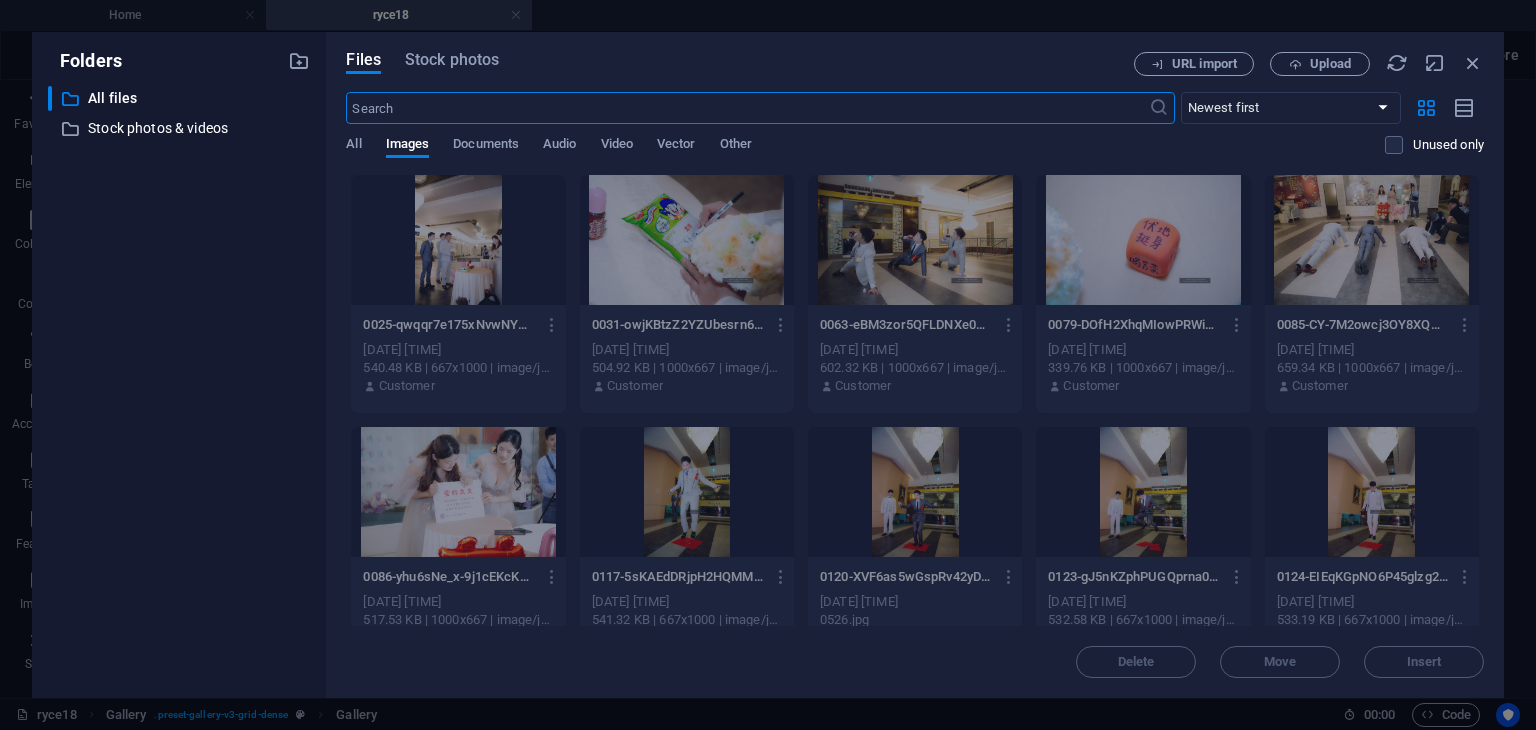 scroll, scrollTop: 430, scrollLeft: 0, axis: vertical 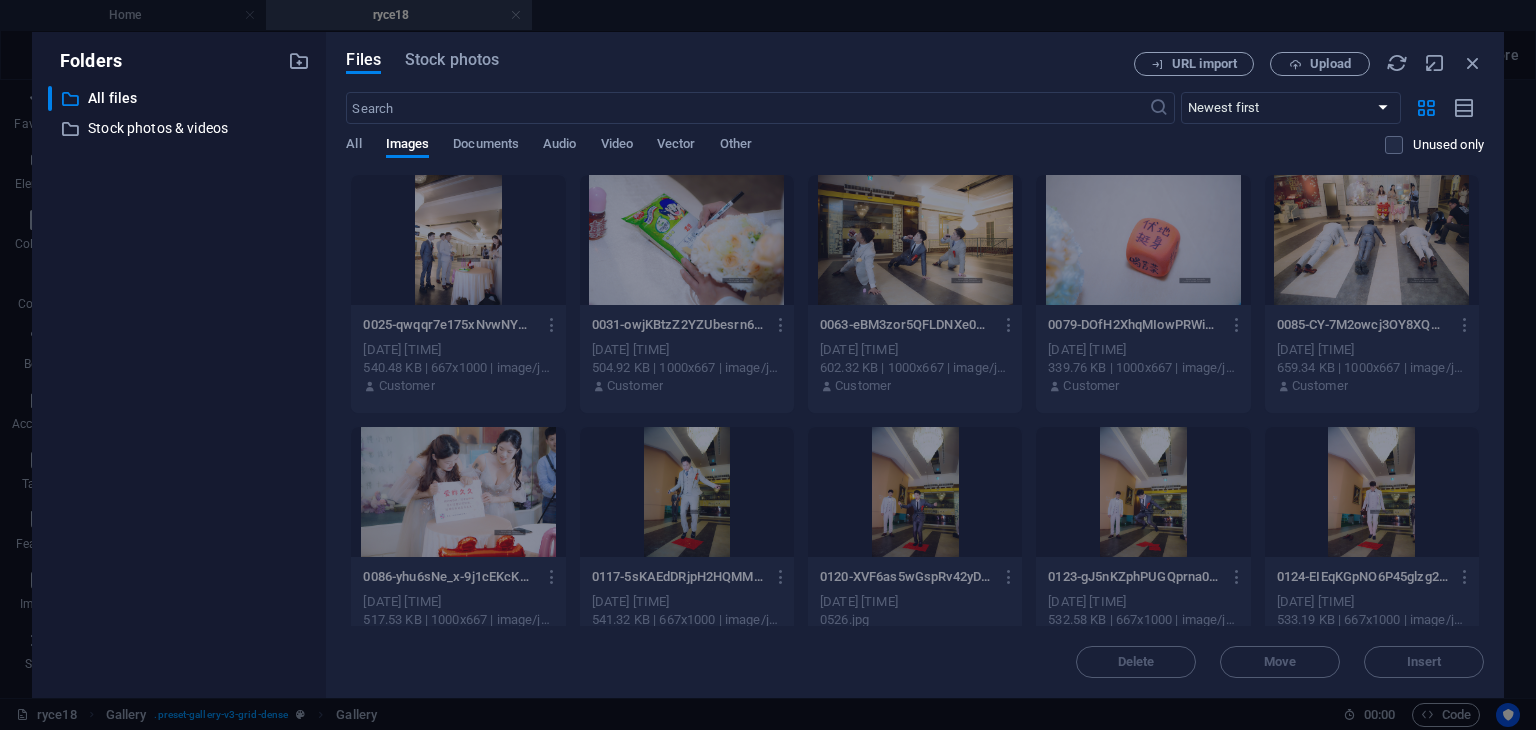 drag, startPoint x: 1477, startPoint y: 285, endPoint x: 1500, endPoint y: 416, distance: 133.00375 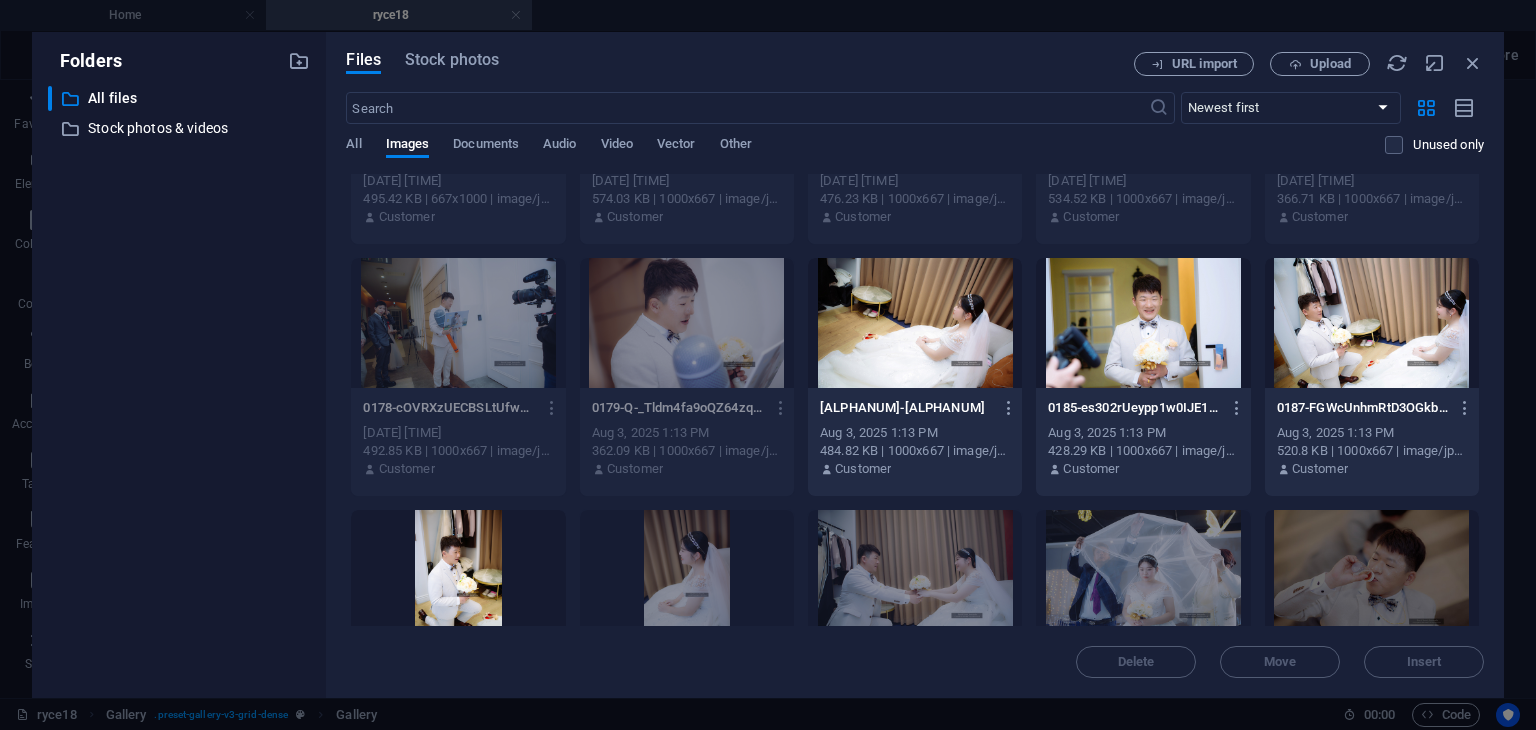 scroll, scrollTop: 662, scrollLeft: 0, axis: vertical 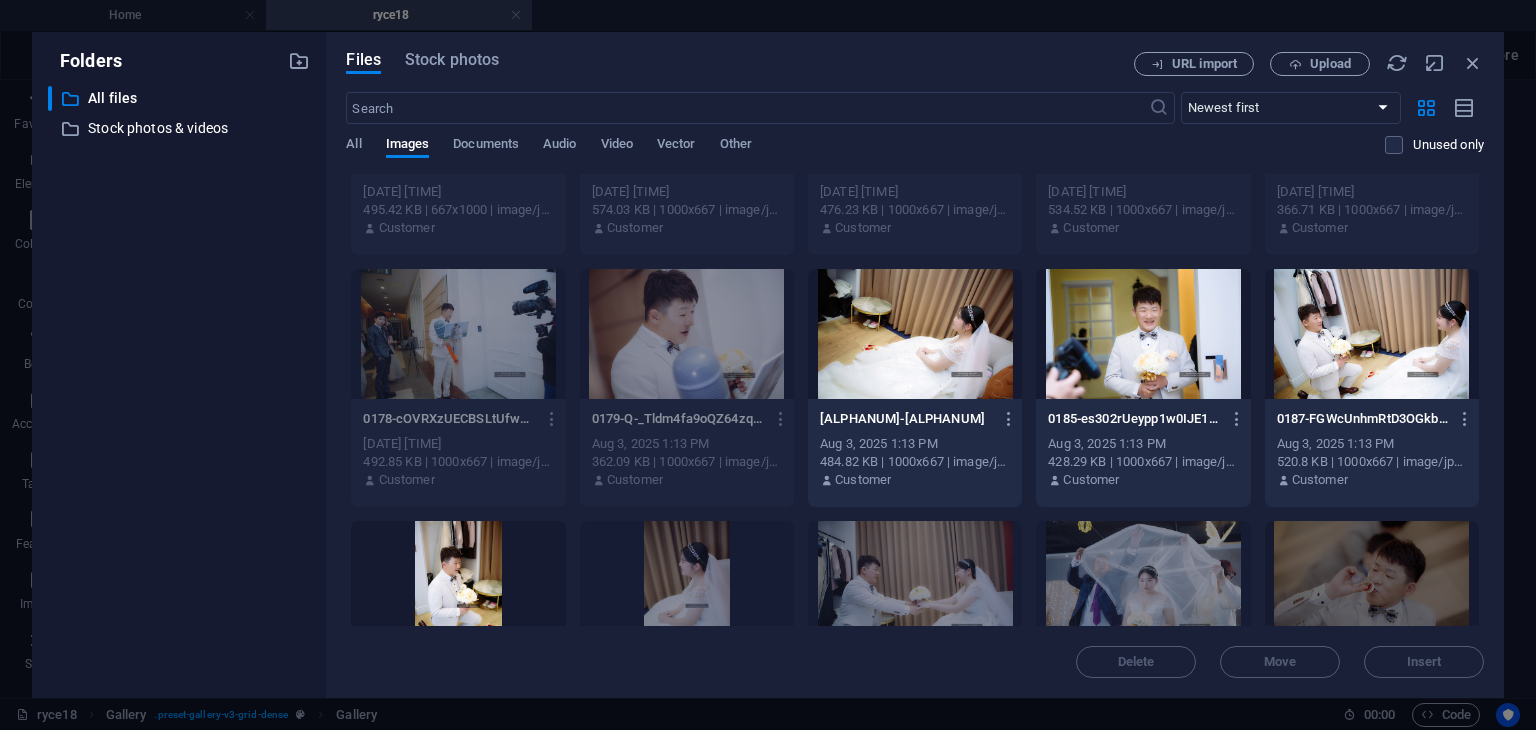 click at bounding box center (915, 334) 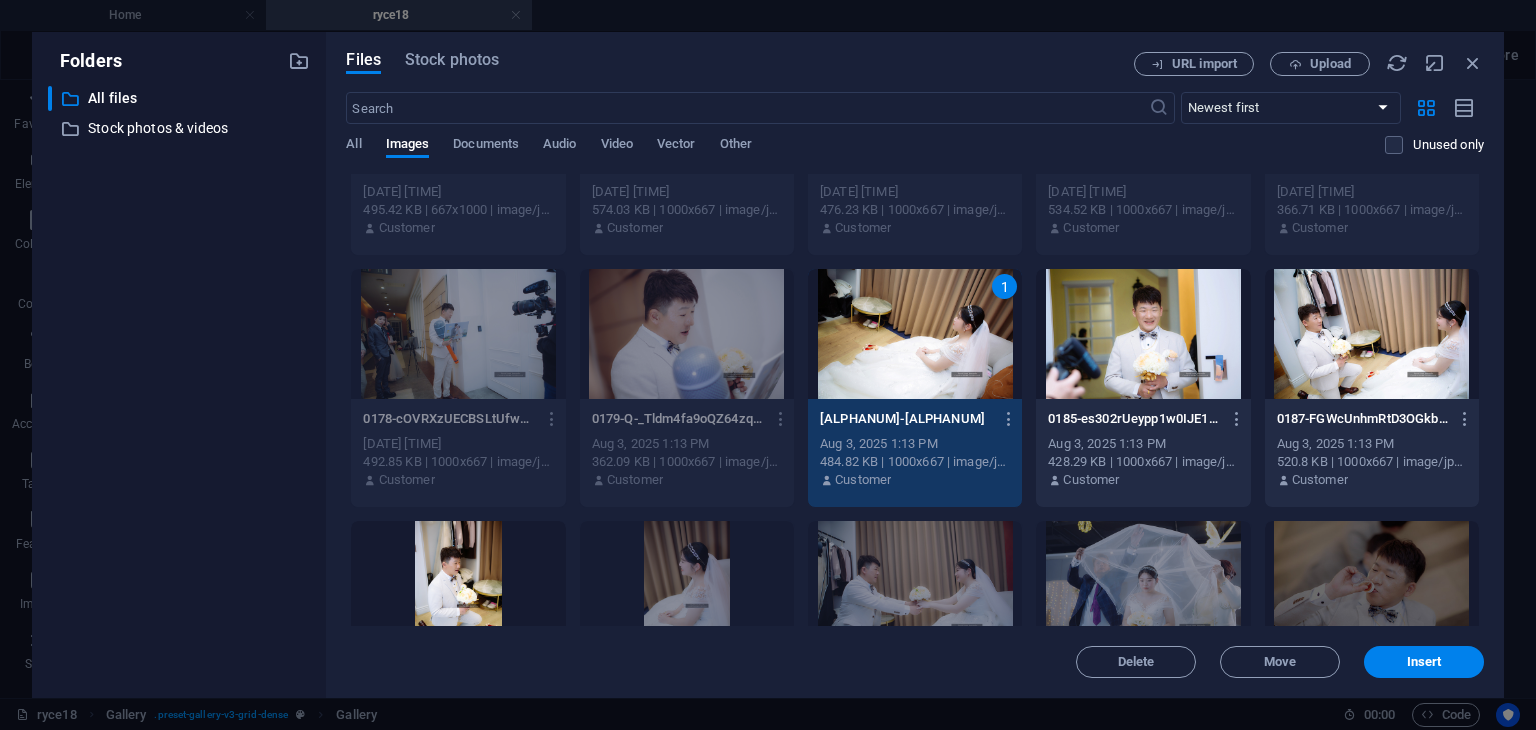 click at bounding box center [1143, 334] 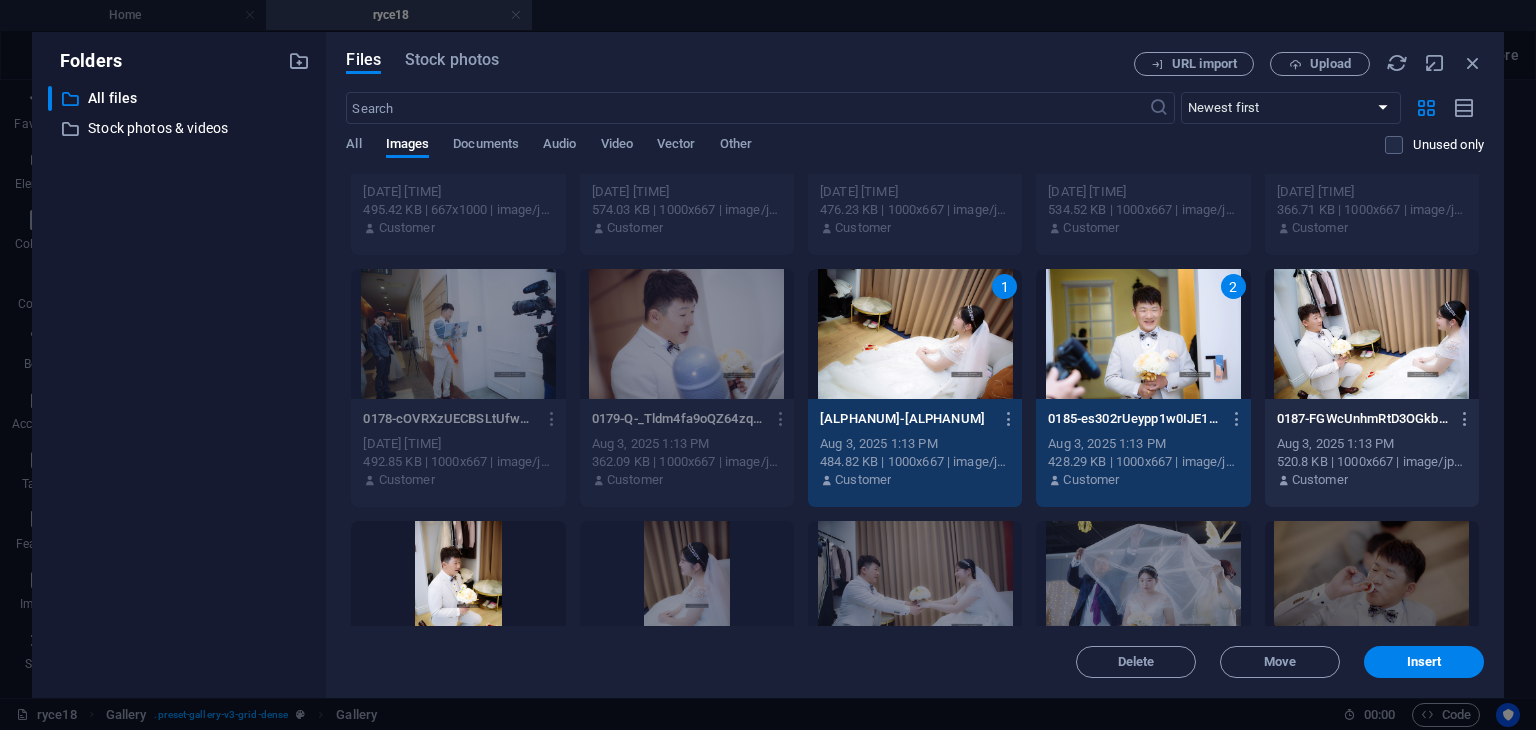 click at bounding box center (1372, 334) 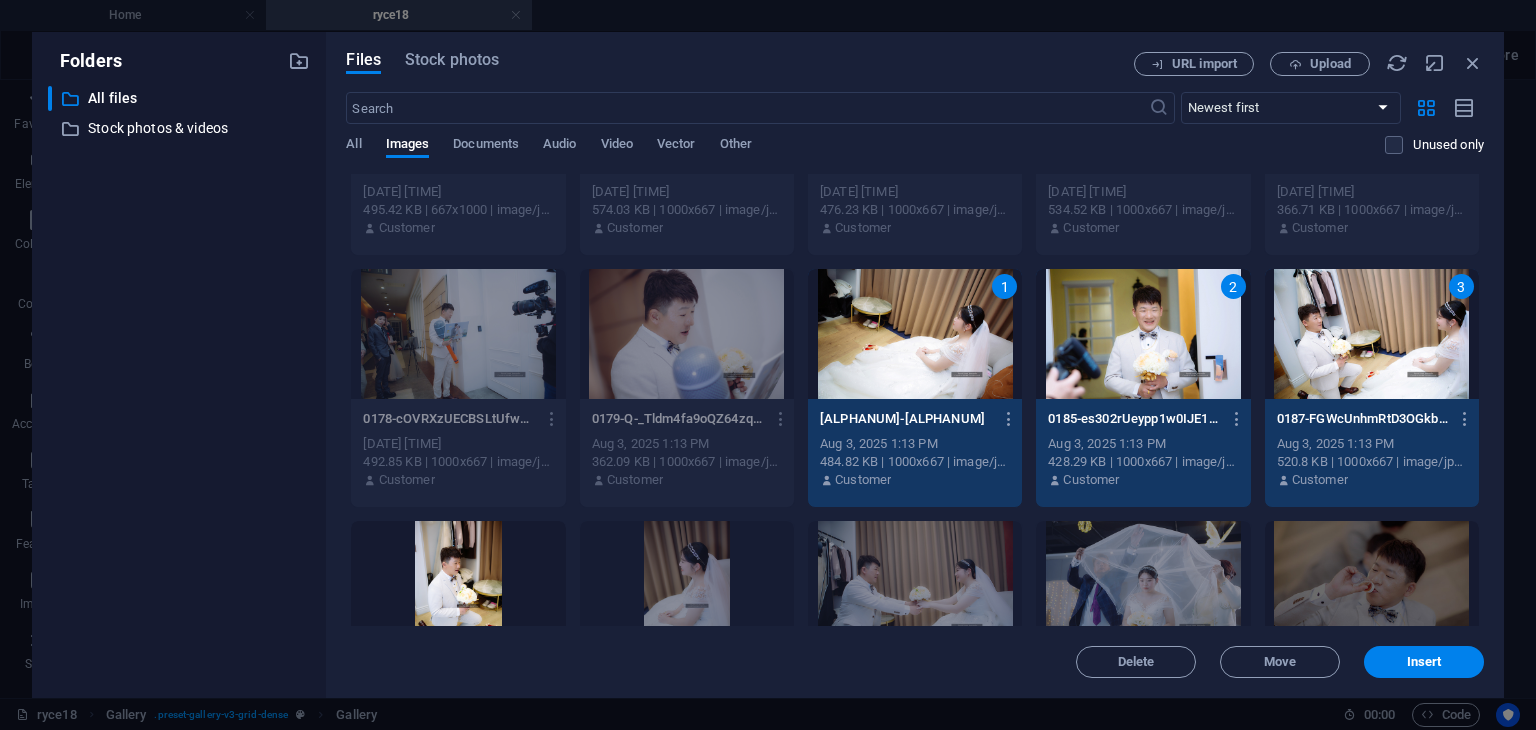 click at bounding box center (458, 586) 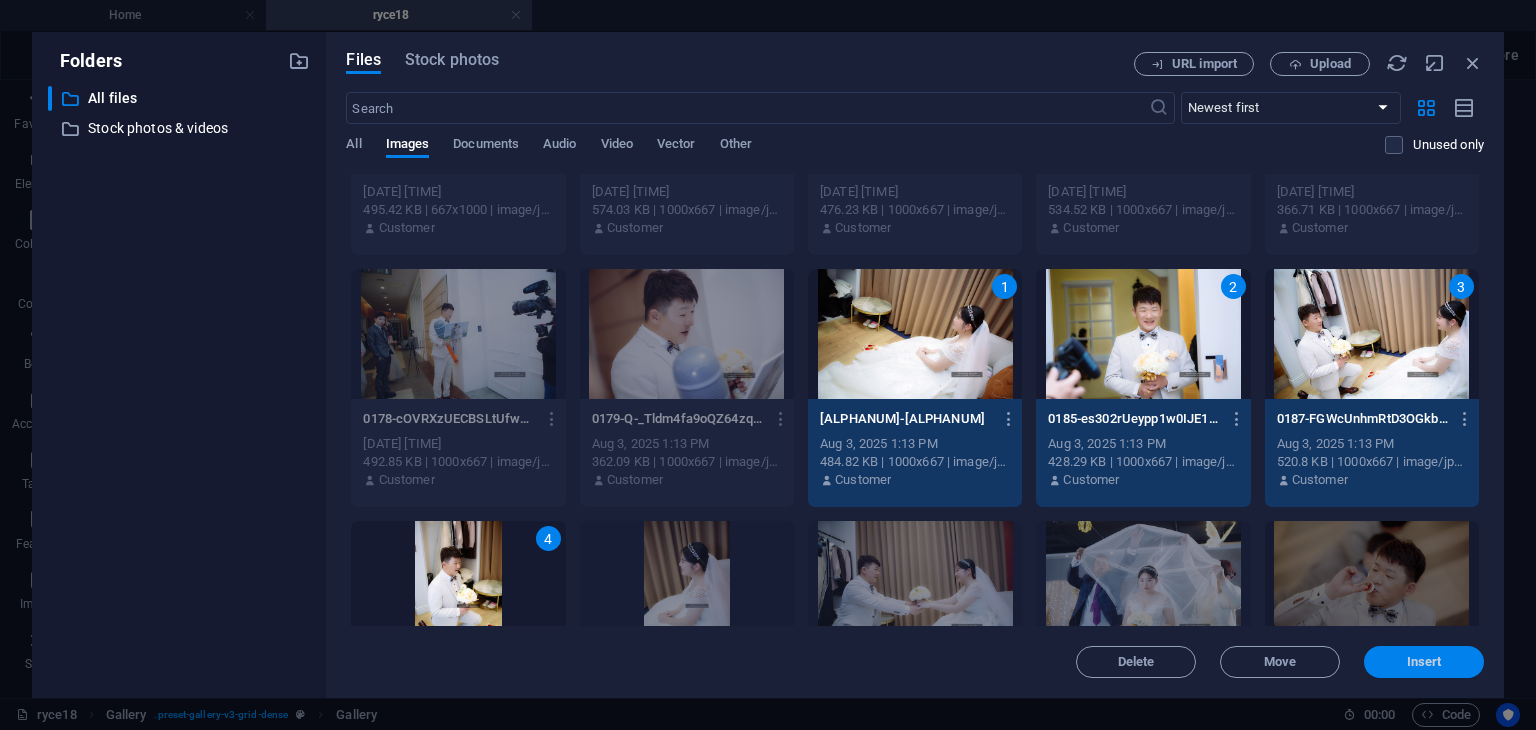 click on "Insert" at bounding box center (1424, 662) 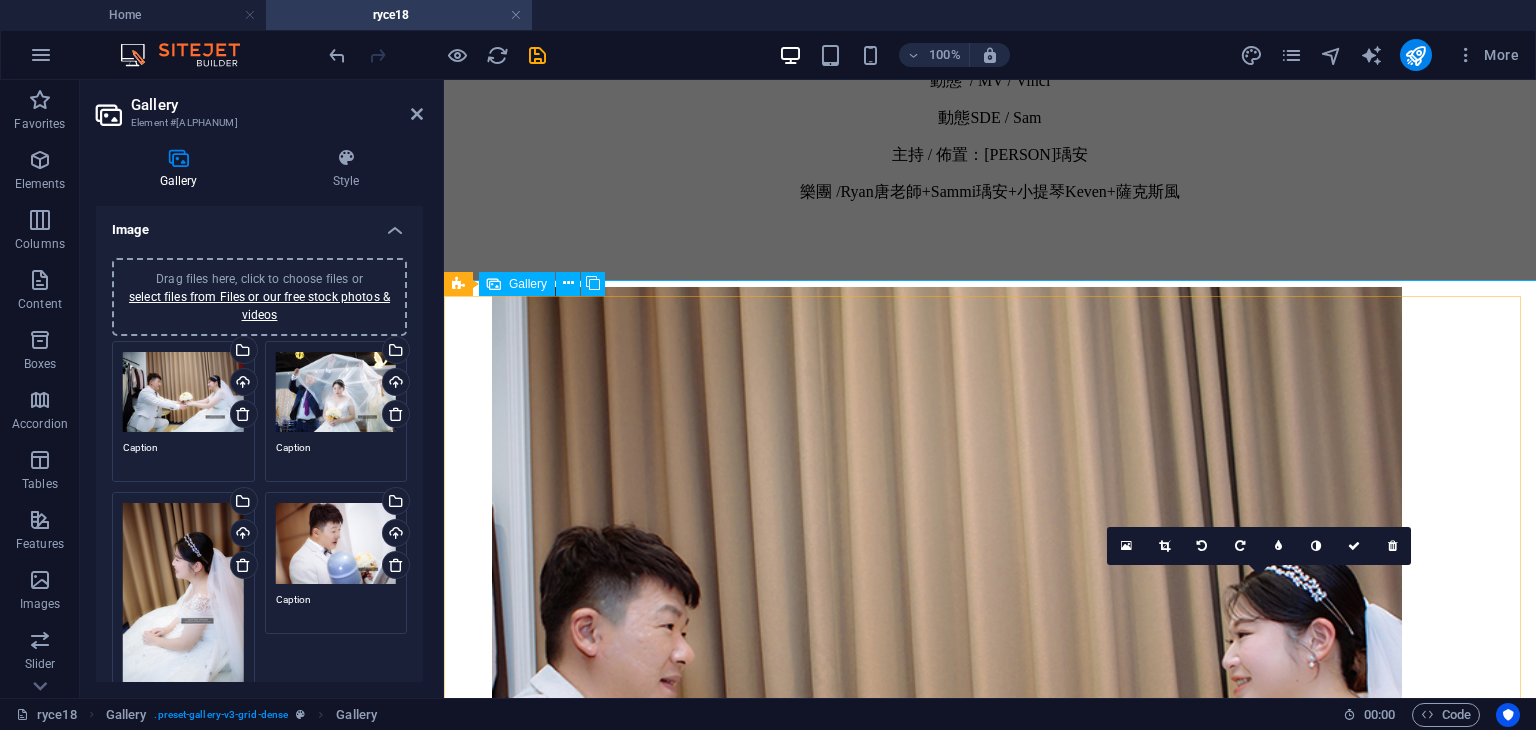 scroll, scrollTop: 739, scrollLeft: 0, axis: vertical 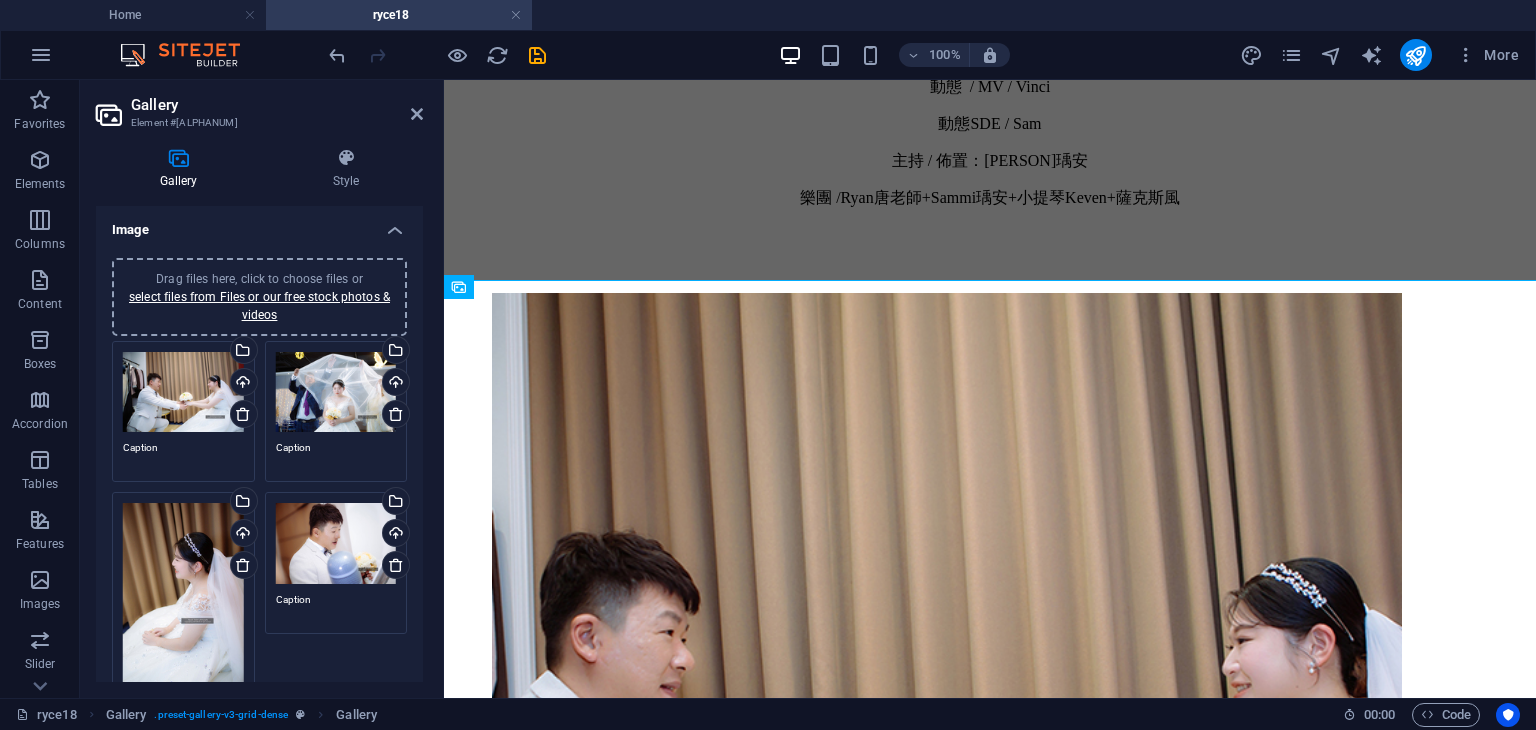click on "select files from Files or our free stock photos & videos" at bounding box center [259, 306] 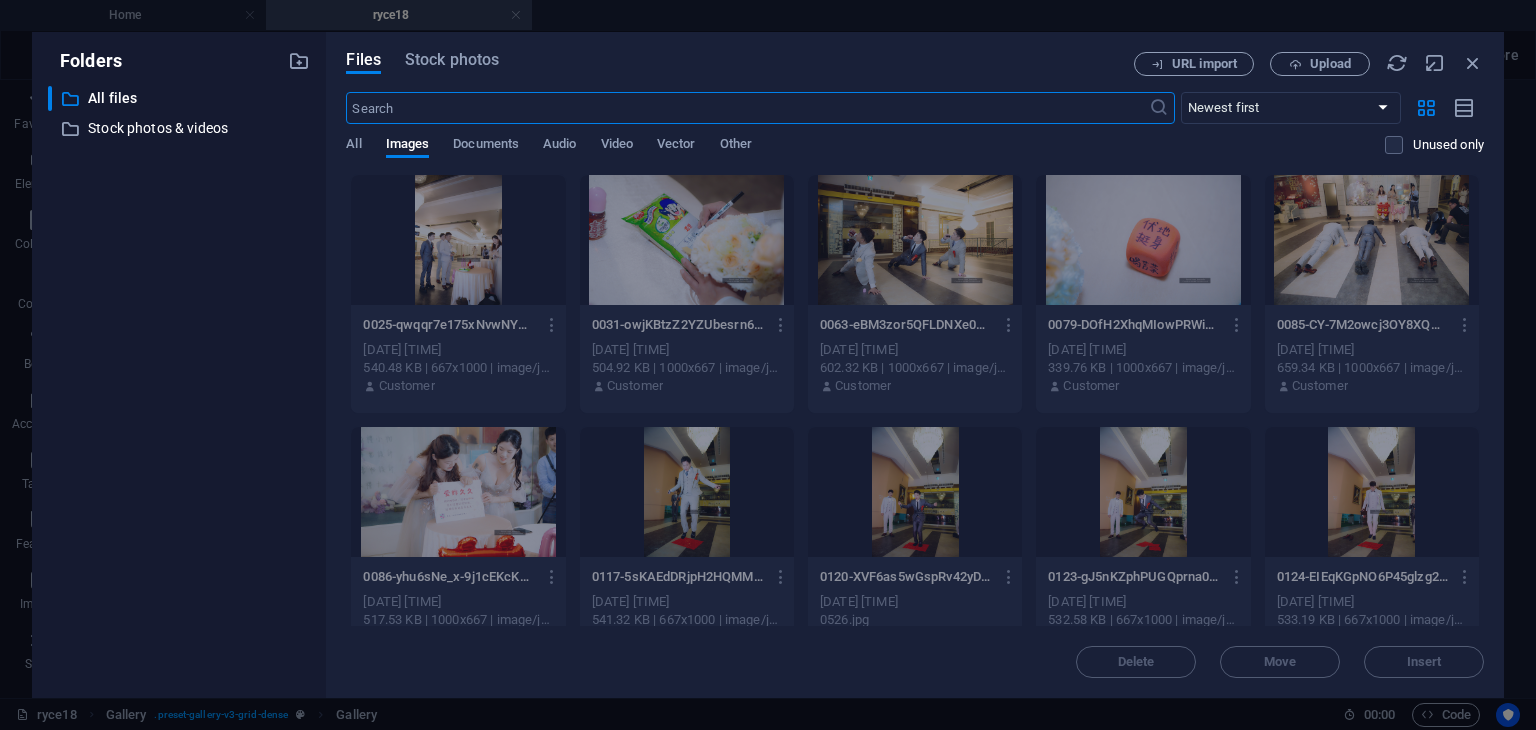 scroll, scrollTop: 430, scrollLeft: 0, axis: vertical 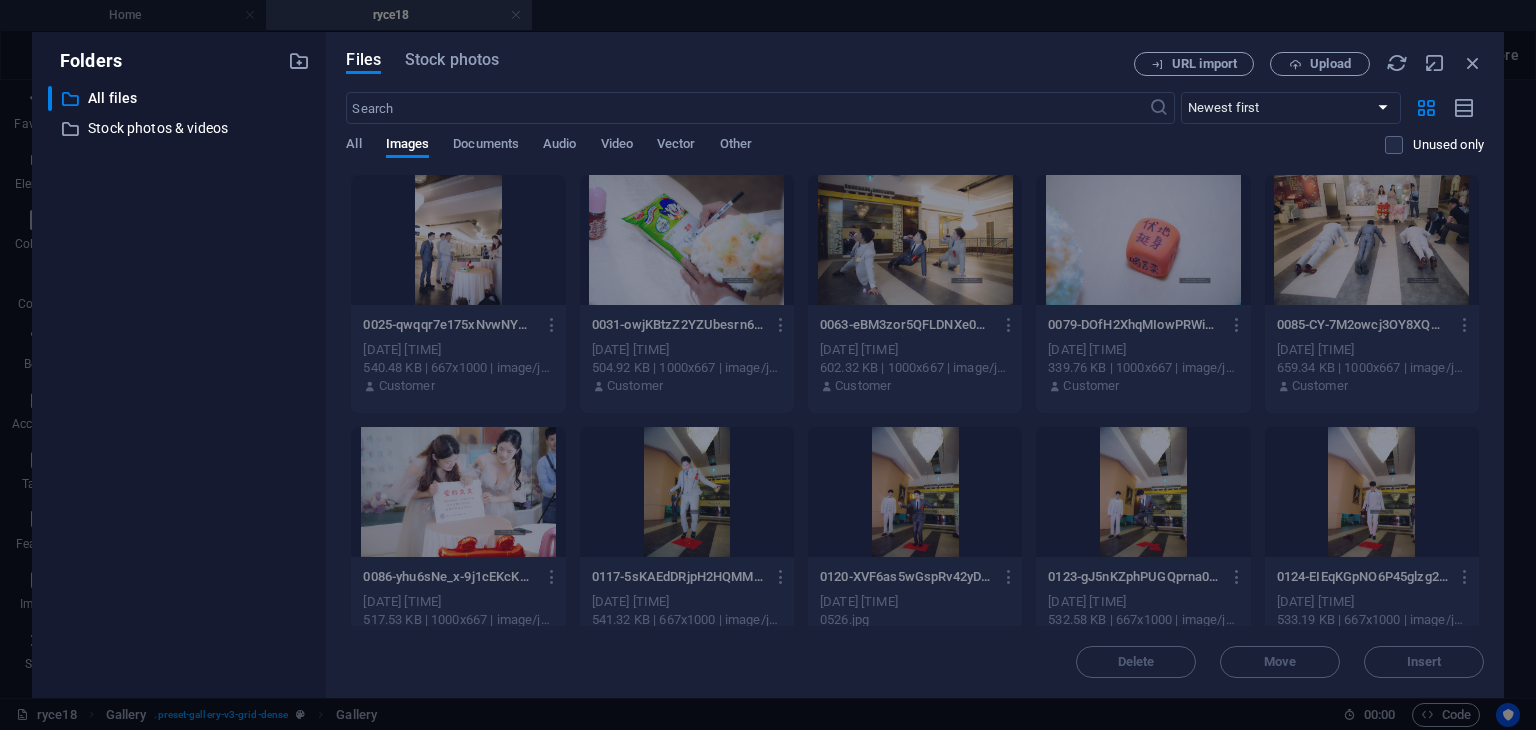 drag, startPoint x: 1484, startPoint y: 279, endPoint x: 1499, endPoint y: 445, distance: 166.67633 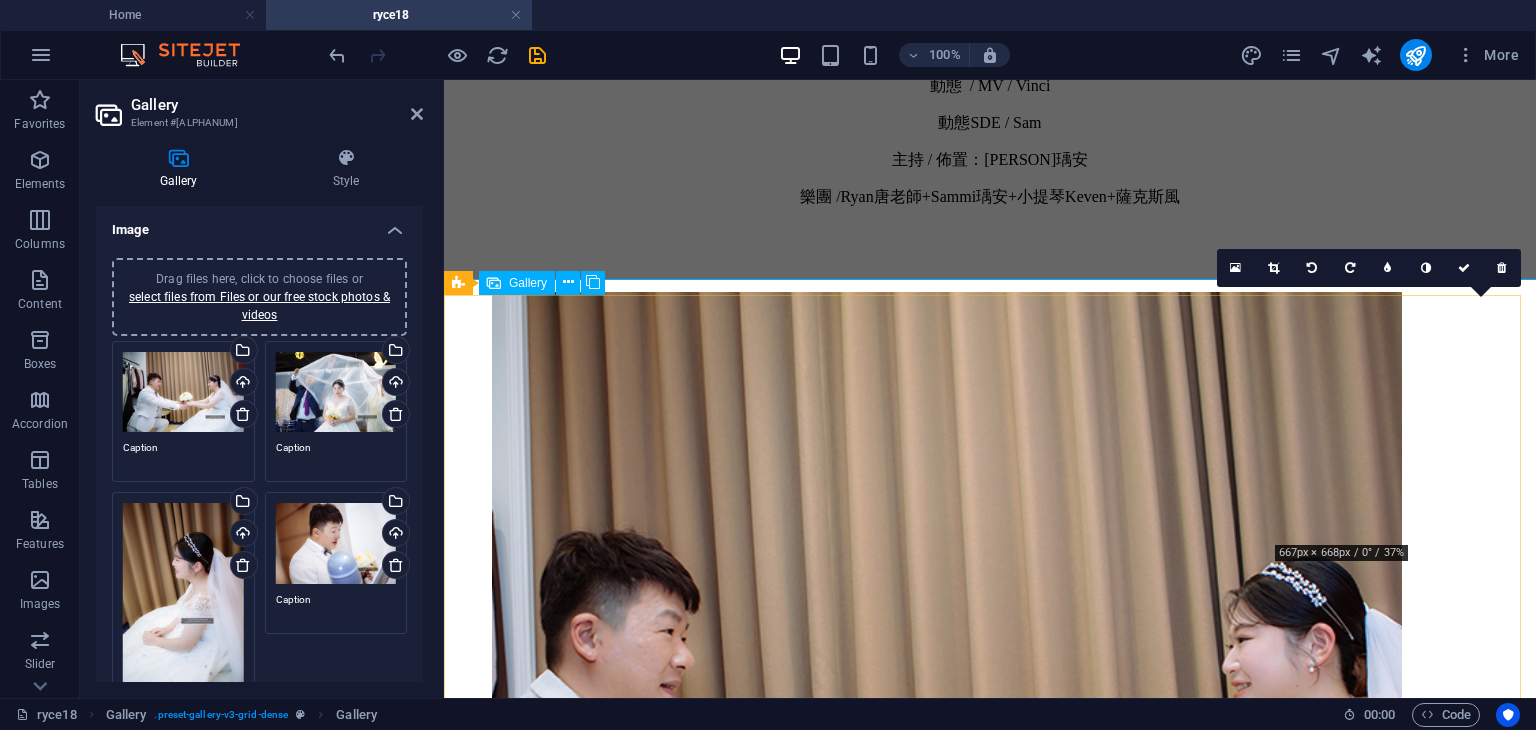 scroll, scrollTop: 739, scrollLeft: 0, axis: vertical 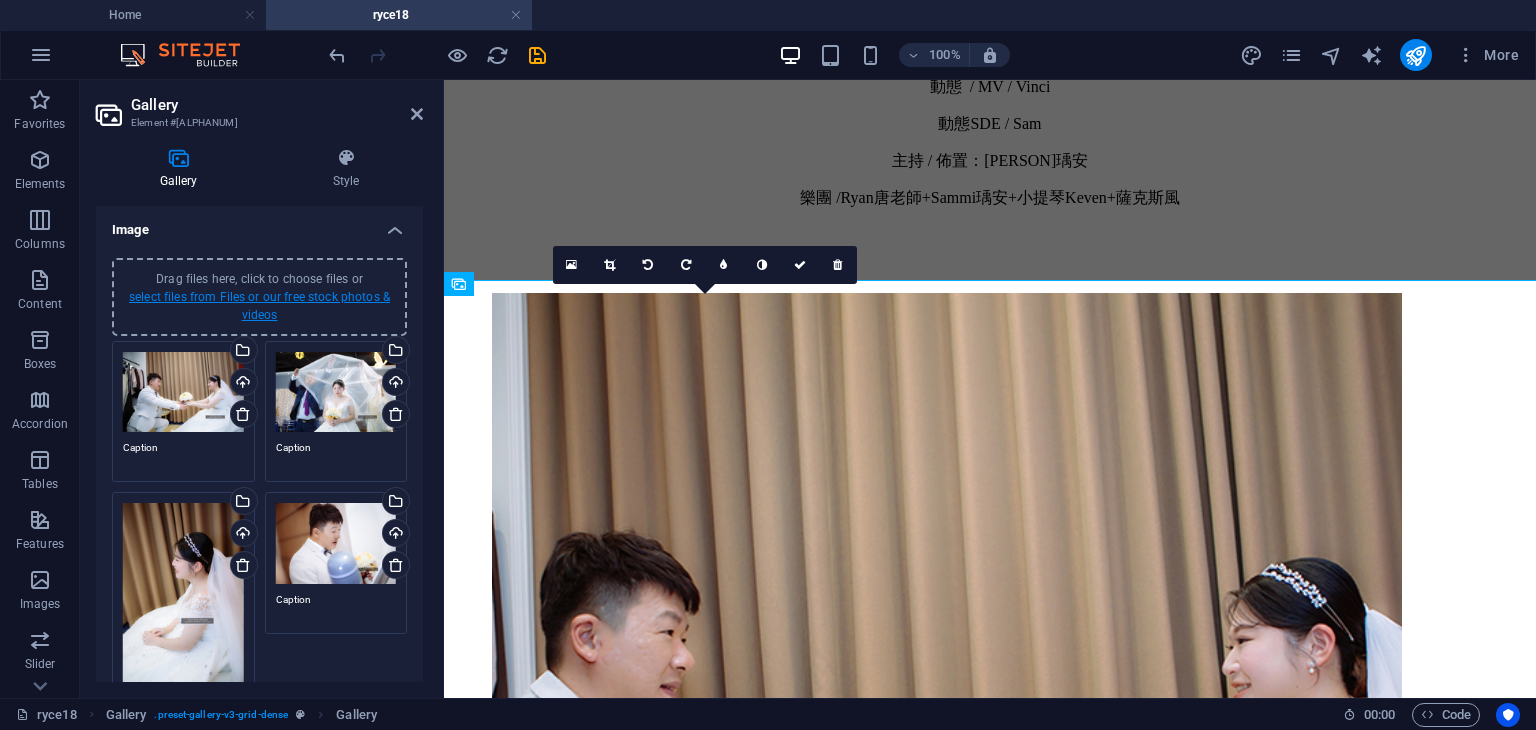 click on "select files from Files or our free stock photos & videos" at bounding box center (259, 306) 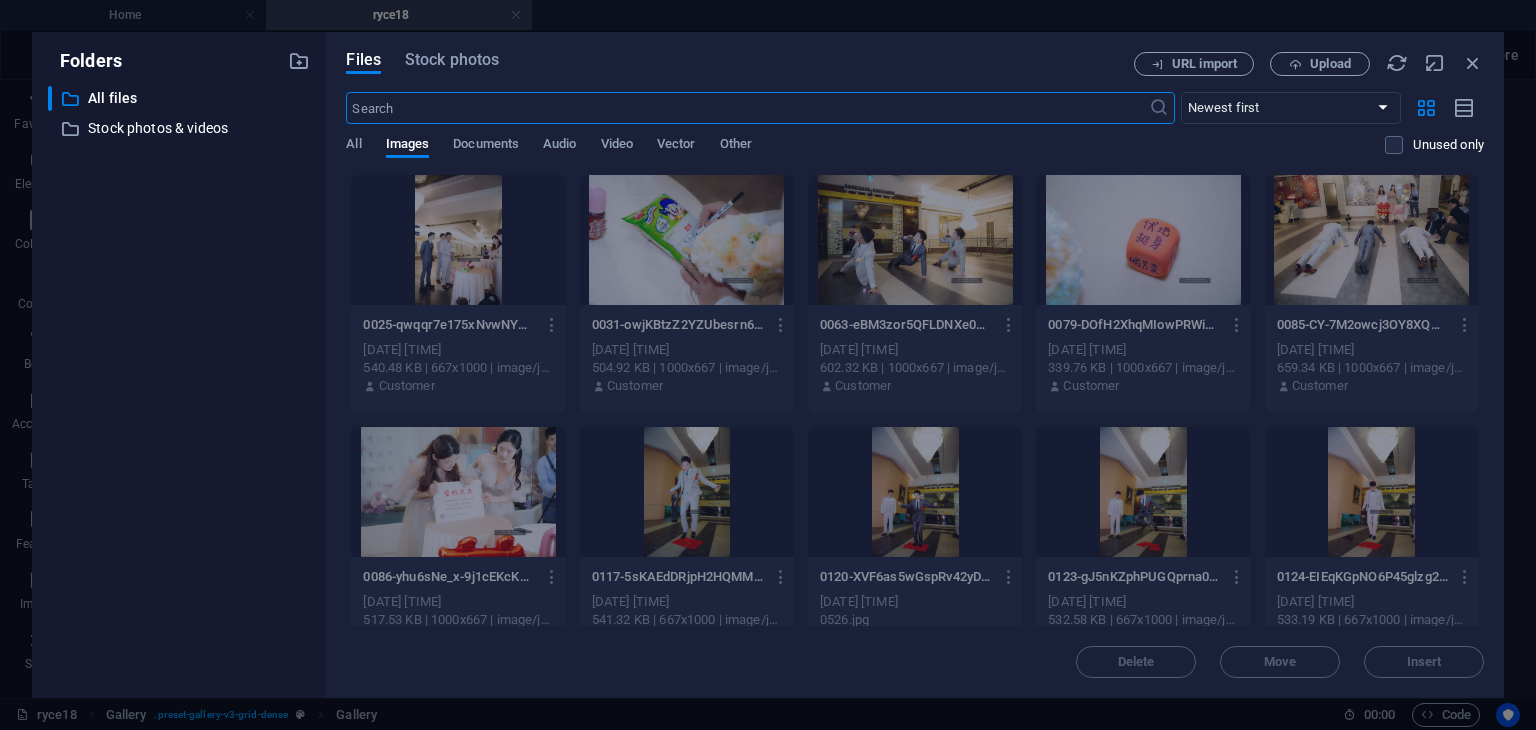 scroll, scrollTop: 430, scrollLeft: 0, axis: vertical 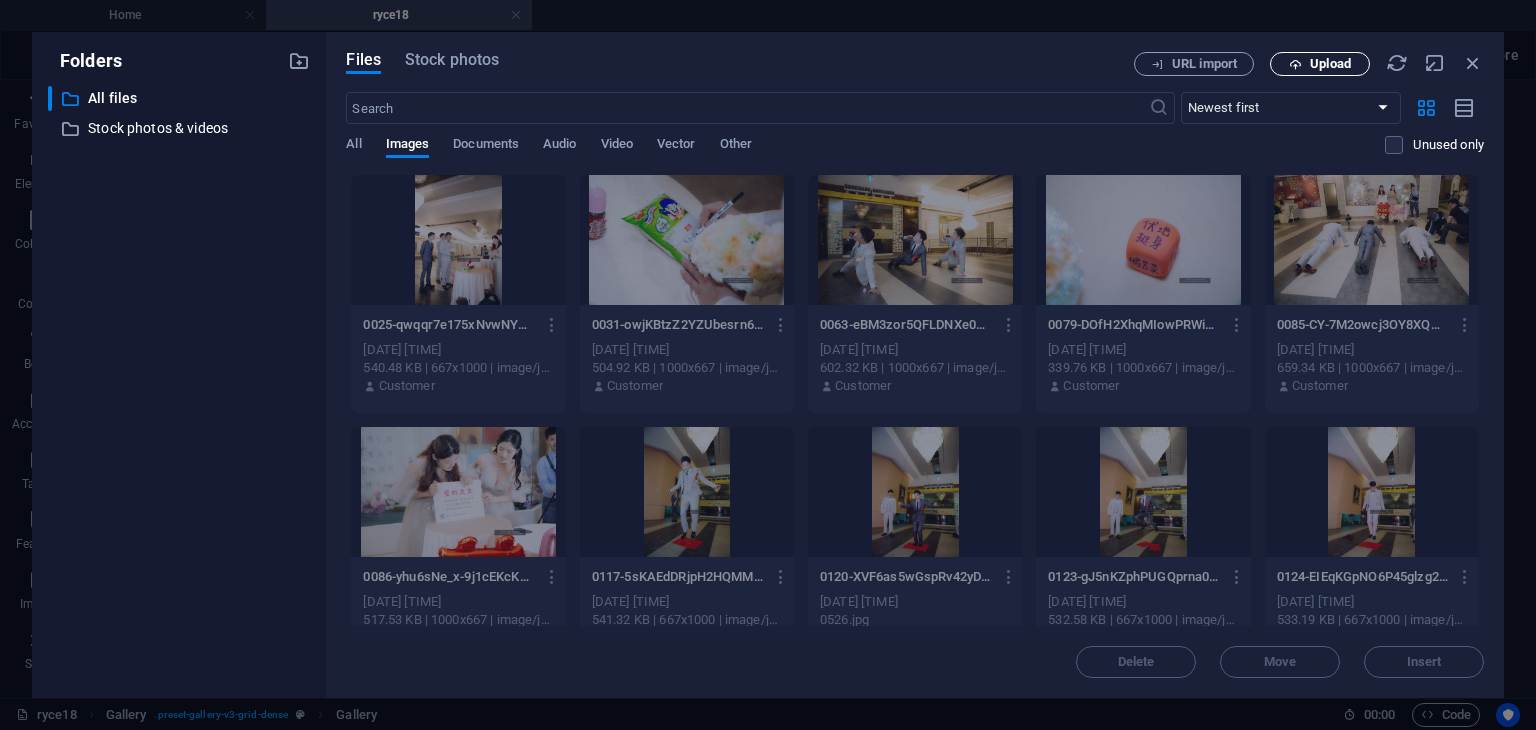 click on "Upload" at bounding box center [1330, 64] 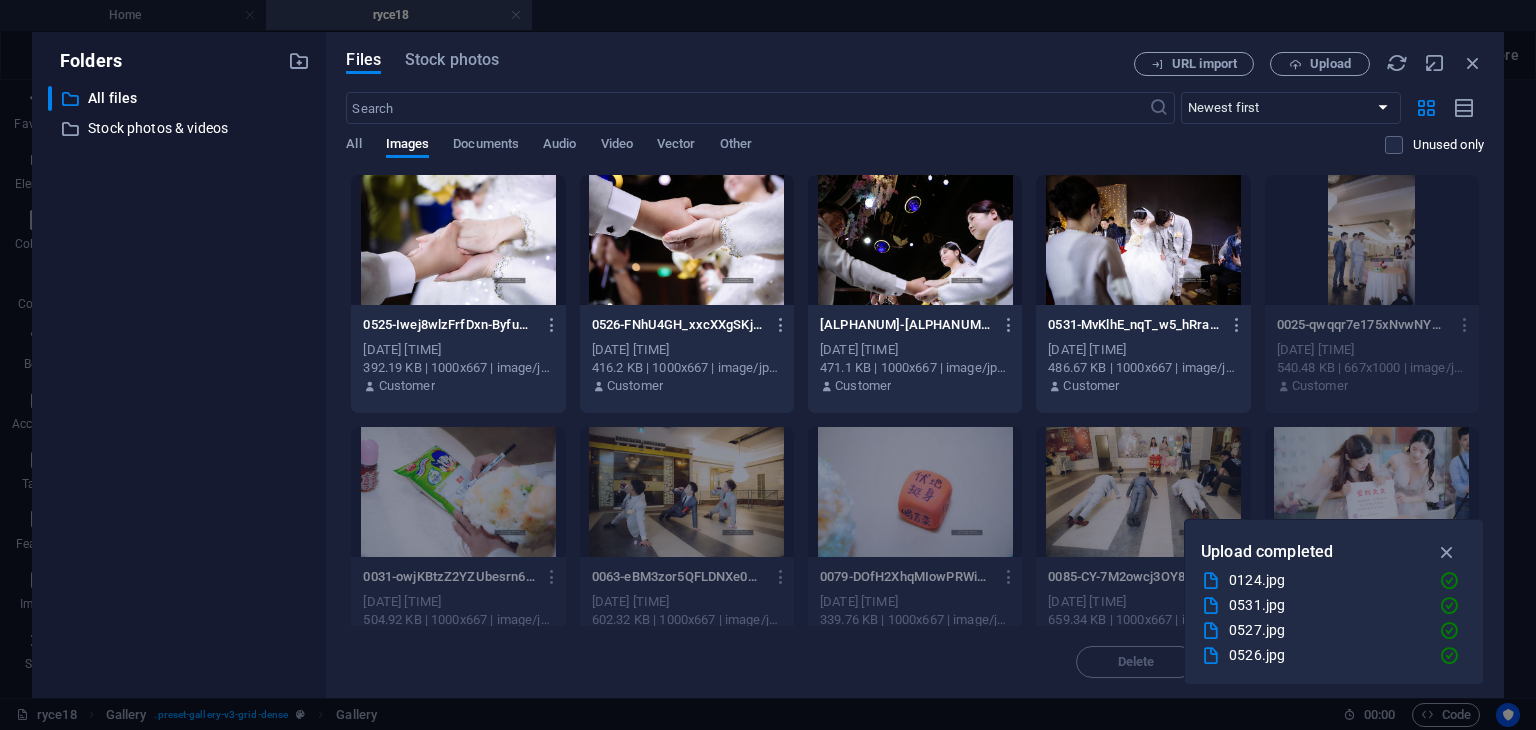 click at bounding box center [458, 240] 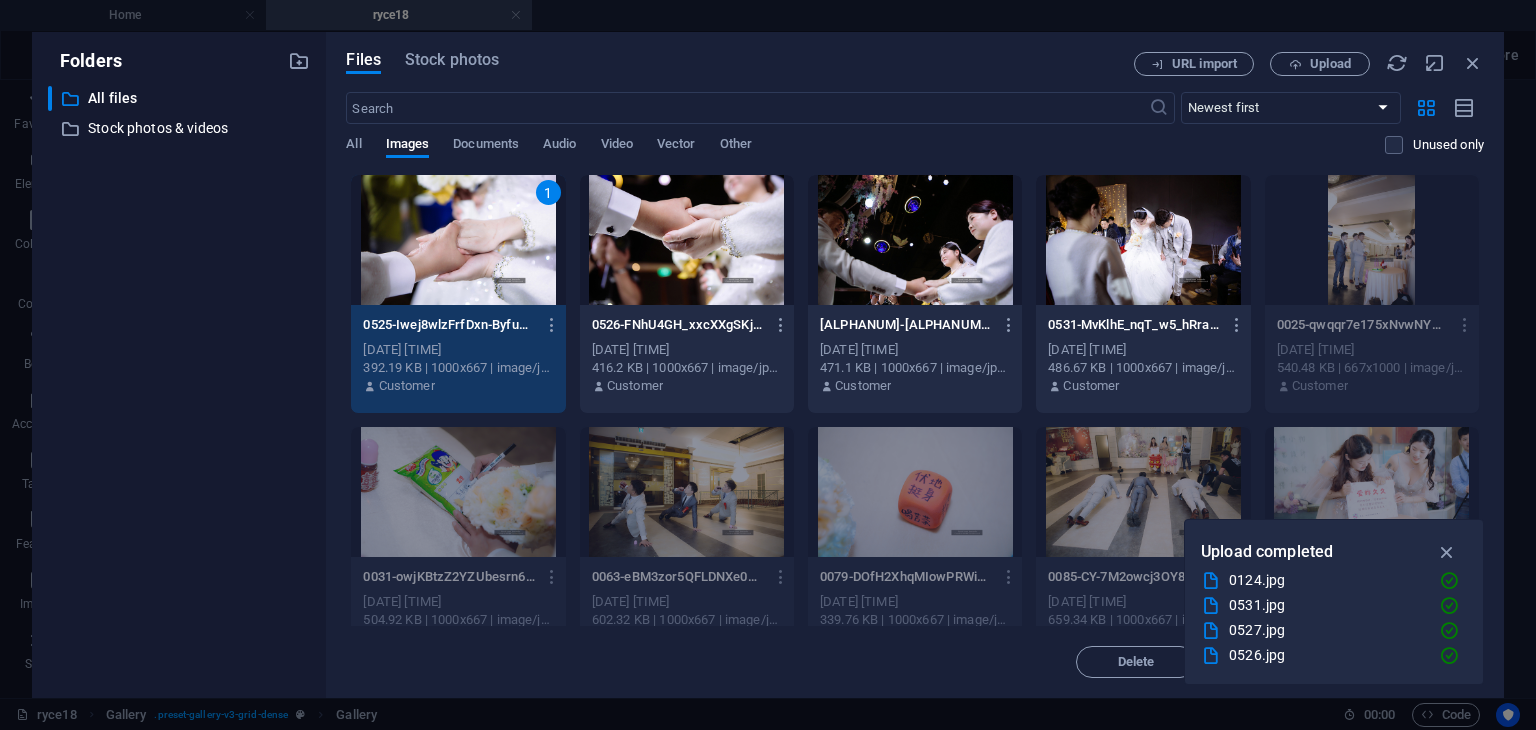 click at bounding box center (687, 240) 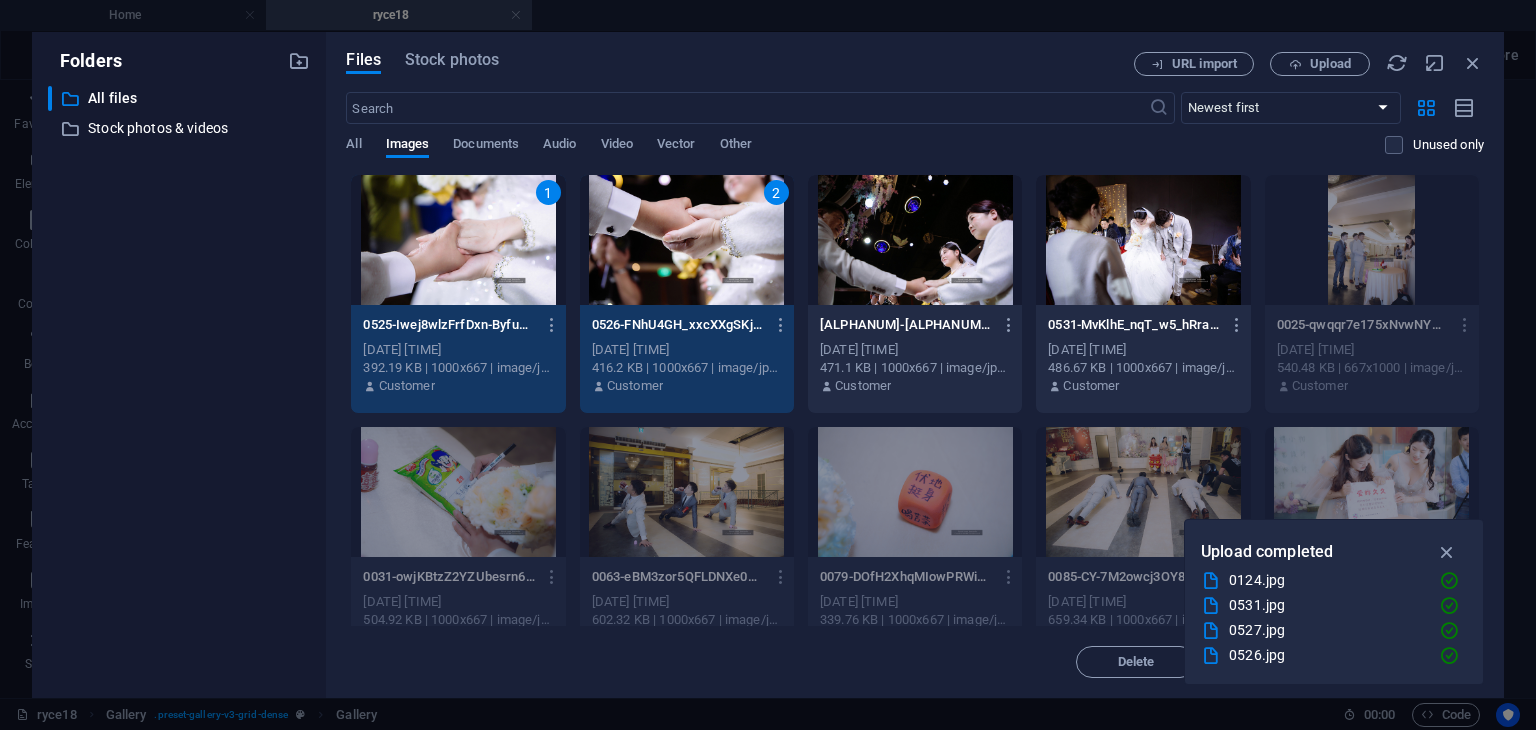 click at bounding box center (915, 240) 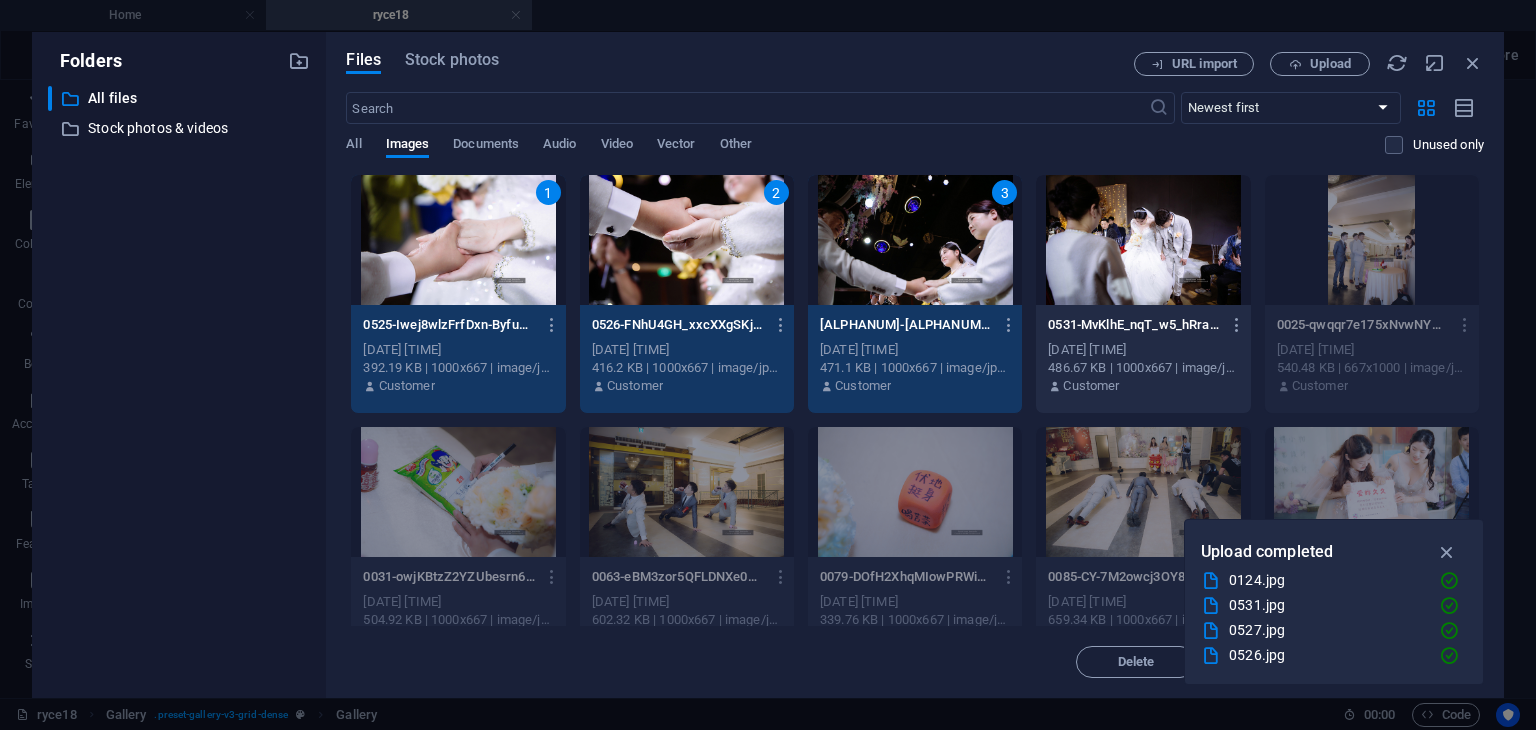 click at bounding box center [1143, 240] 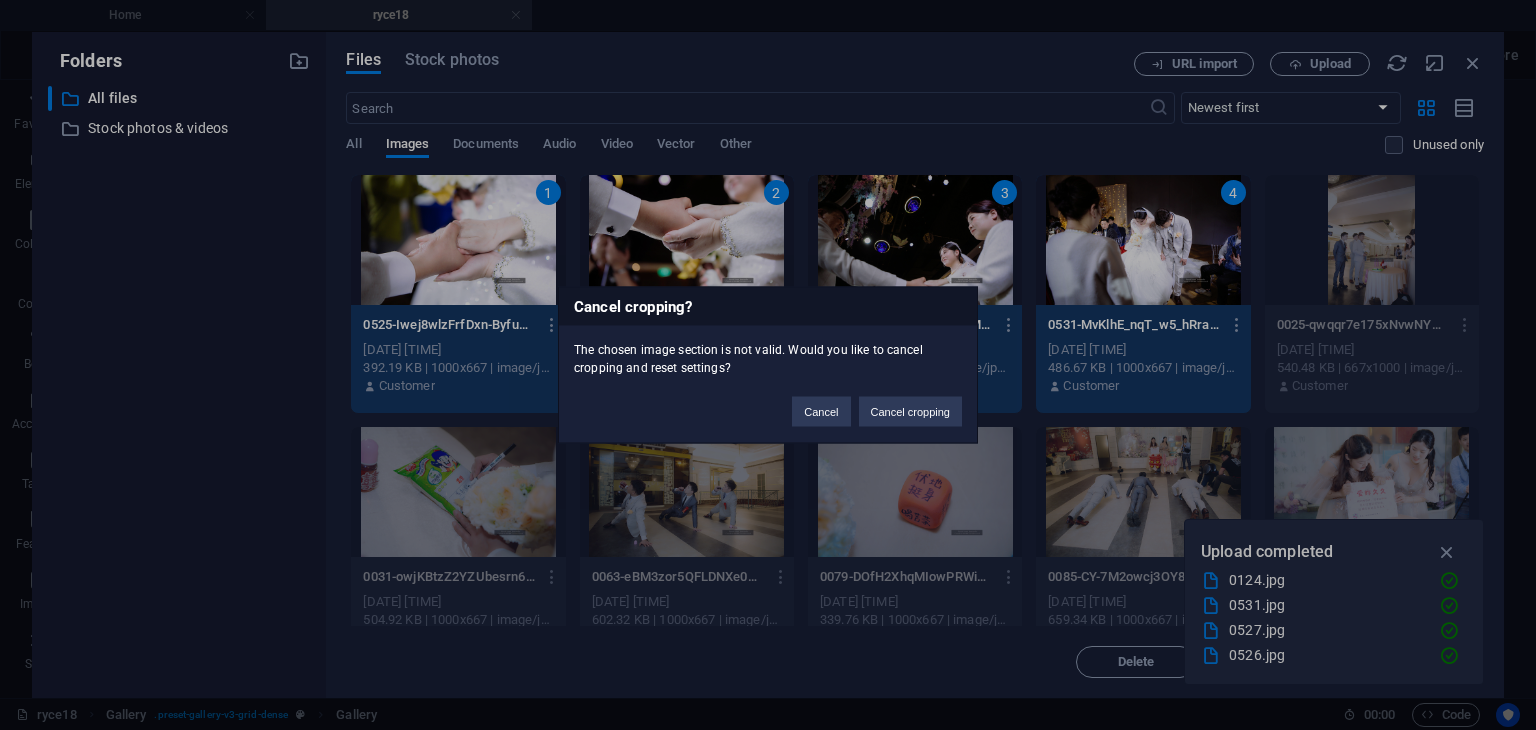 click on "Cancel cropping? The chosen image section is not valid. Would you like to cancel cropping and reset settings? Cancel Cancel cropping" at bounding box center [768, 365] 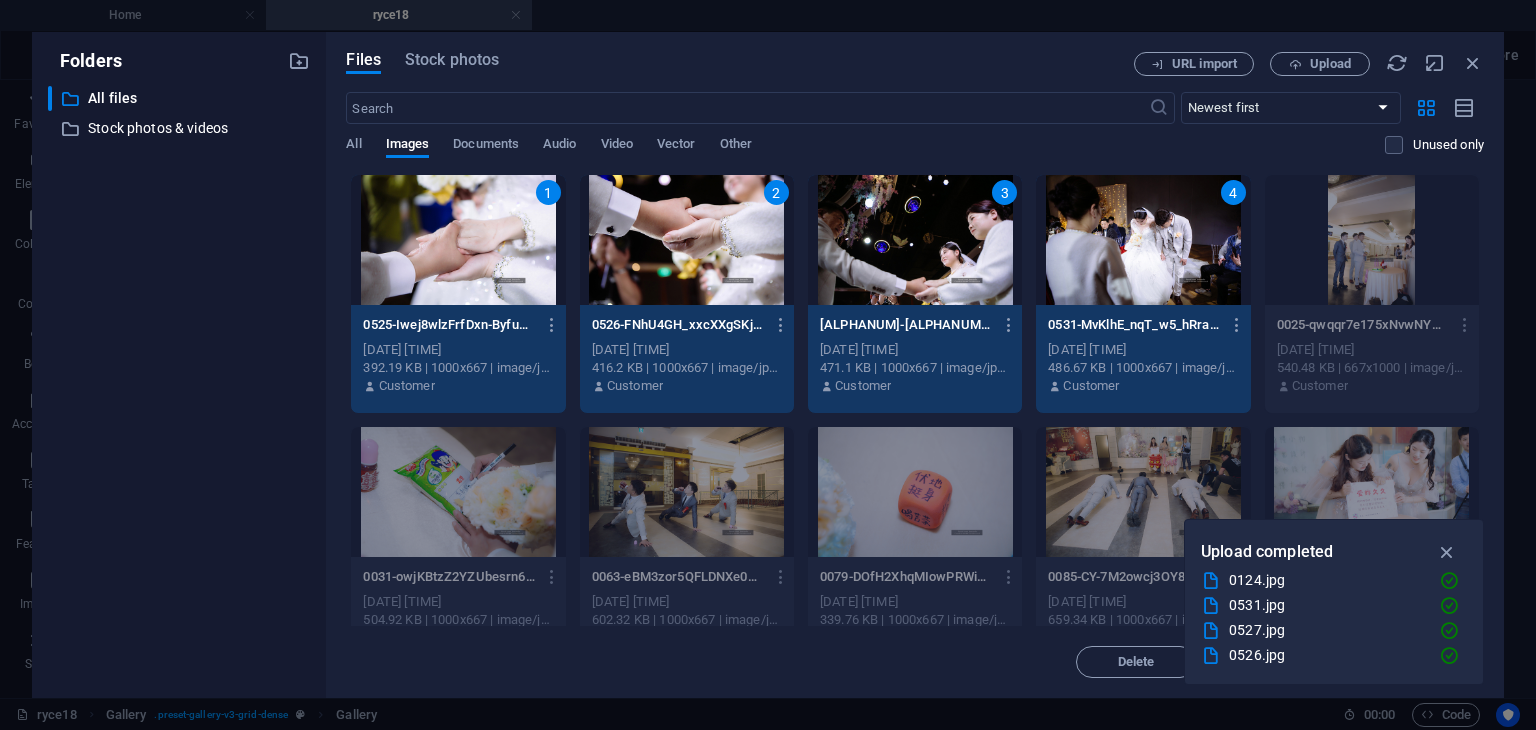 click at bounding box center (1447, 552) 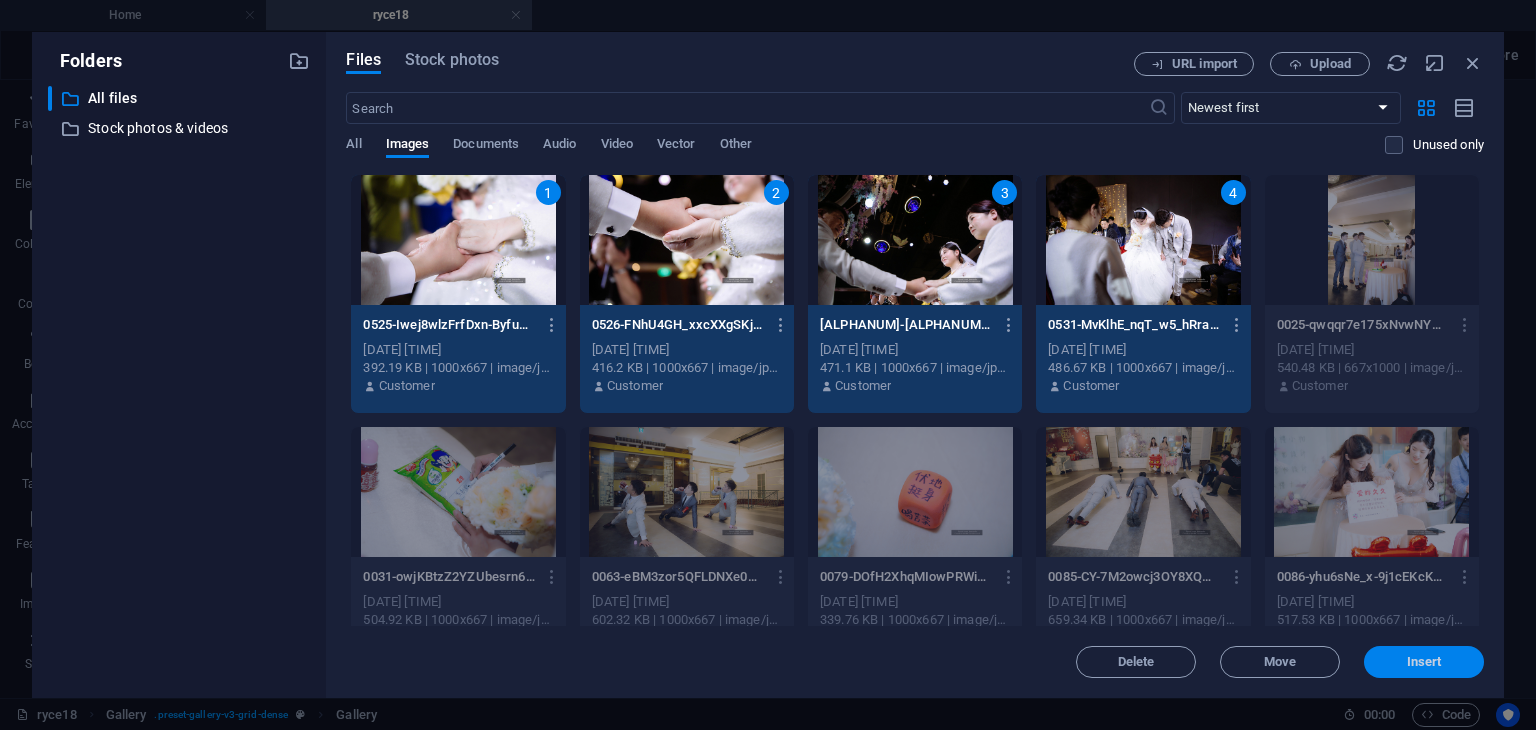 drag, startPoint x: 1422, startPoint y: 666, endPoint x: 1068, endPoint y: 547, distance: 373.4662 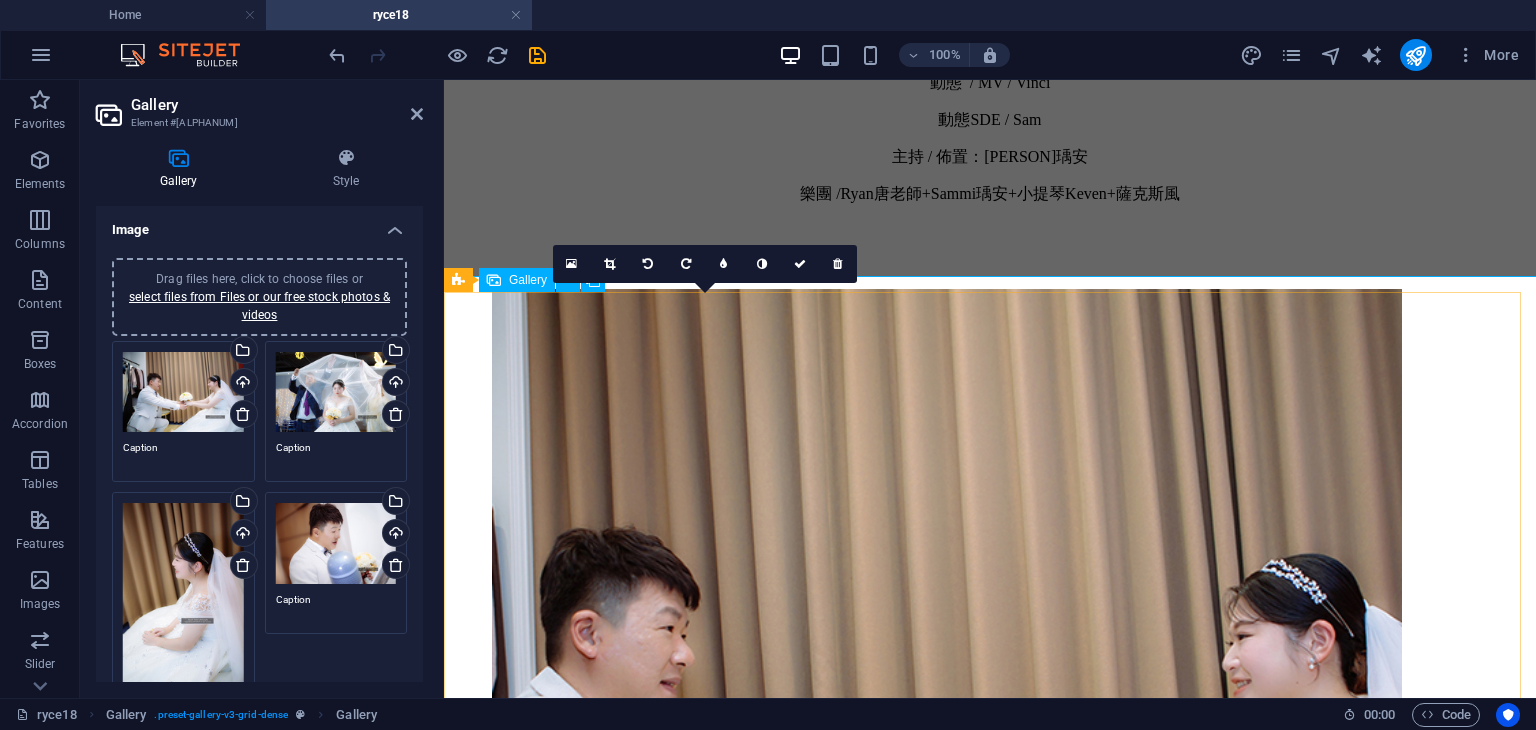 scroll, scrollTop: 739, scrollLeft: 0, axis: vertical 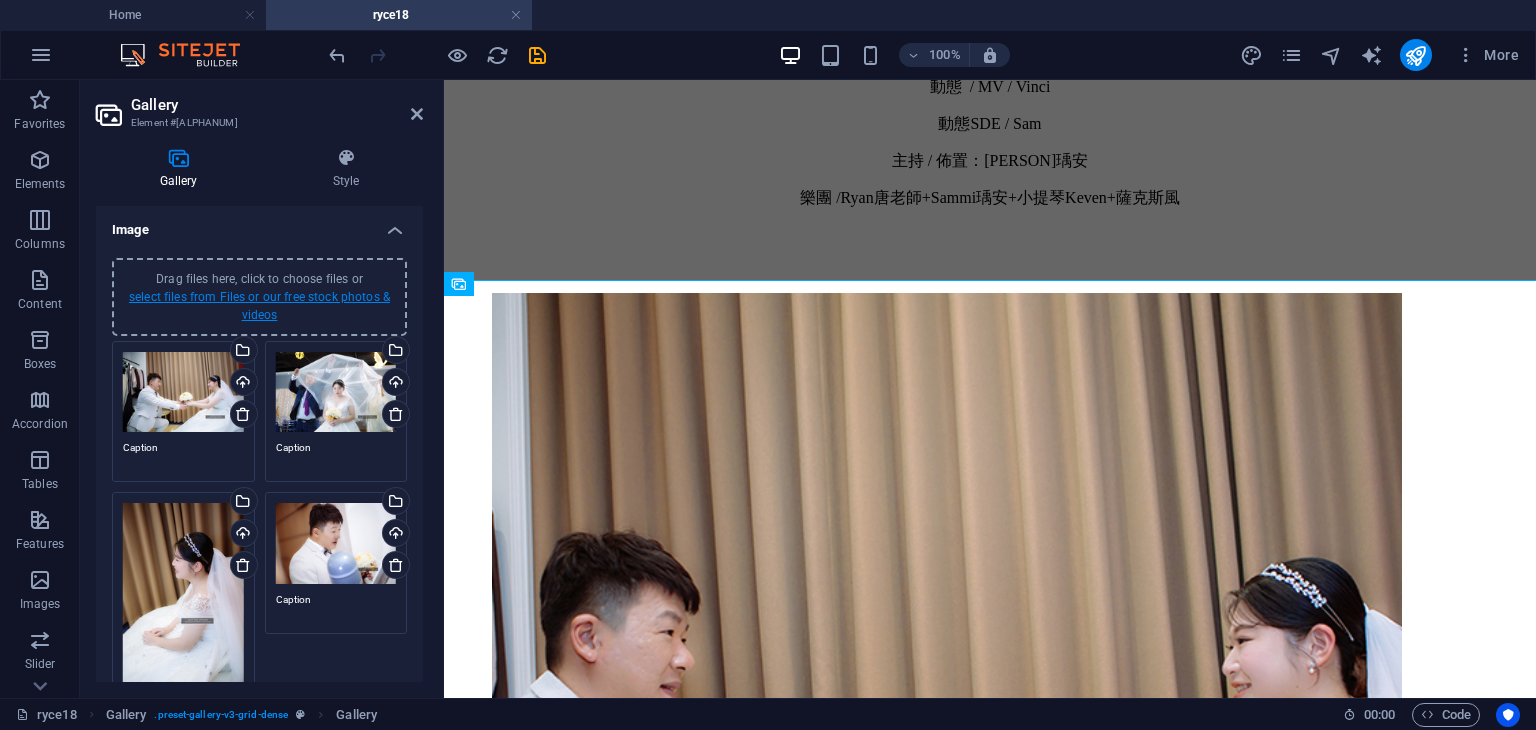 click on "select files from Files or our free stock photos & videos" at bounding box center (259, 306) 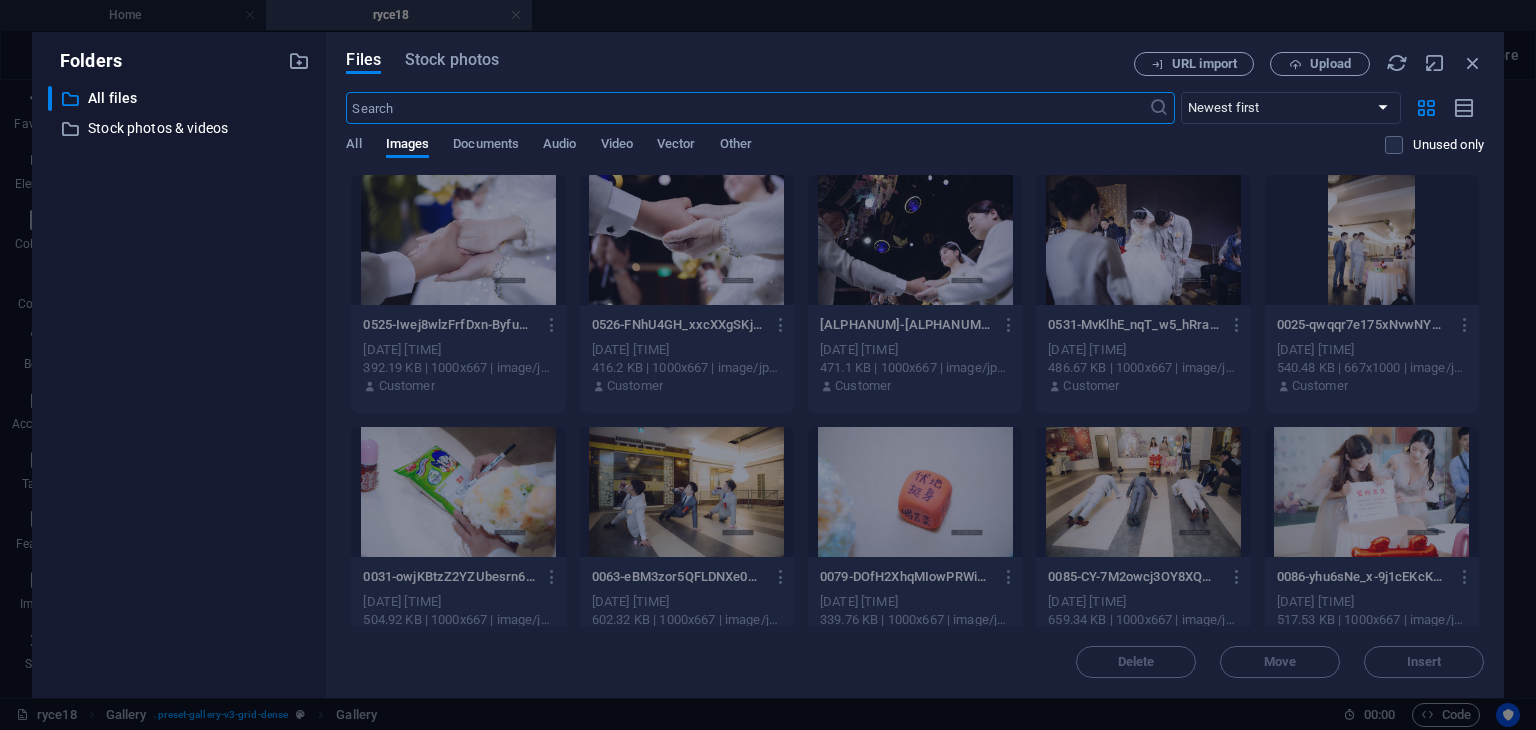 scroll, scrollTop: 430, scrollLeft: 0, axis: vertical 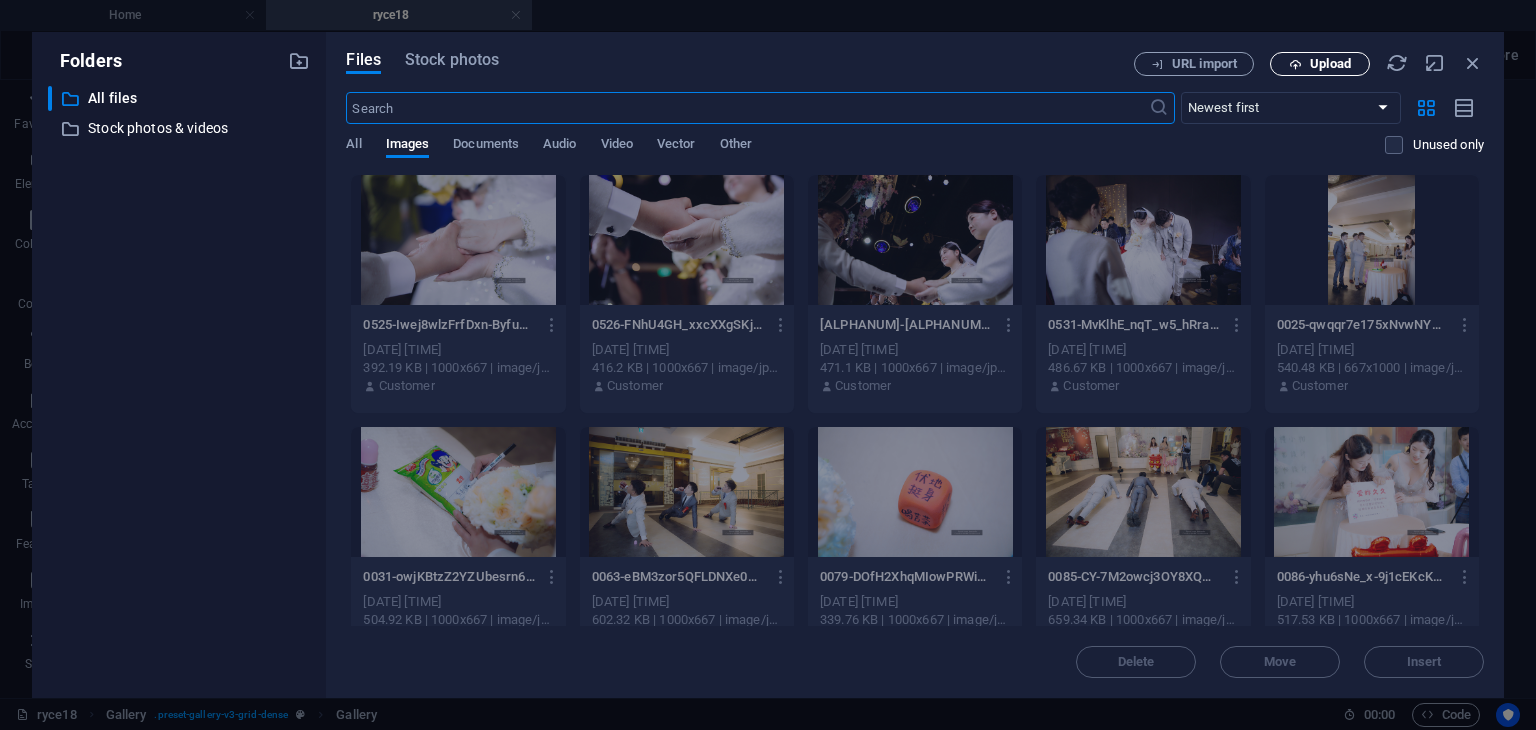 click on "Upload" at bounding box center [1330, 64] 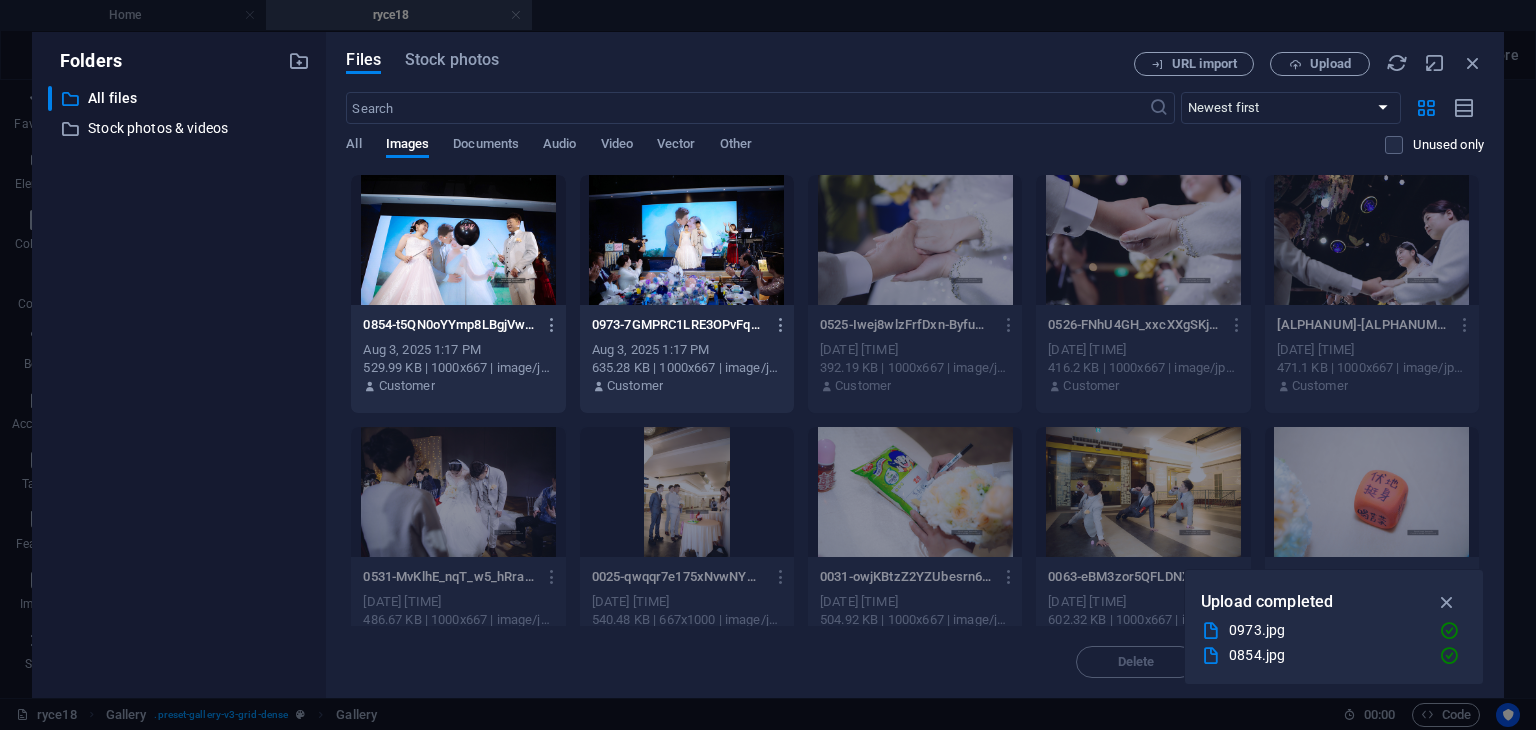 click at bounding box center (458, 240) 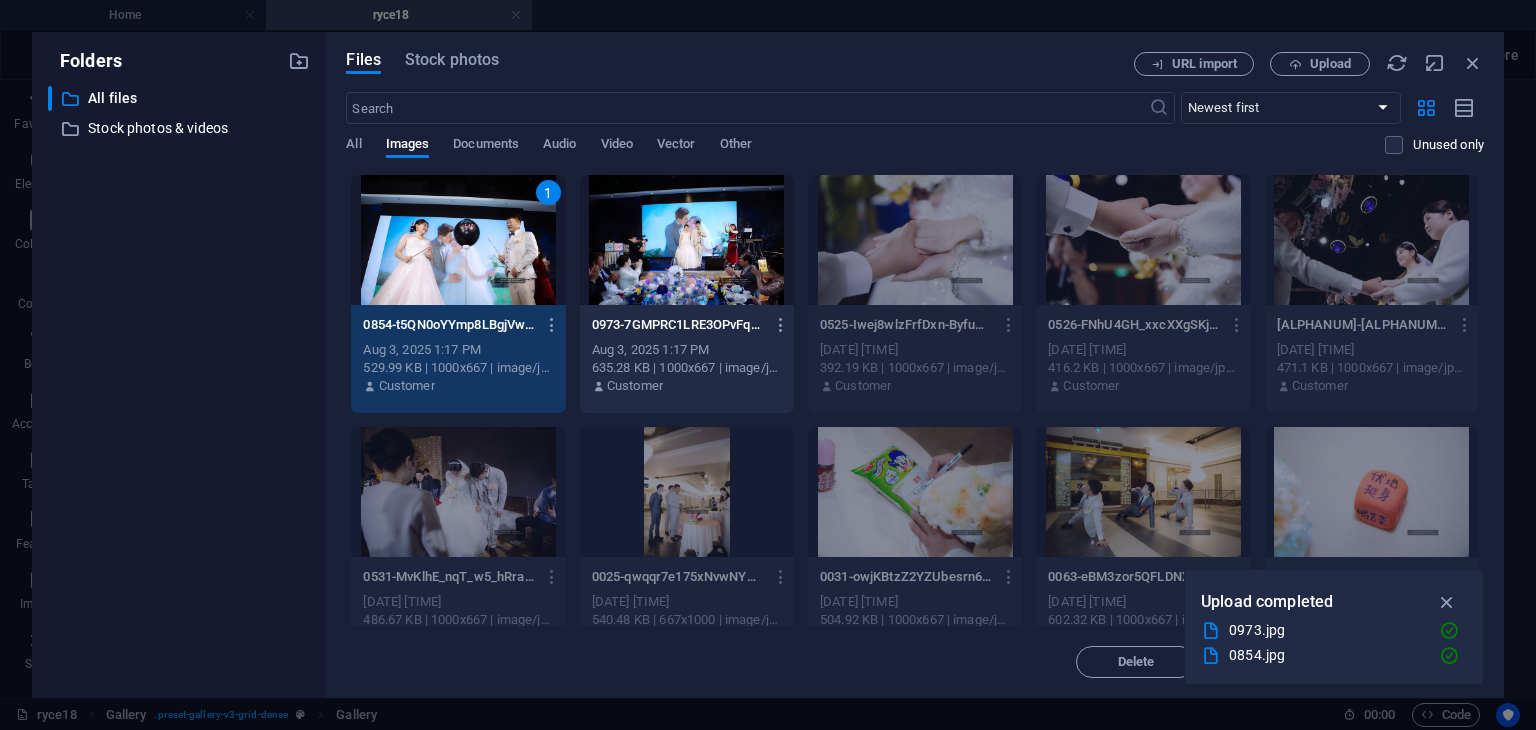 click at bounding box center [687, 240] 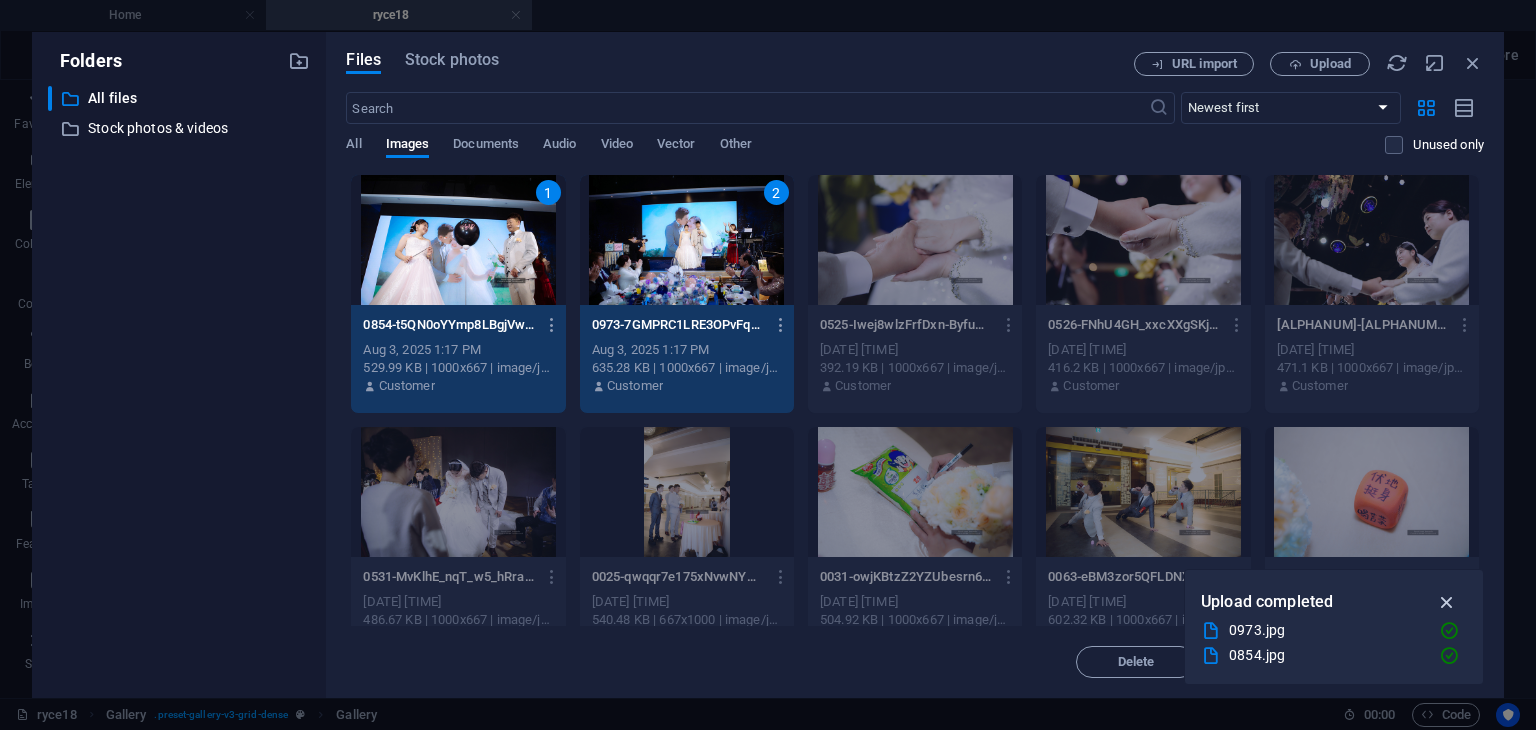 click at bounding box center (1447, 602) 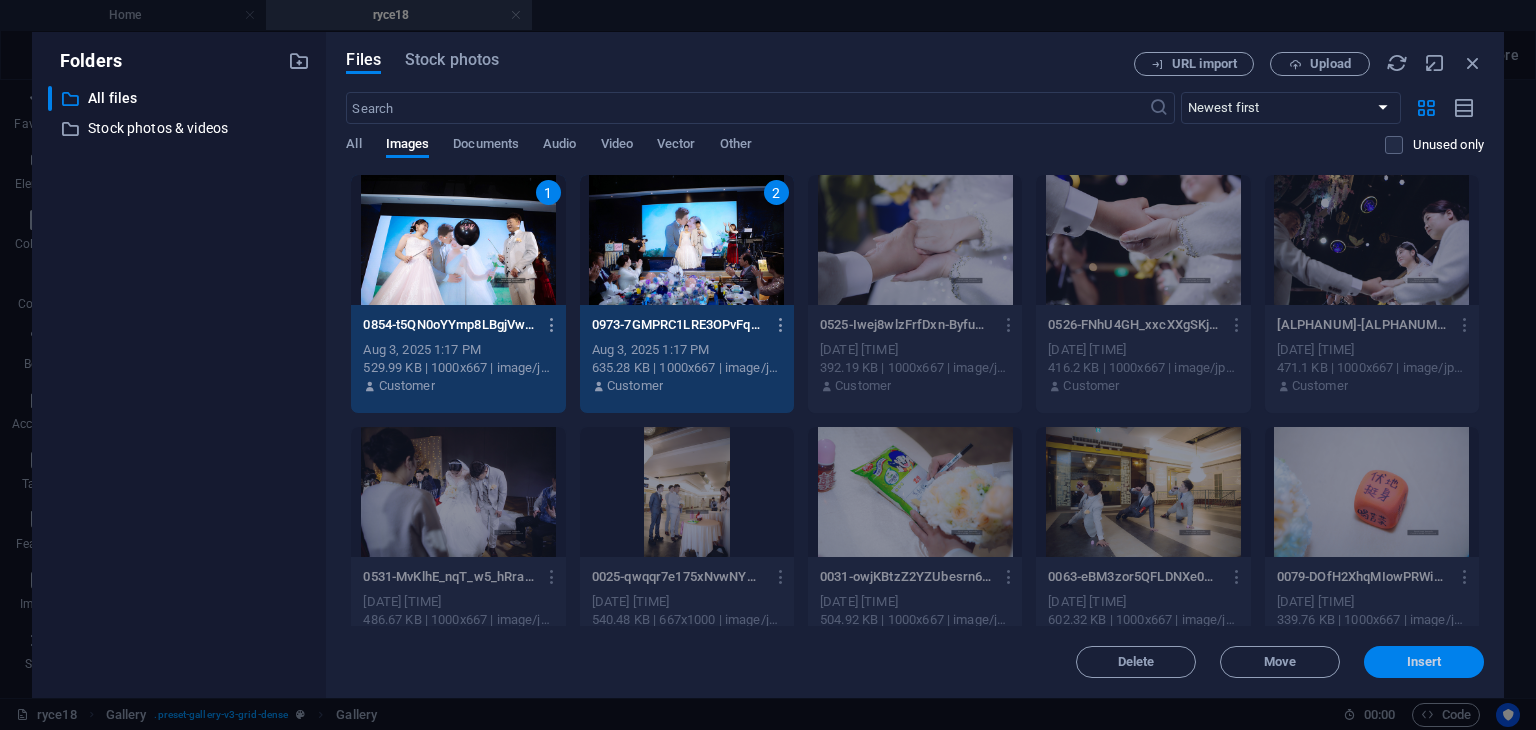 click on "Insert" at bounding box center (1424, 662) 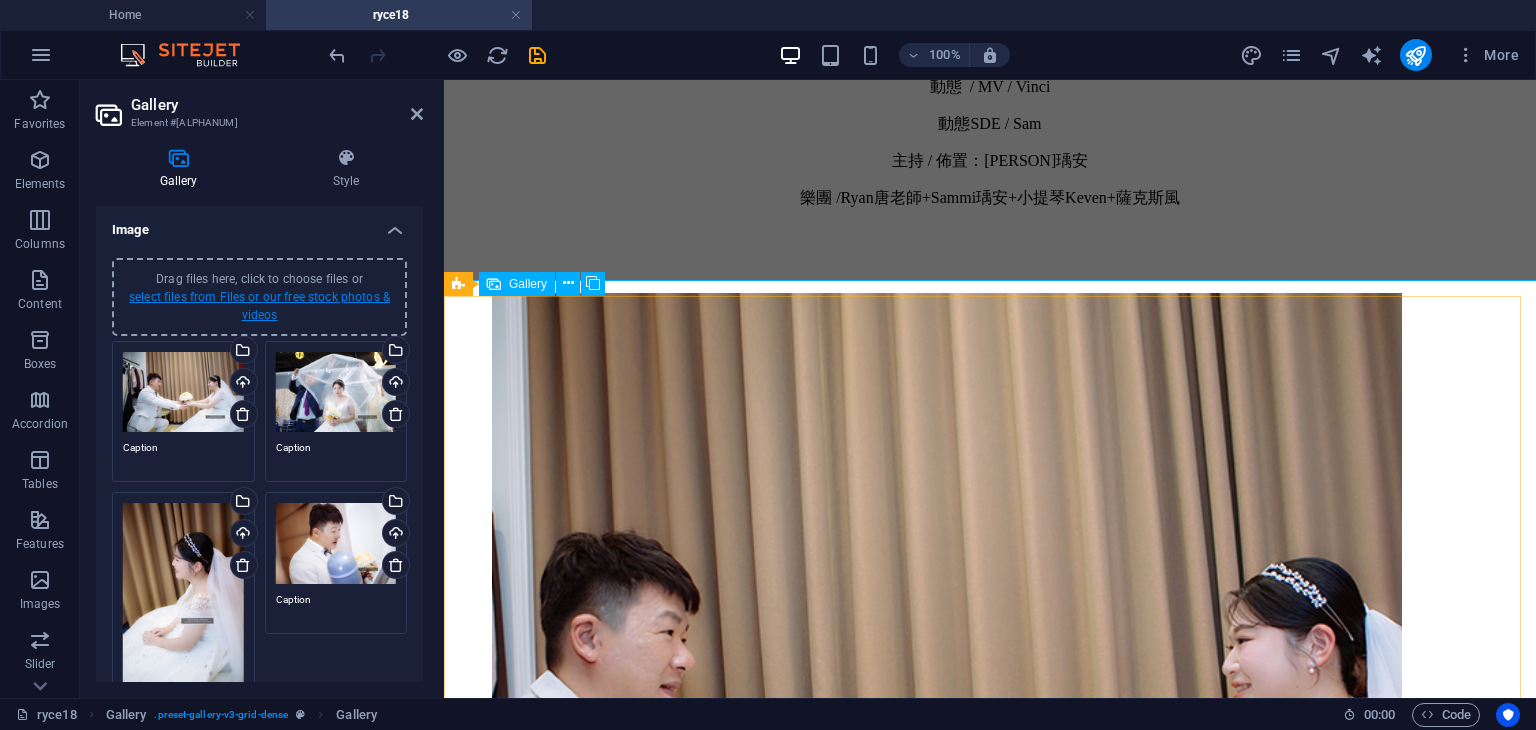 click on "select files from Files or our free stock photos & videos" at bounding box center (259, 306) 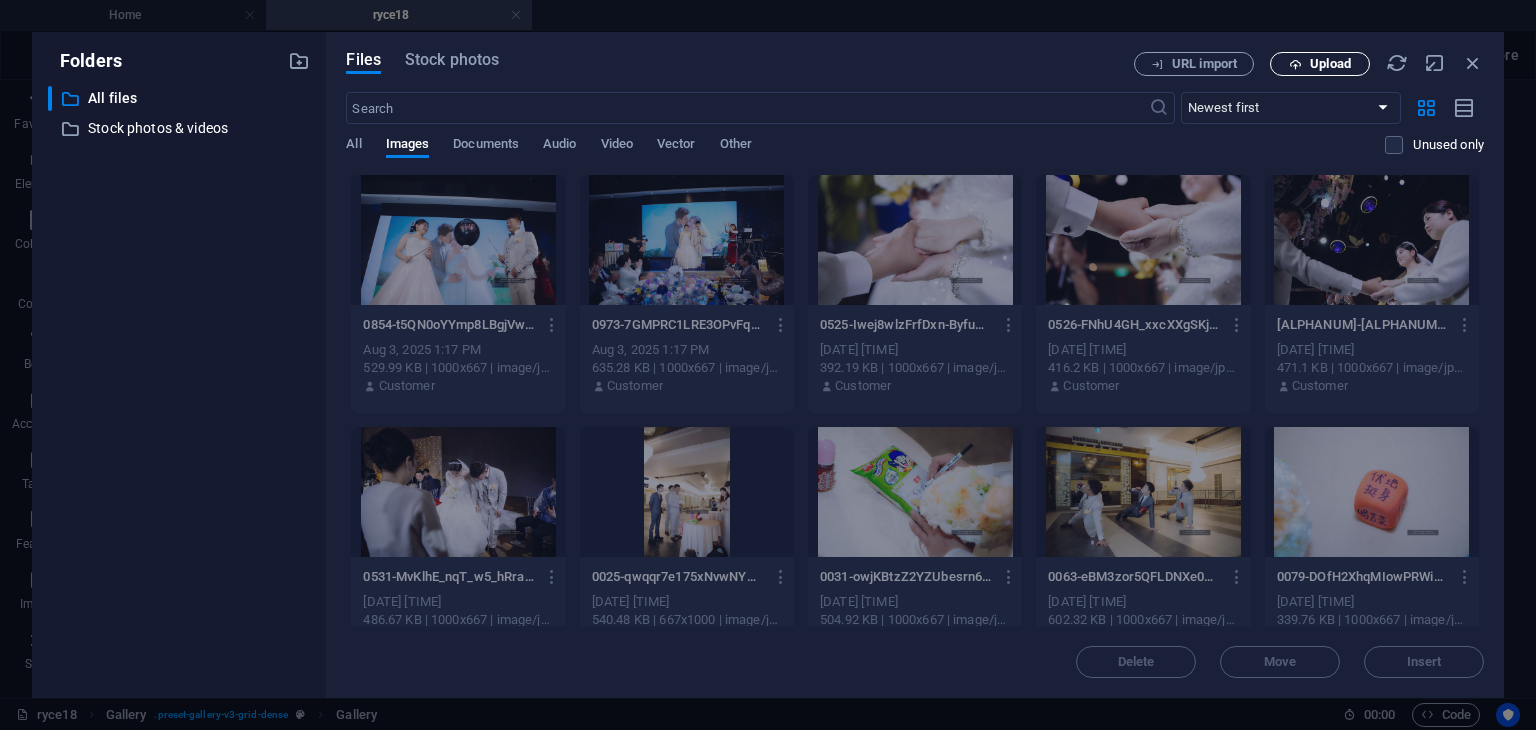 click on "Upload" at bounding box center (1330, 64) 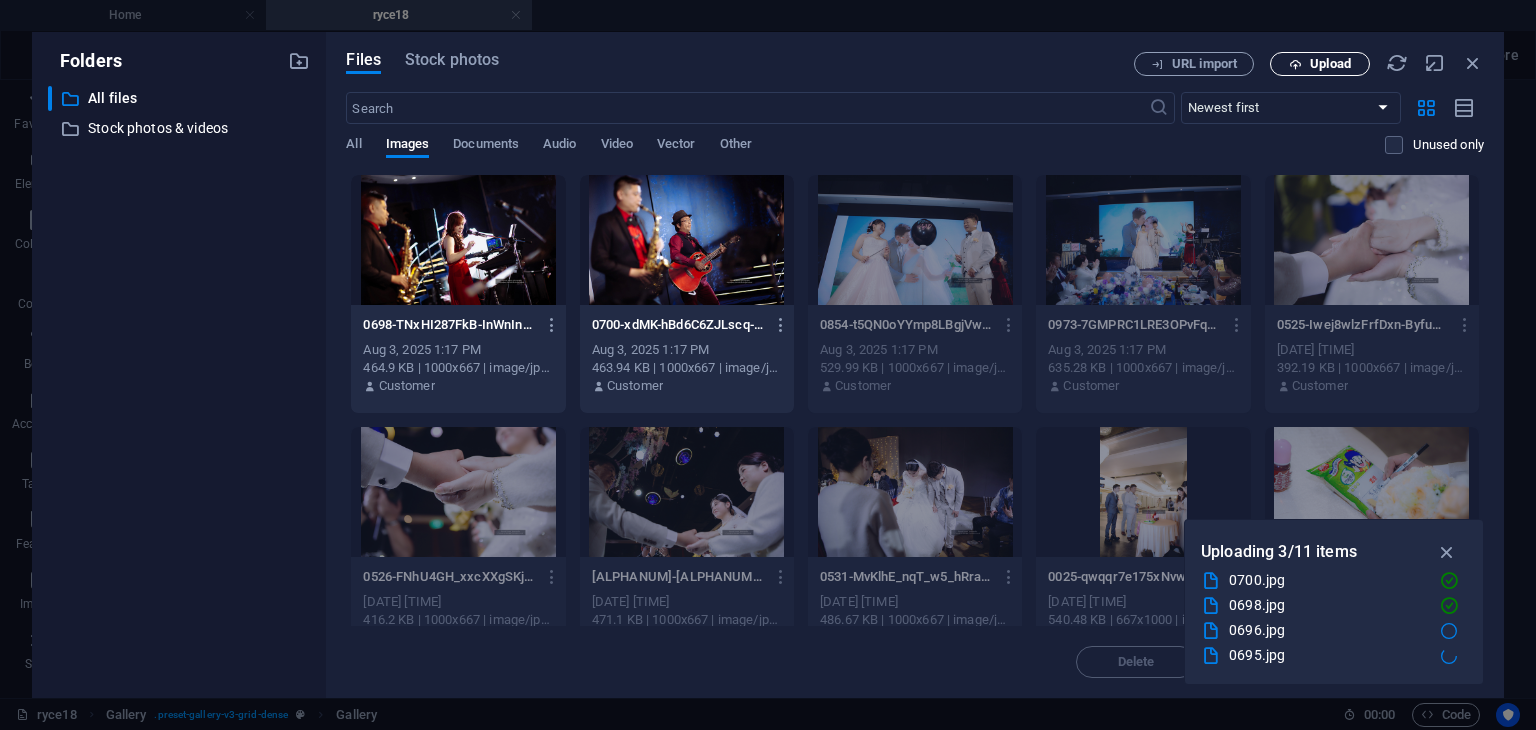 click on "Upload" at bounding box center [1330, 64] 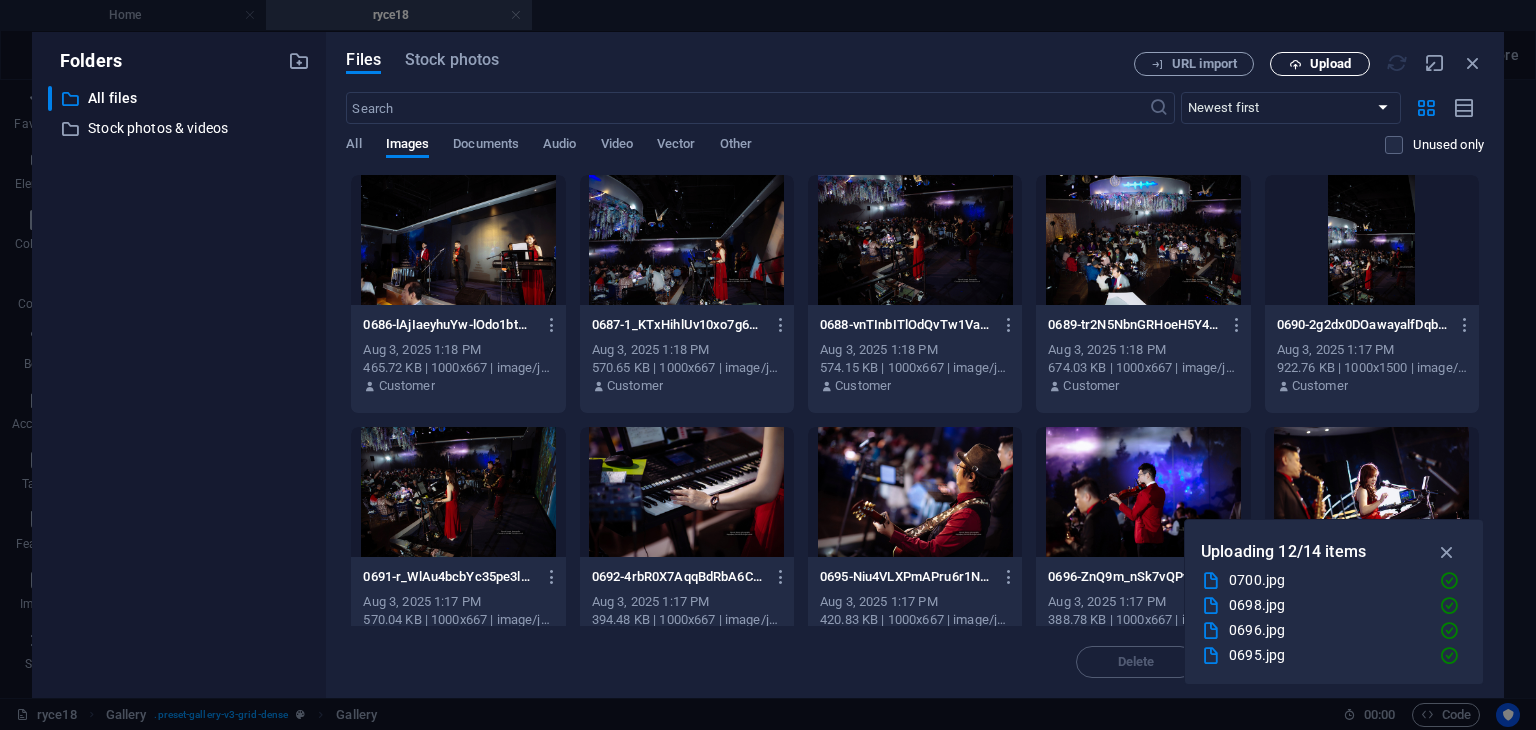 click at bounding box center [1295, 64] 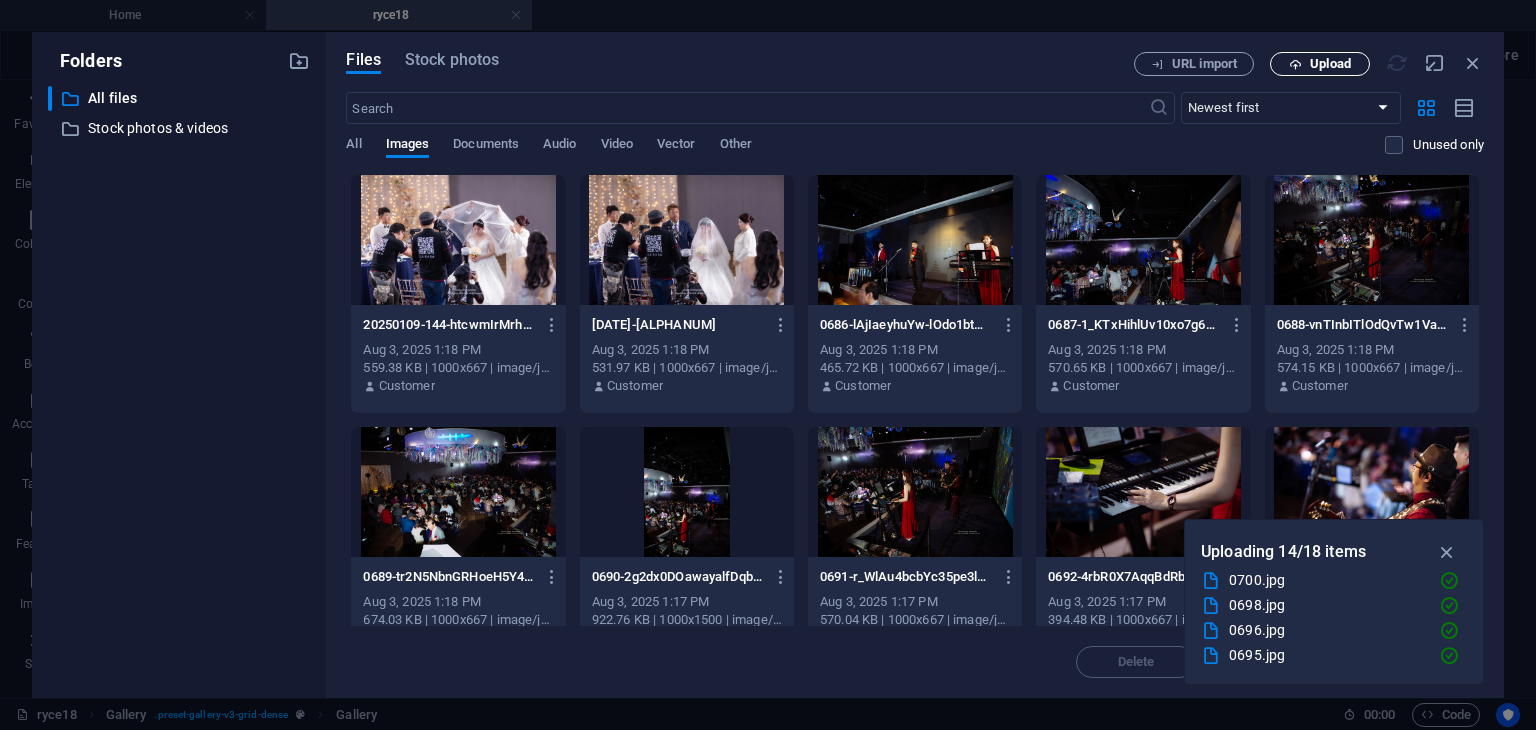 click at bounding box center [1295, 64] 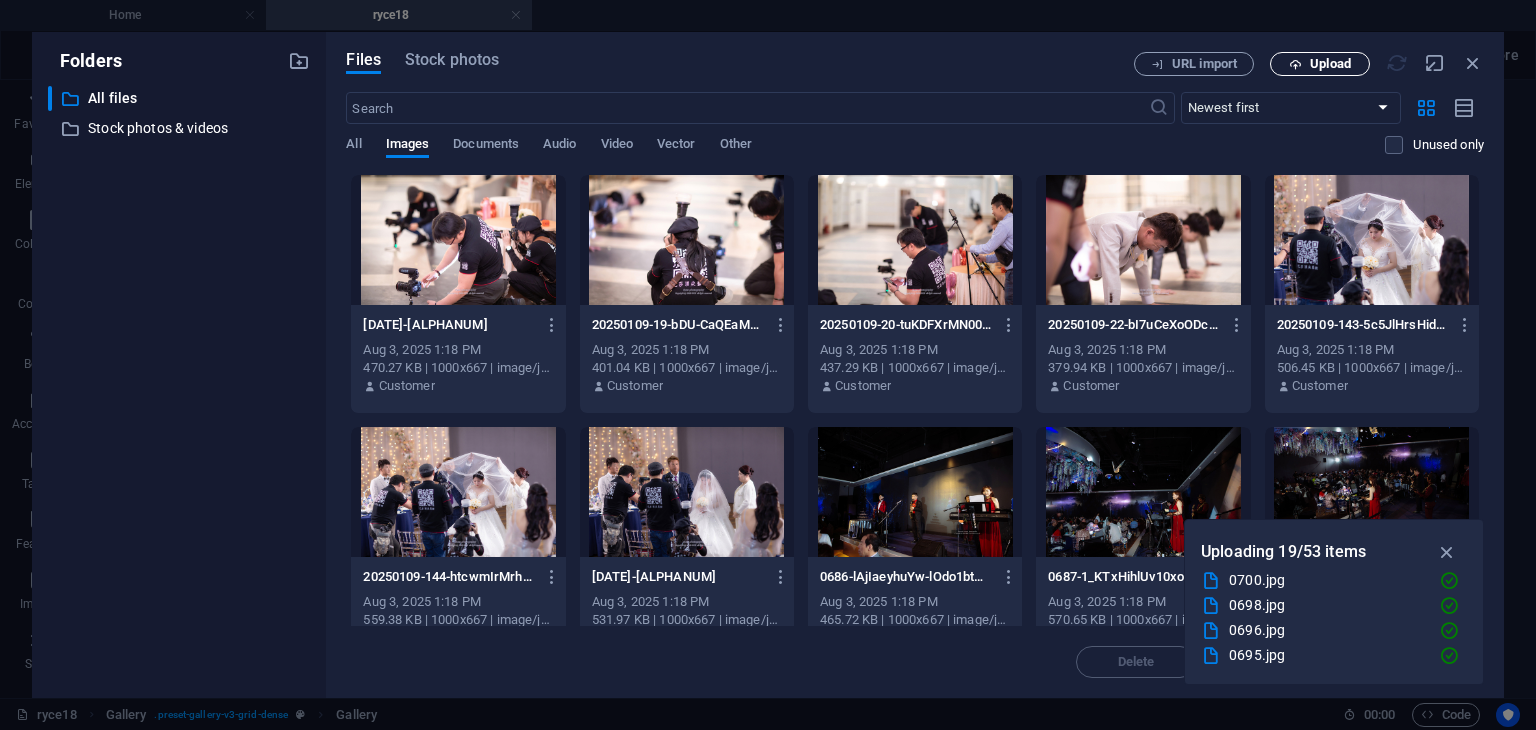 click on "Upload" at bounding box center (1330, 64) 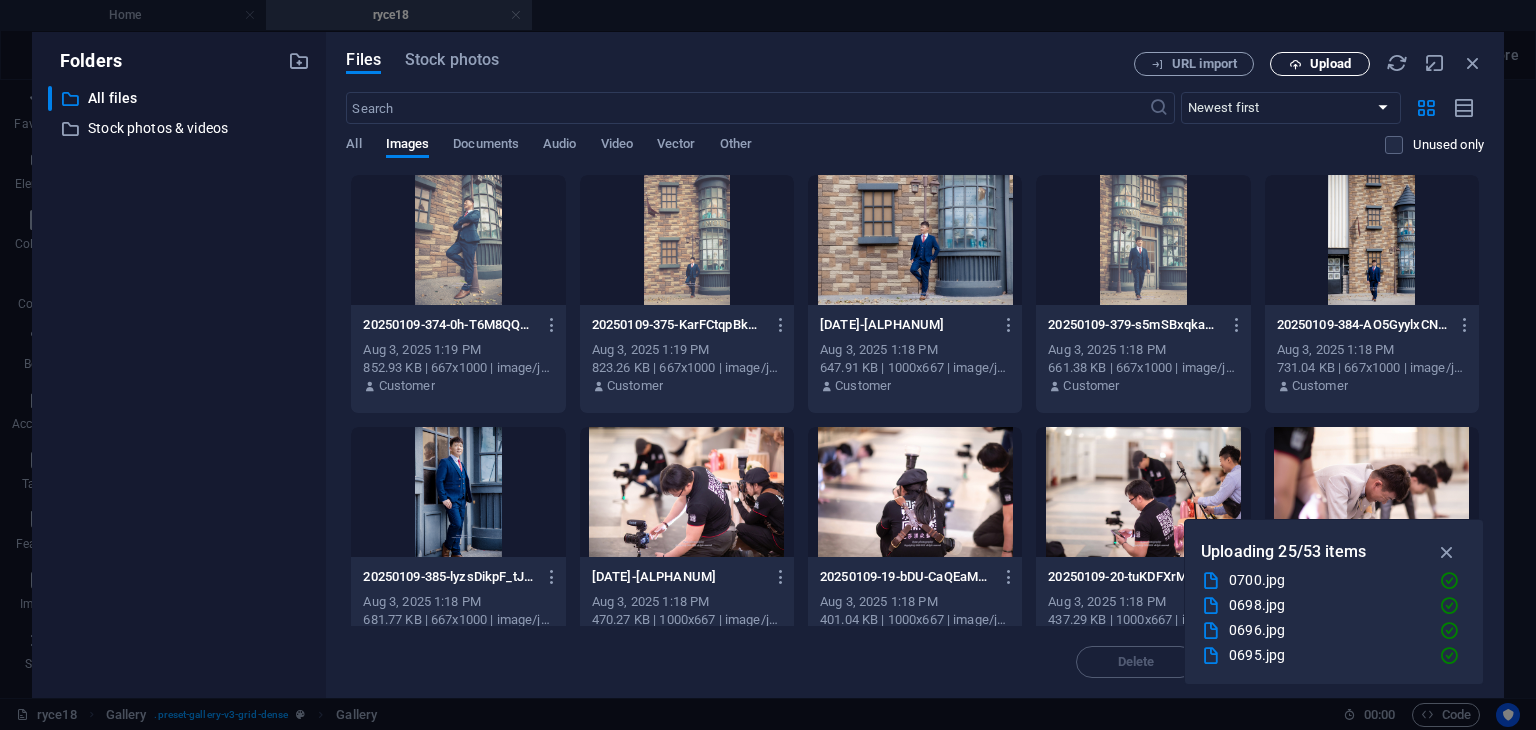 click on "Upload" at bounding box center (1330, 64) 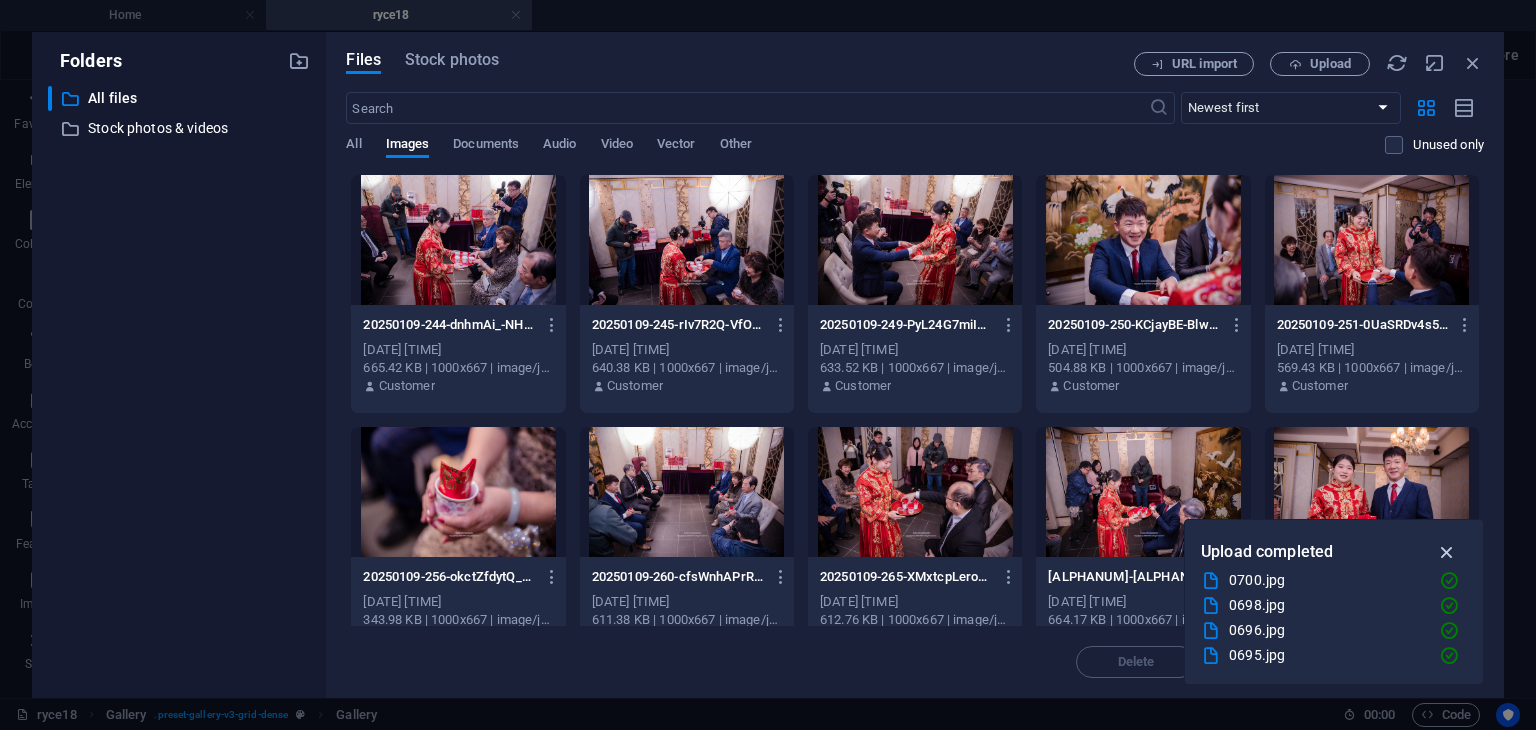 click at bounding box center (1447, 552) 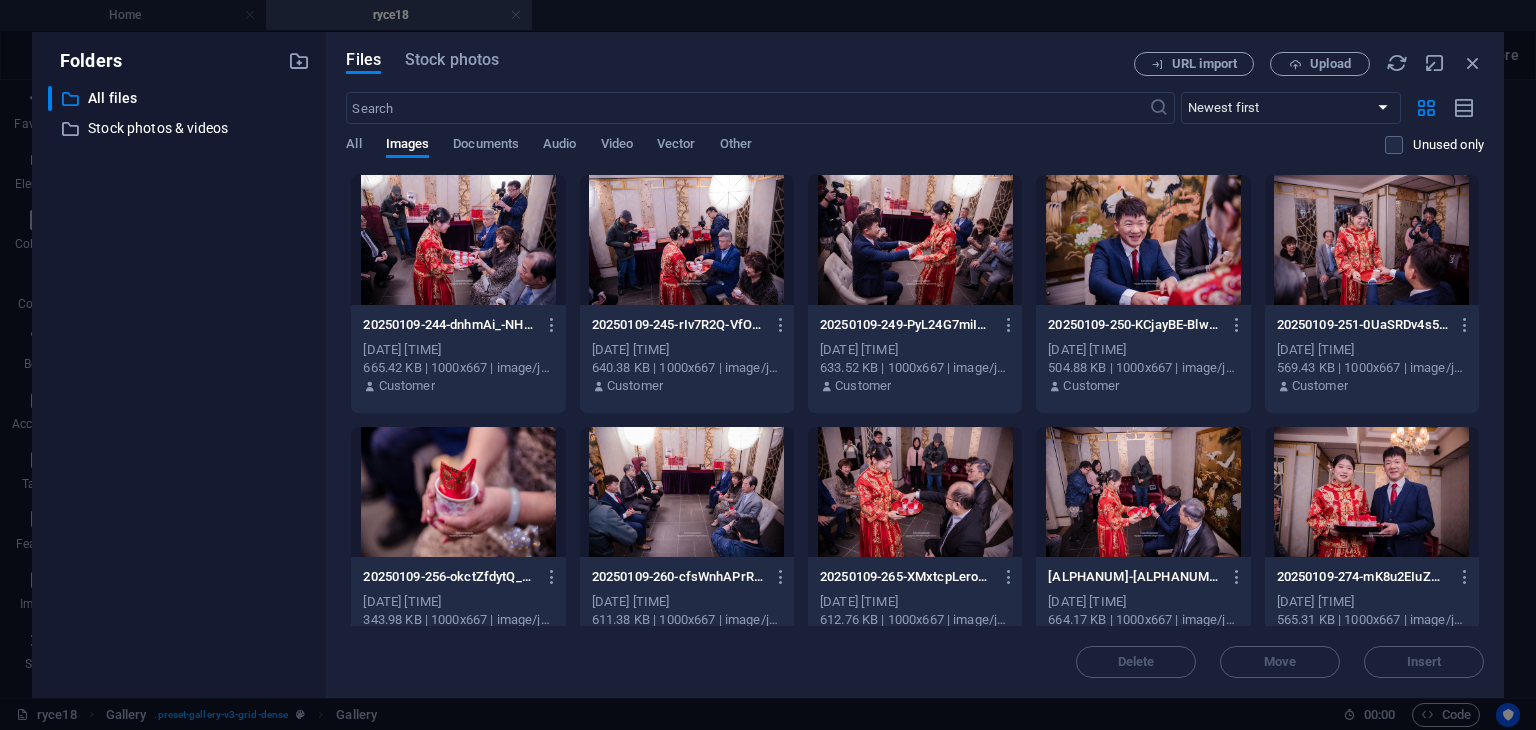 click at bounding box center [458, 240] 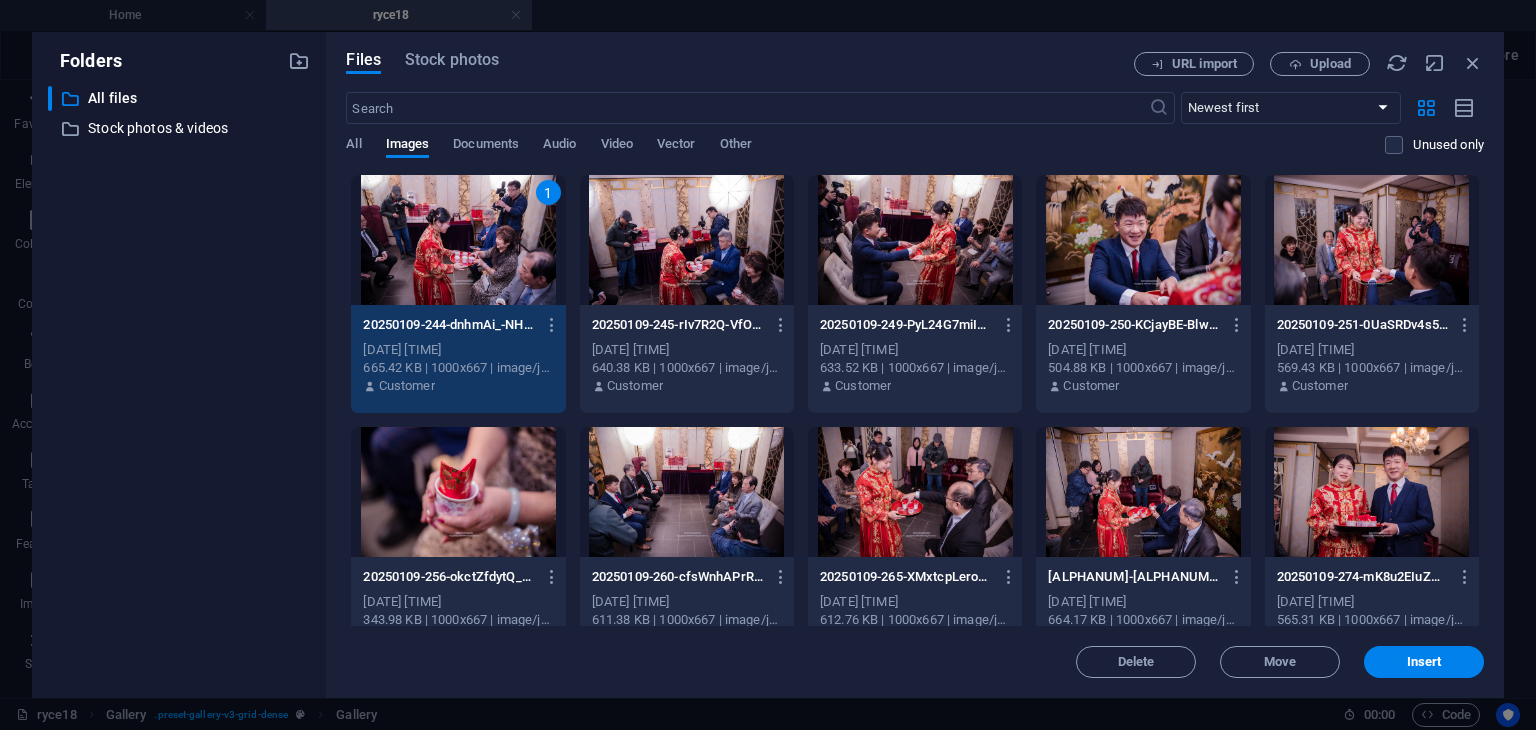 click at bounding box center [687, 240] 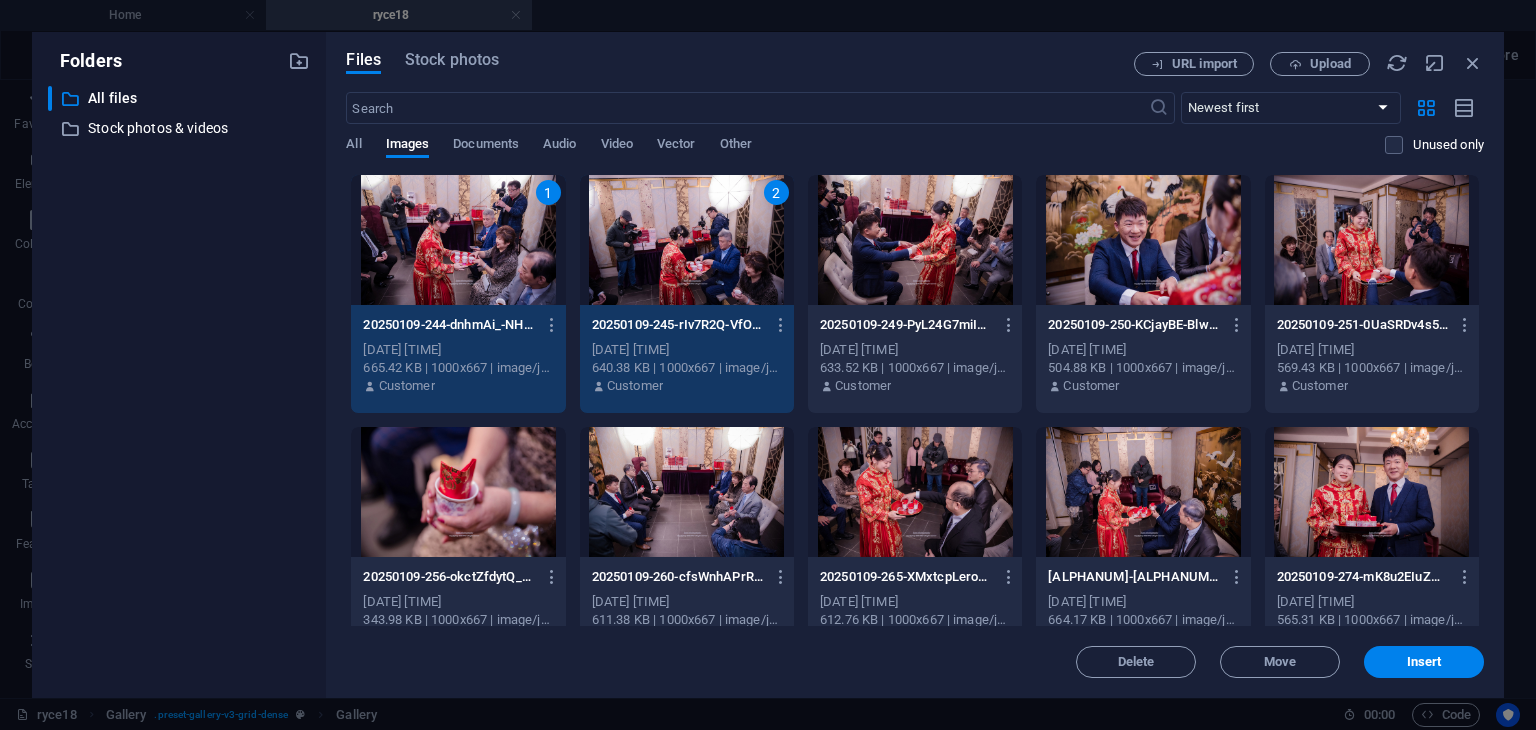 click at bounding box center (915, 240) 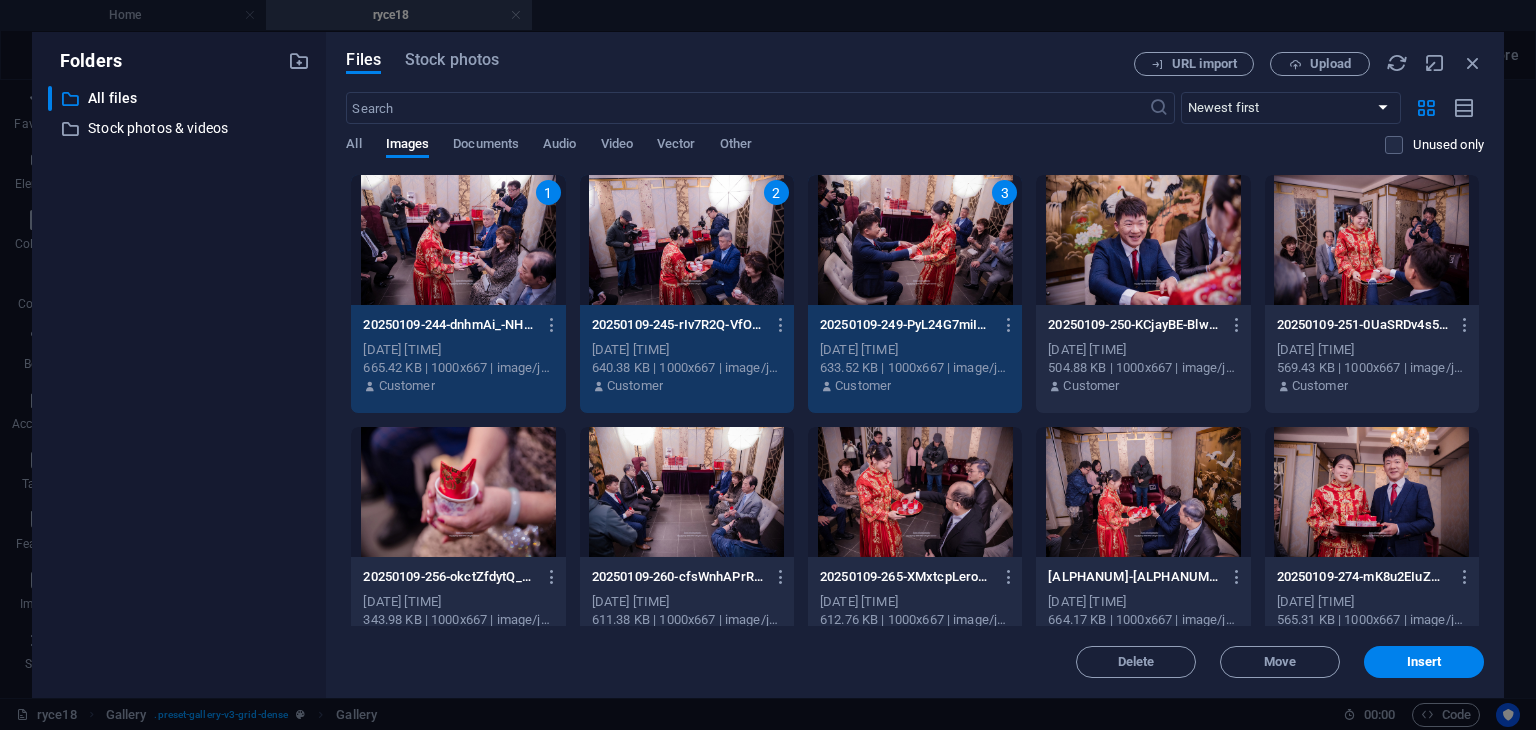 click at bounding box center [1143, 240] 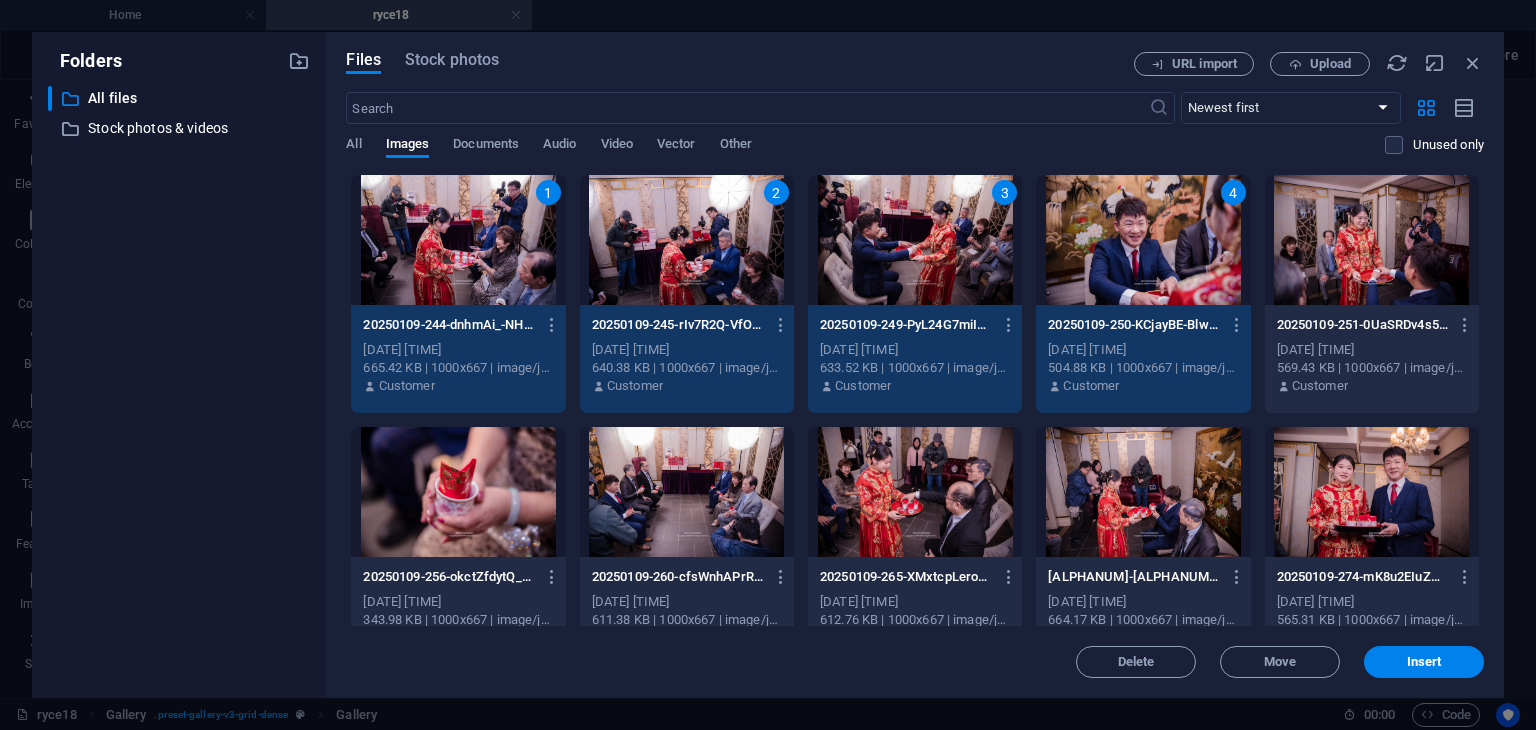 click at bounding box center [1372, 240] 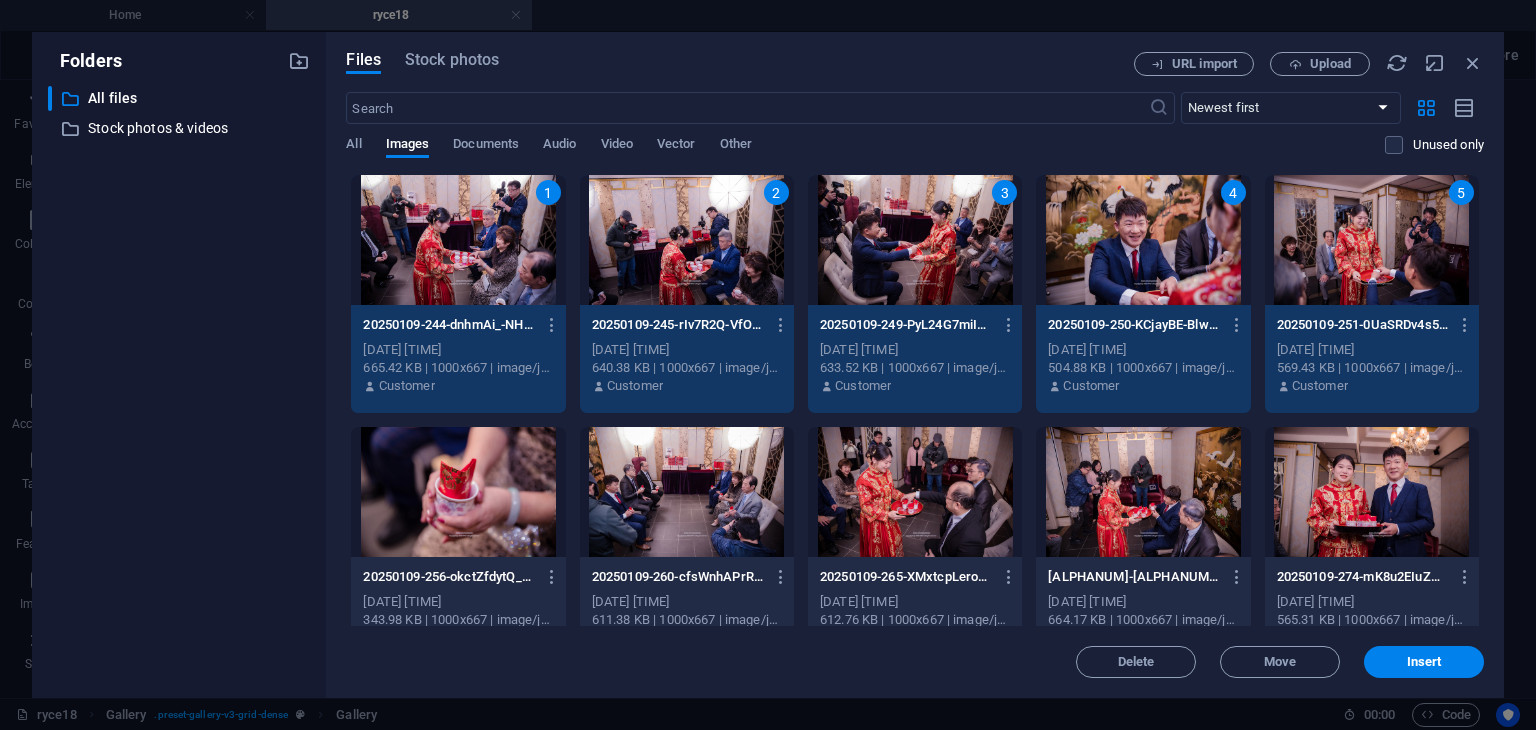 drag, startPoint x: 476, startPoint y: 486, endPoint x: 660, endPoint y: 518, distance: 186.76189 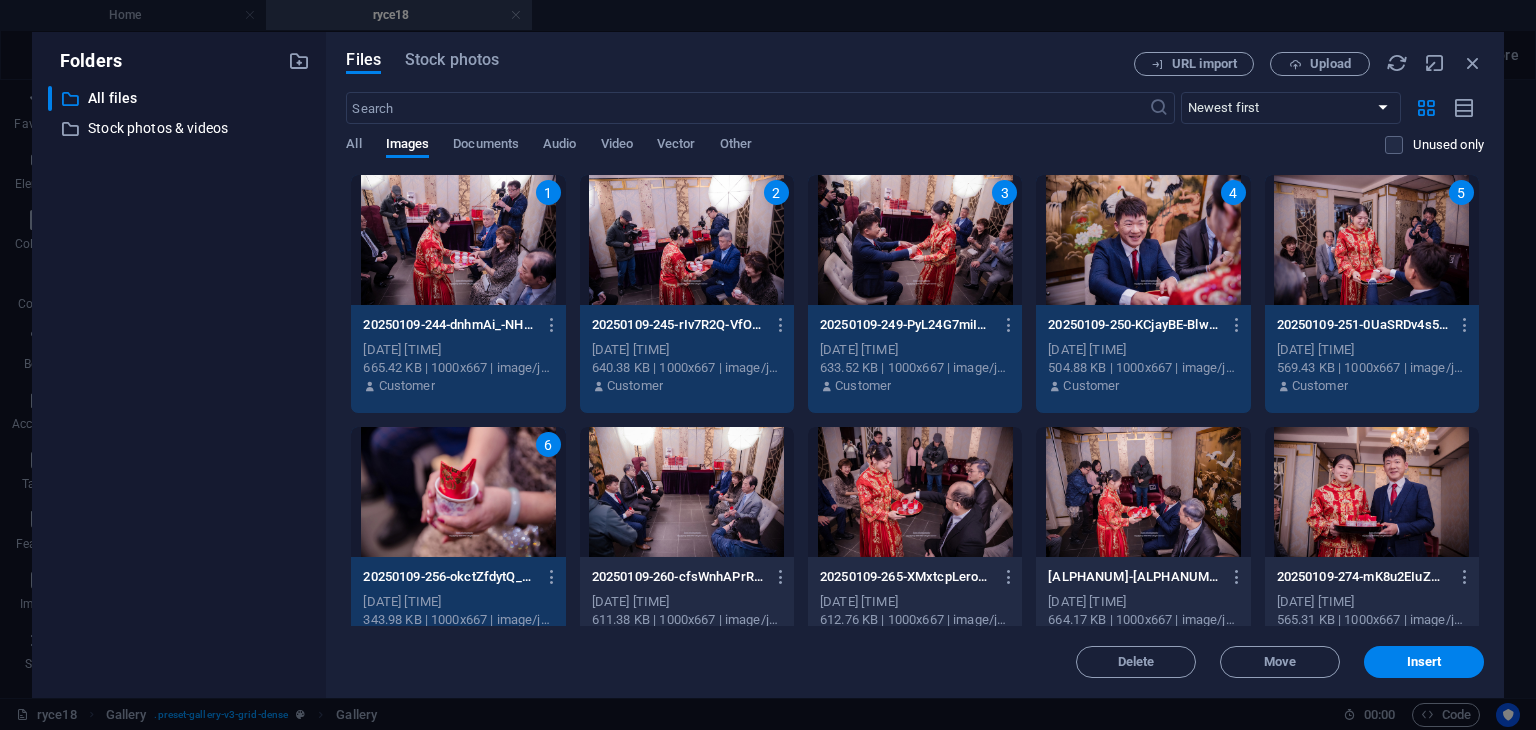 click at bounding box center (687, 492) 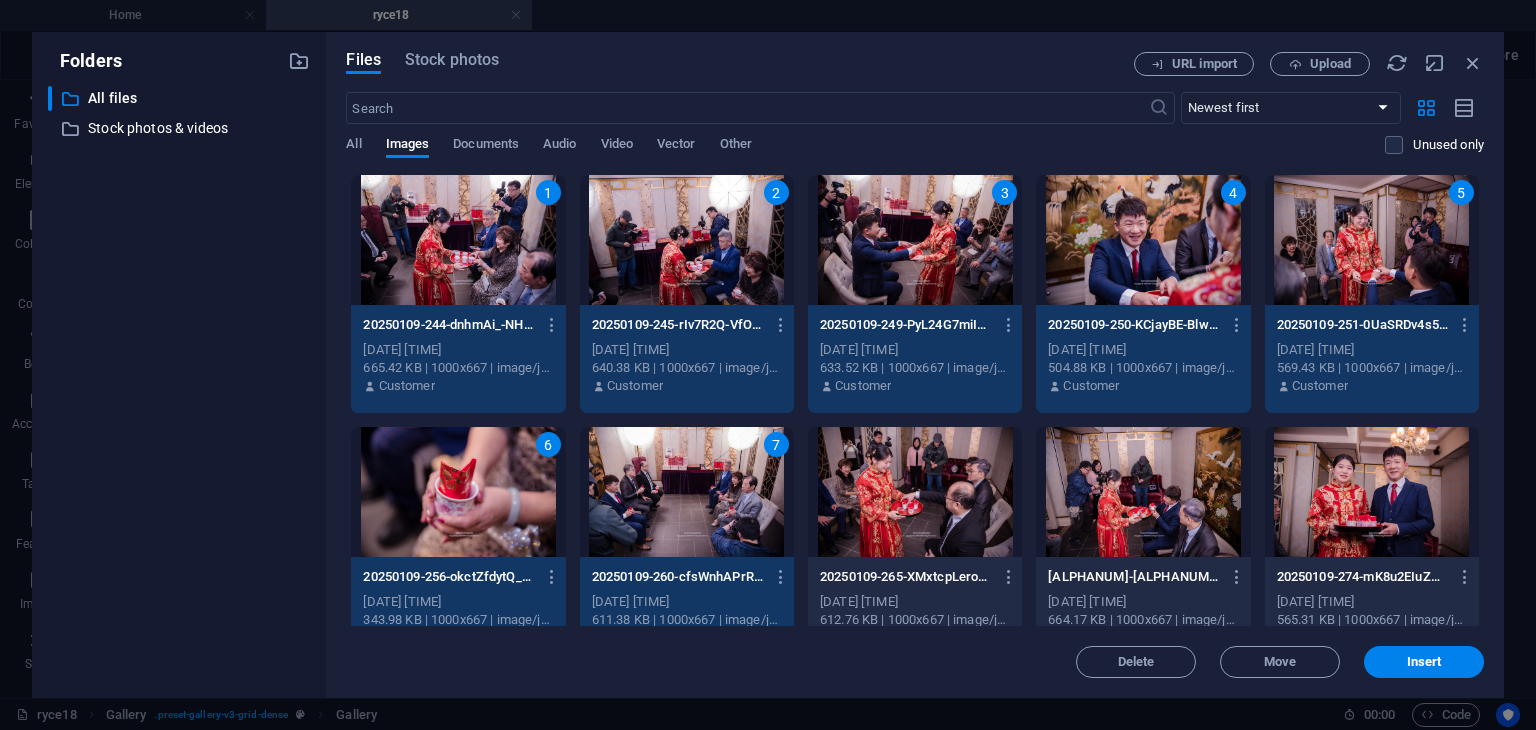 click at bounding box center (915, 492) 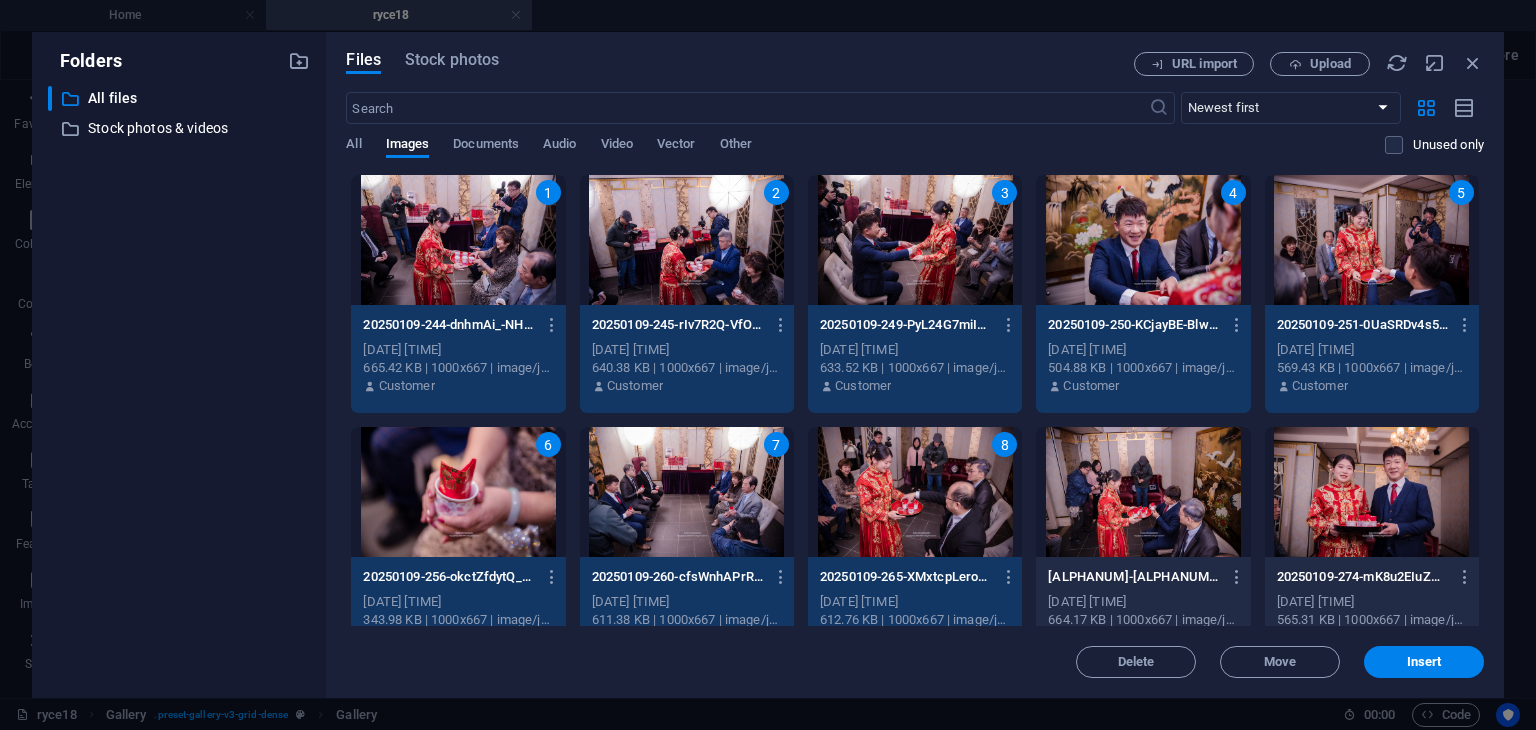 click at bounding box center [1143, 492] 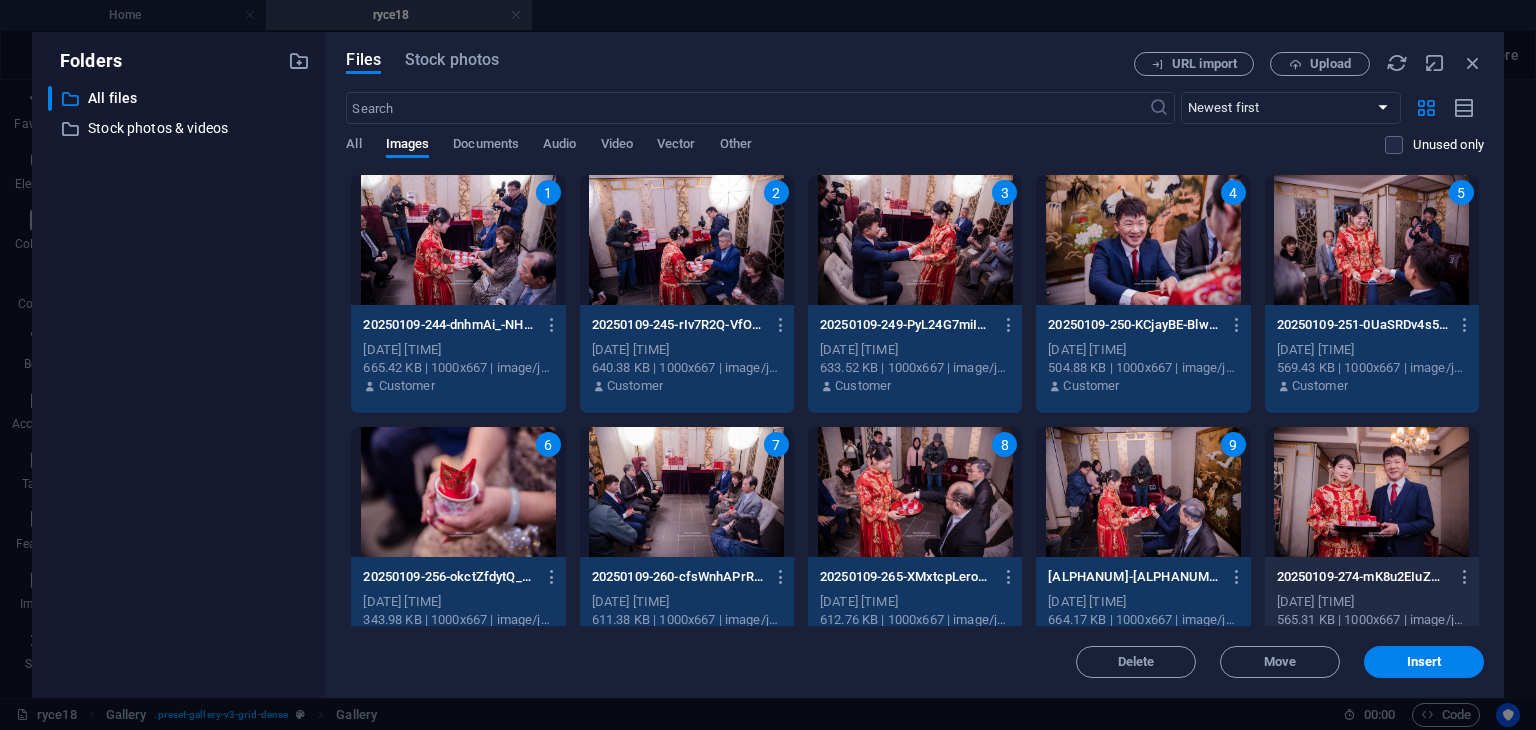 click on "9" at bounding box center [1143, 492] 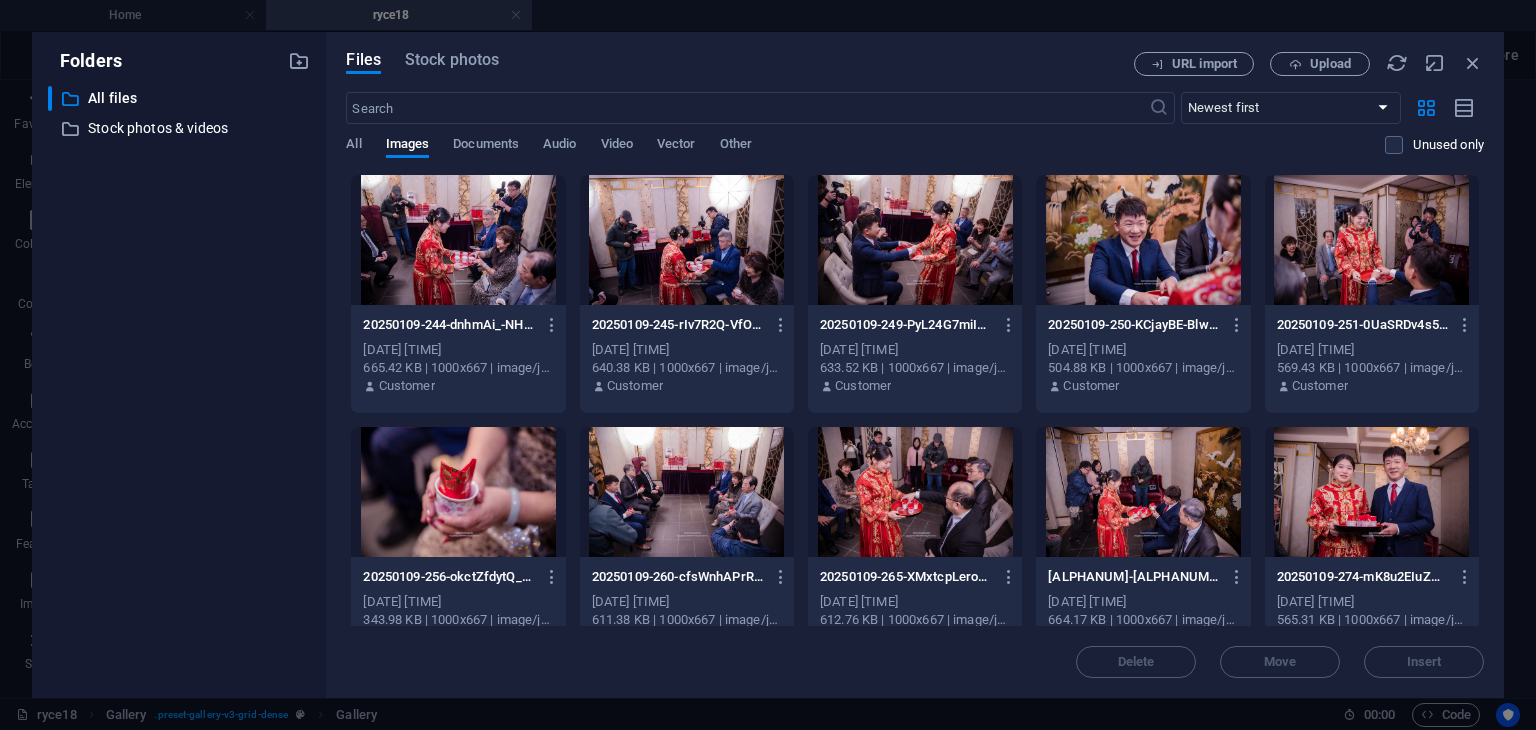 click at bounding box center (458, 240) 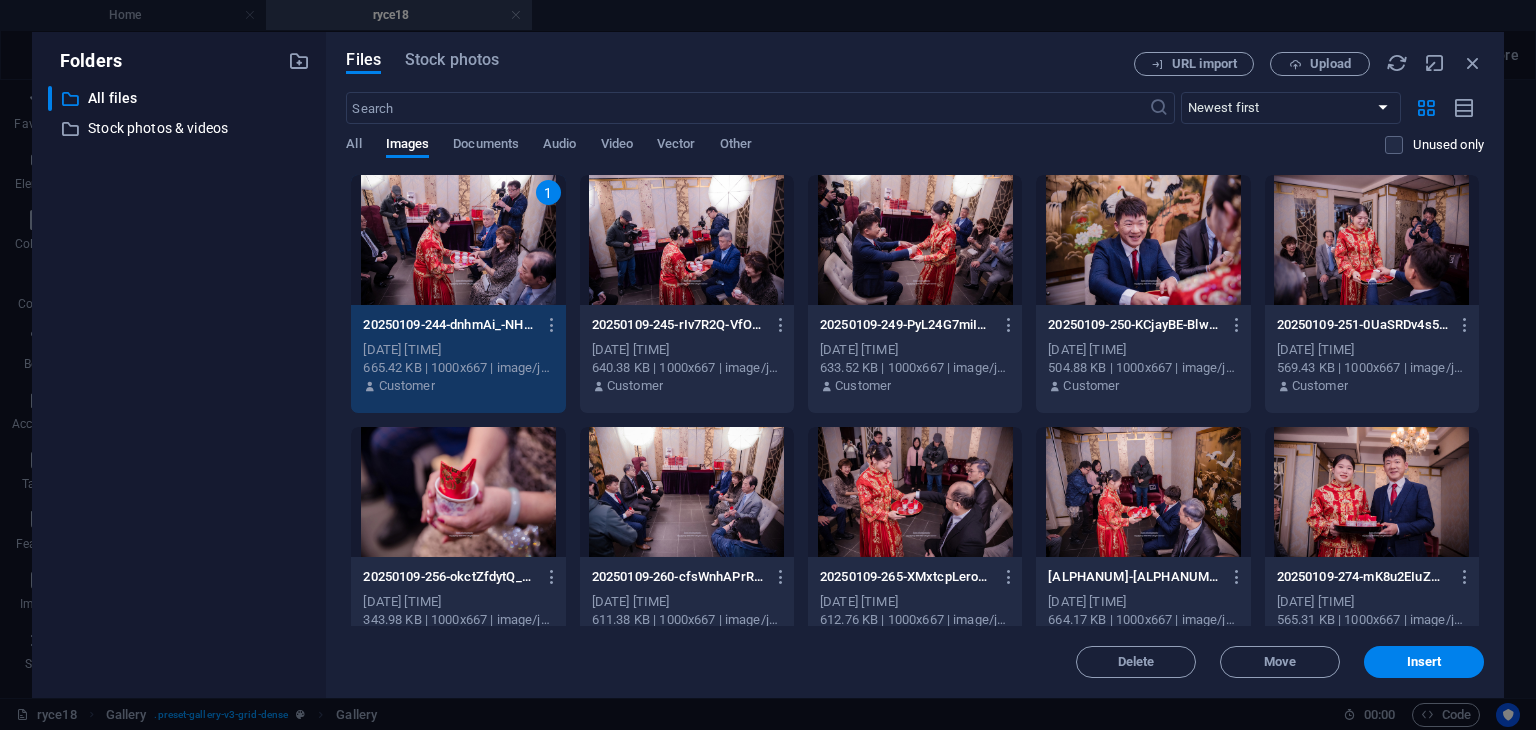 click at bounding box center (687, 240) 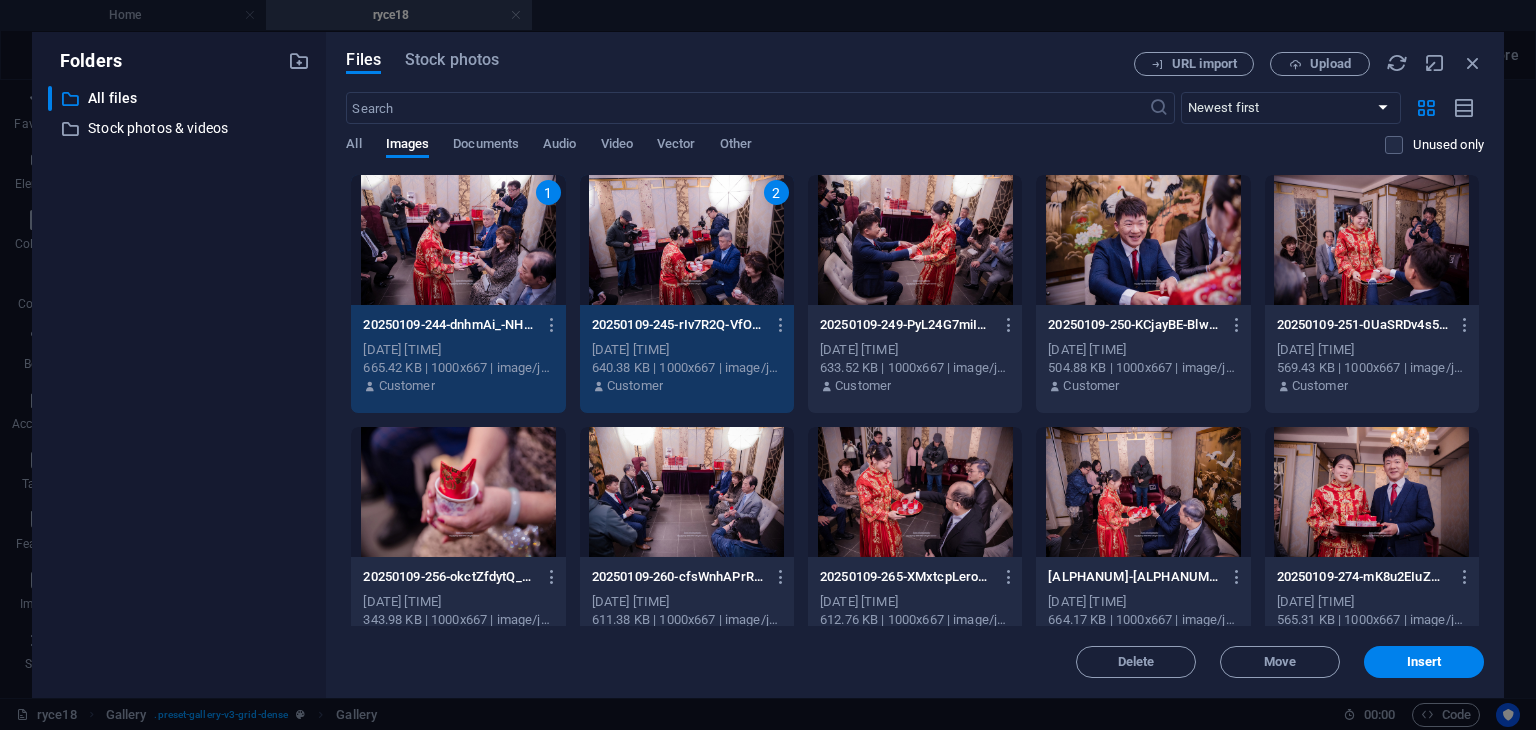 click on "2" at bounding box center [687, 240] 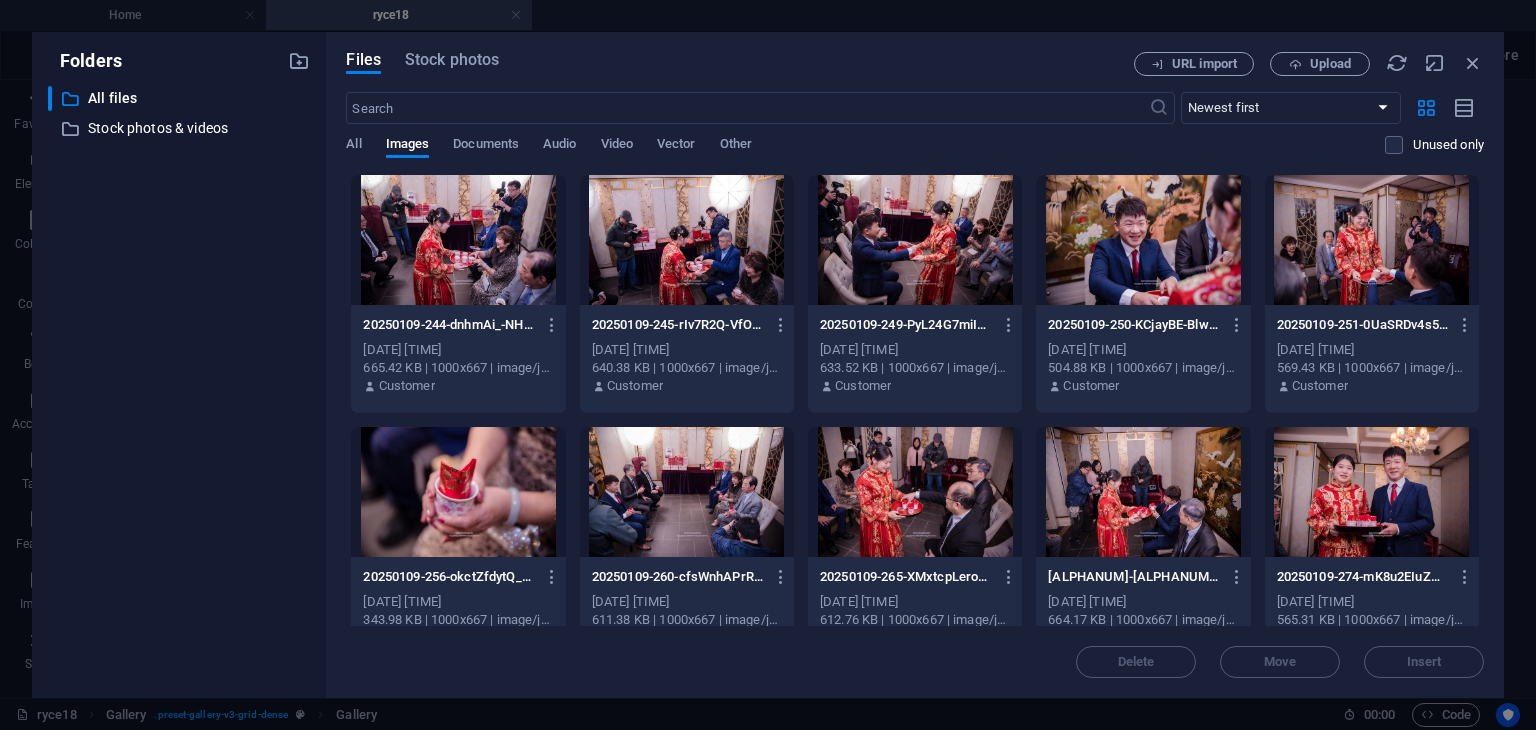 click at bounding box center (915, 240) 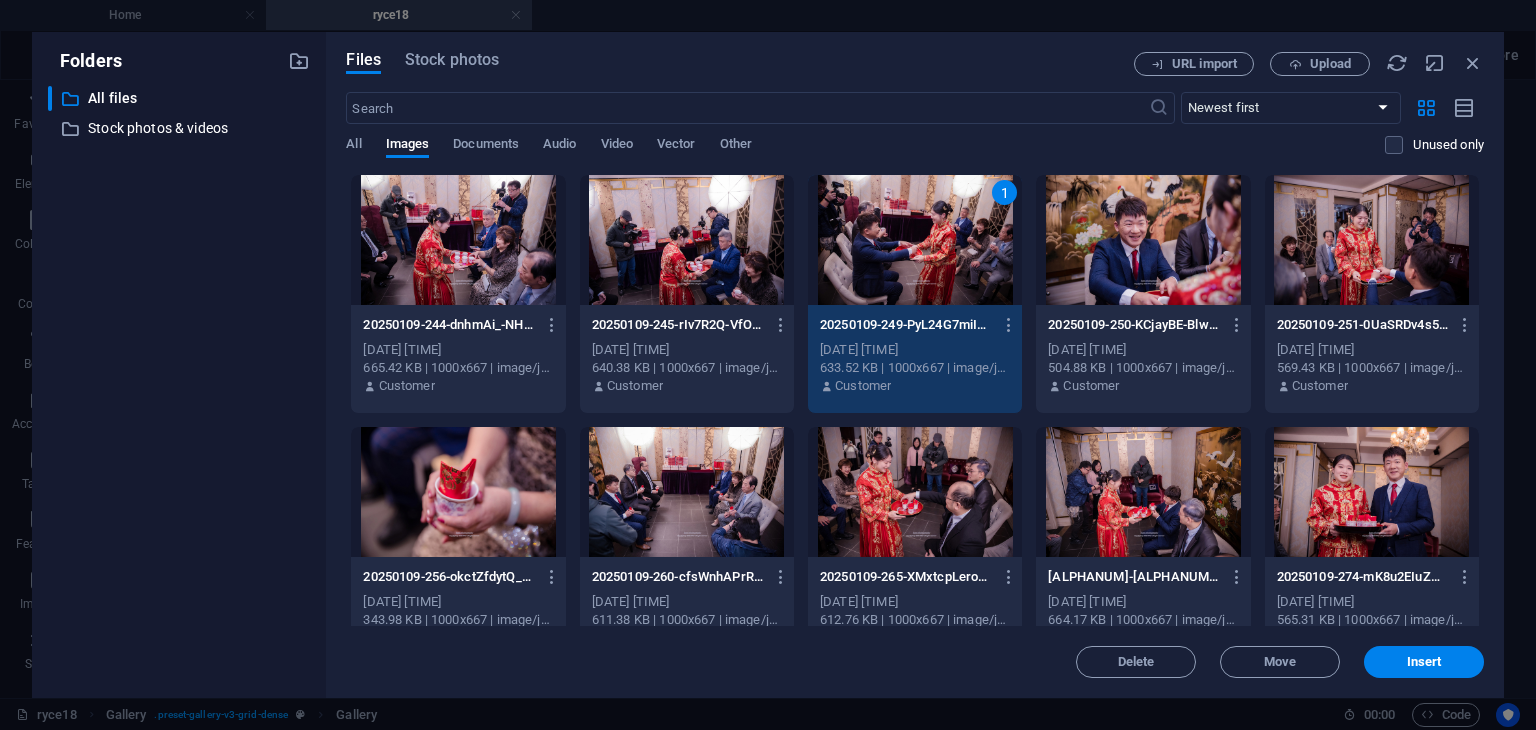 click at bounding box center [458, 240] 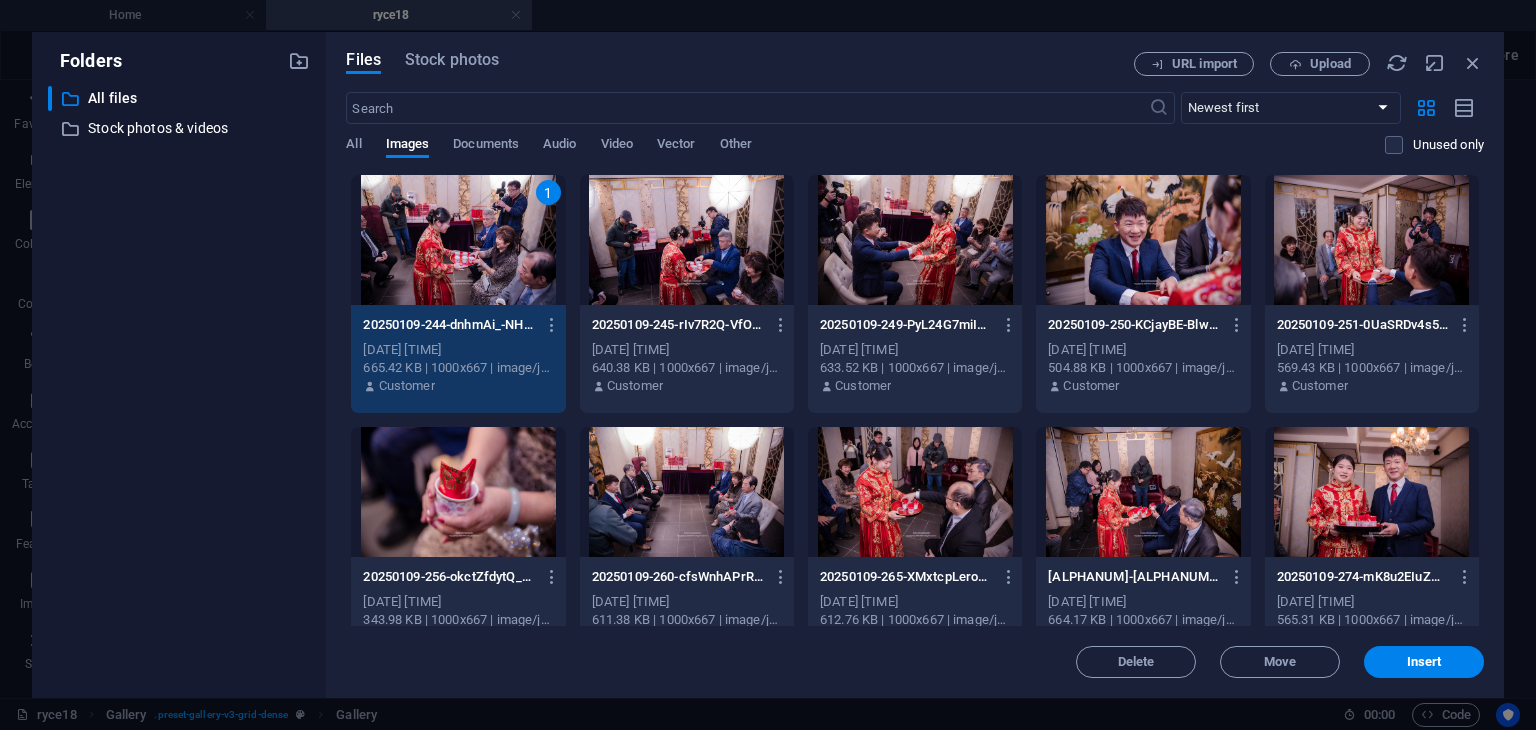 click at bounding box center [915, 240] 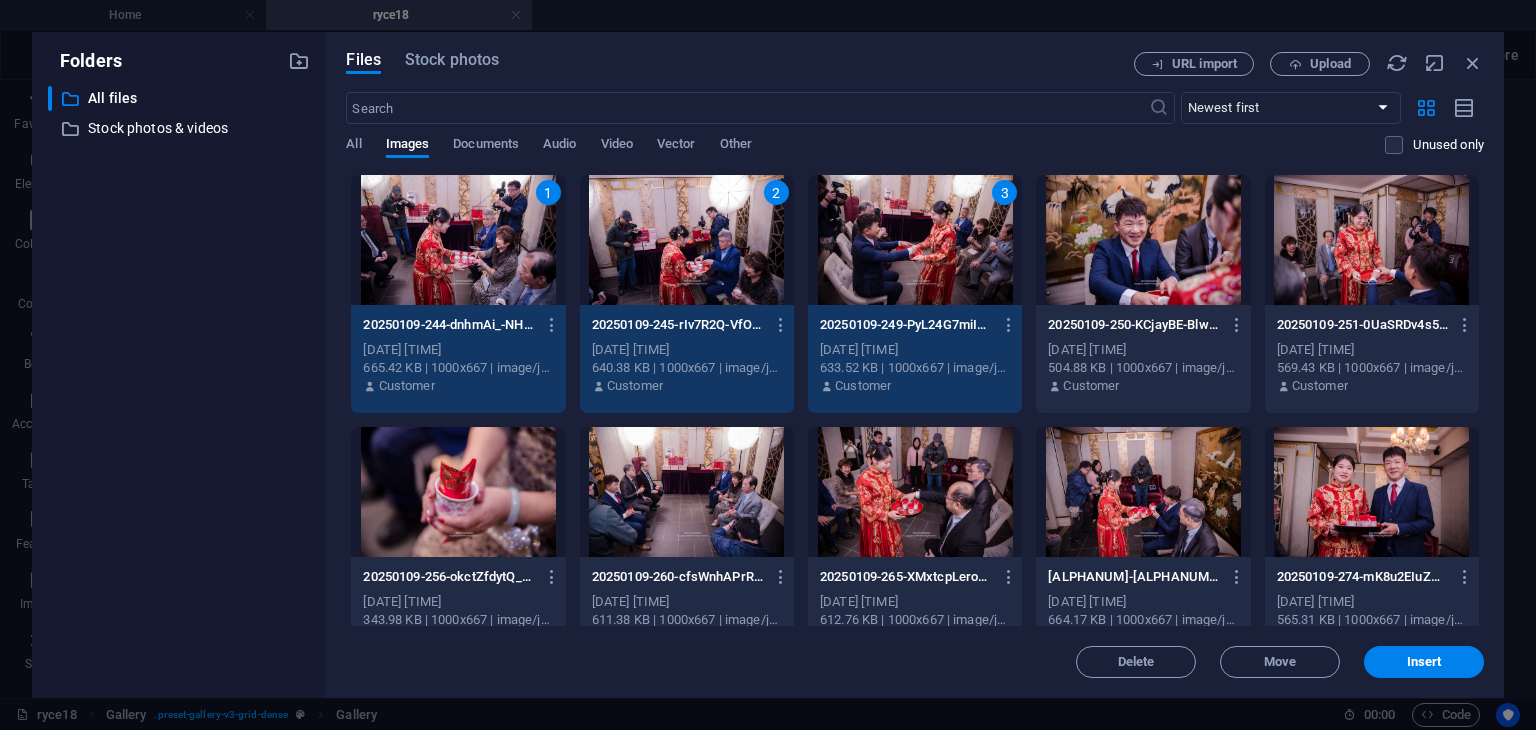 click at bounding box center (1143, 240) 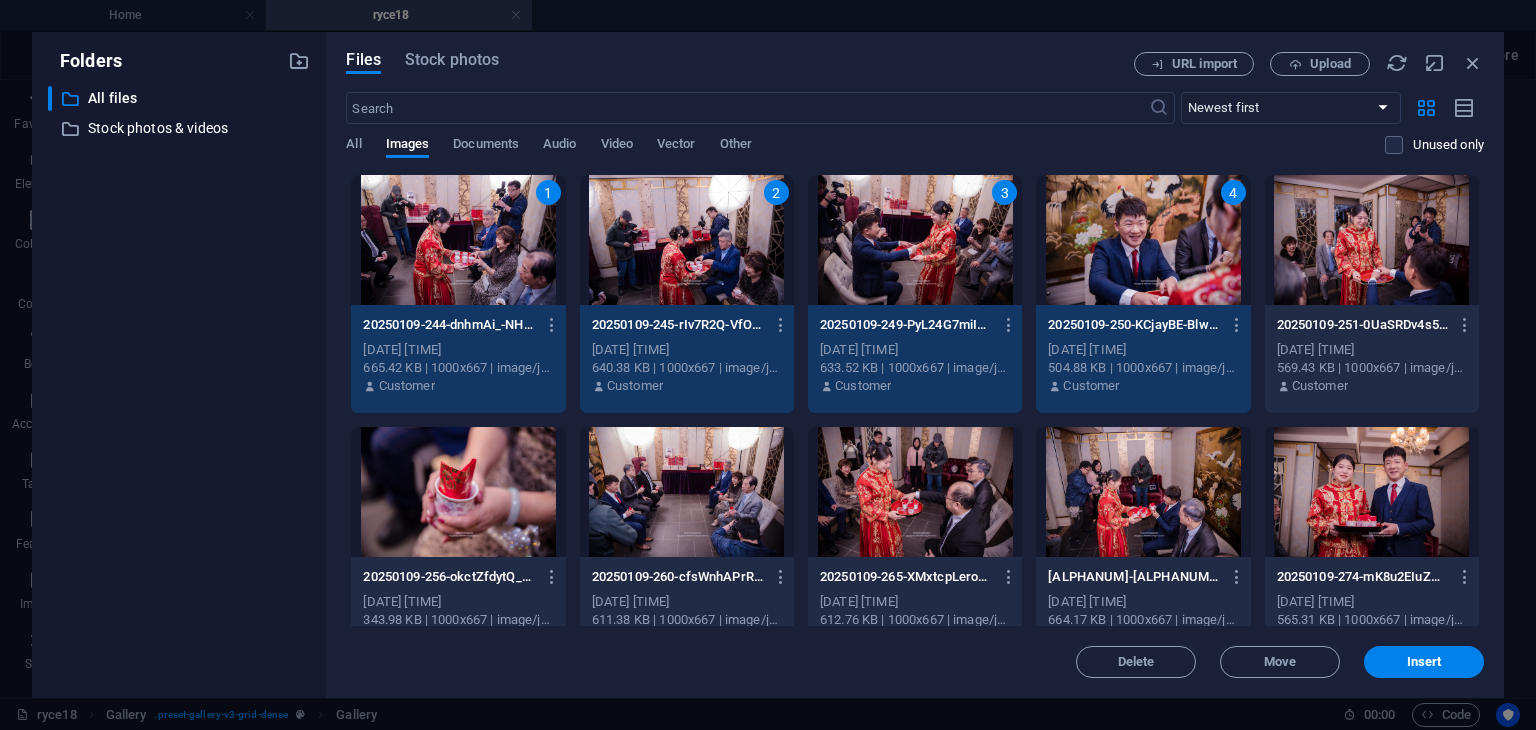 click at bounding box center [1372, 240] 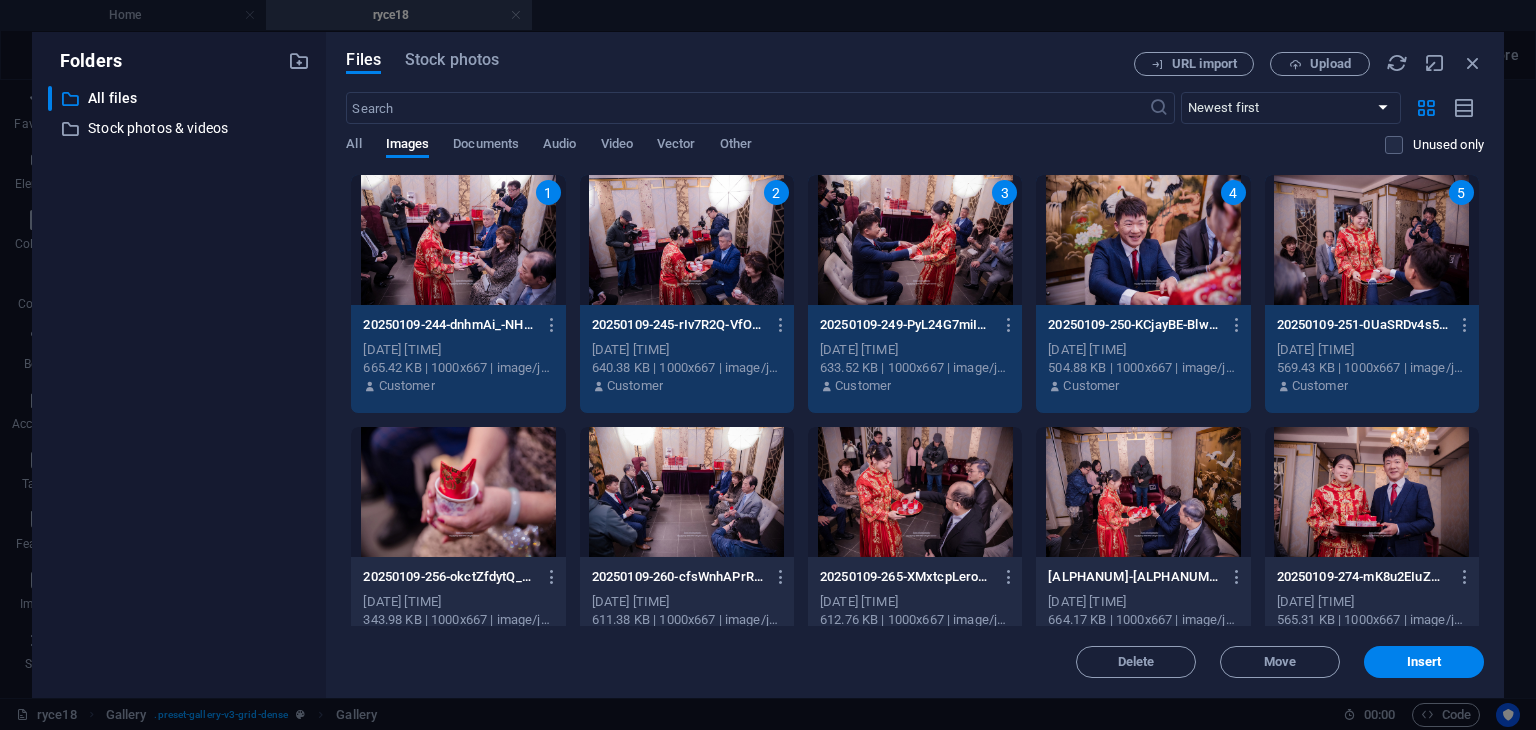 click at bounding box center [458, 492] 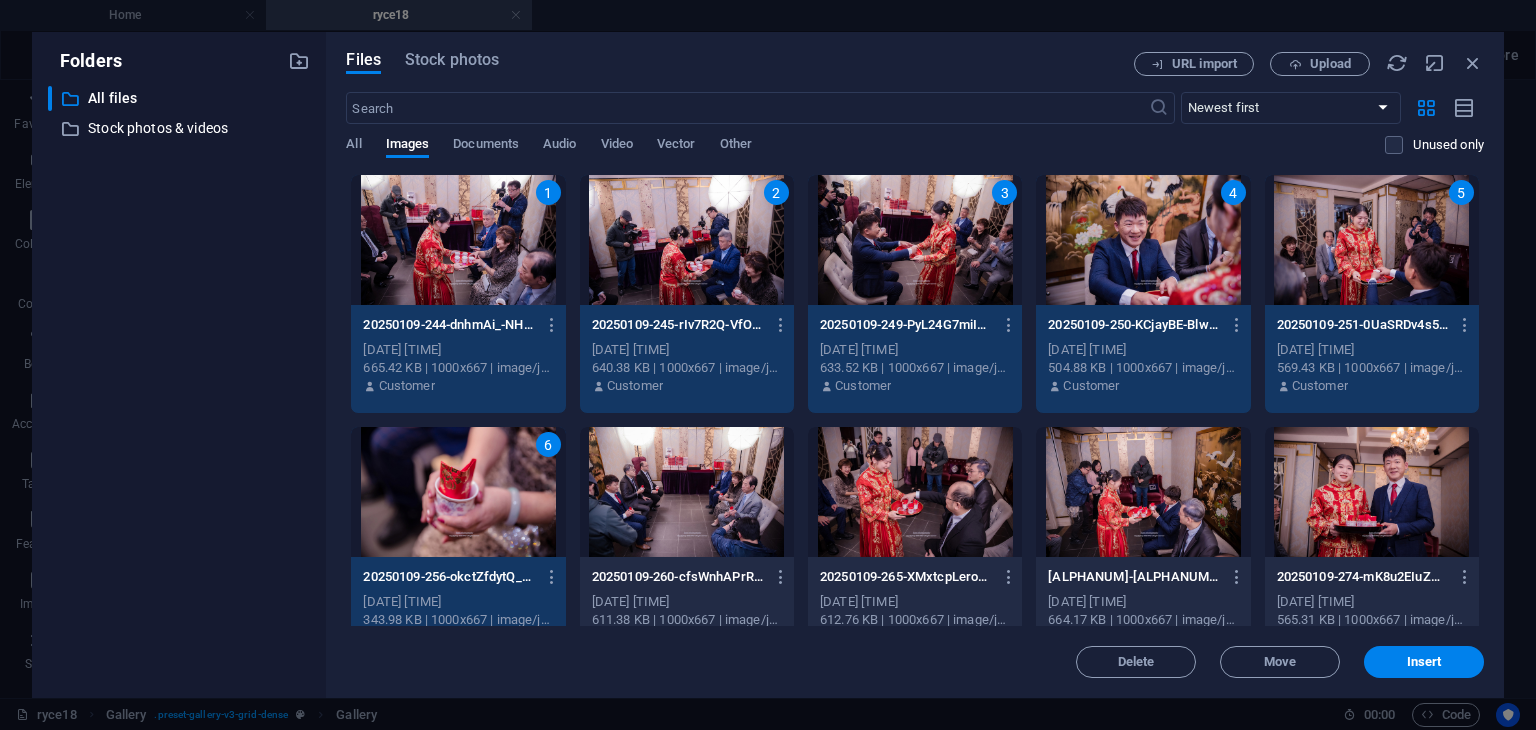 drag, startPoint x: 748, startPoint y: 484, endPoint x: 945, endPoint y: 479, distance: 197.06345 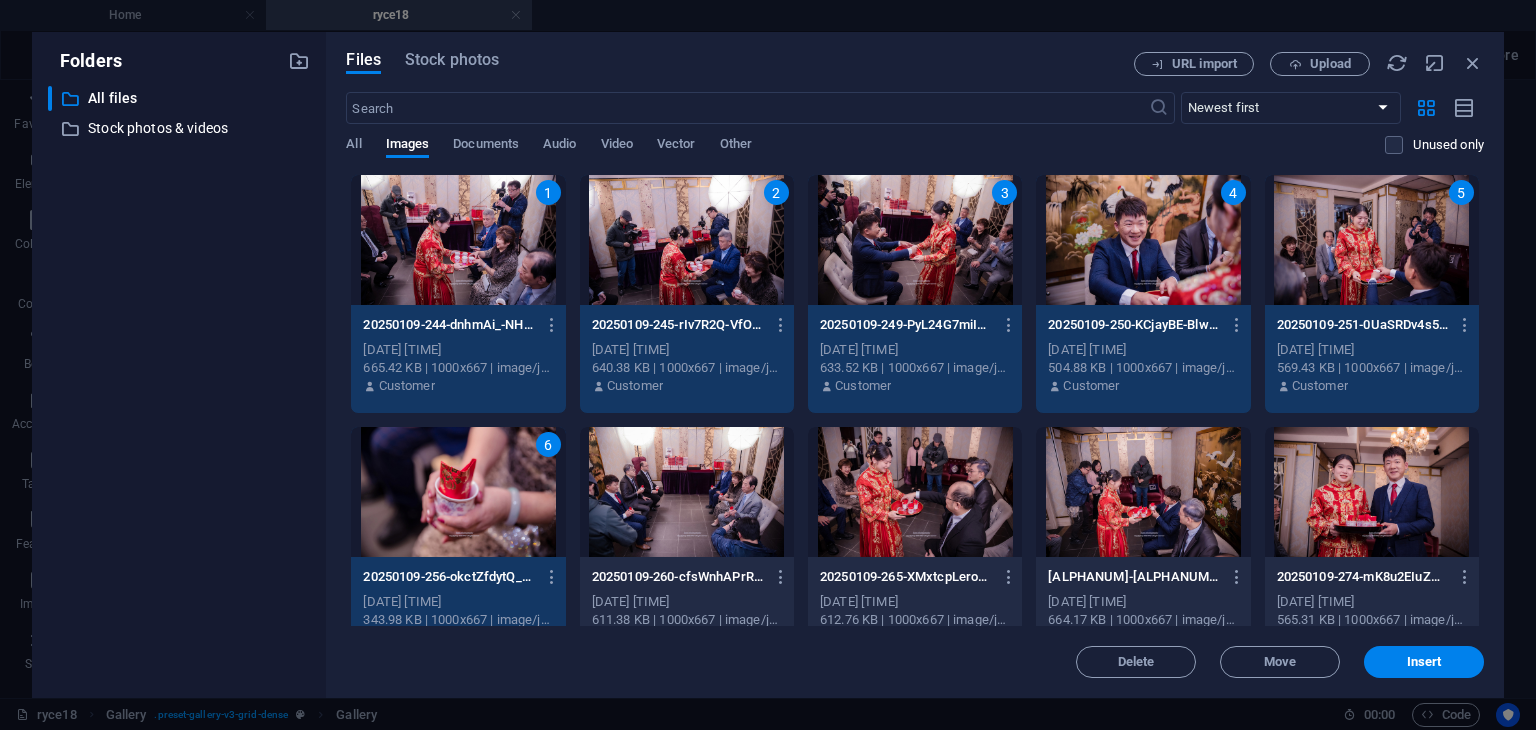 click at bounding box center (687, 492) 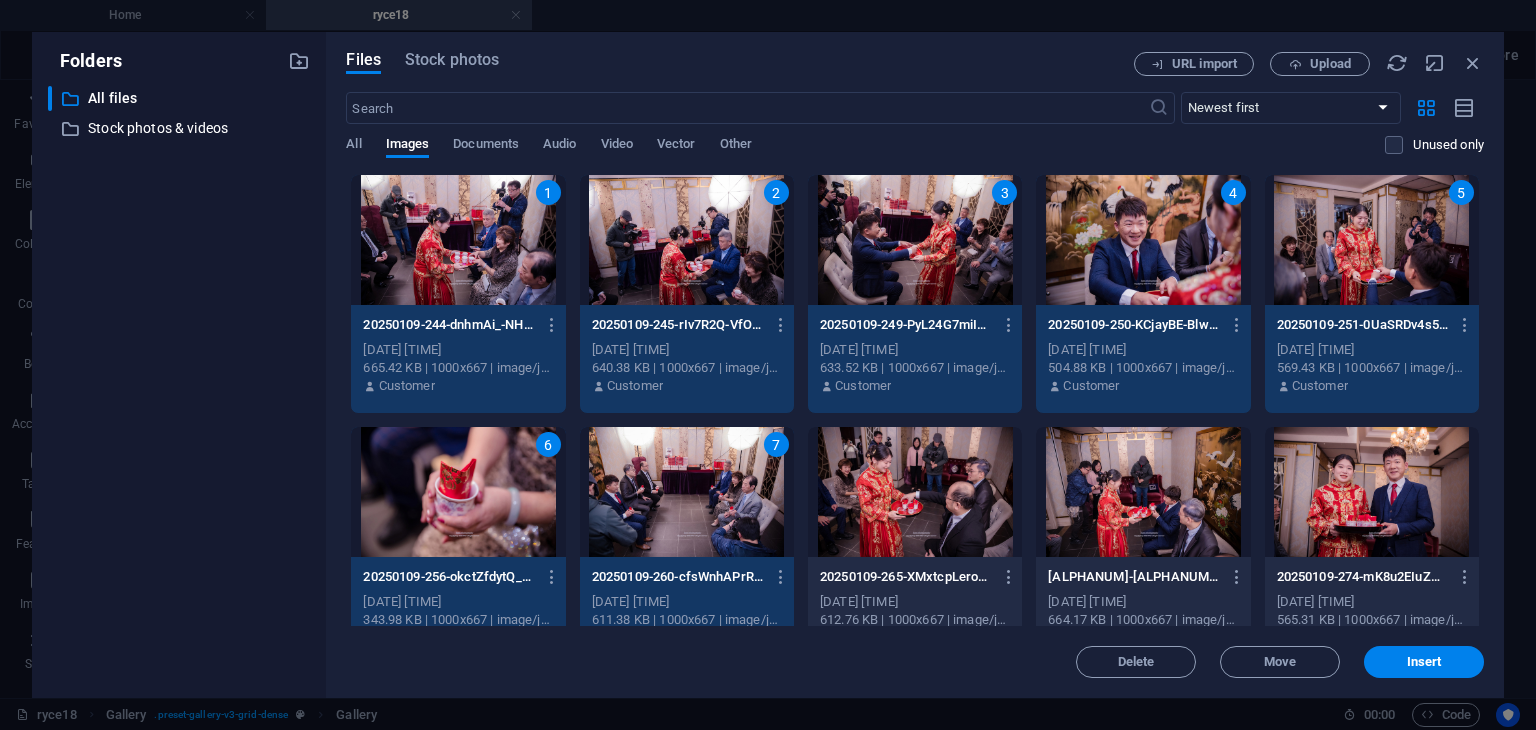 click at bounding box center (915, 492) 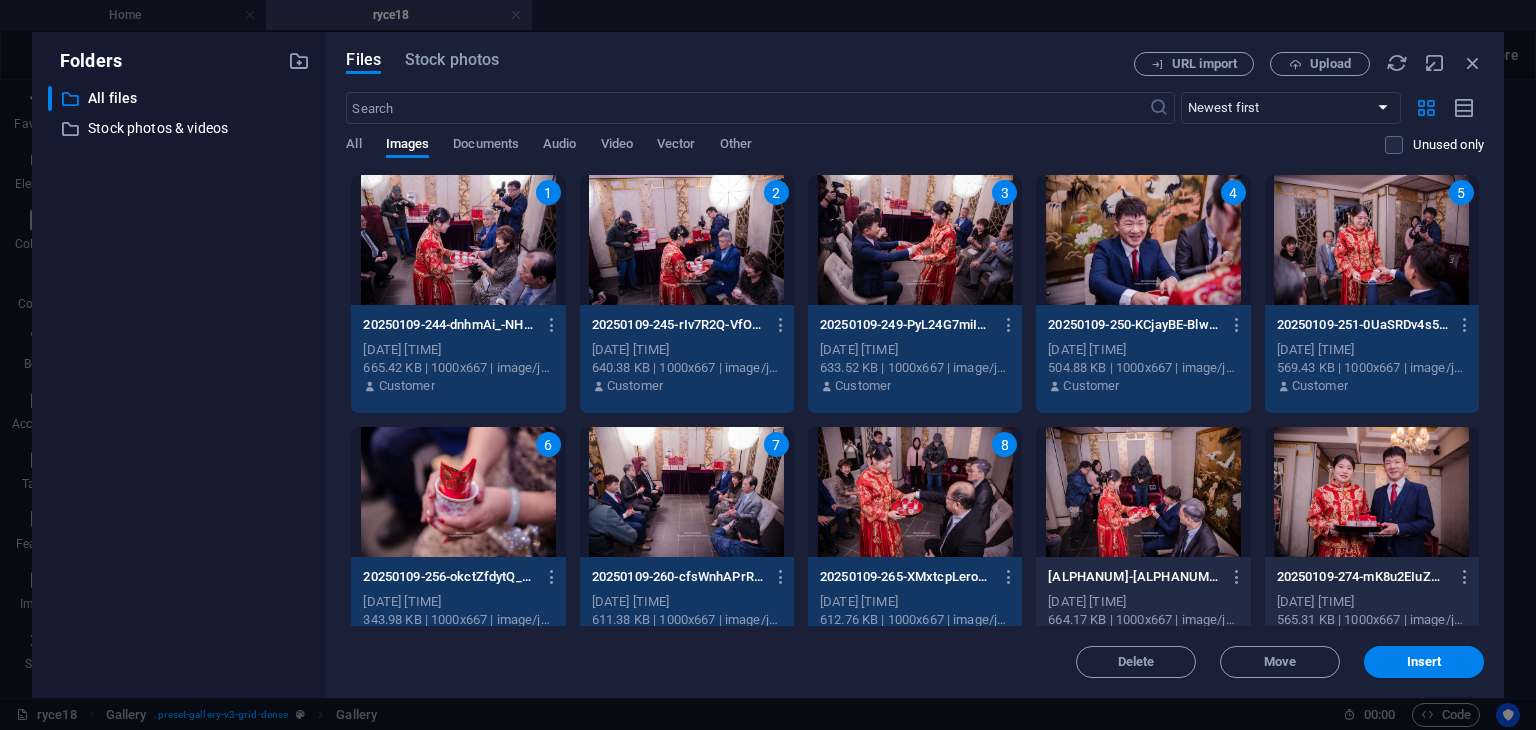 drag, startPoint x: 1195, startPoint y: 529, endPoint x: 1230, endPoint y: 529, distance: 35 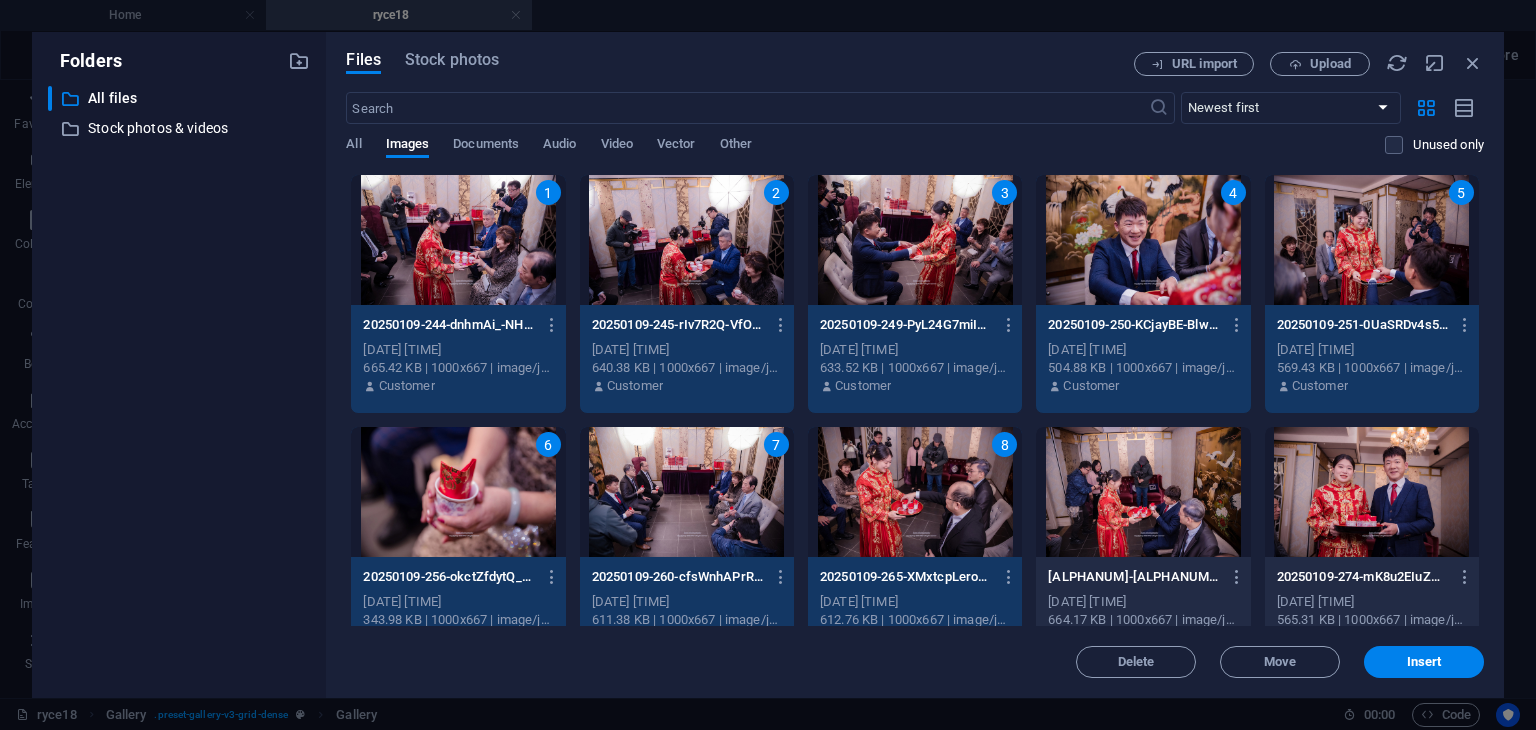 click at bounding box center (1143, 492) 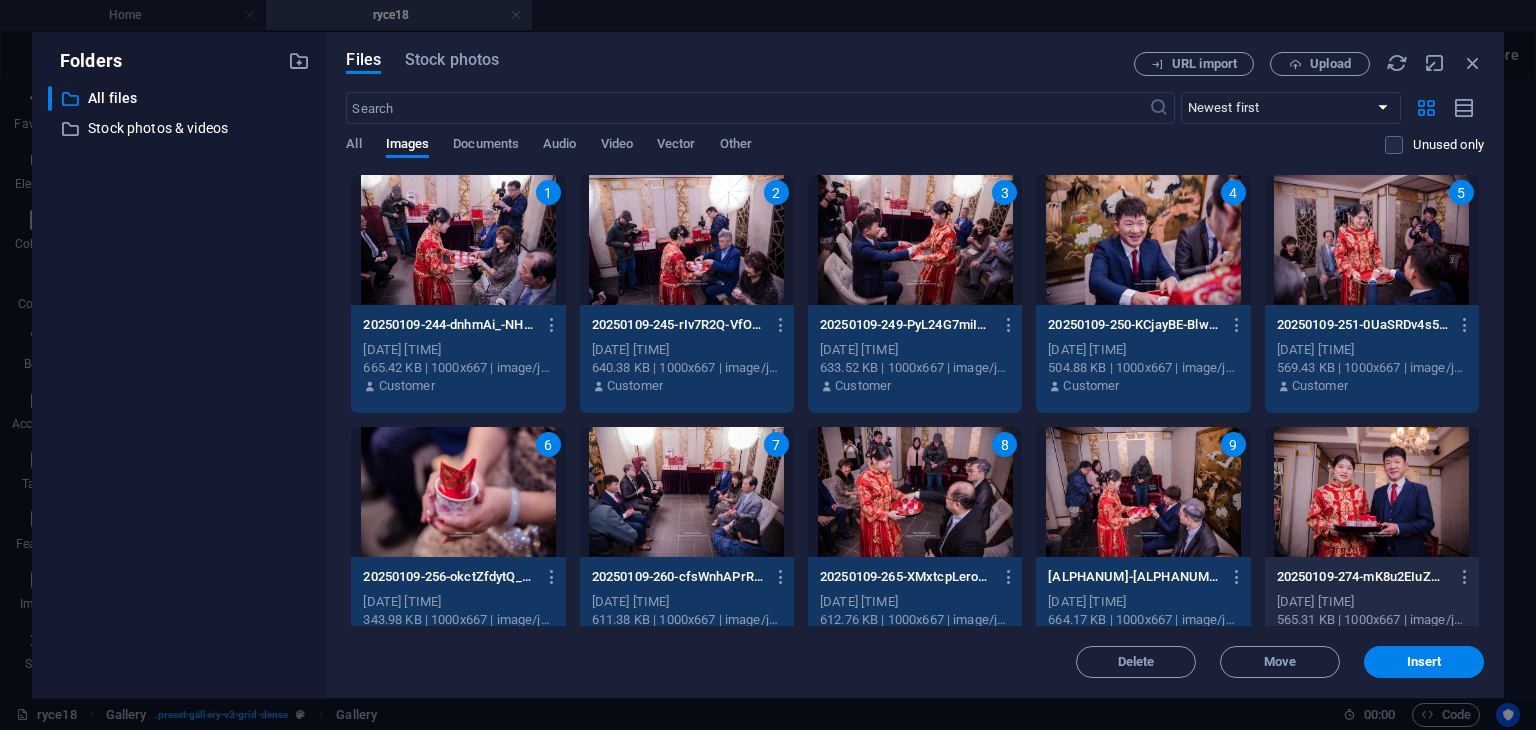 drag, startPoint x: 1411, startPoint y: 503, endPoint x: 1416, endPoint y: 493, distance: 11.18034 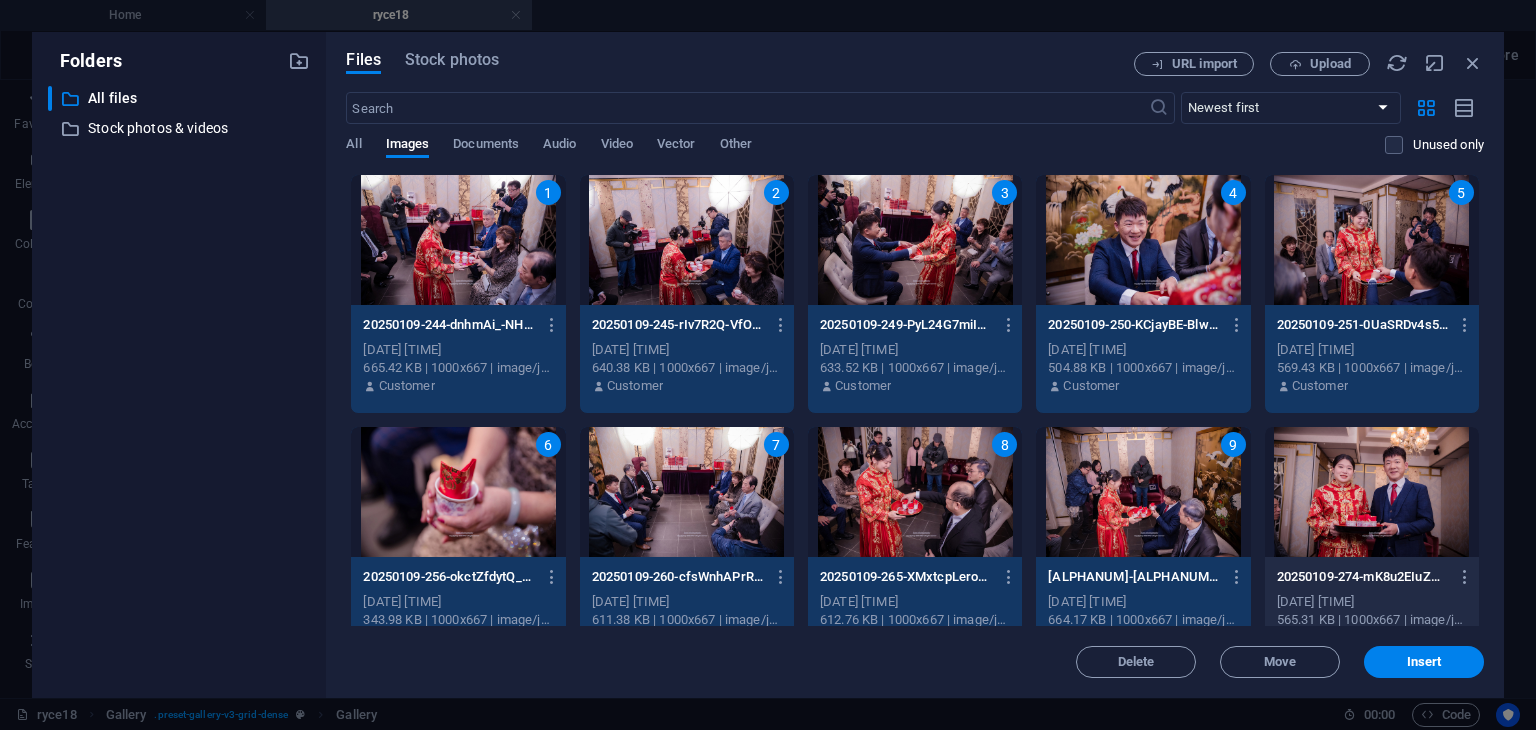 click at bounding box center [1372, 492] 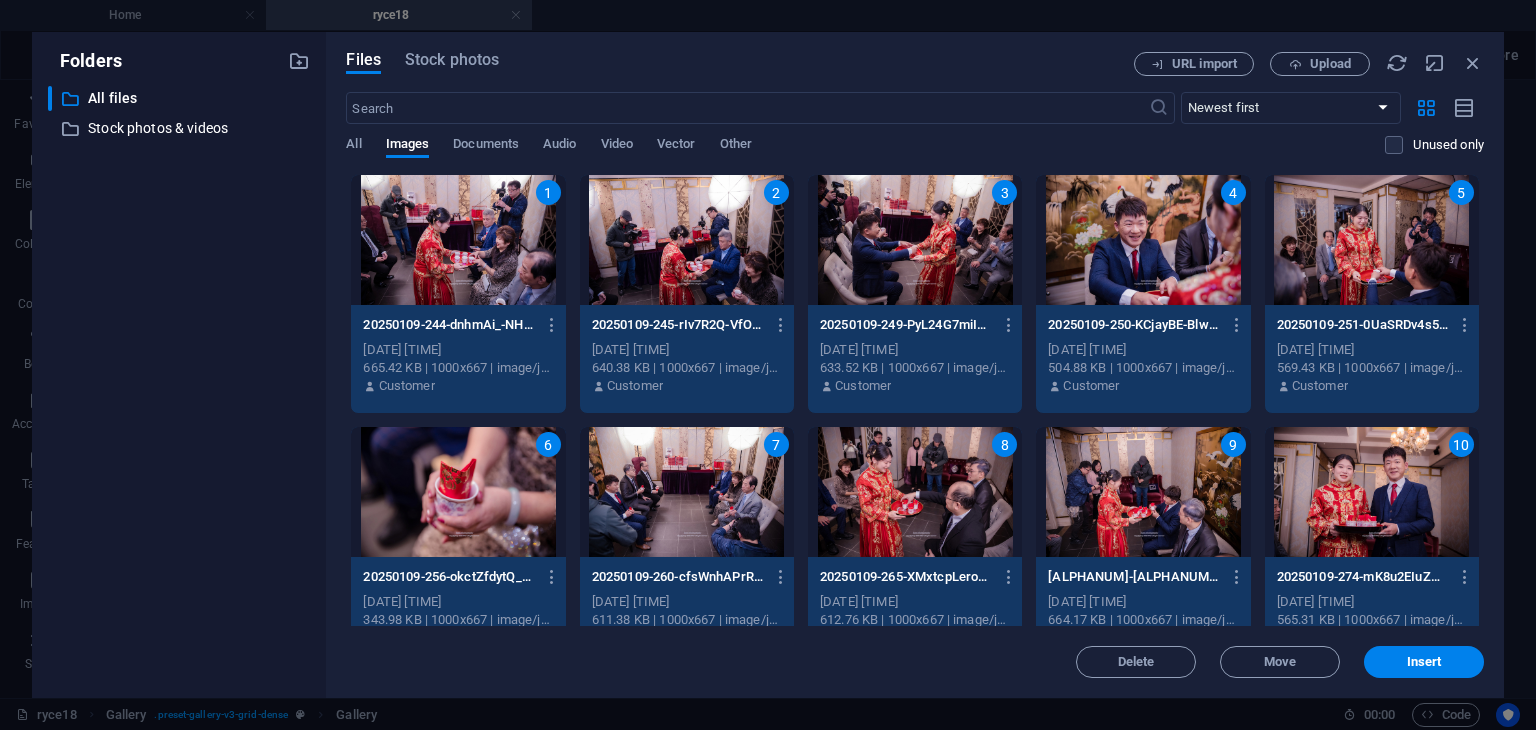 drag, startPoint x: 1479, startPoint y: 274, endPoint x: 1490, endPoint y: 309, distance: 36.687874 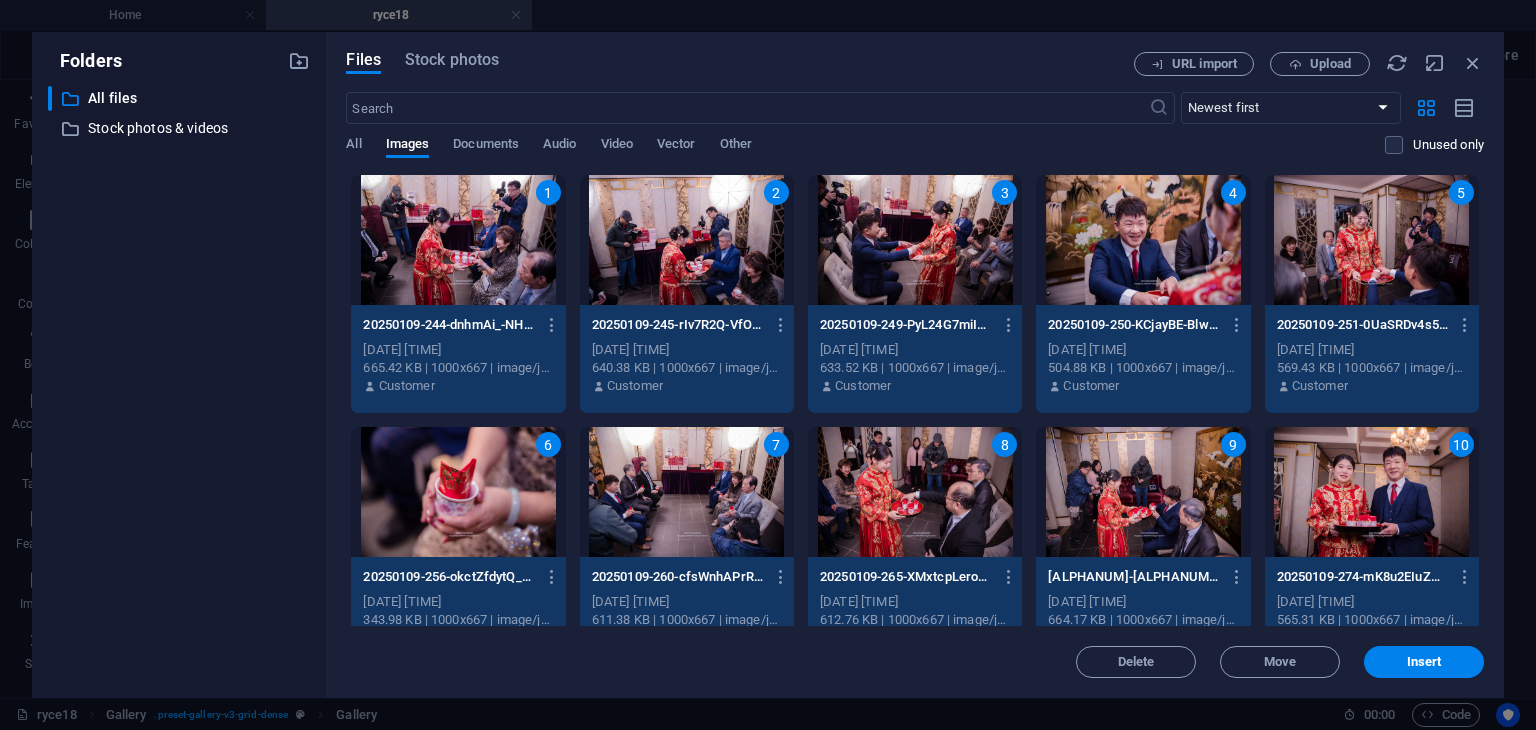 click on "Files Stock photos URL import Upload &nbsp; Newest first Oldest first Name (A-Z) Name (Z-A) Size (0-9) Size (9-0) Resolution (0-9) Resolution (9-0) All Images Documents Audio Video Vector Other Unused only Drop files here to upload them instantly 1 20250109-244-dnhmAi_-NHkM7jq_qjTutQ.jpg 20250109-244-dnhmAi_-NHkM7jq_qjTutQ.jpg Aug 3, 2025 1:20 PM 665.42 KB | 1000x667 | image/jpeg Customer 2 20250109-245-rIv7R2Q-VfOExkoQKOm5vw.jpg 20250109-245-rIv7R2Q-VfOExkoQKOm5vw.jpg Aug 3, 2025 1:20 PM 640.38 KB | 1000x667 | image/jpeg Customer 3 20250109-249-PyL24G7miIAz_KMidwJp-g.jpg 20250109-249-PyL24G7miIAz_KMidwJp-g.jpg Aug 3, 2025 1:20 PM 633.52 KB | 1000x667 | image/jpeg Customer 4 20250109-250-KCjayBE-Blw1oWEqCXRb1w.jpg 20250109-250-KCjayBE-Blw1oWEqCXRb1w.jpg Aug 3, 2025 1:20 PM 504.88 KB | 1000x667 | image/jpeg Customer 5 20250109-251-0UaSRDv4s5WCX6u5isaCtA.jpg 20250109-251-0UaSRDv4s5WCX6u5isaCtA.jpg Aug 3, 2025 1:20 PM 569.43 KB | 1000x667 | image/jpeg Customer 6 20250109-256-okctZfdytQ_EQgrgqloX9A.jpg Customer 7 8" at bounding box center (915, 365) 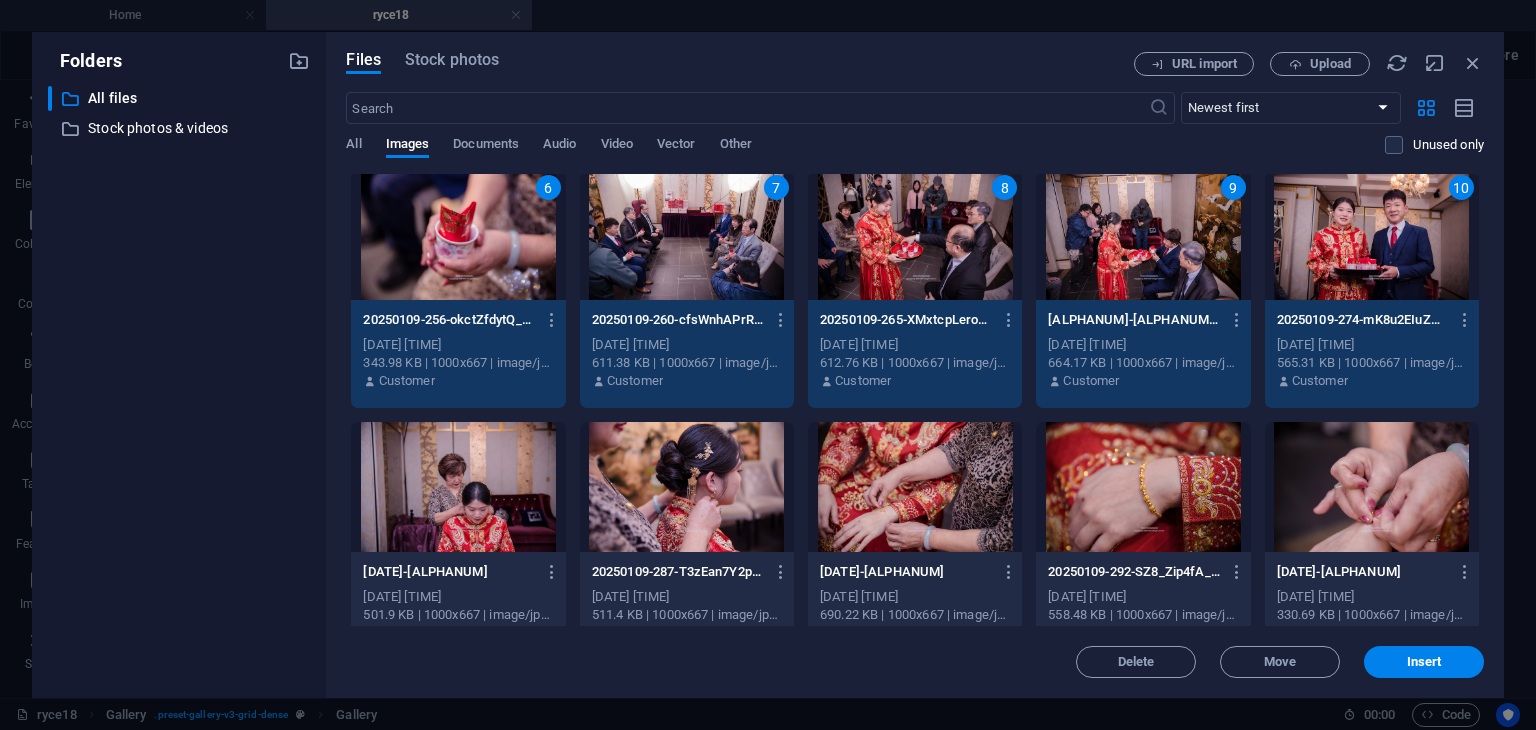 scroll, scrollTop: 321, scrollLeft: 0, axis: vertical 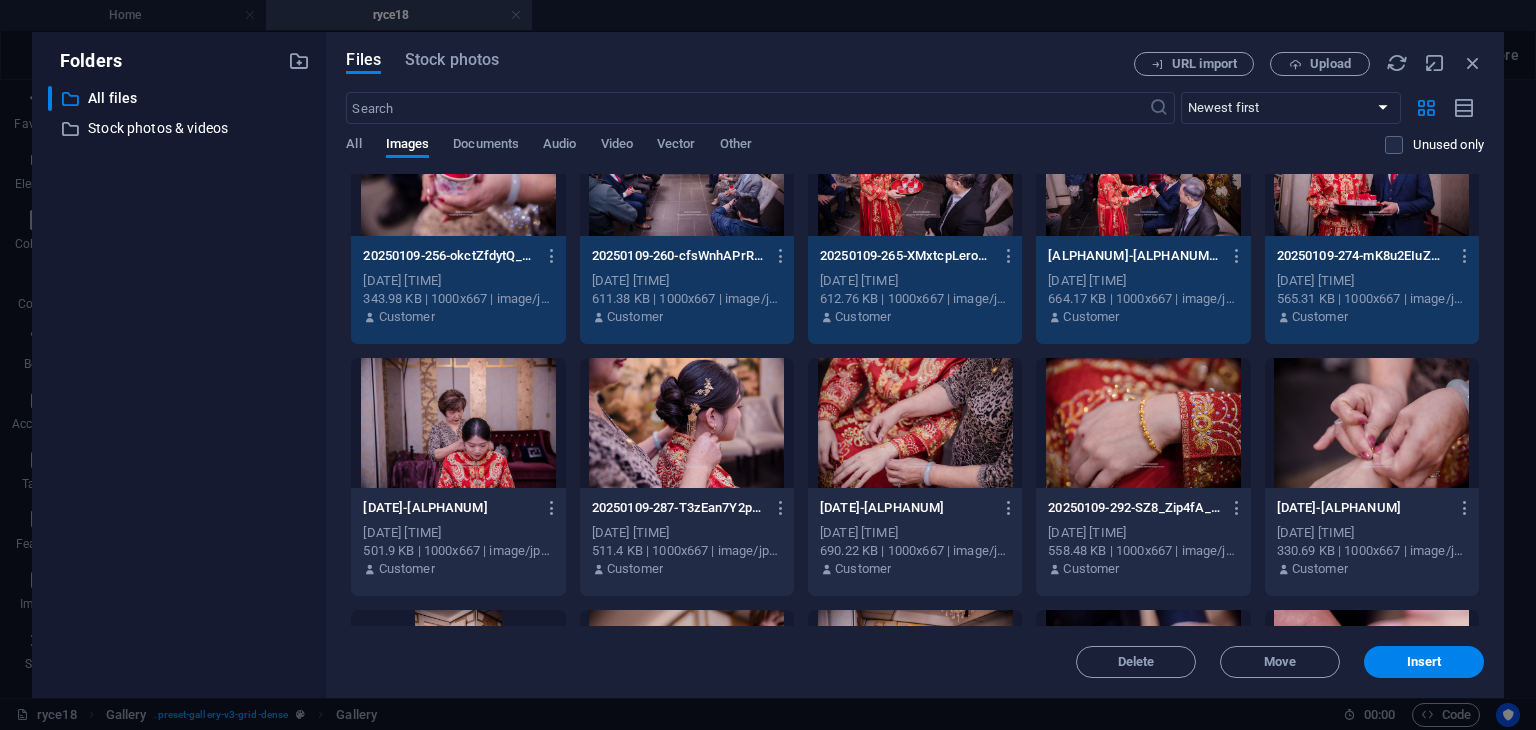click at bounding box center (458, 423) 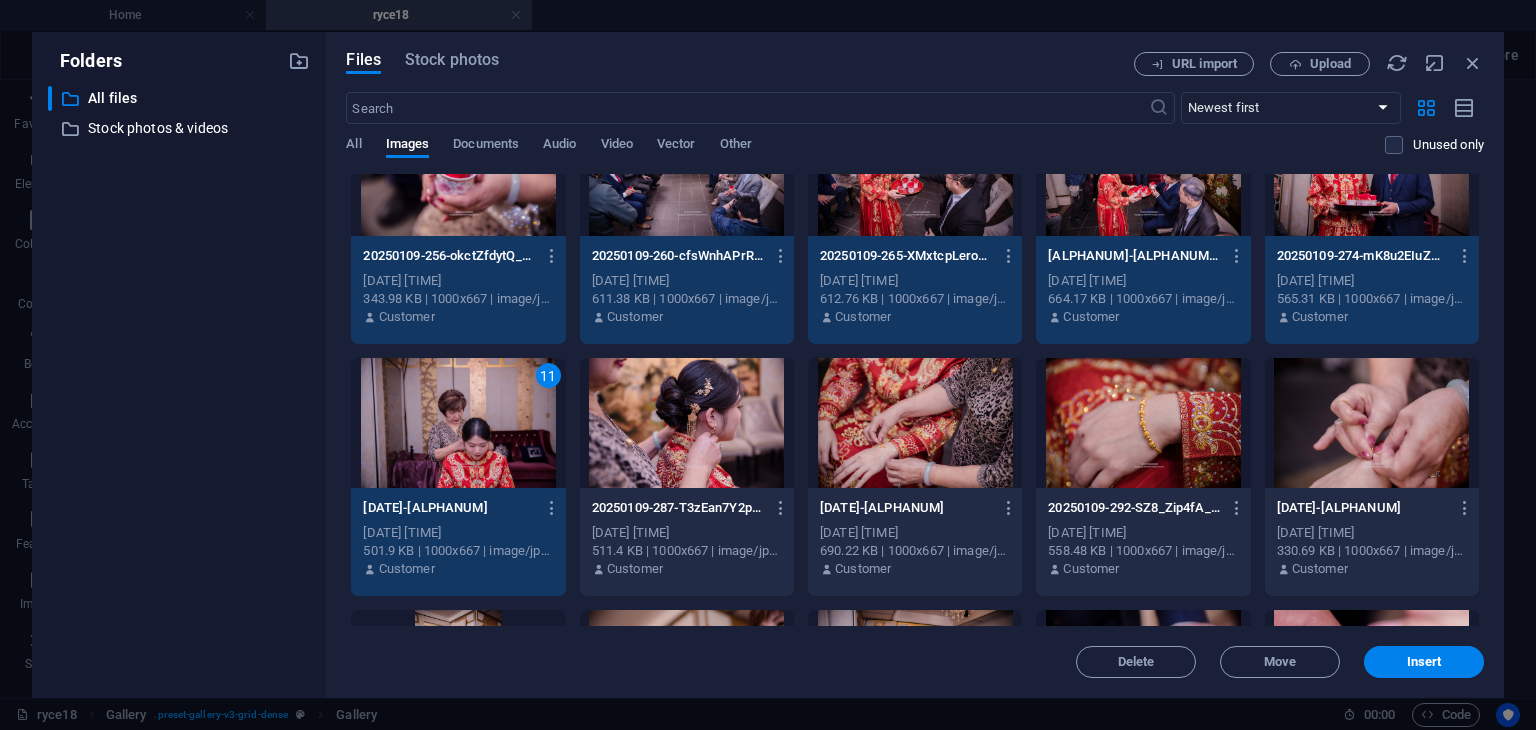 click at bounding box center [687, 423] 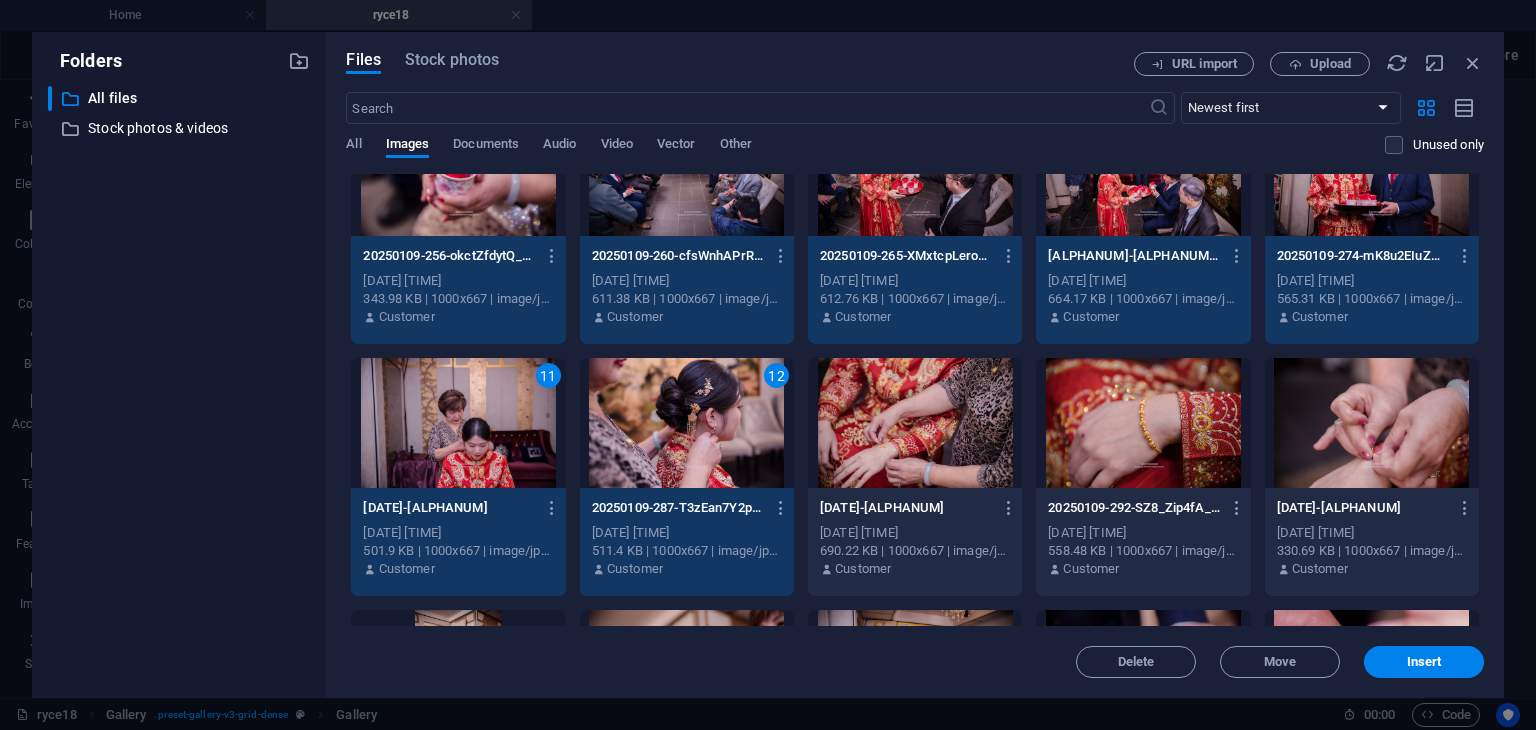drag, startPoint x: 884, startPoint y: 453, endPoint x: 1102, endPoint y: 439, distance: 218.44908 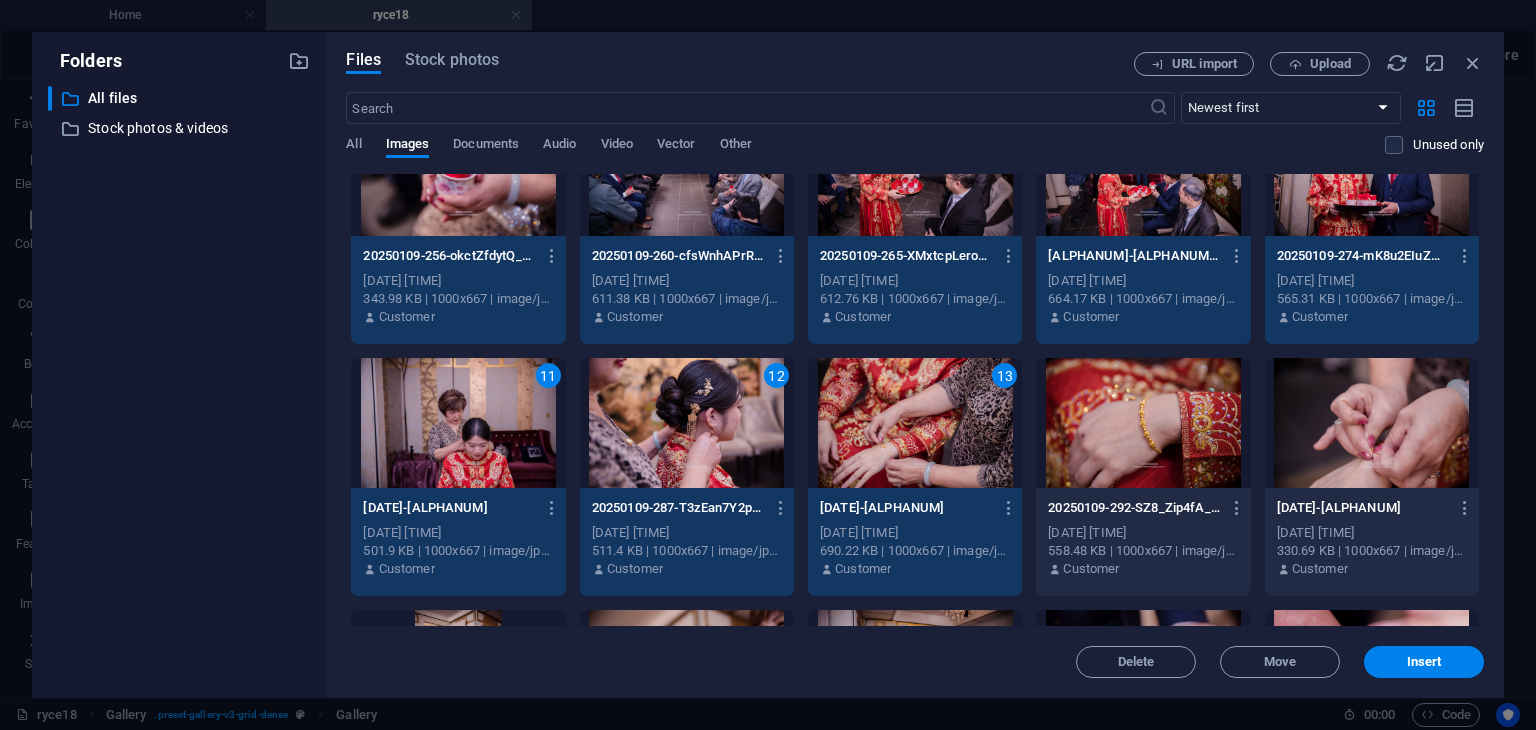 click at bounding box center [1143, 423] 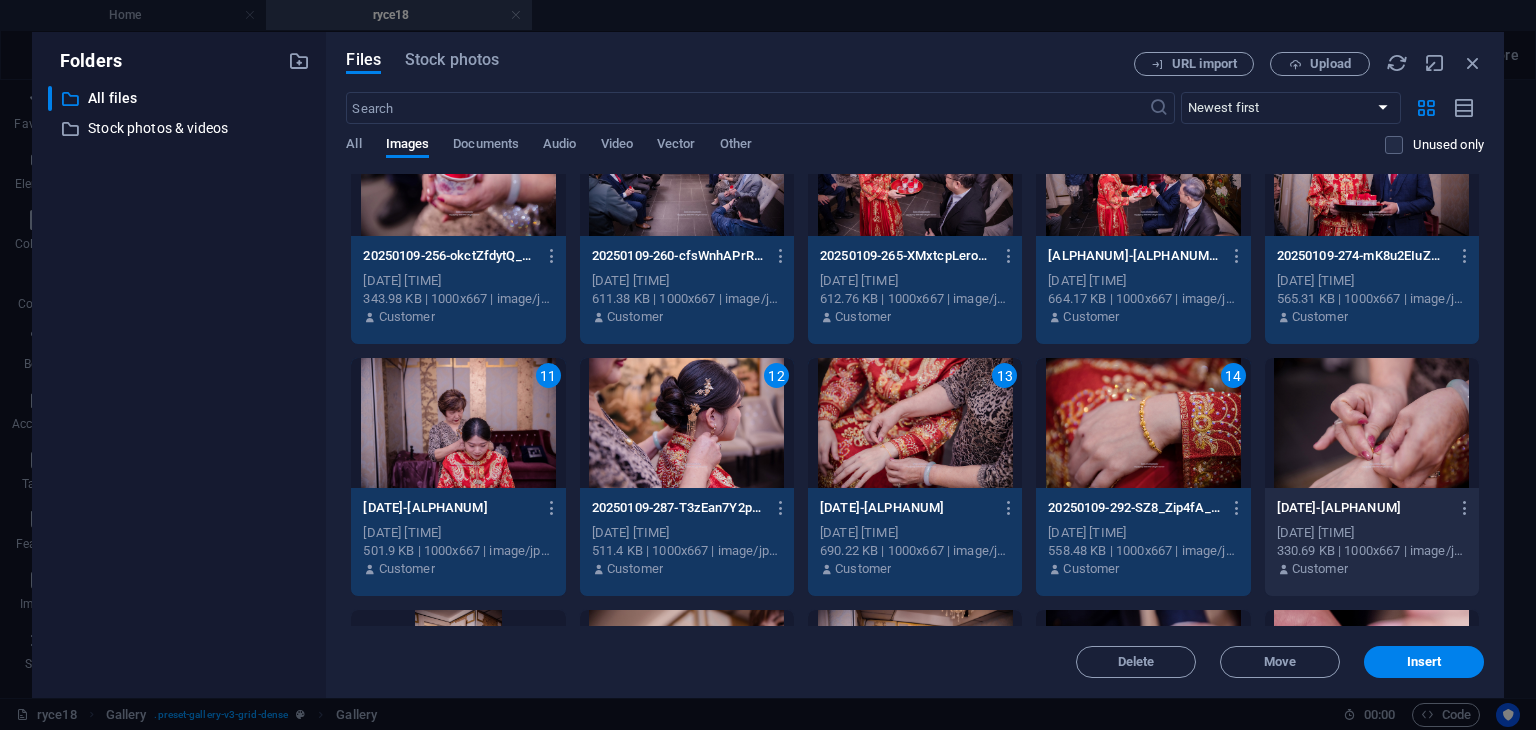 click at bounding box center (1372, 423) 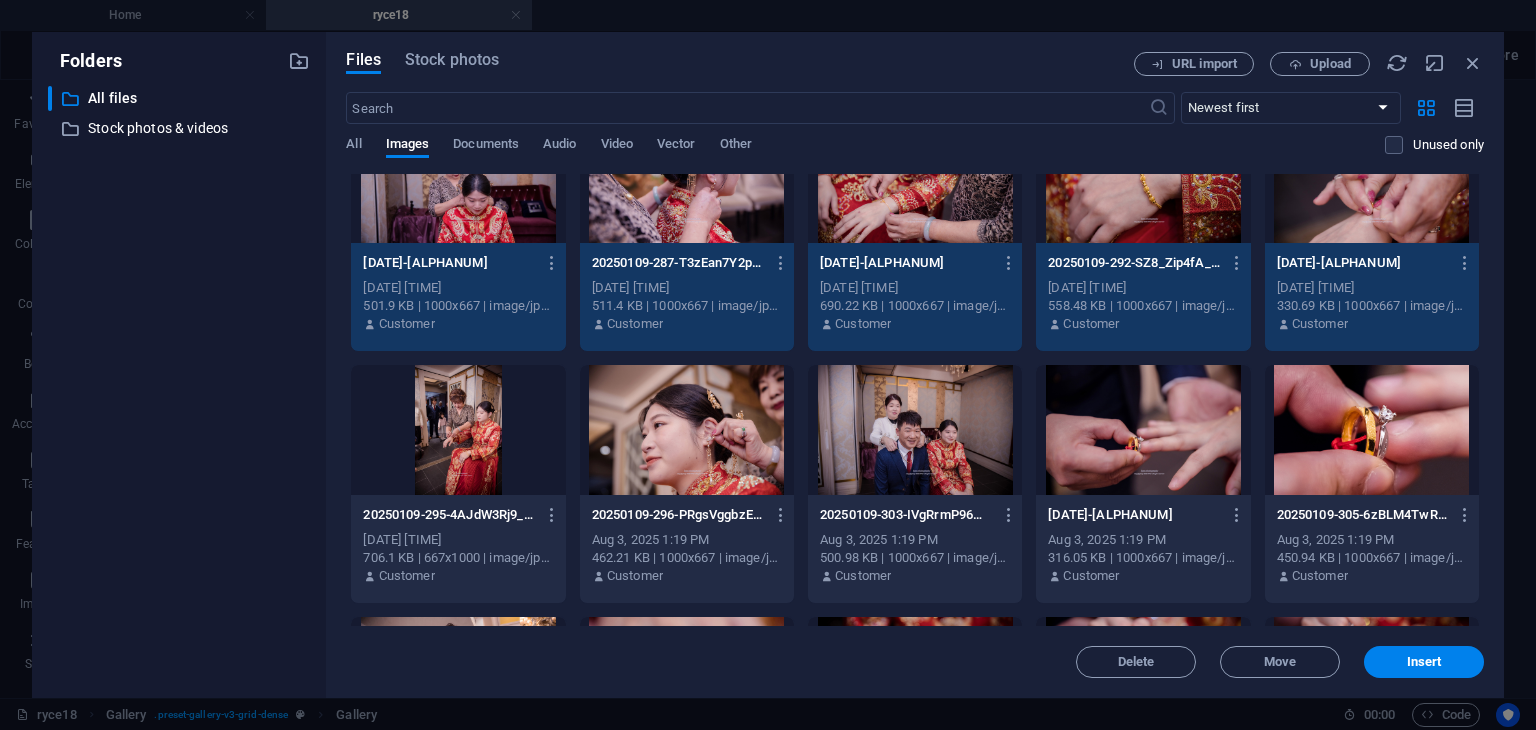 scroll, scrollTop: 580, scrollLeft: 0, axis: vertical 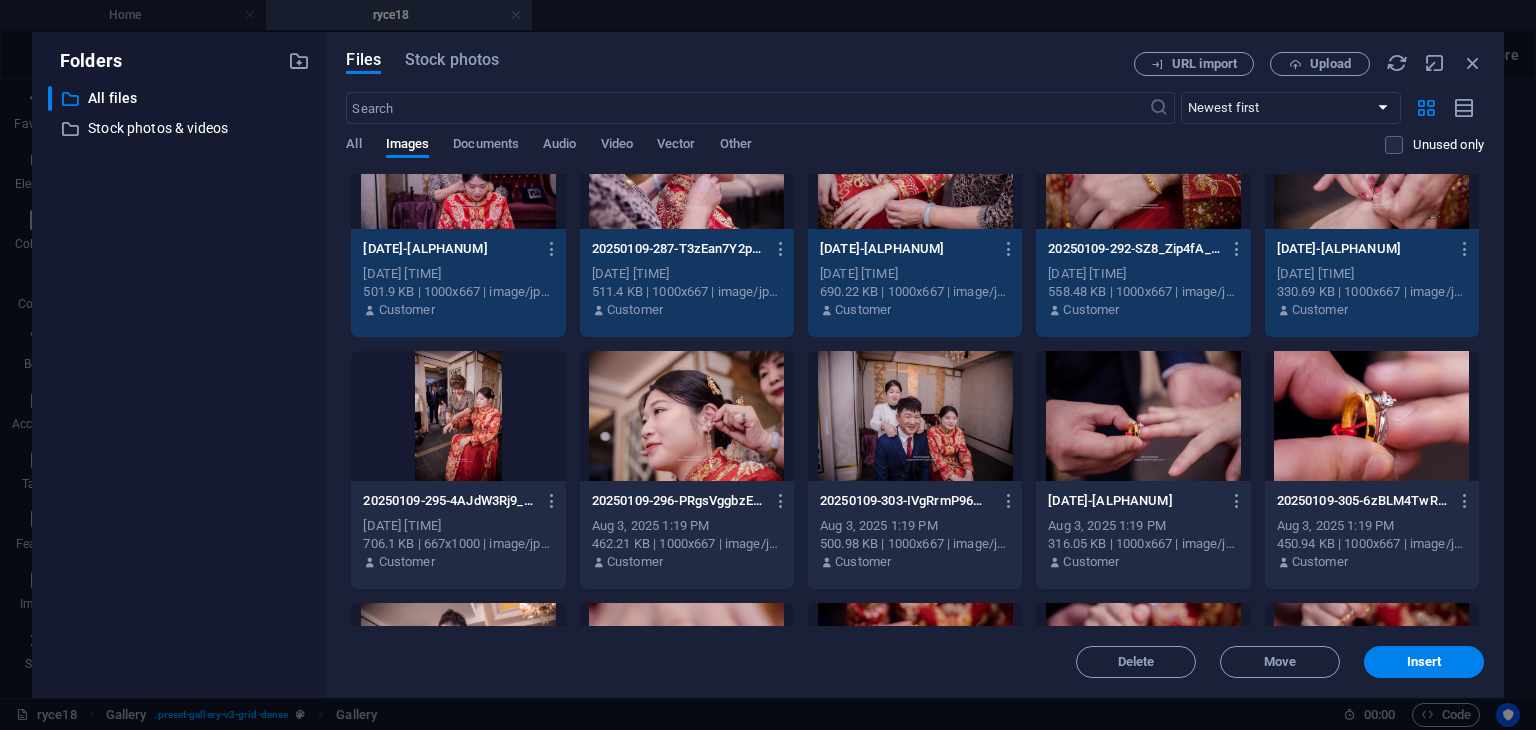 click at bounding box center (458, 416) 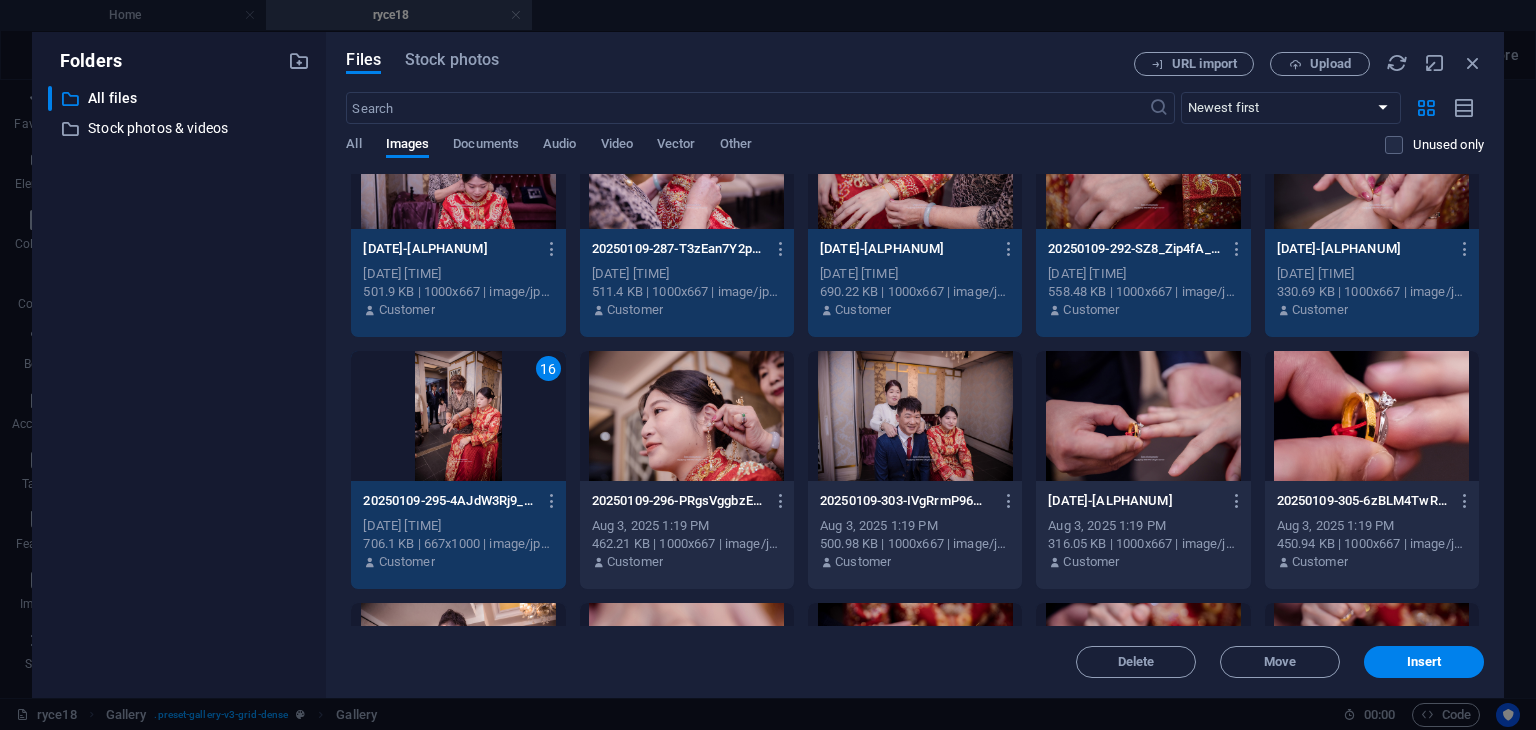 click at bounding box center [687, 416] 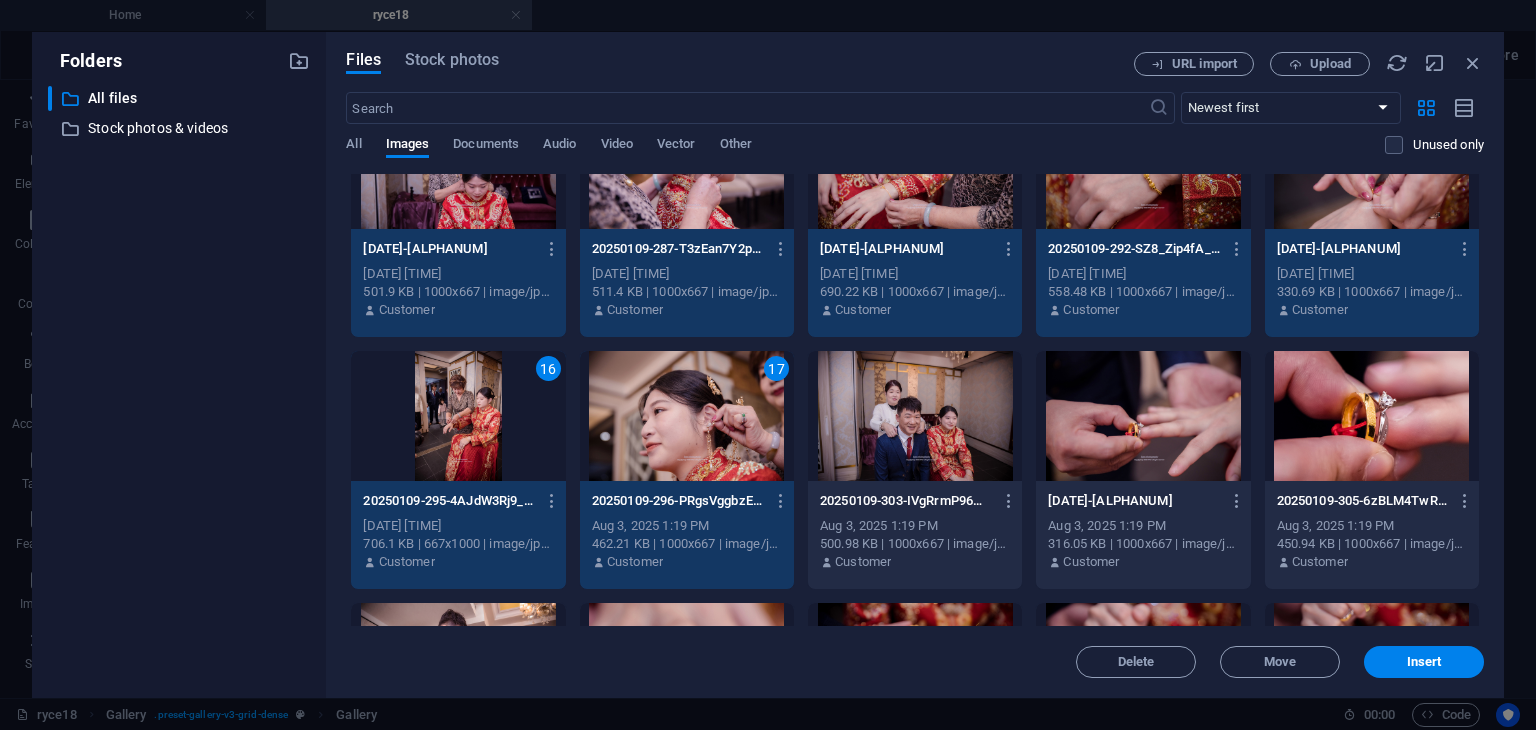 drag, startPoint x: 928, startPoint y: 429, endPoint x: 1087, endPoint y: 413, distance: 159.80301 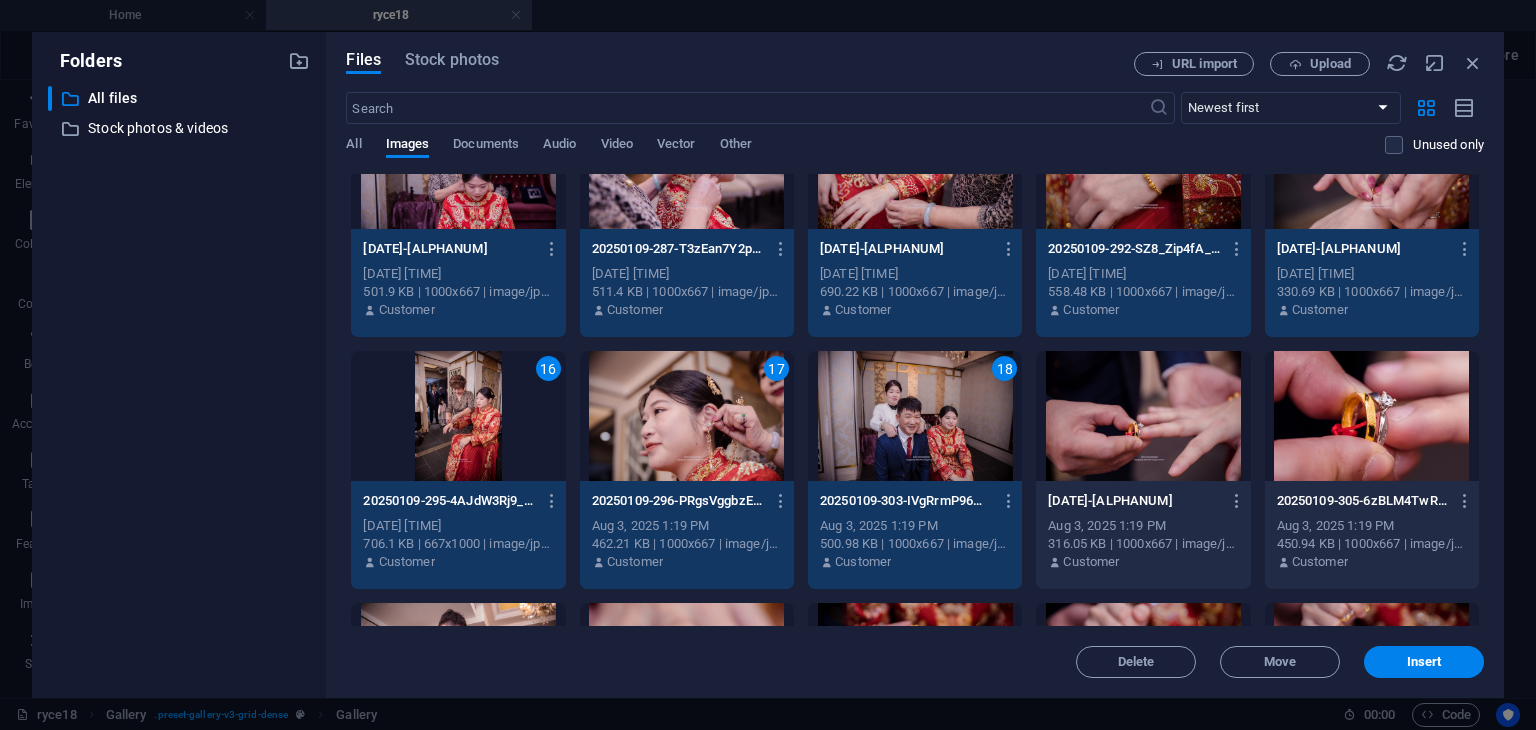 click at bounding box center (1143, 416) 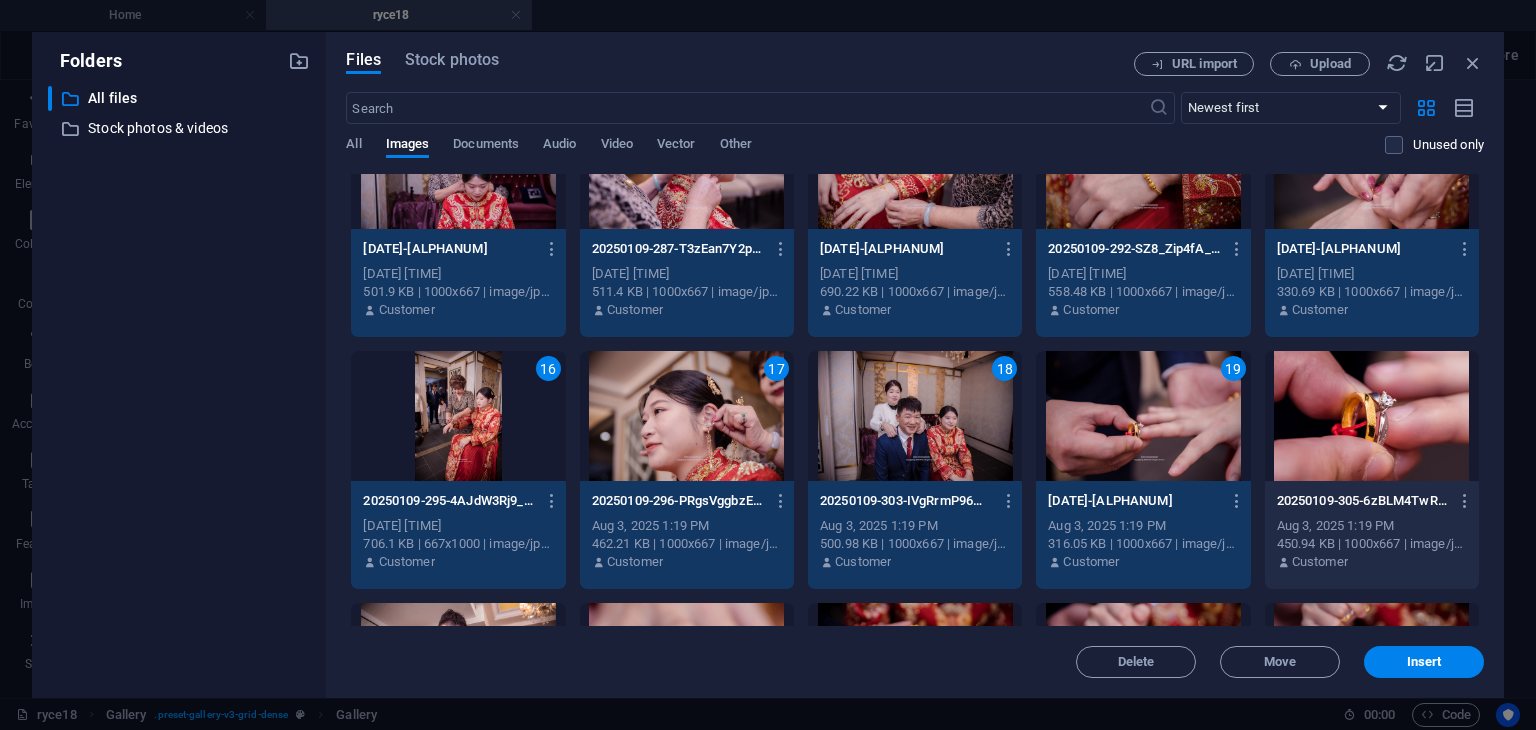 drag, startPoint x: 1284, startPoint y: 426, endPoint x: 1457, endPoint y: 434, distance: 173.18488 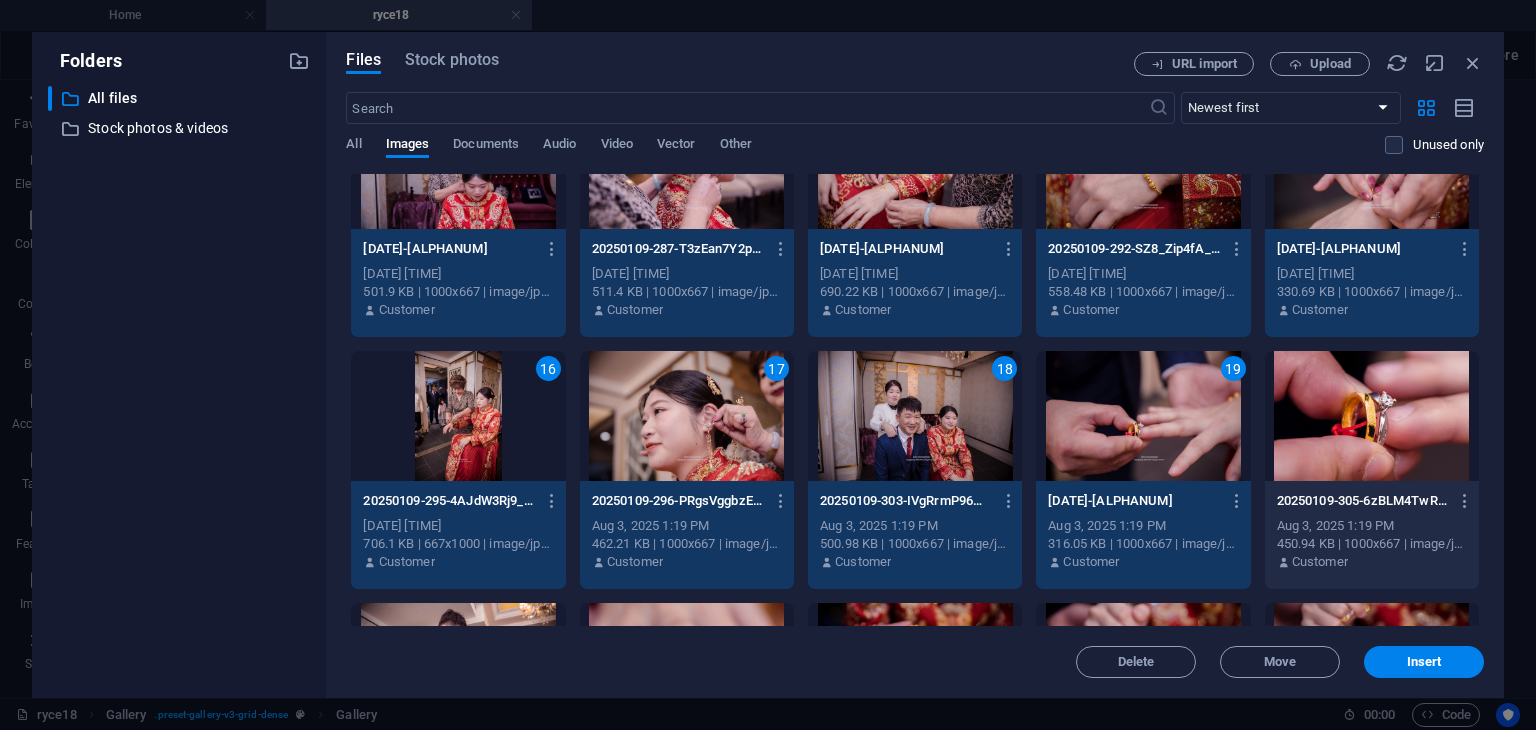 click at bounding box center (1372, 416) 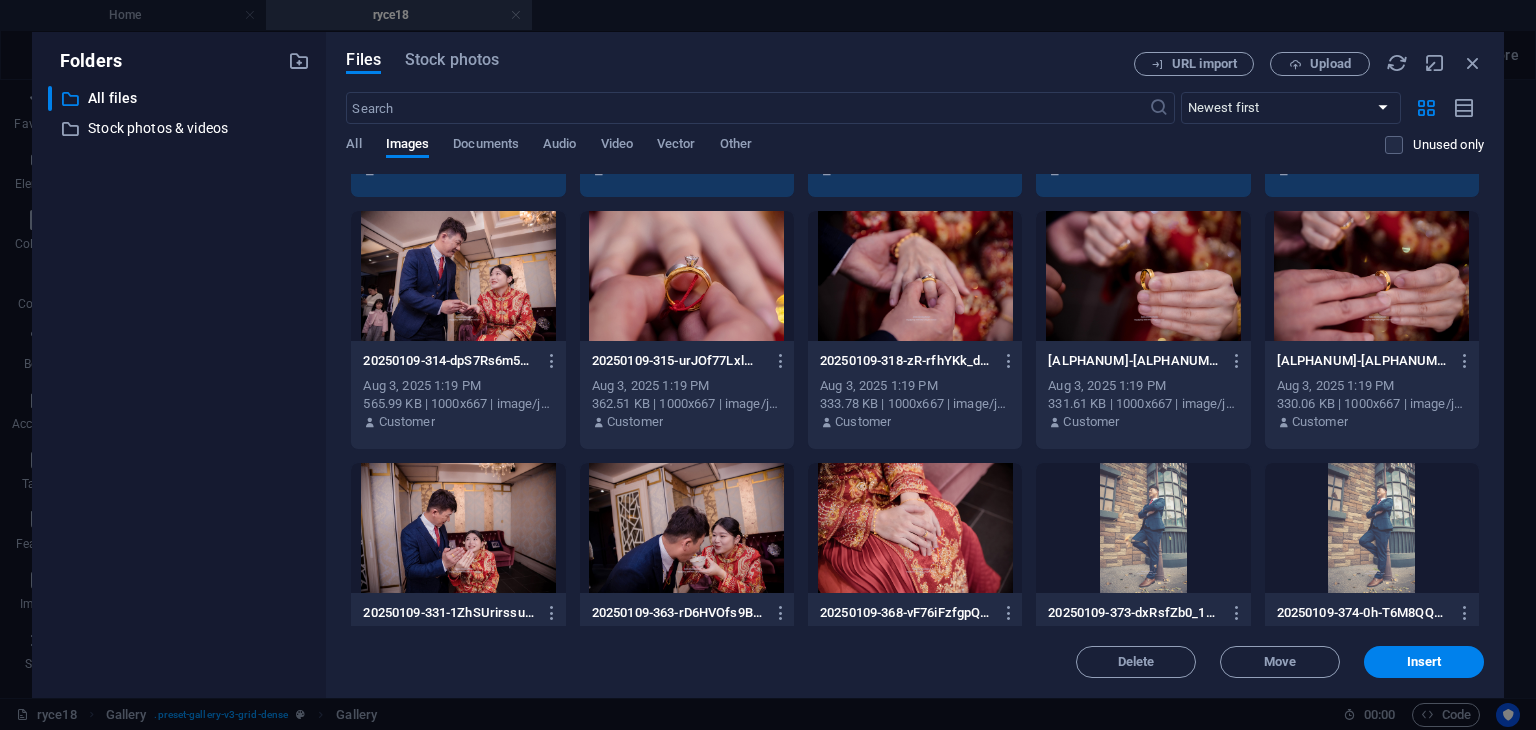 scroll, scrollTop: 1026, scrollLeft: 0, axis: vertical 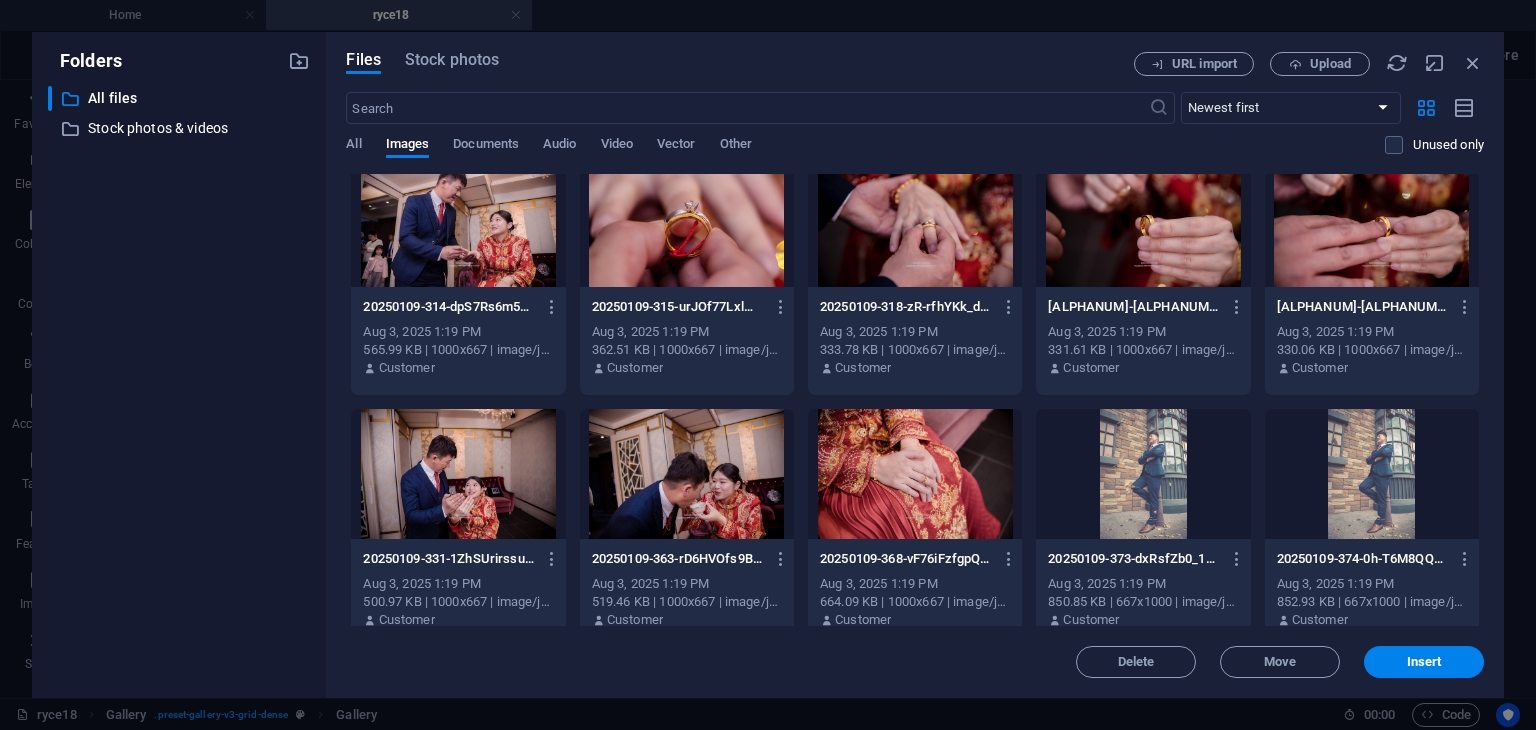 click at bounding box center (458, 222) 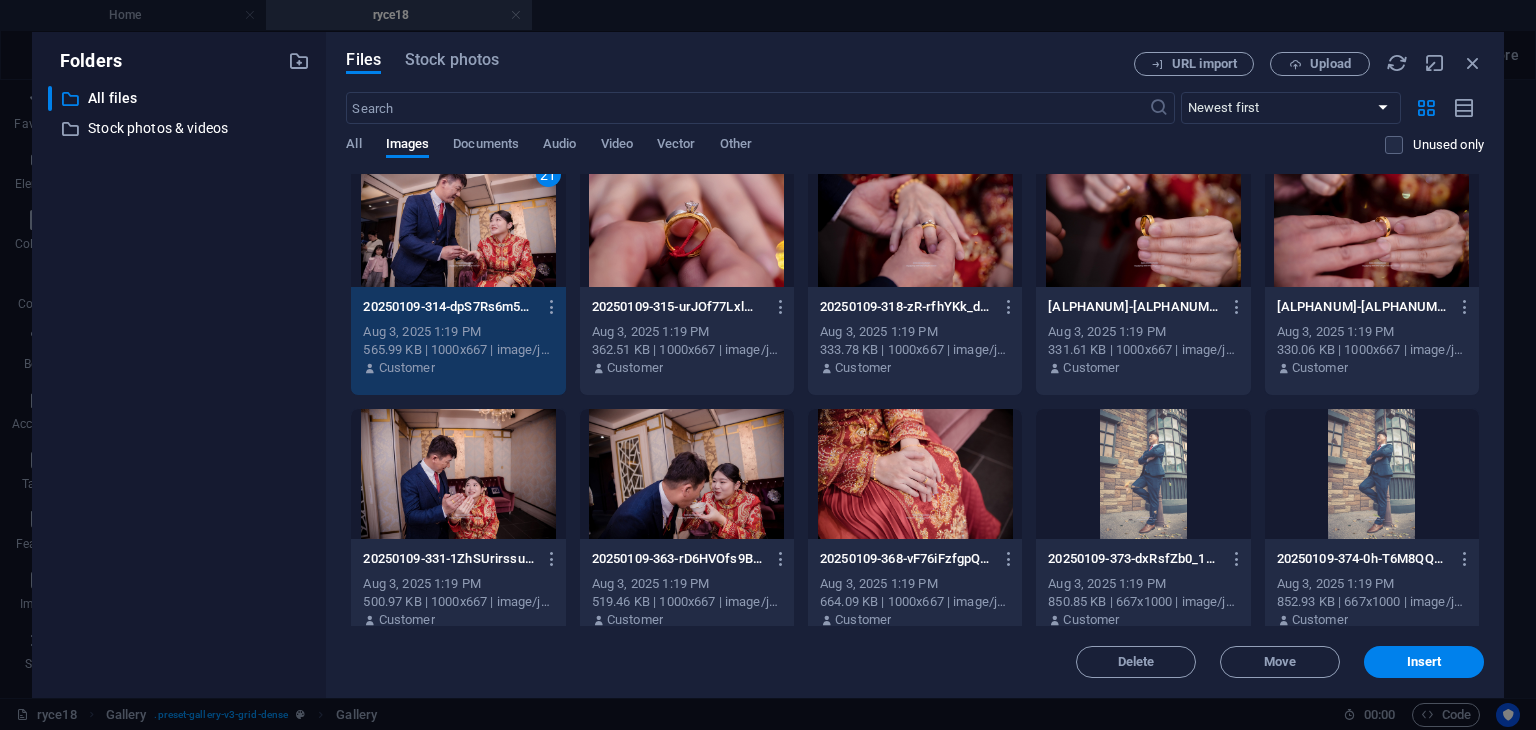drag, startPoint x: 686, startPoint y: 257, endPoint x: 1008, endPoint y: 266, distance: 322.12576 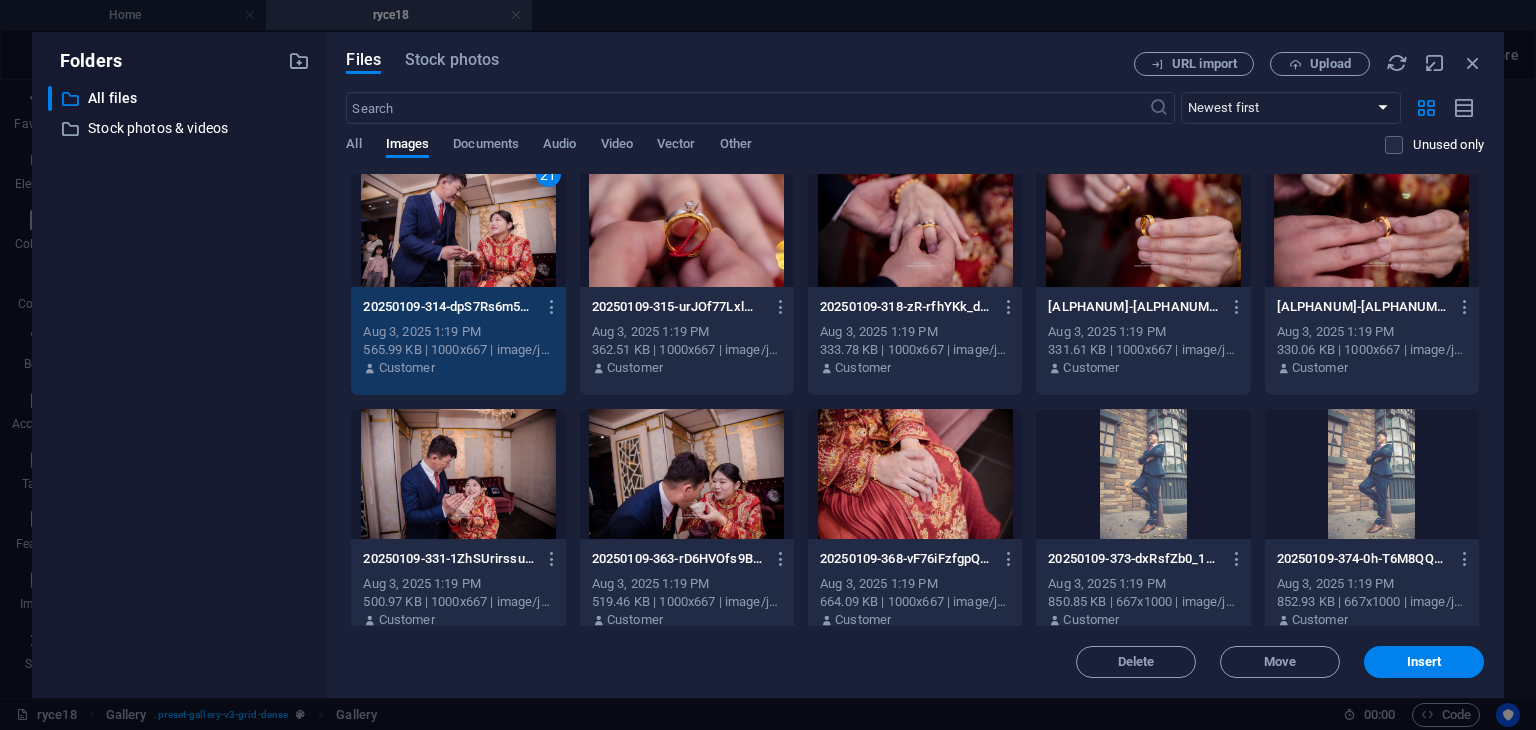 click at bounding box center (687, 222) 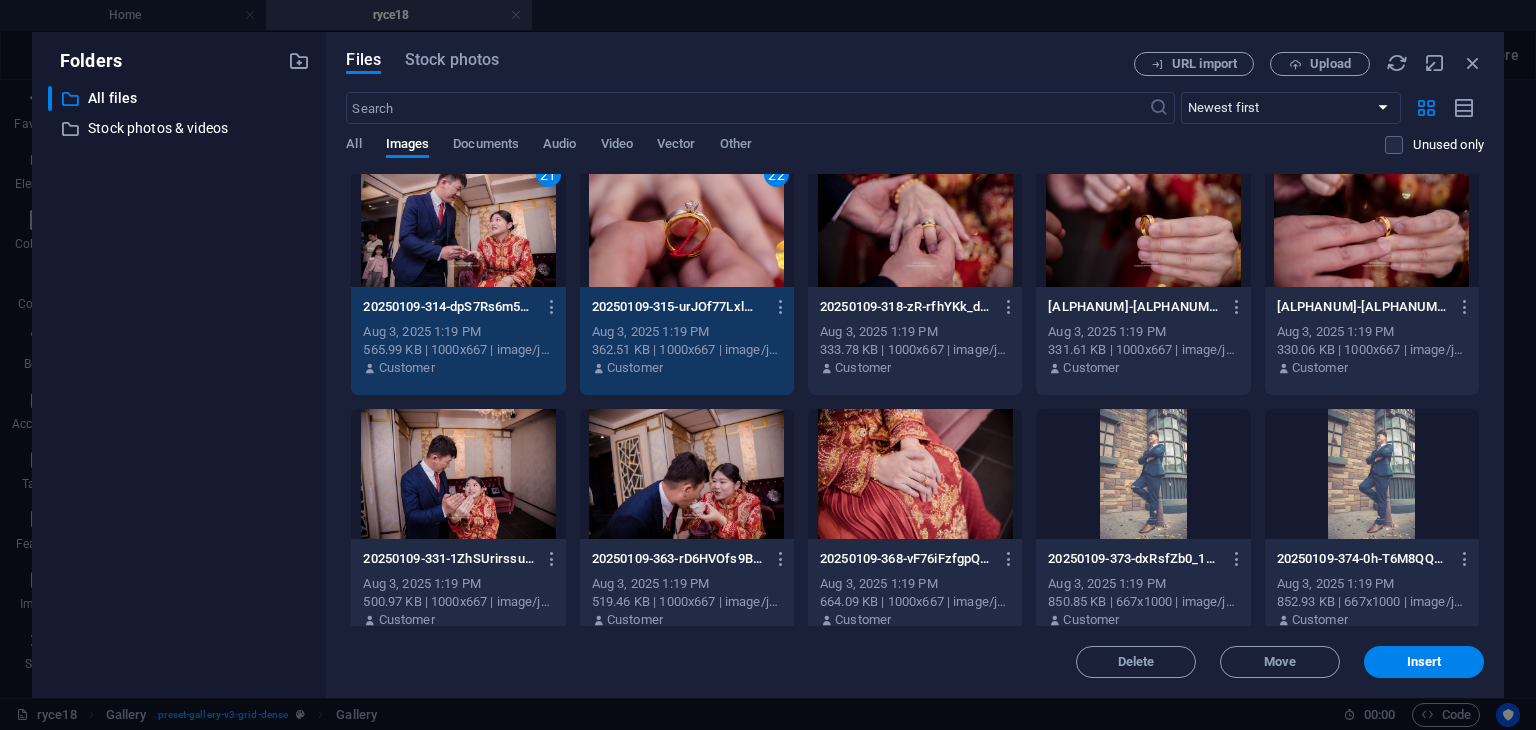 drag, startPoint x: 1001, startPoint y: 261, endPoint x: 1014, endPoint y: 259, distance: 13.152946 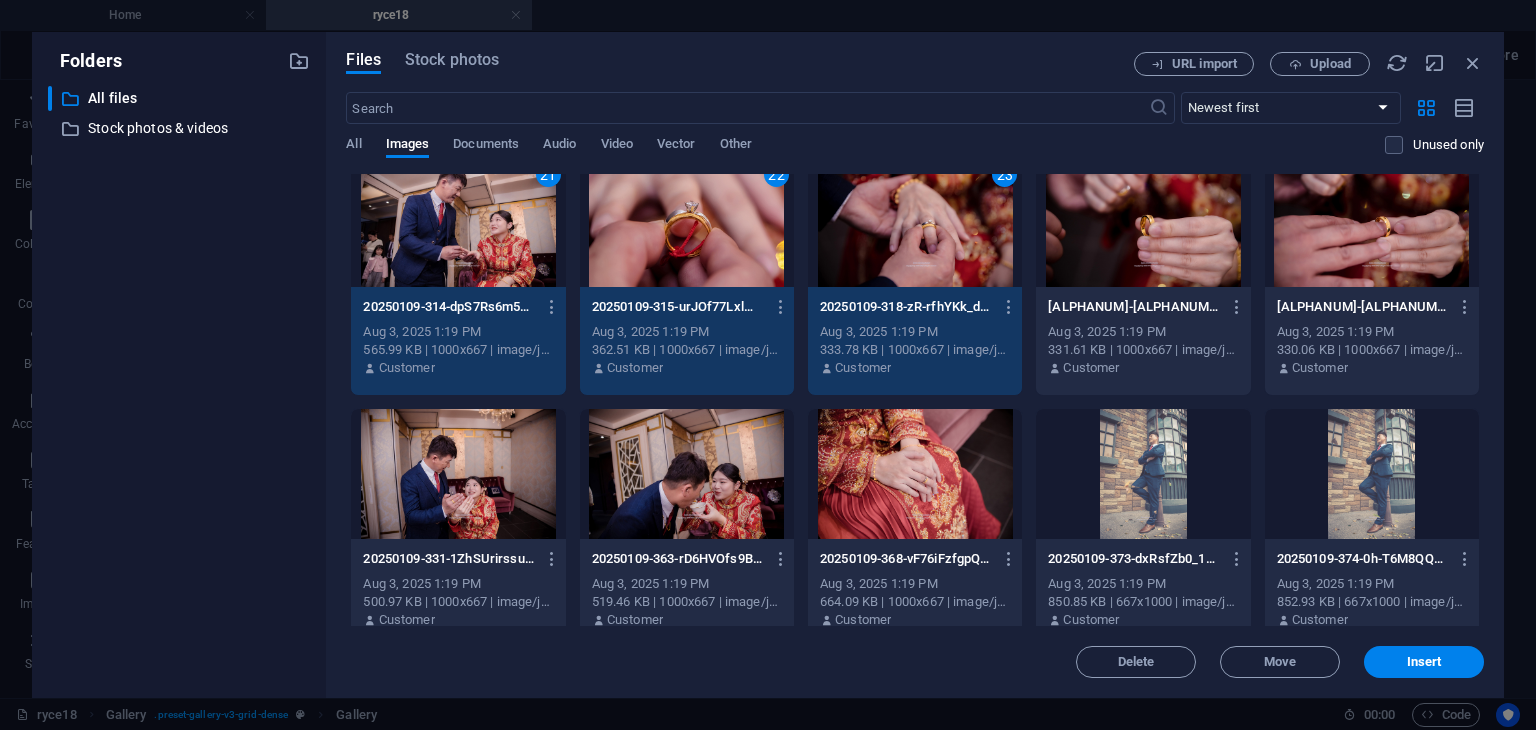 drag, startPoint x: 1148, startPoint y: 260, endPoint x: 1378, endPoint y: 209, distance: 235.5865 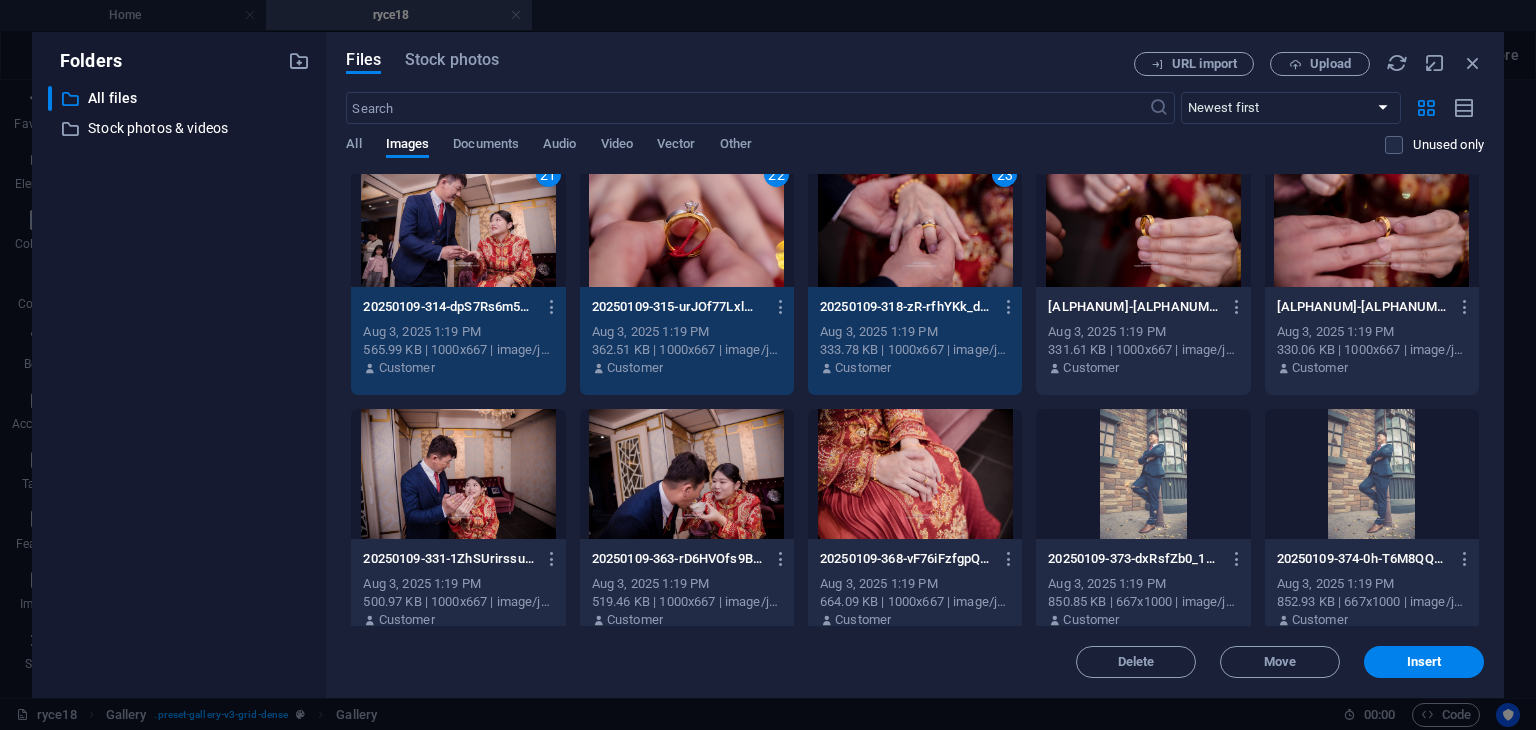 click at bounding box center (1143, 222) 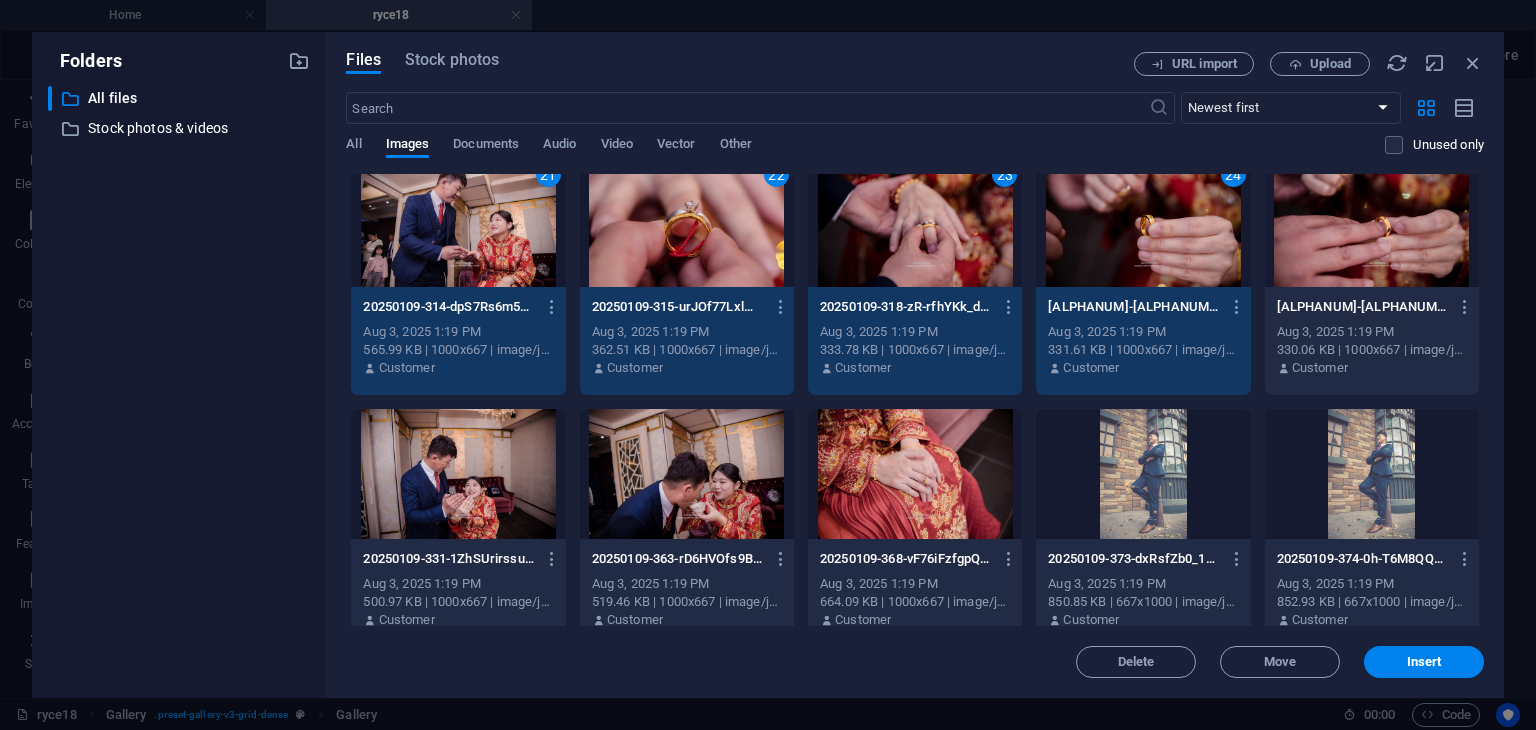 click at bounding box center (1372, 222) 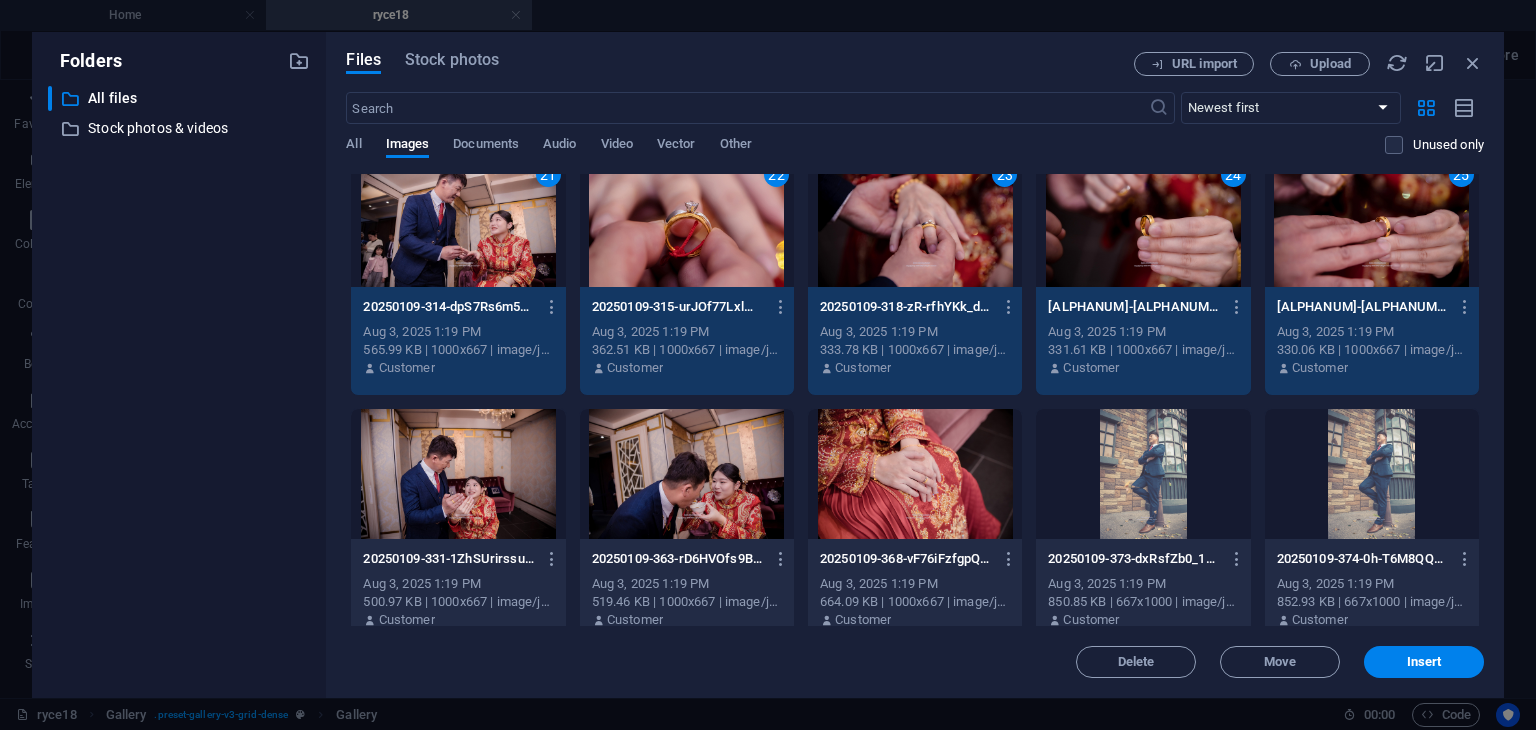 drag, startPoint x: 538, startPoint y: 459, endPoint x: 656, endPoint y: 477, distance: 119.36499 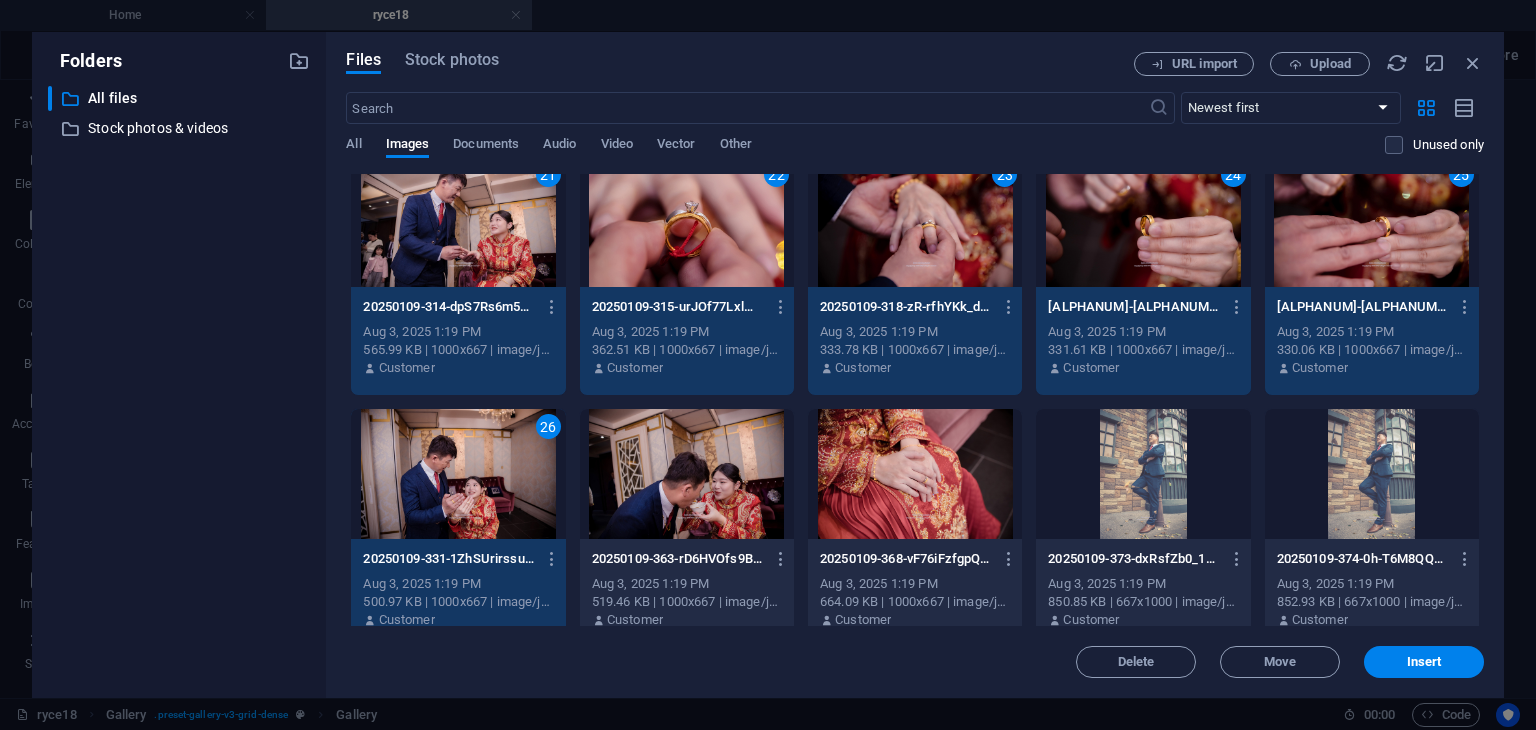 click at bounding box center (687, 474) 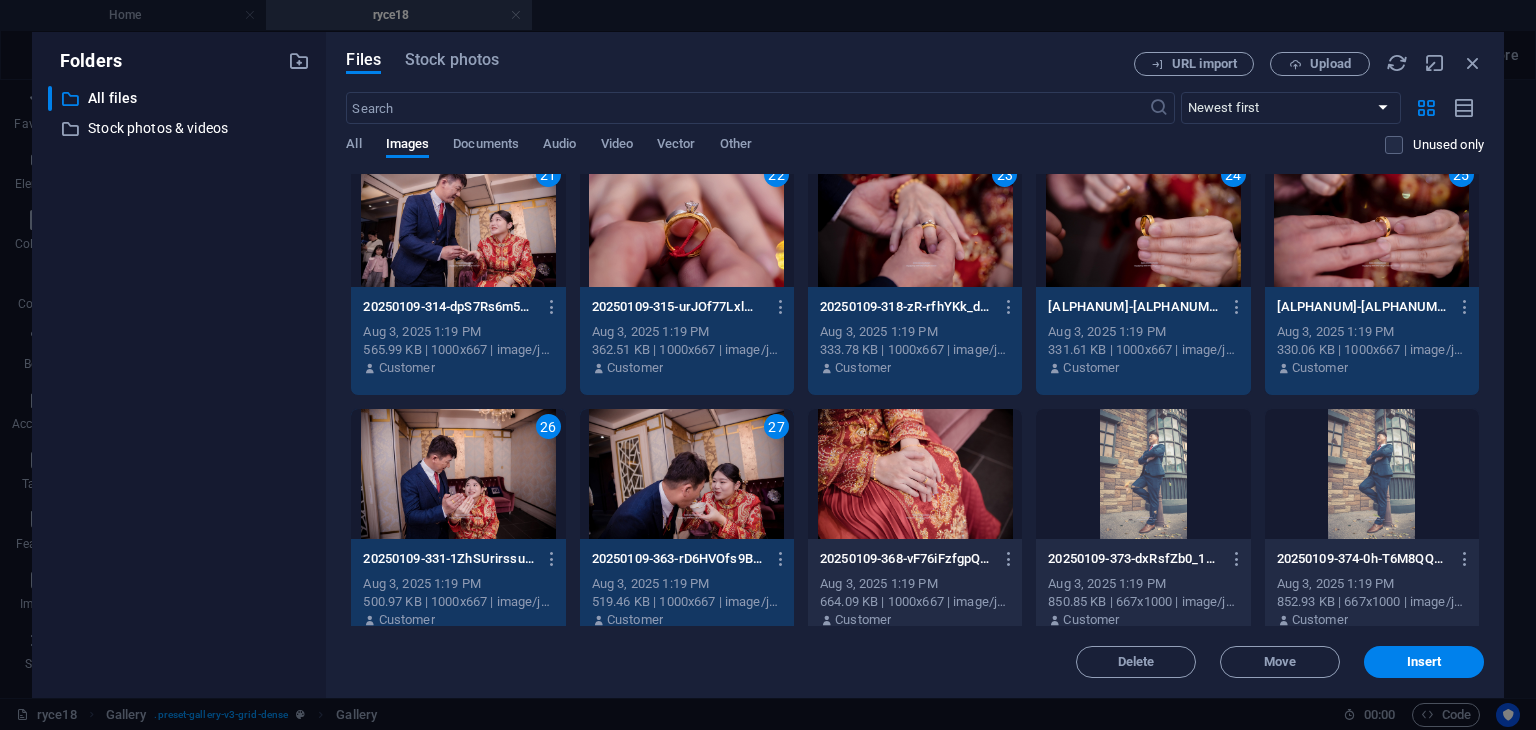 drag, startPoint x: 884, startPoint y: 509, endPoint x: 980, endPoint y: 488, distance: 98.270035 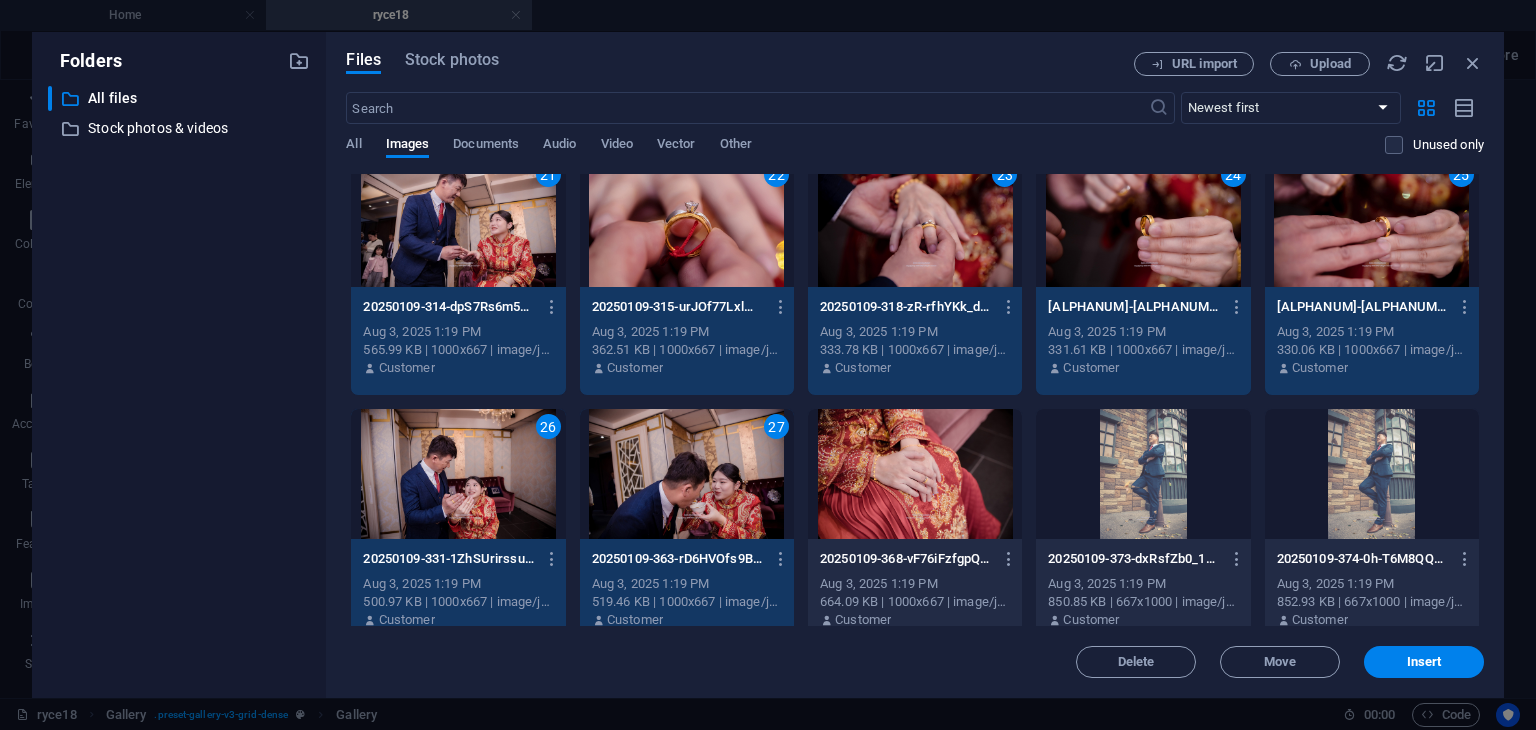 click at bounding box center [915, 474] 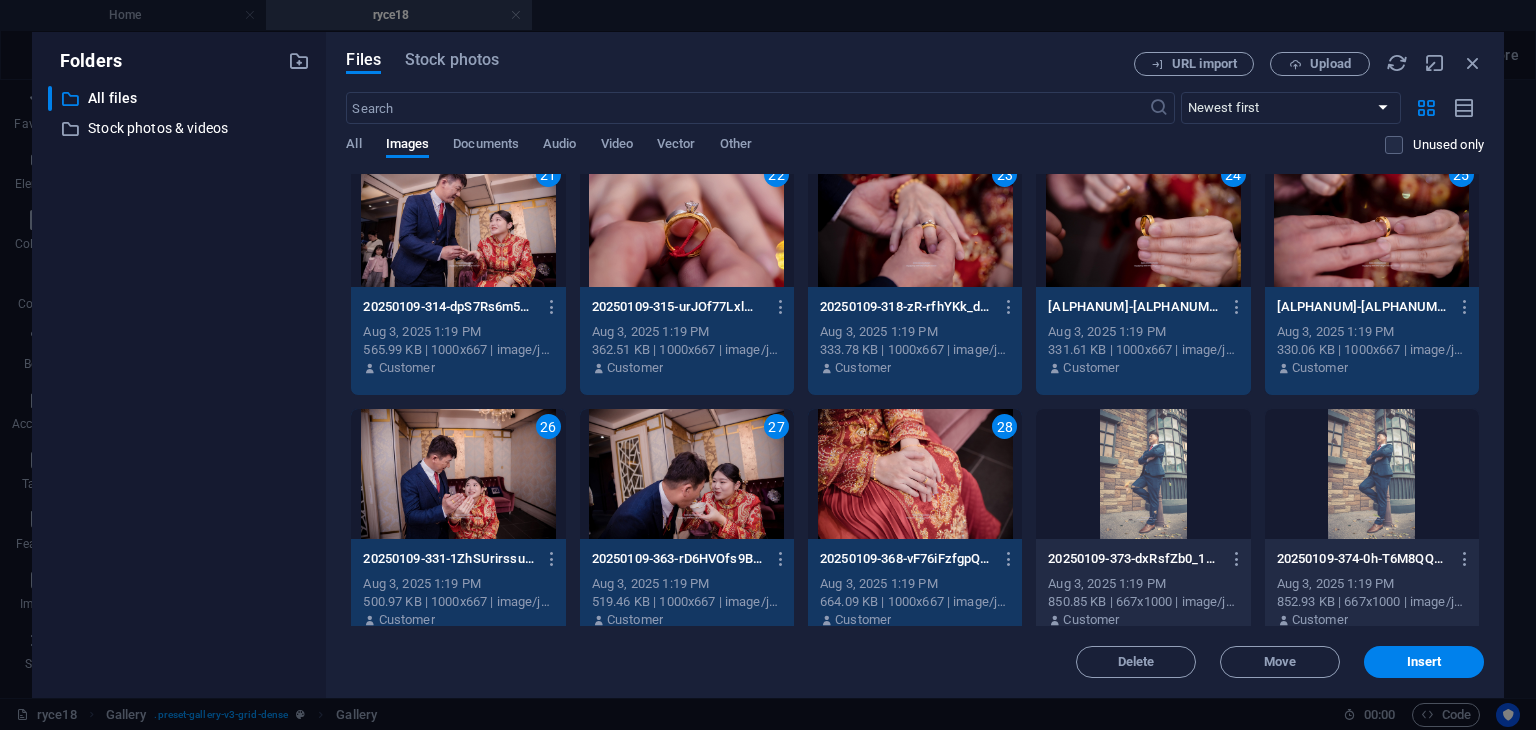 click at bounding box center (1143, 474) 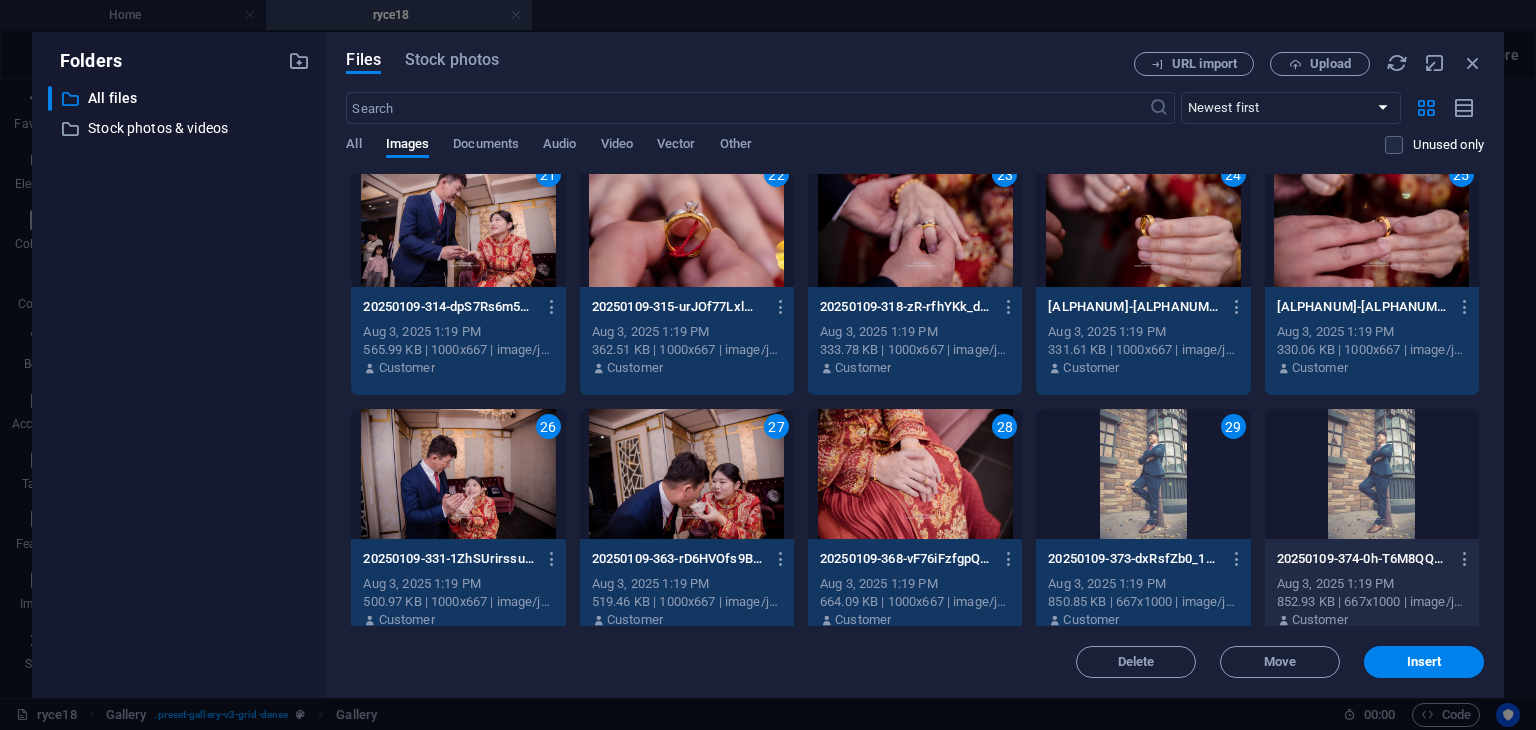 drag, startPoint x: 1350, startPoint y: 446, endPoint x: 1361, endPoint y: 449, distance: 11.401754 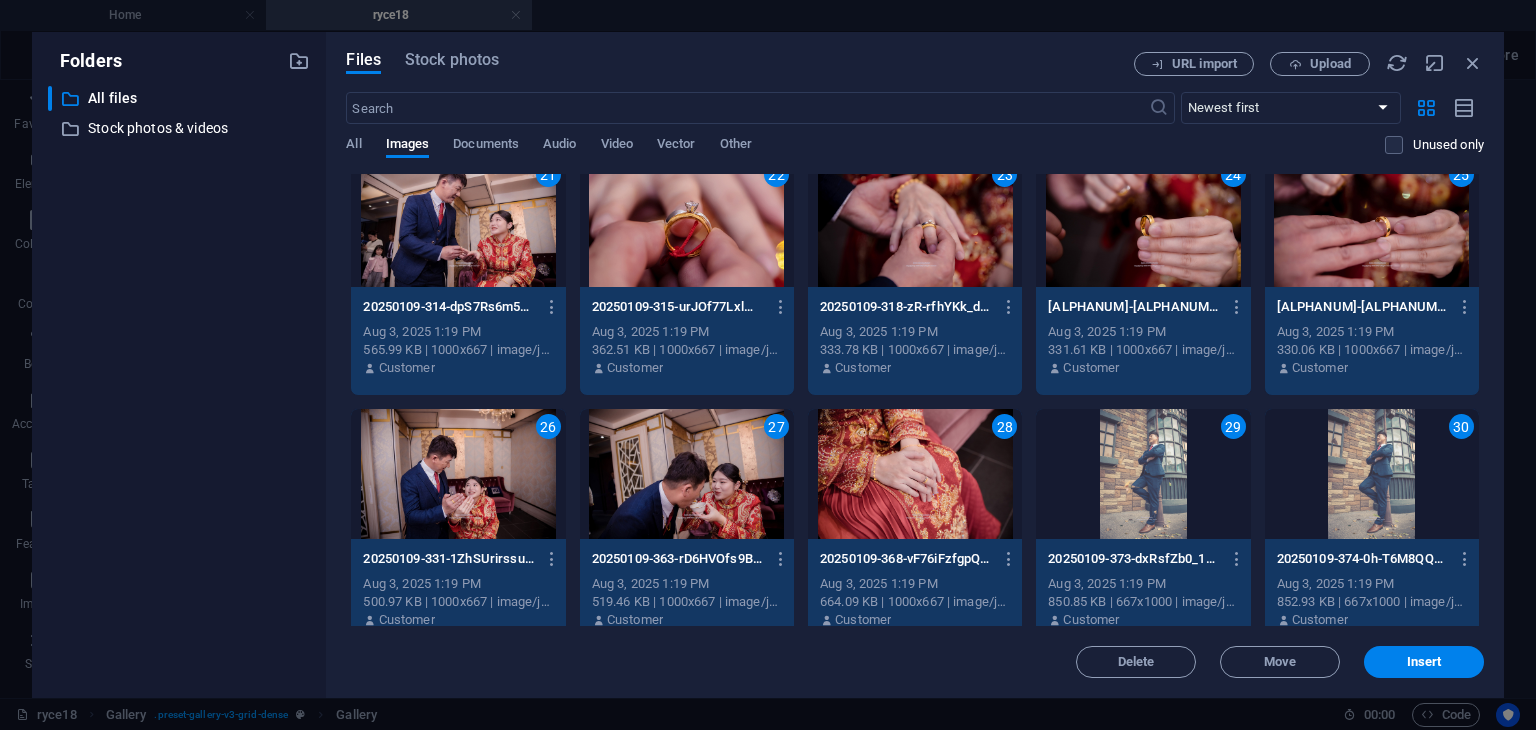 click on "30" at bounding box center (1372, 474) 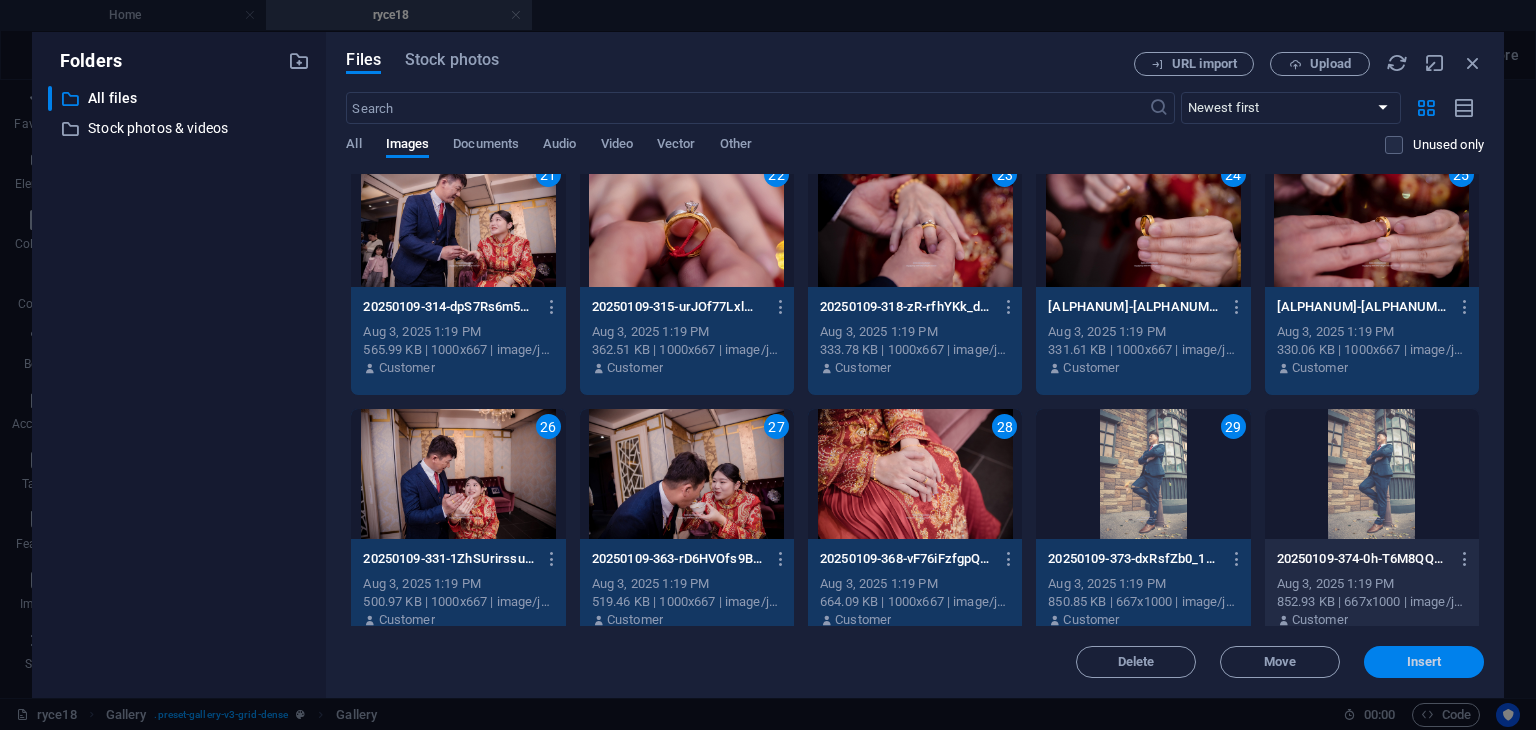 click on "Insert" at bounding box center (1424, 662) 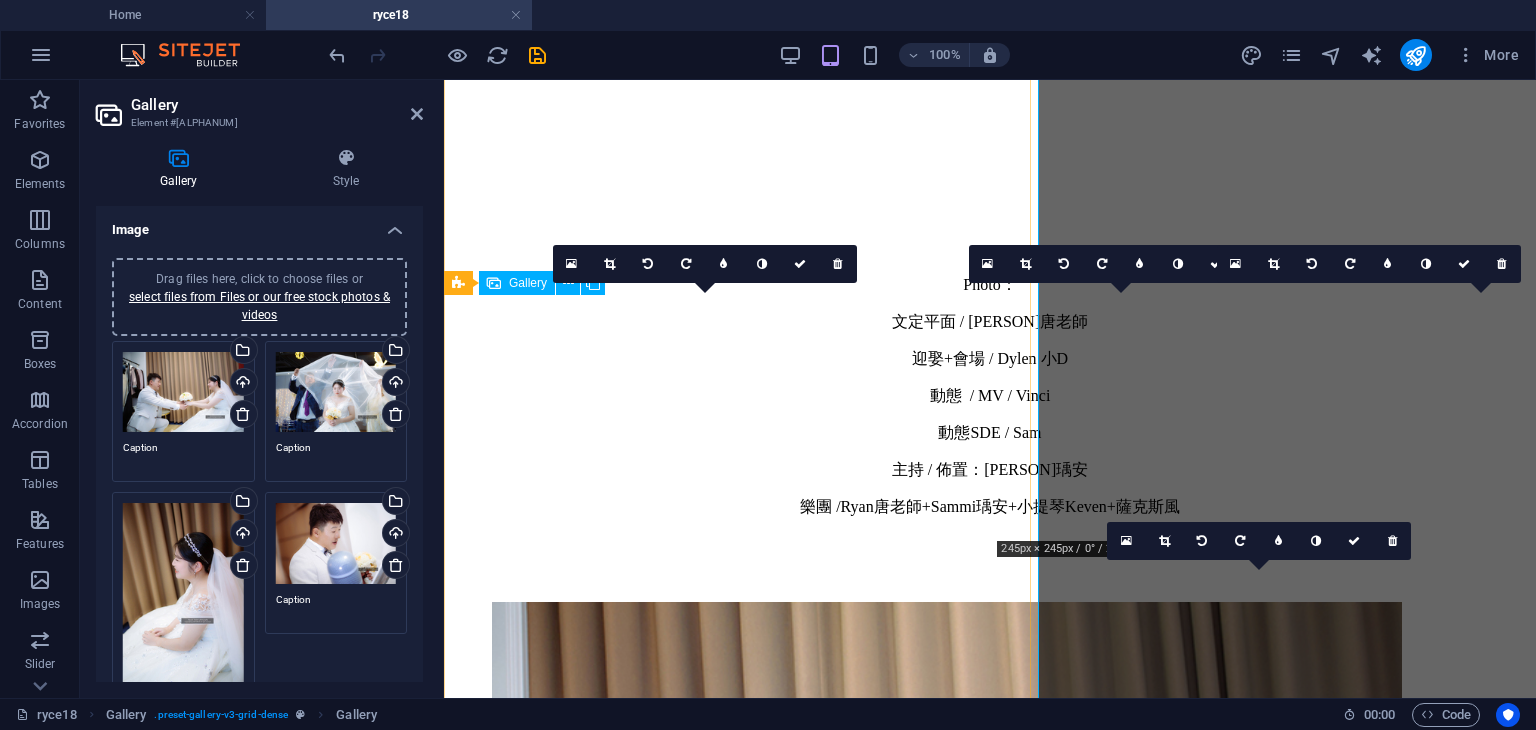 scroll, scrollTop: 739, scrollLeft: 0, axis: vertical 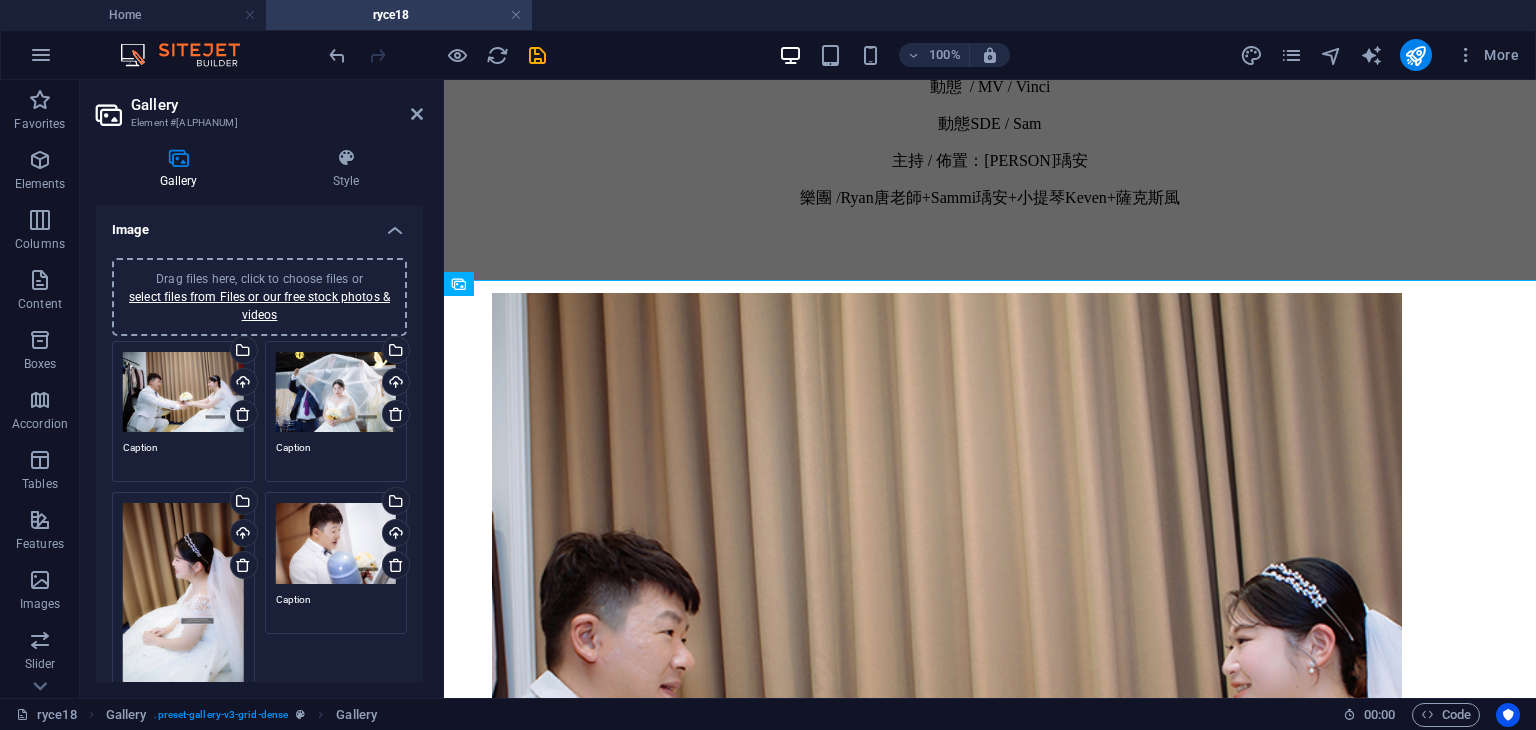 click on "Drag files here, click to choose files or select files from Files or our free stock photos & videos" at bounding box center [259, 297] 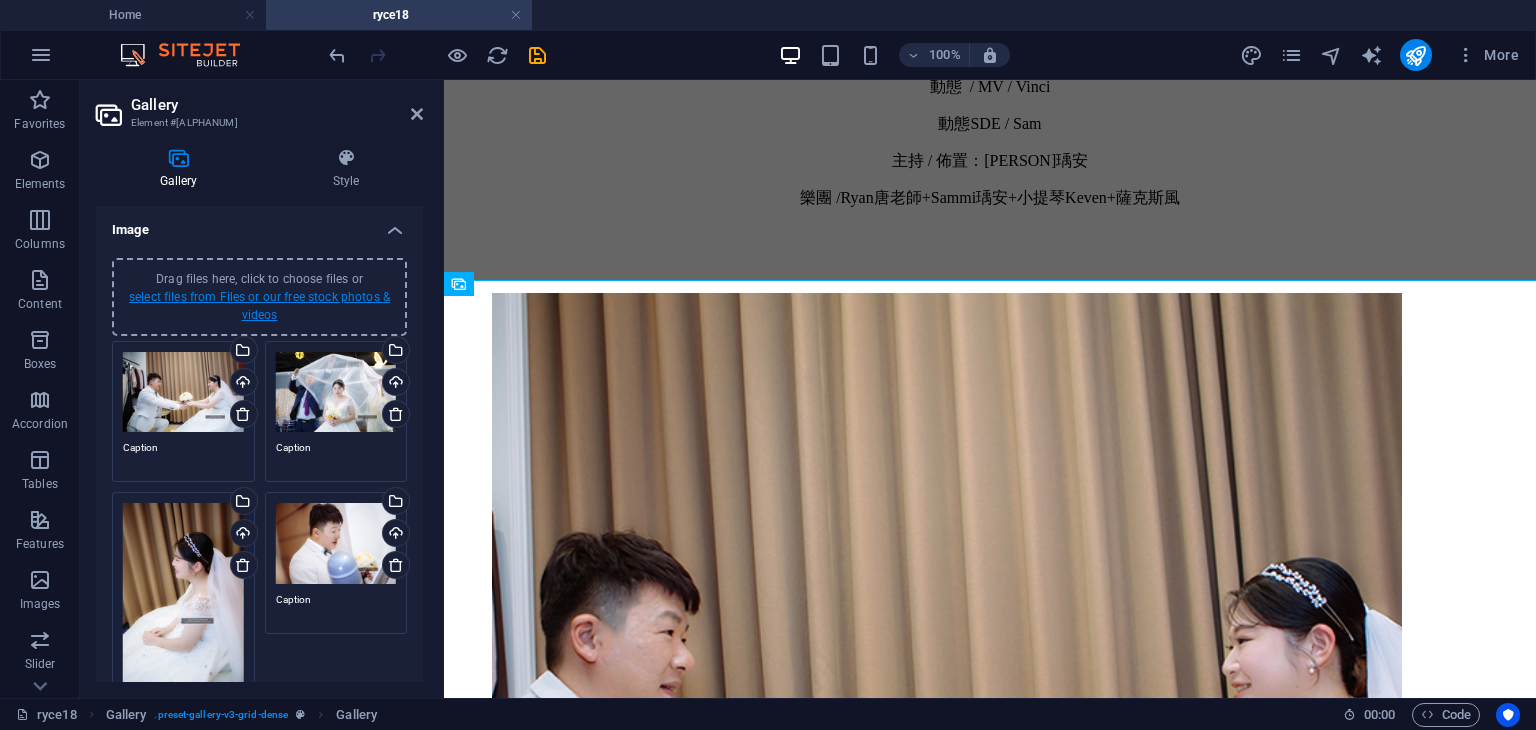 click on "select files from Files or our free stock photos & videos" at bounding box center [259, 306] 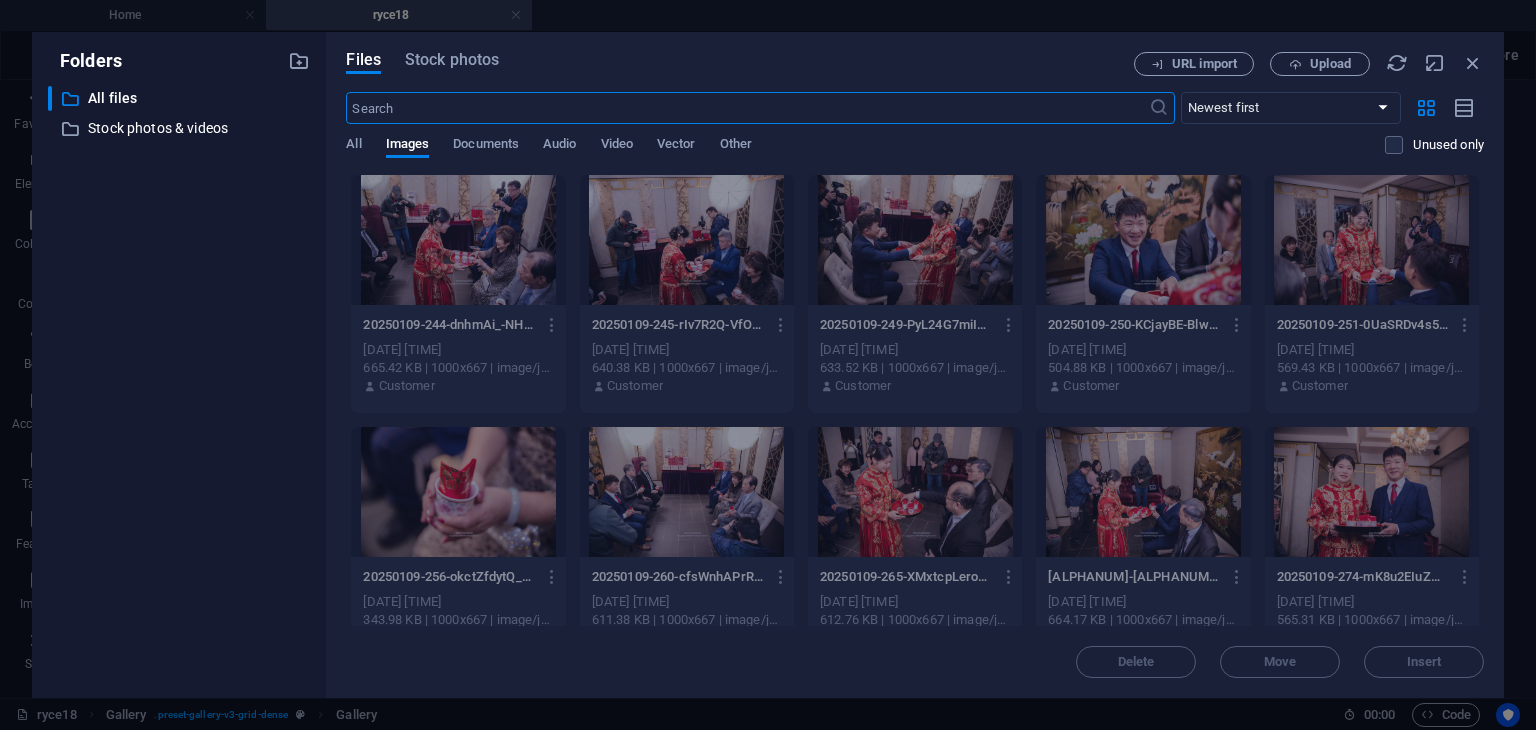 scroll, scrollTop: 430, scrollLeft: 0, axis: vertical 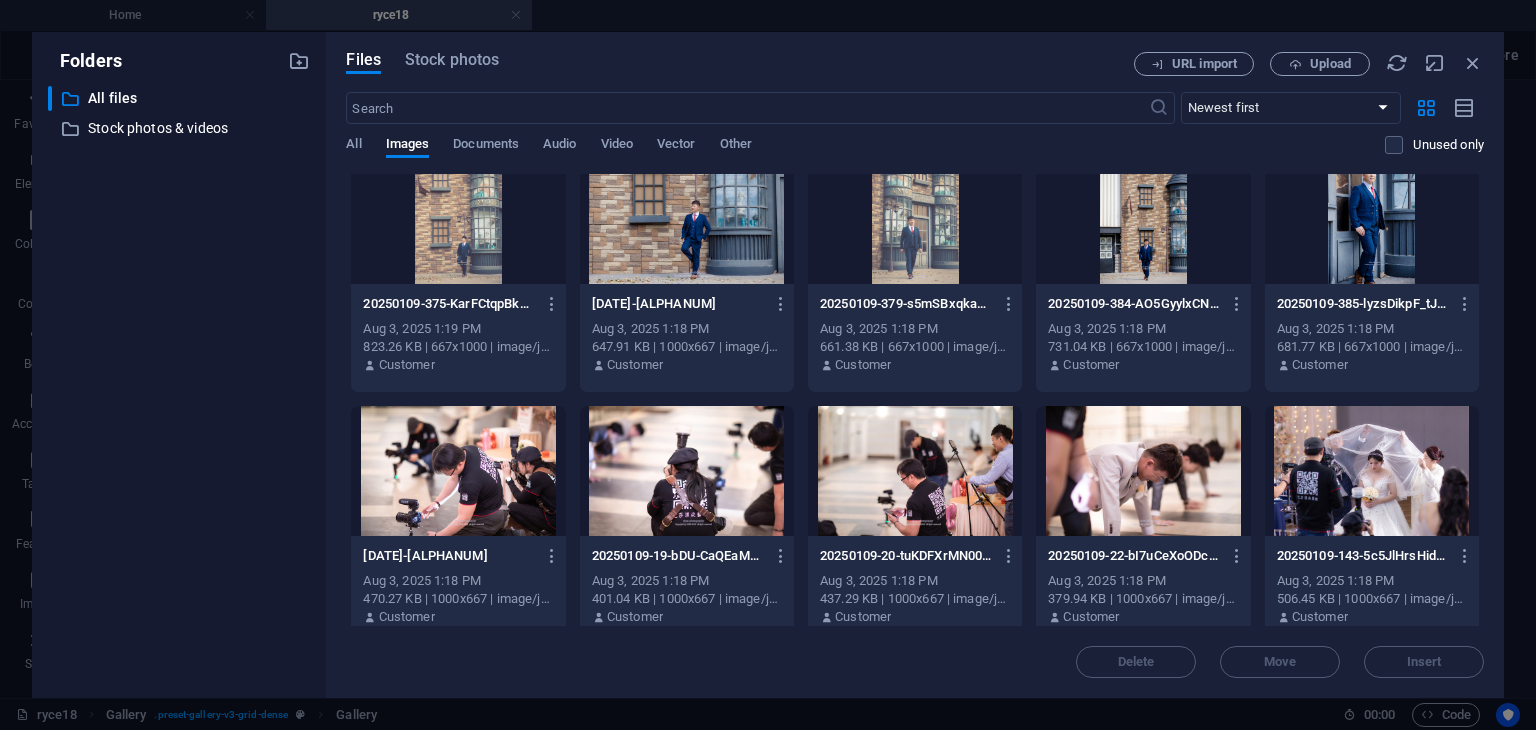 click at bounding box center [458, 471] 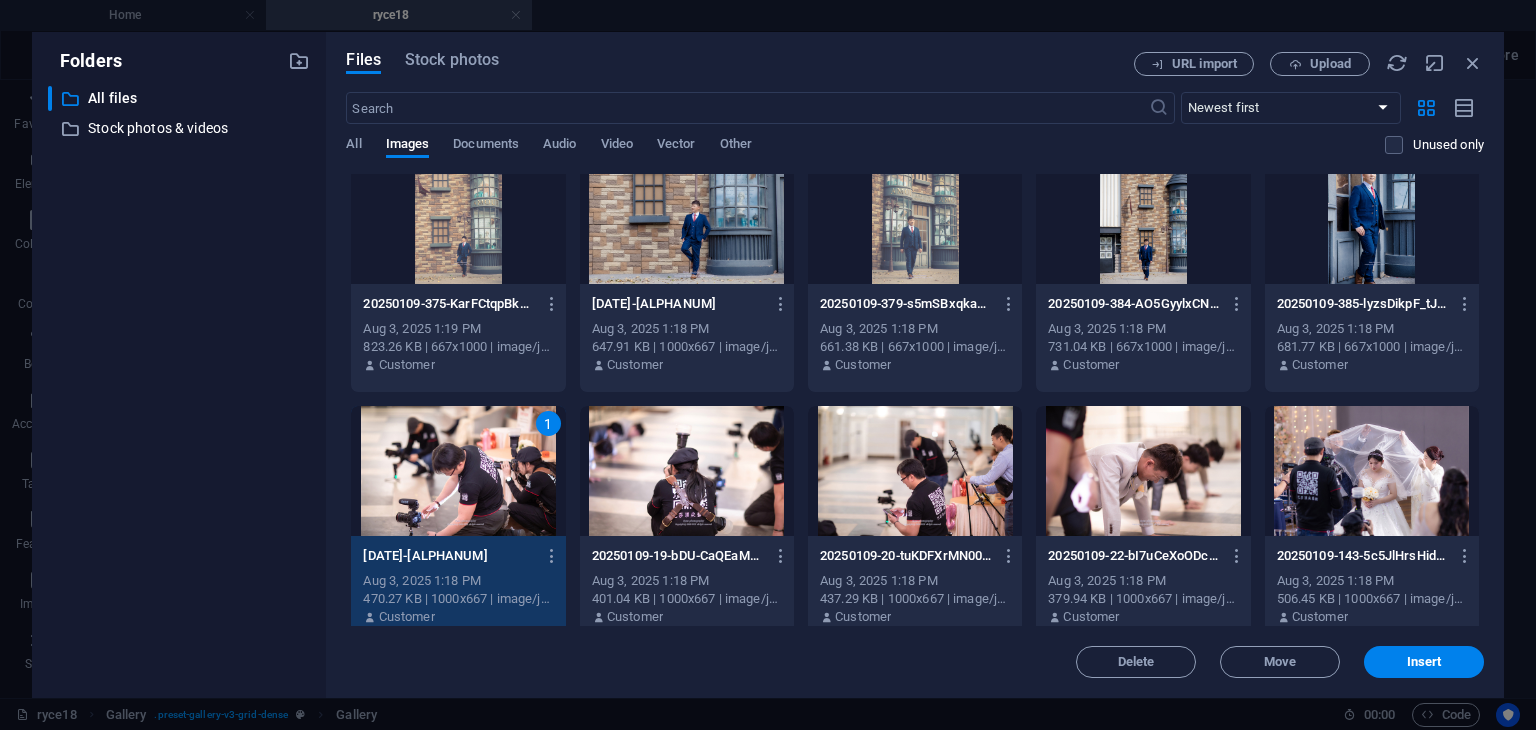 click at bounding box center (687, 471) 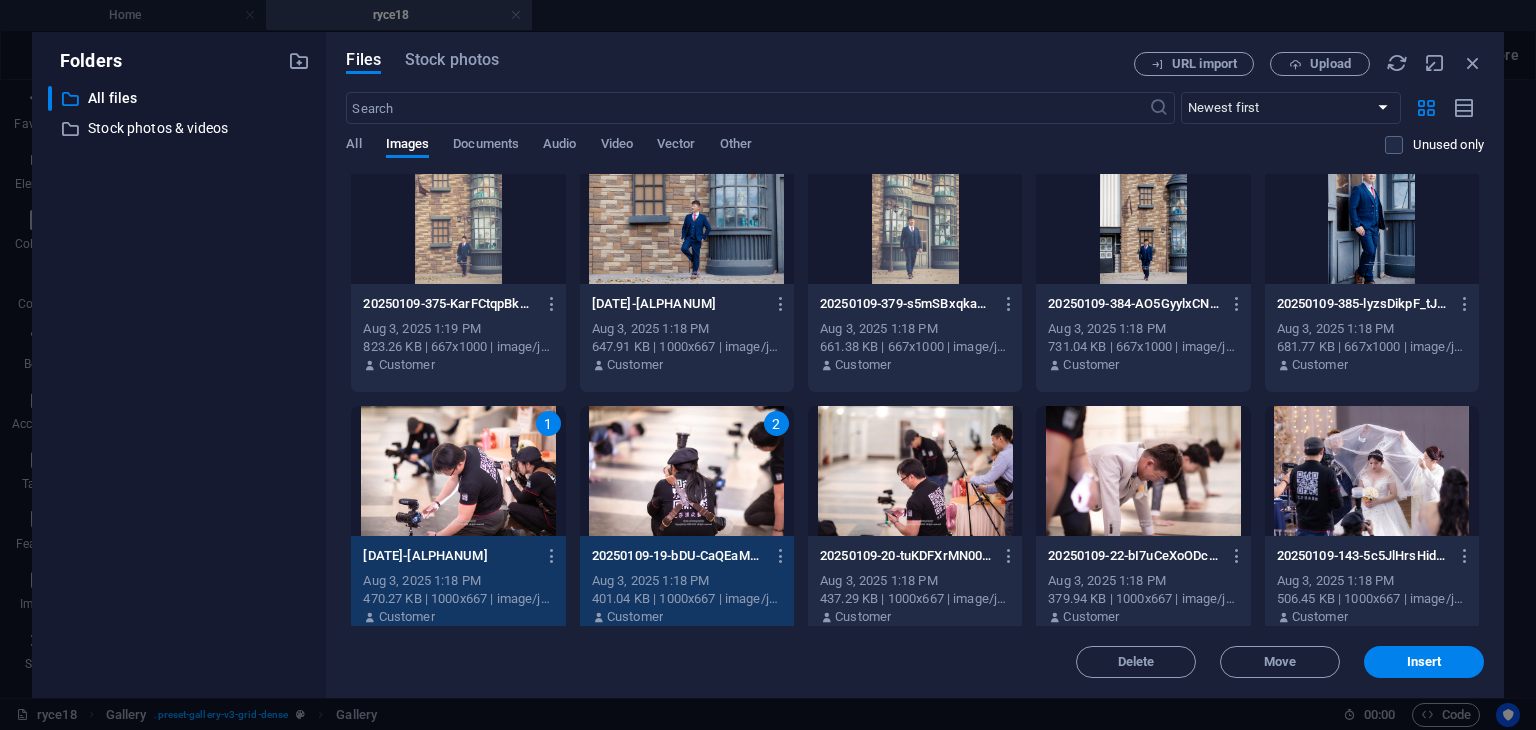 drag, startPoint x: 960, startPoint y: 509, endPoint x: 1093, endPoint y: 509, distance: 133 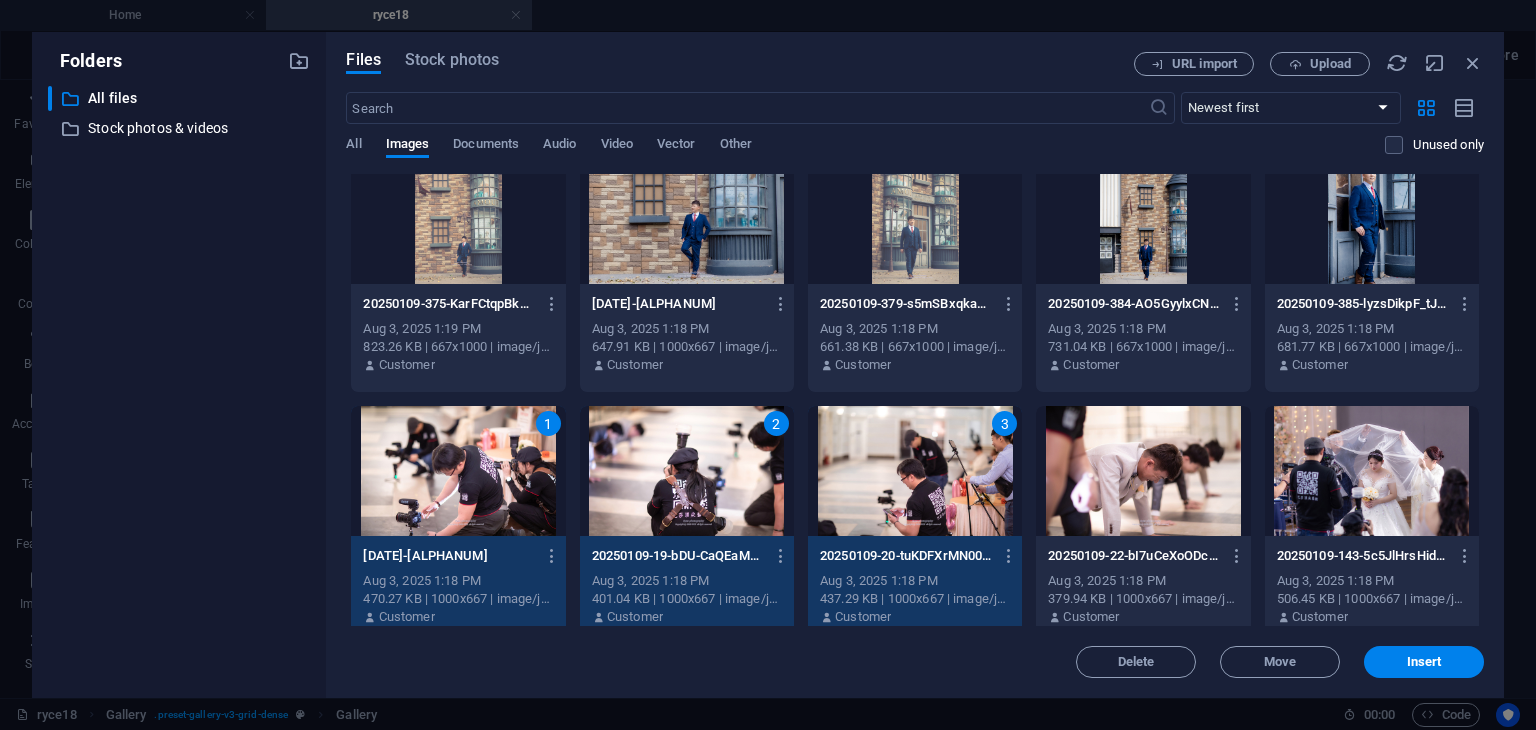 drag, startPoint x: 1151, startPoint y: 509, endPoint x: 1396, endPoint y: 496, distance: 245.34465 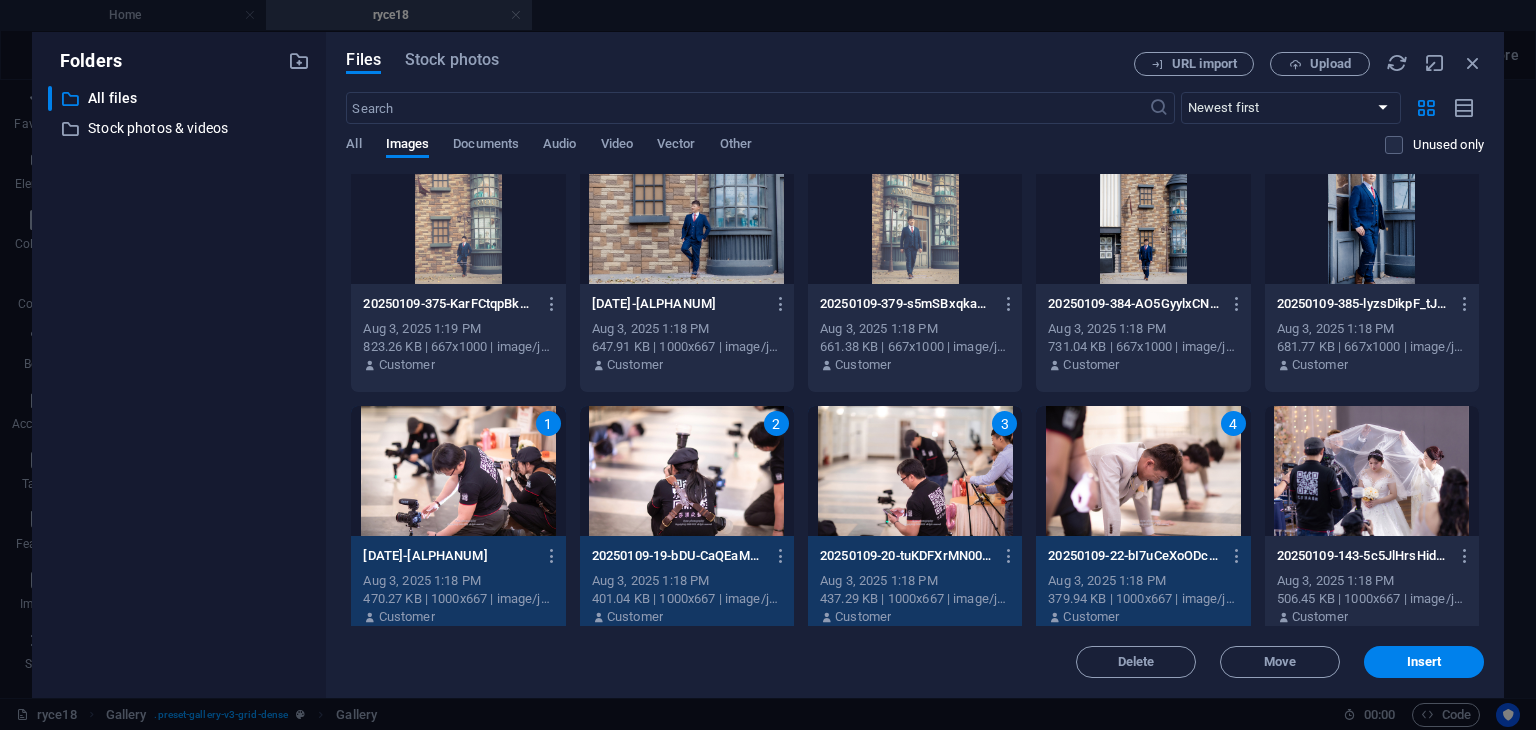 click at bounding box center [1372, 471] 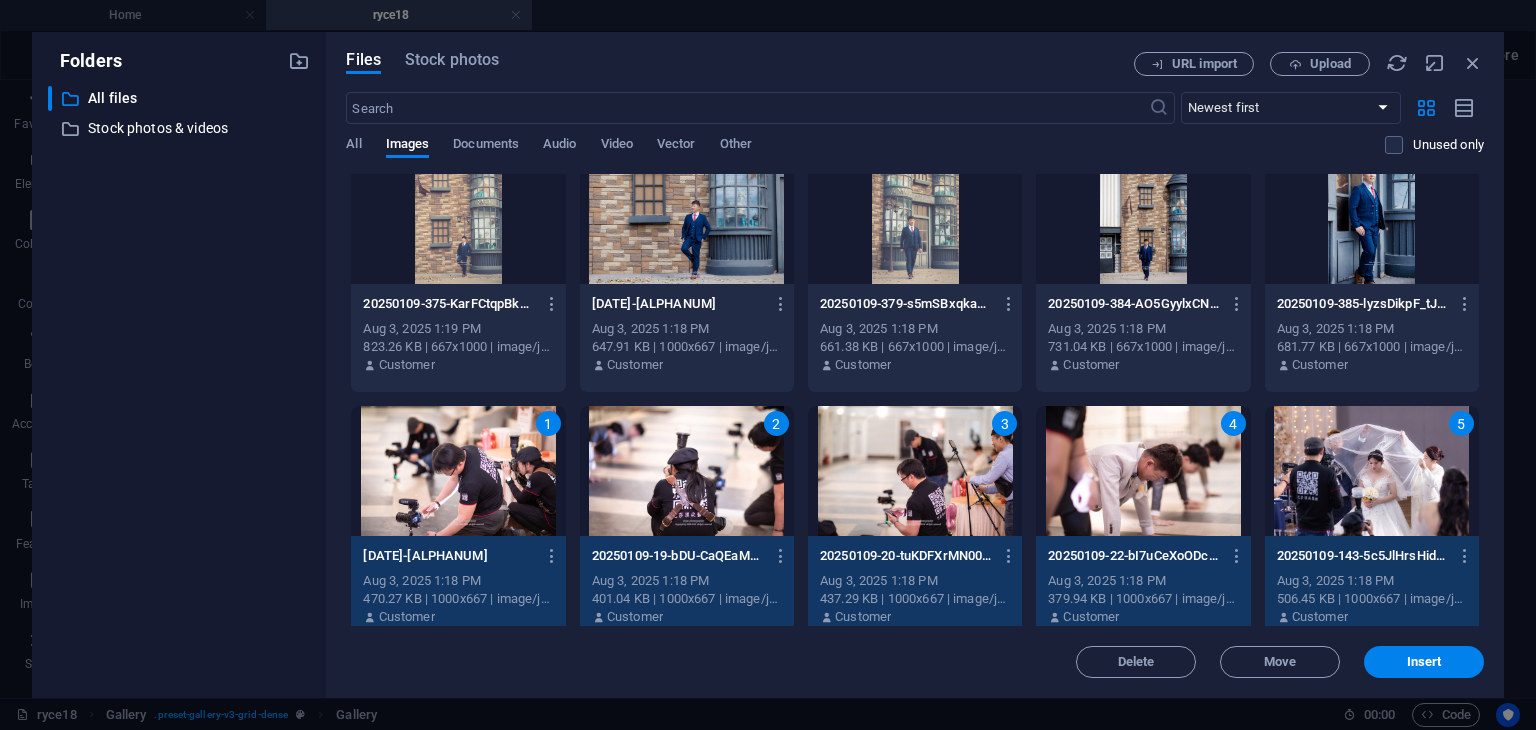 drag, startPoint x: 1484, startPoint y: 443, endPoint x: 1493, endPoint y: 499, distance: 56.718605 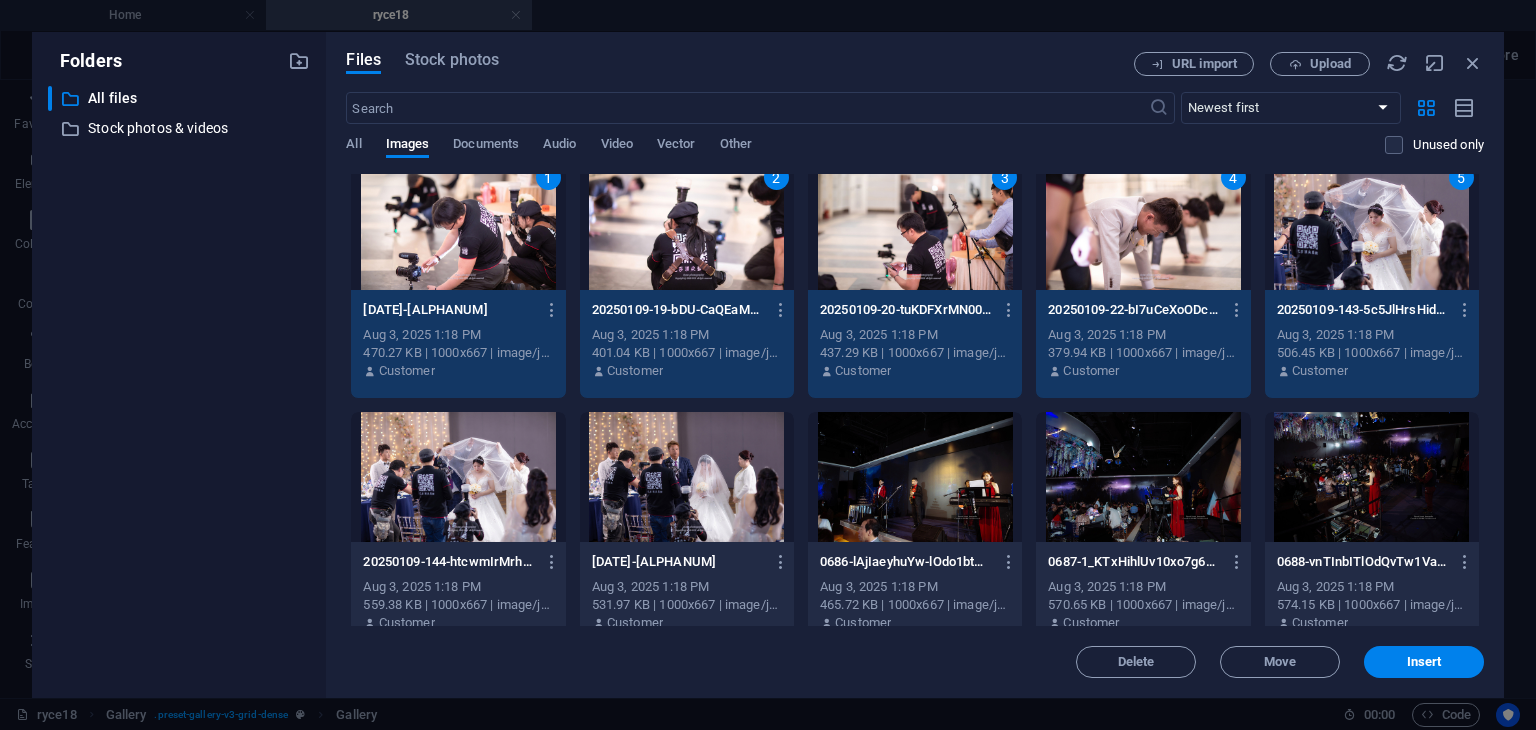 scroll, scrollTop: 1720, scrollLeft: 0, axis: vertical 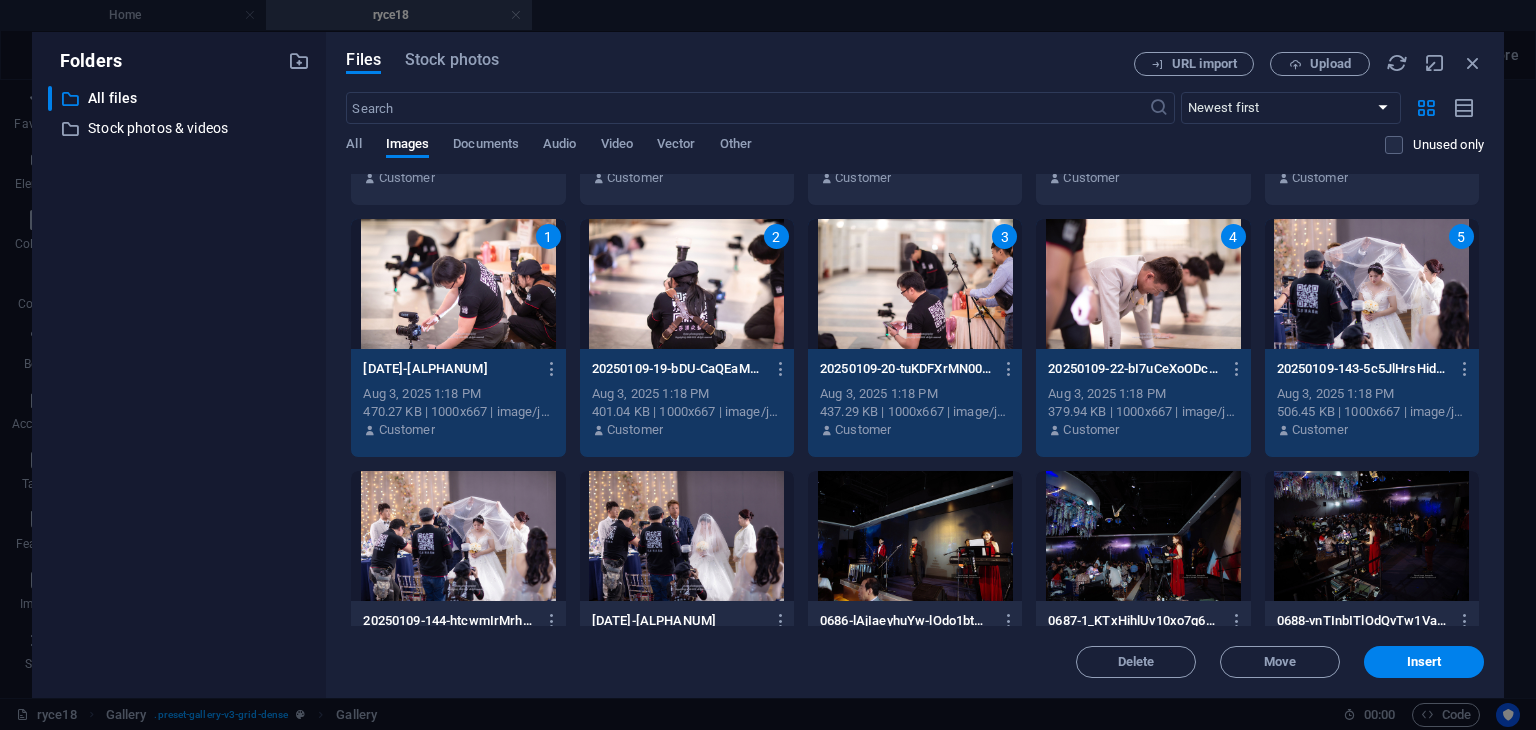 drag, startPoint x: 466, startPoint y: 536, endPoint x: 770, endPoint y: 493, distance: 307.02606 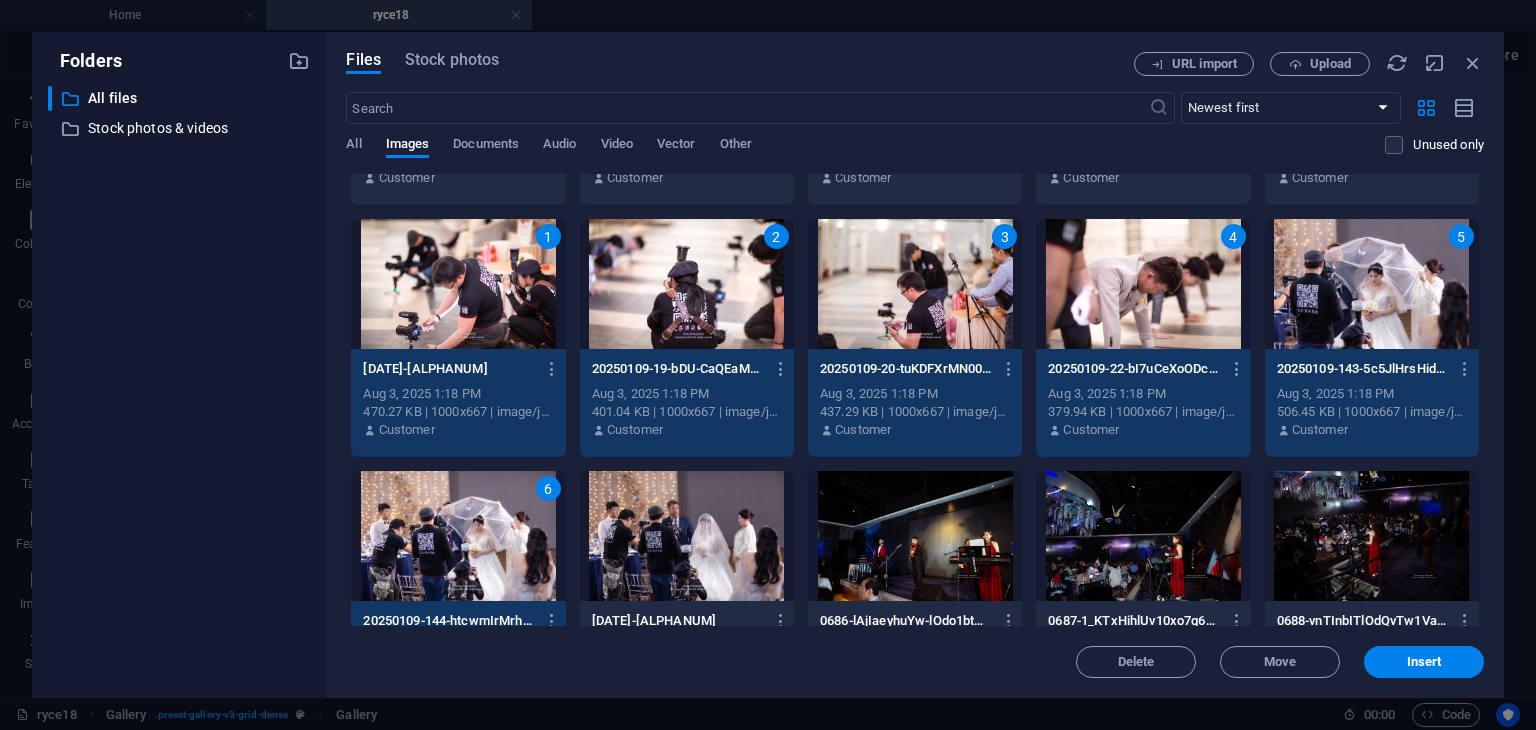 click at bounding box center [687, 536] 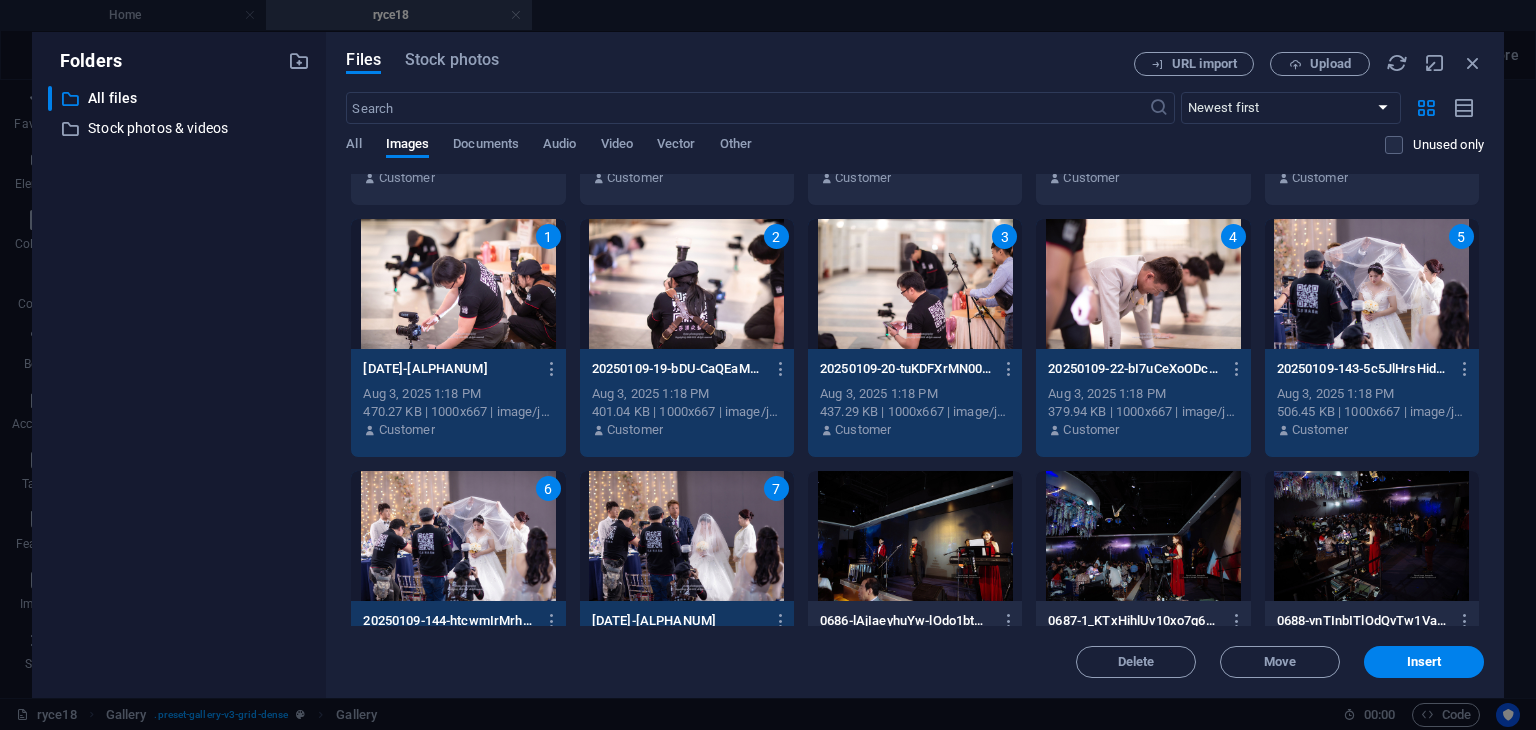 click at bounding box center (915, 536) 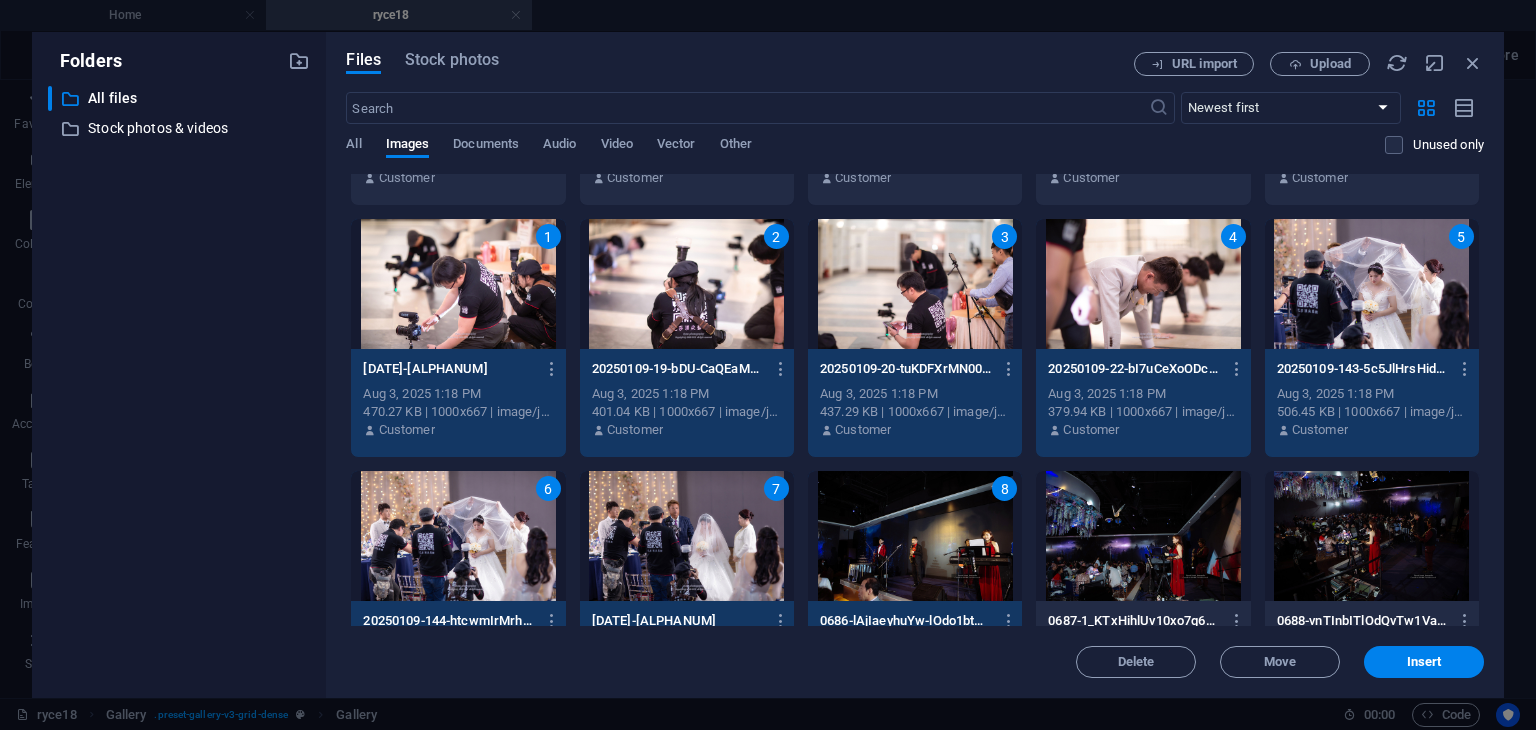 click at bounding box center [1143, 536] 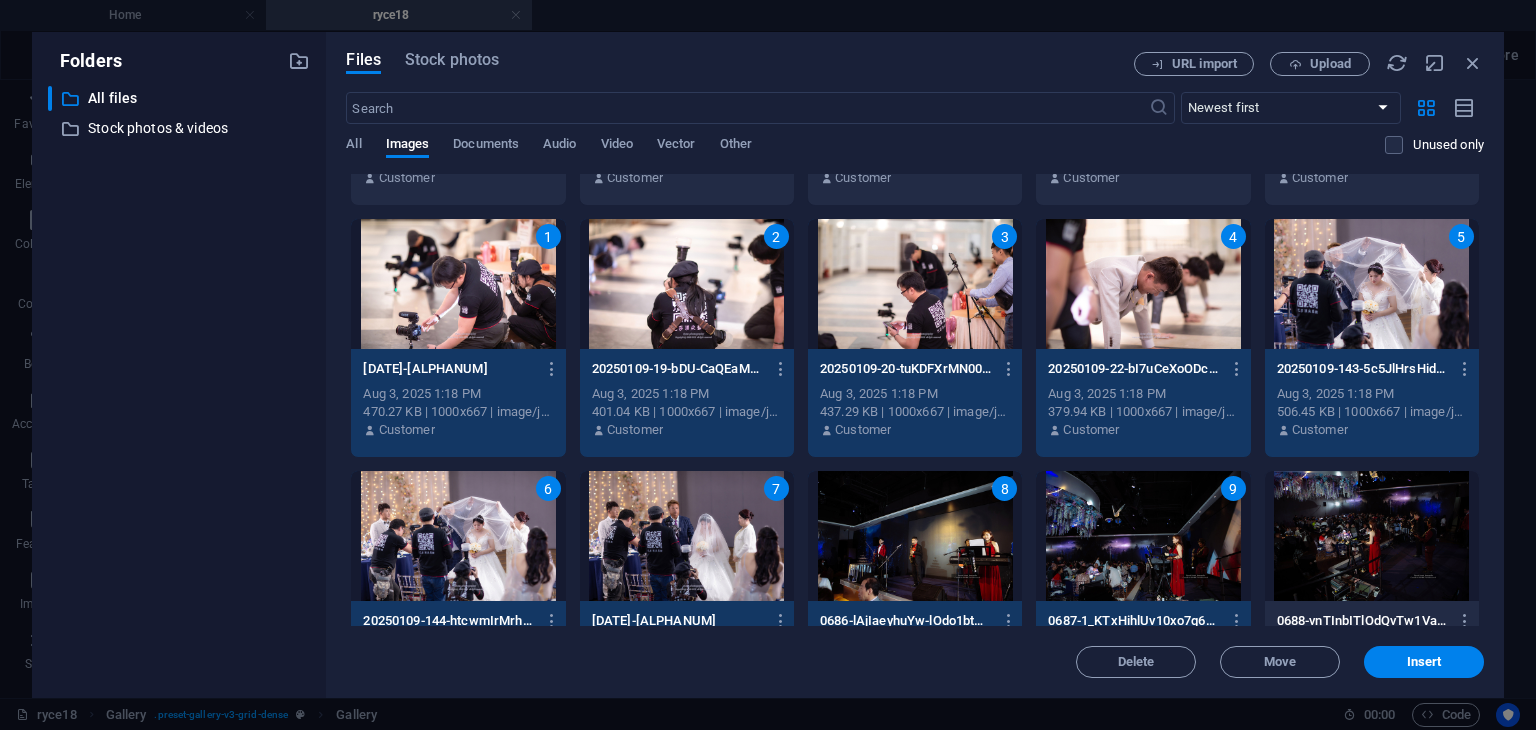 click at bounding box center (1372, 536) 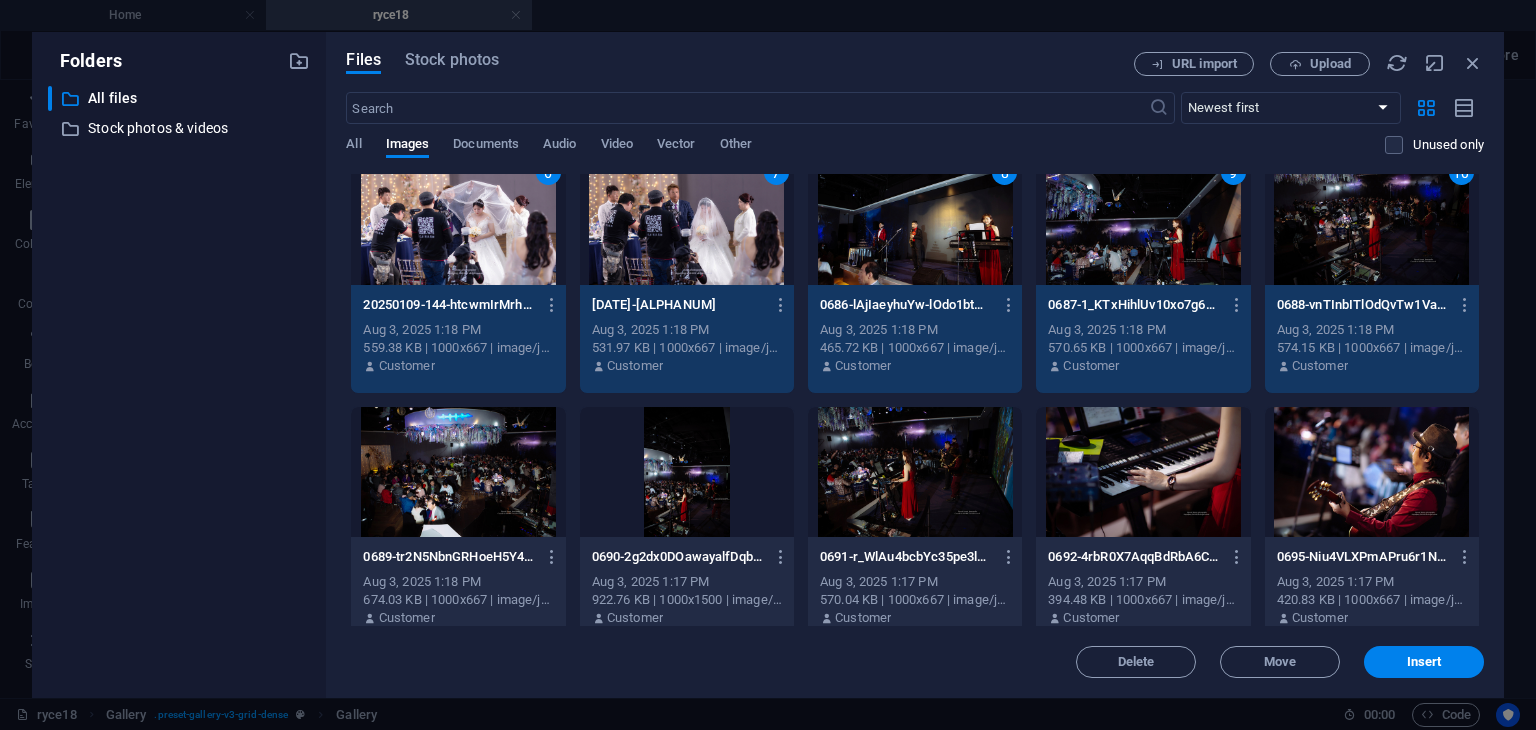 scroll, scrollTop: 1983, scrollLeft: 0, axis: vertical 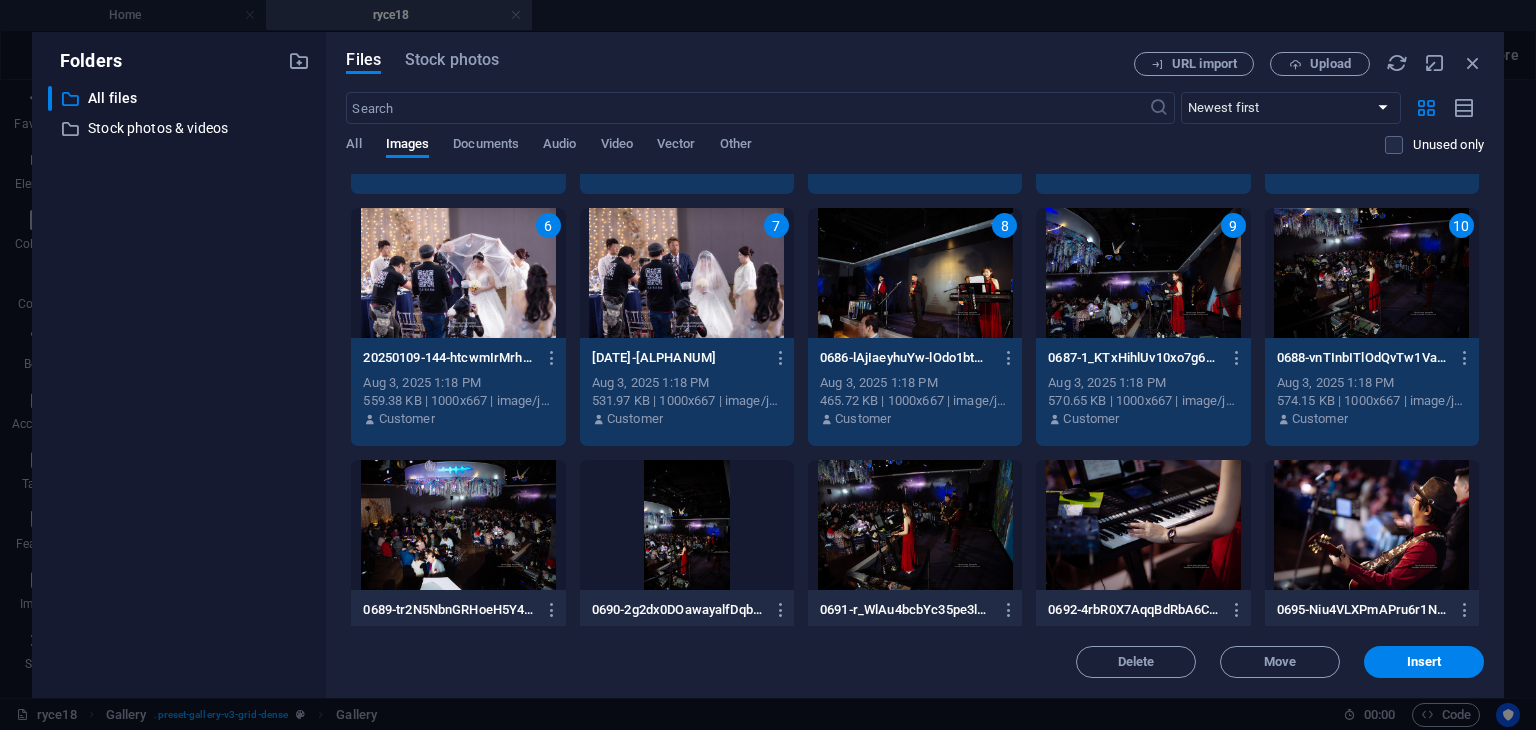drag, startPoint x: 498, startPoint y: 529, endPoint x: 522, endPoint y: 523, distance: 24.738634 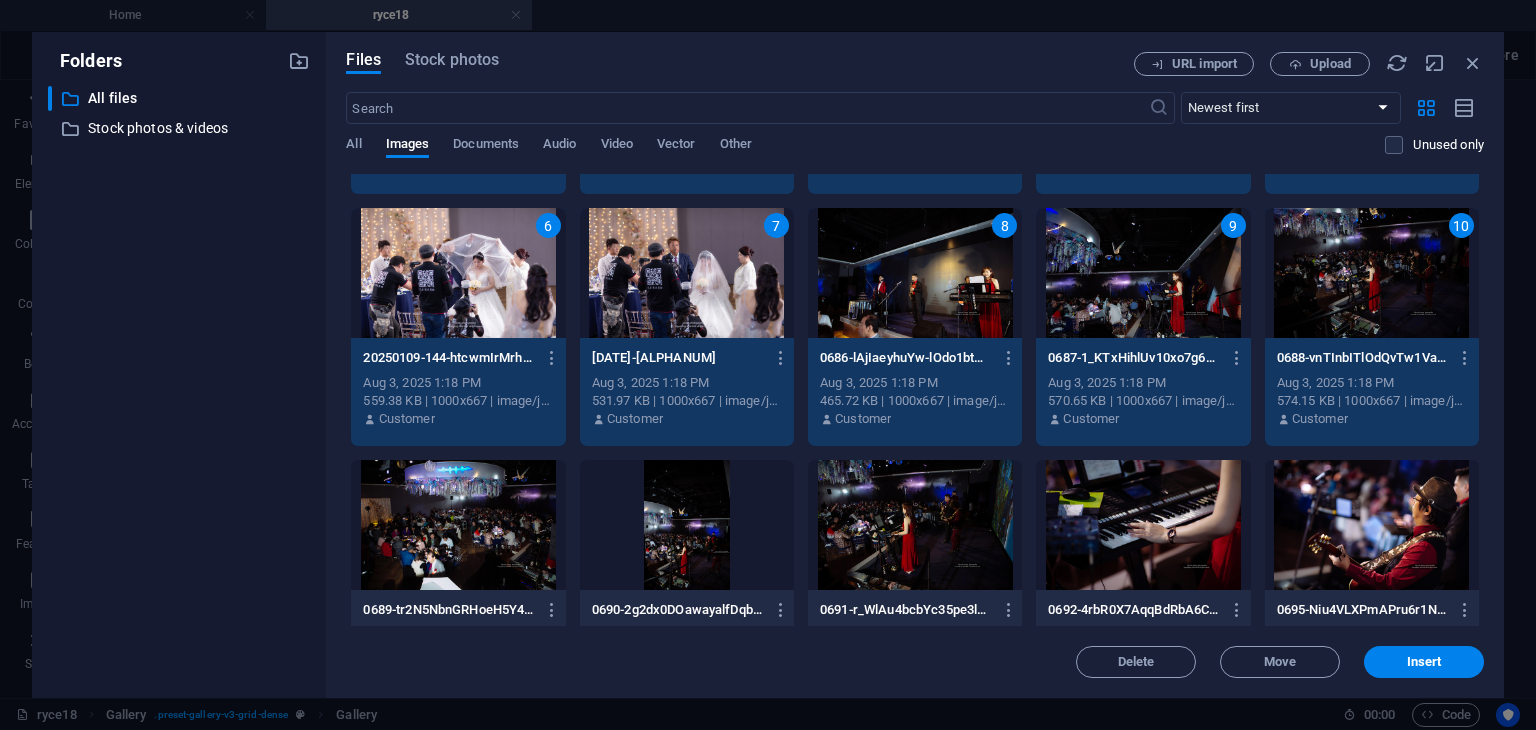 click at bounding box center (458, 525) 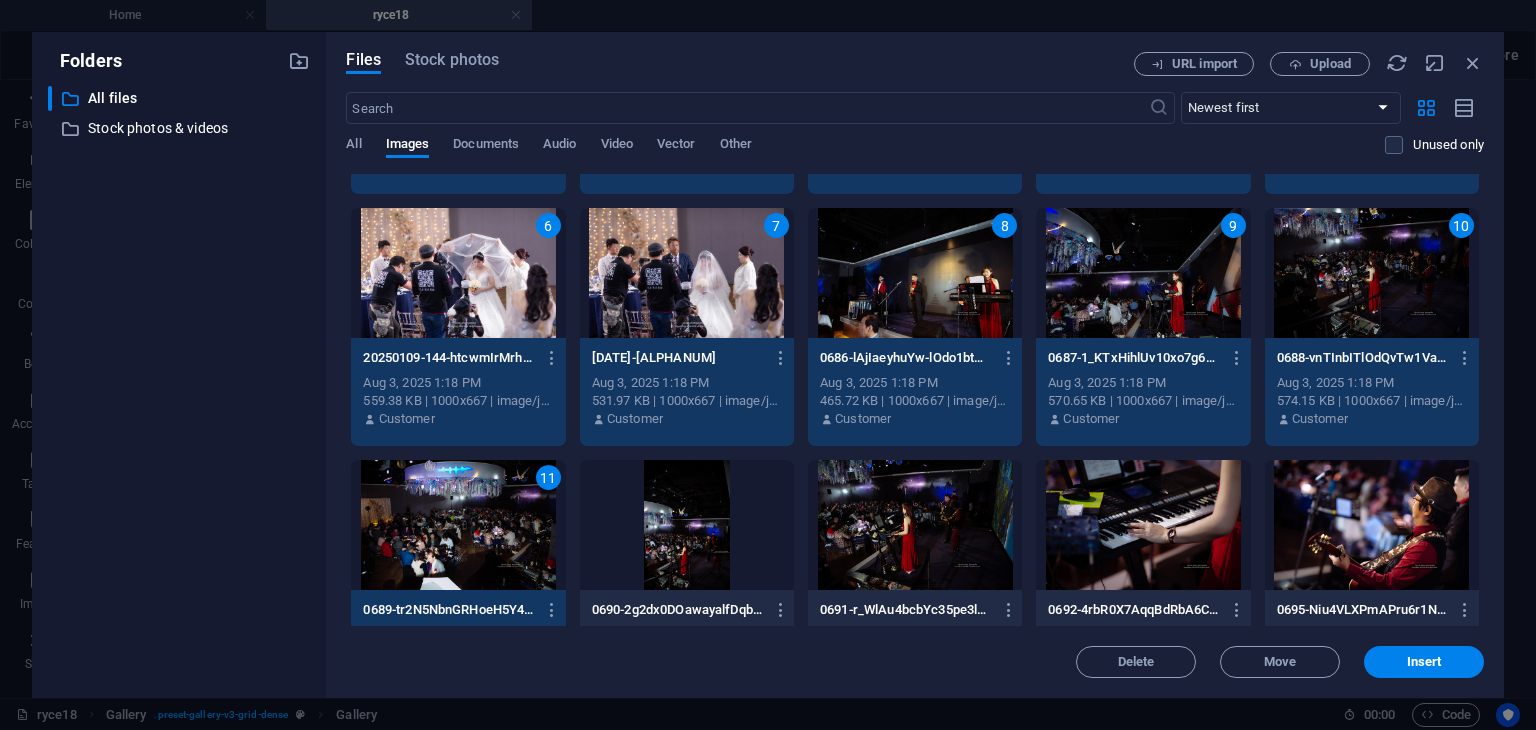 drag, startPoint x: 800, startPoint y: 539, endPoint x: 798, endPoint y: 521, distance: 18.110771 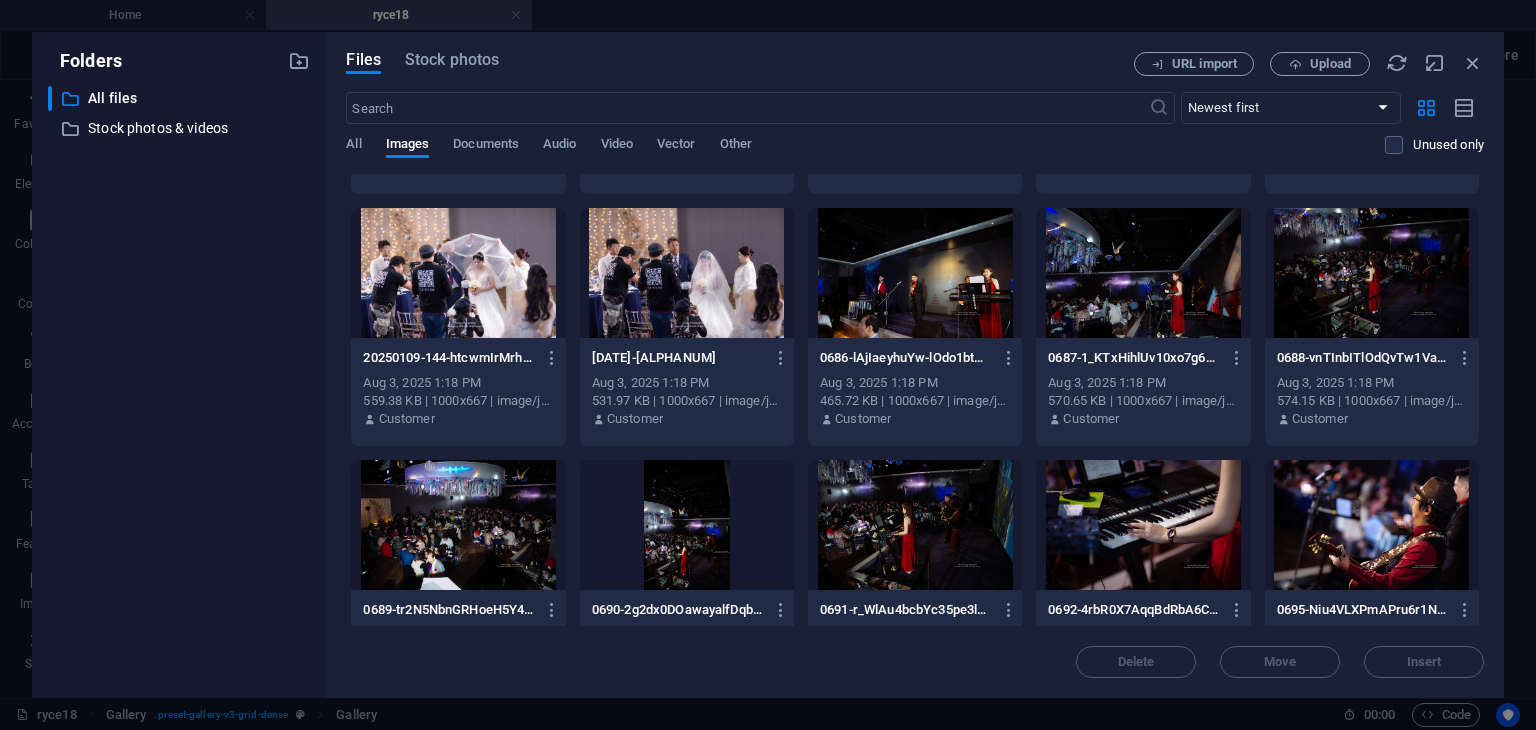 click at bounding box center [687, 525] 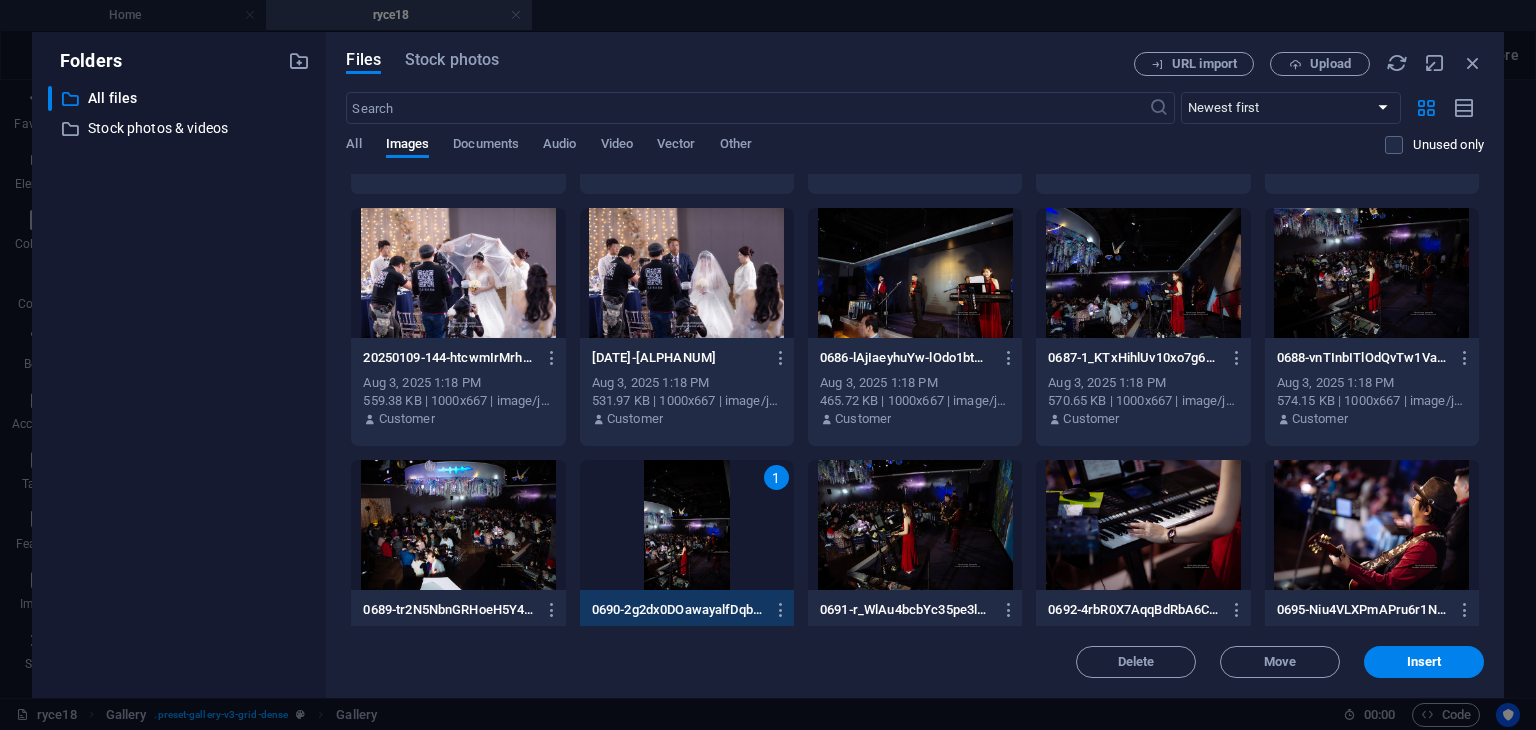 click at bounding box center [458, 273] 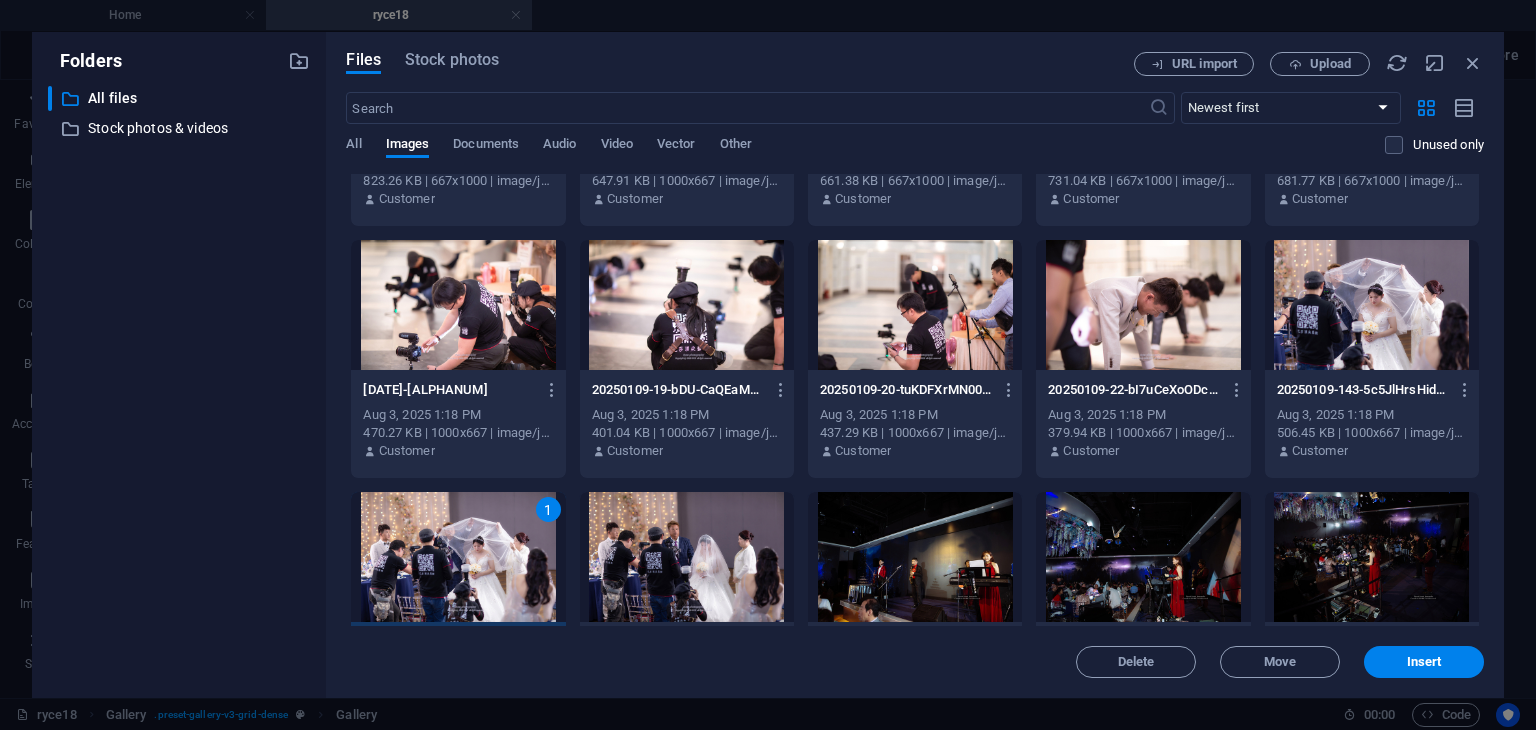scroll, scrollTop: 1688, scrollLeft: 0, axis: vertical 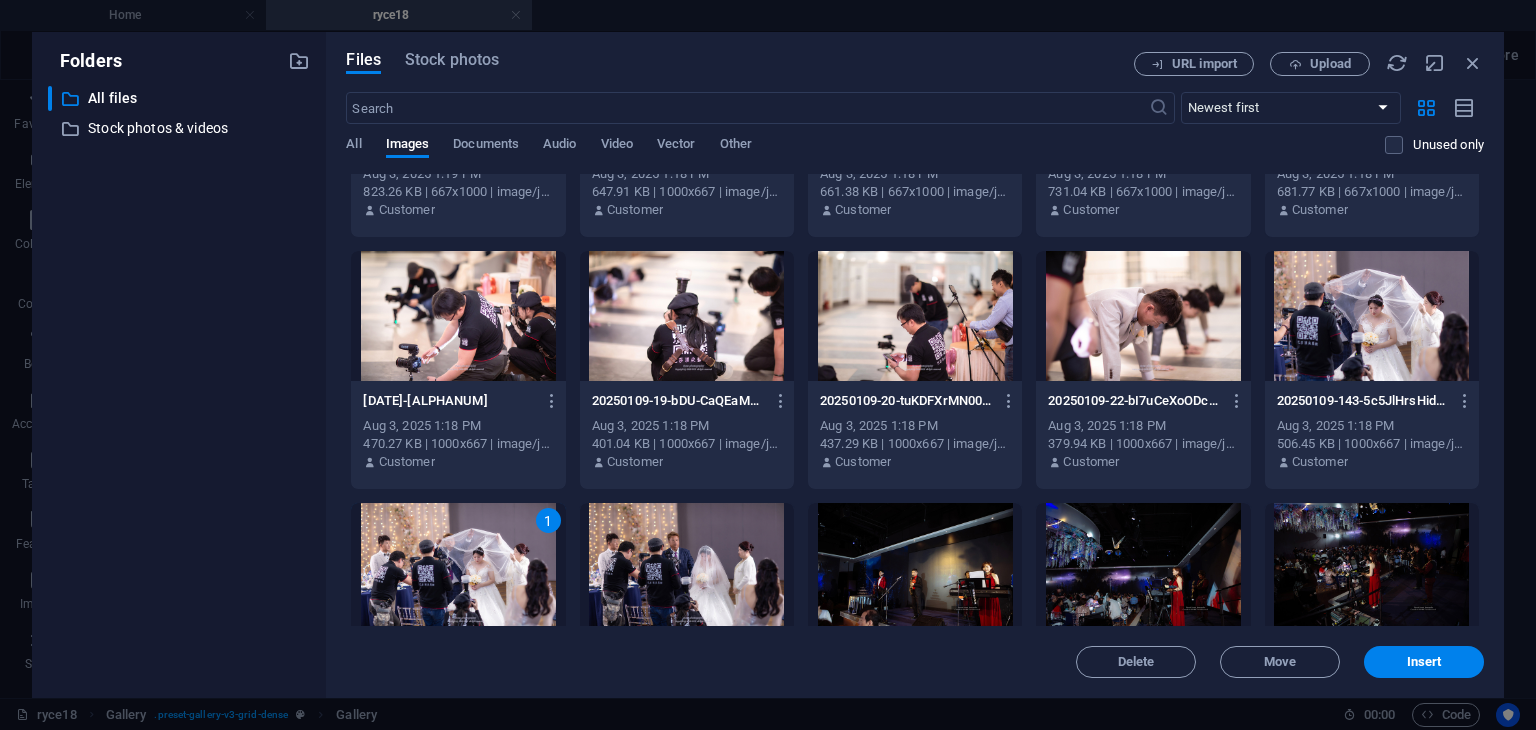 click at bounding box center (458, 316) 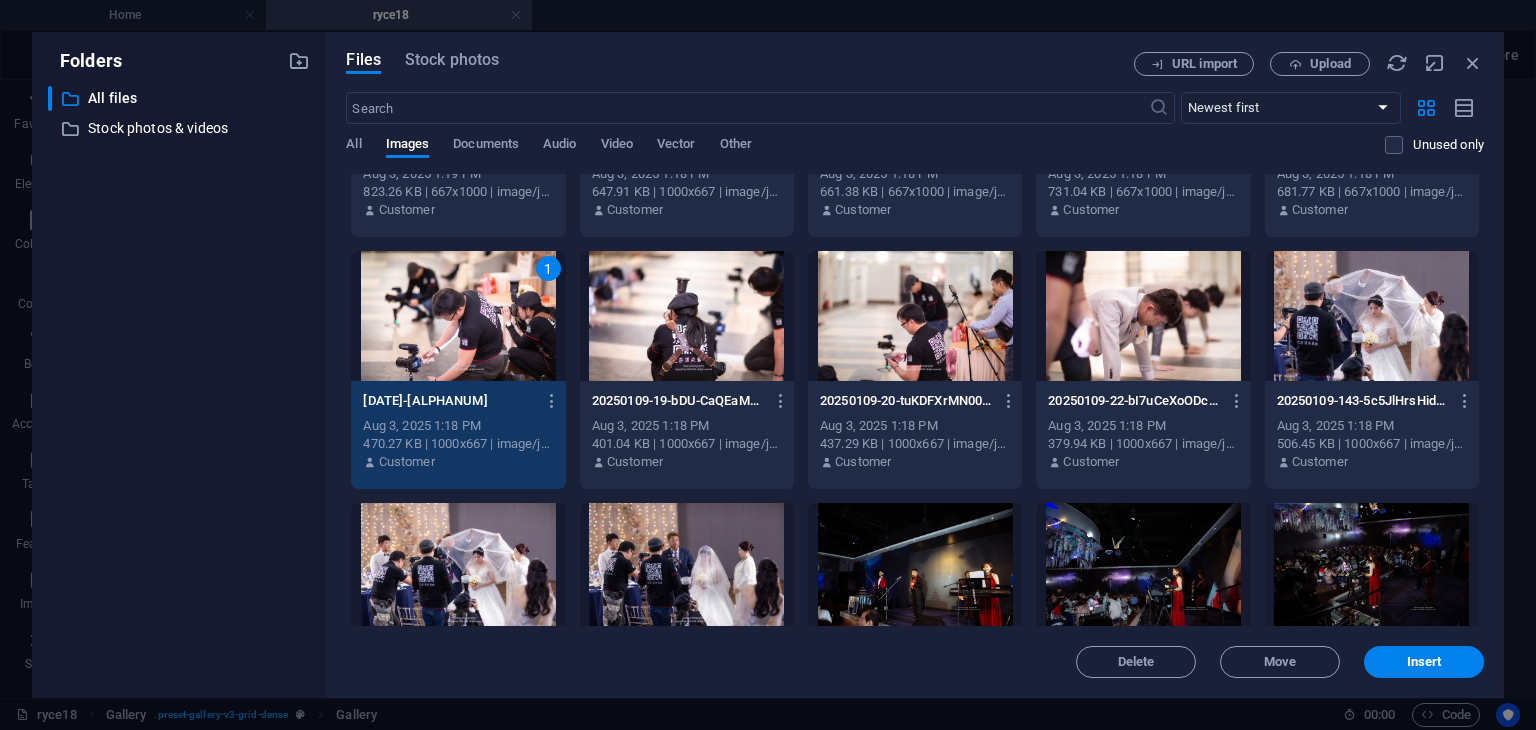 click at bounding box center (687, 316) 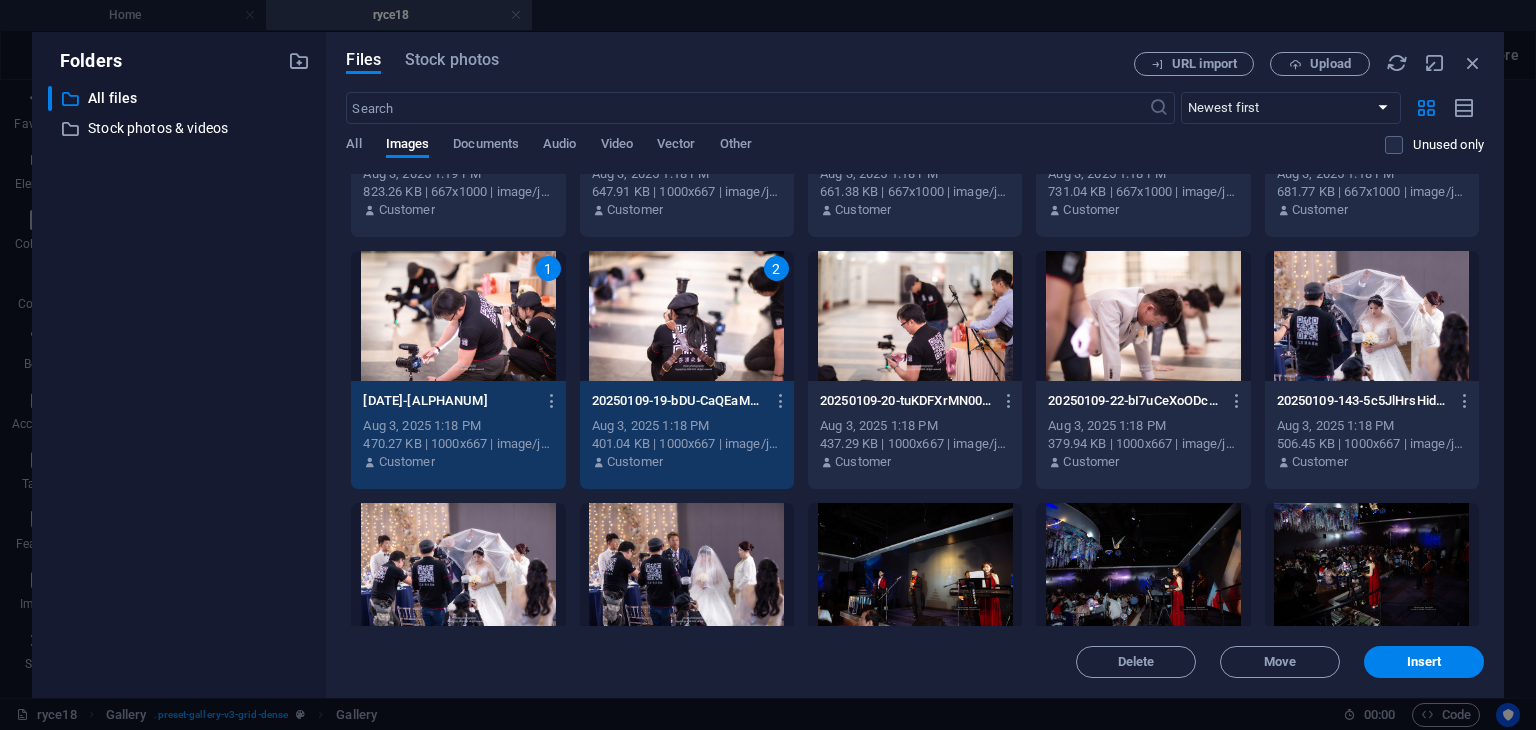 click at bounding box center (915, 316) 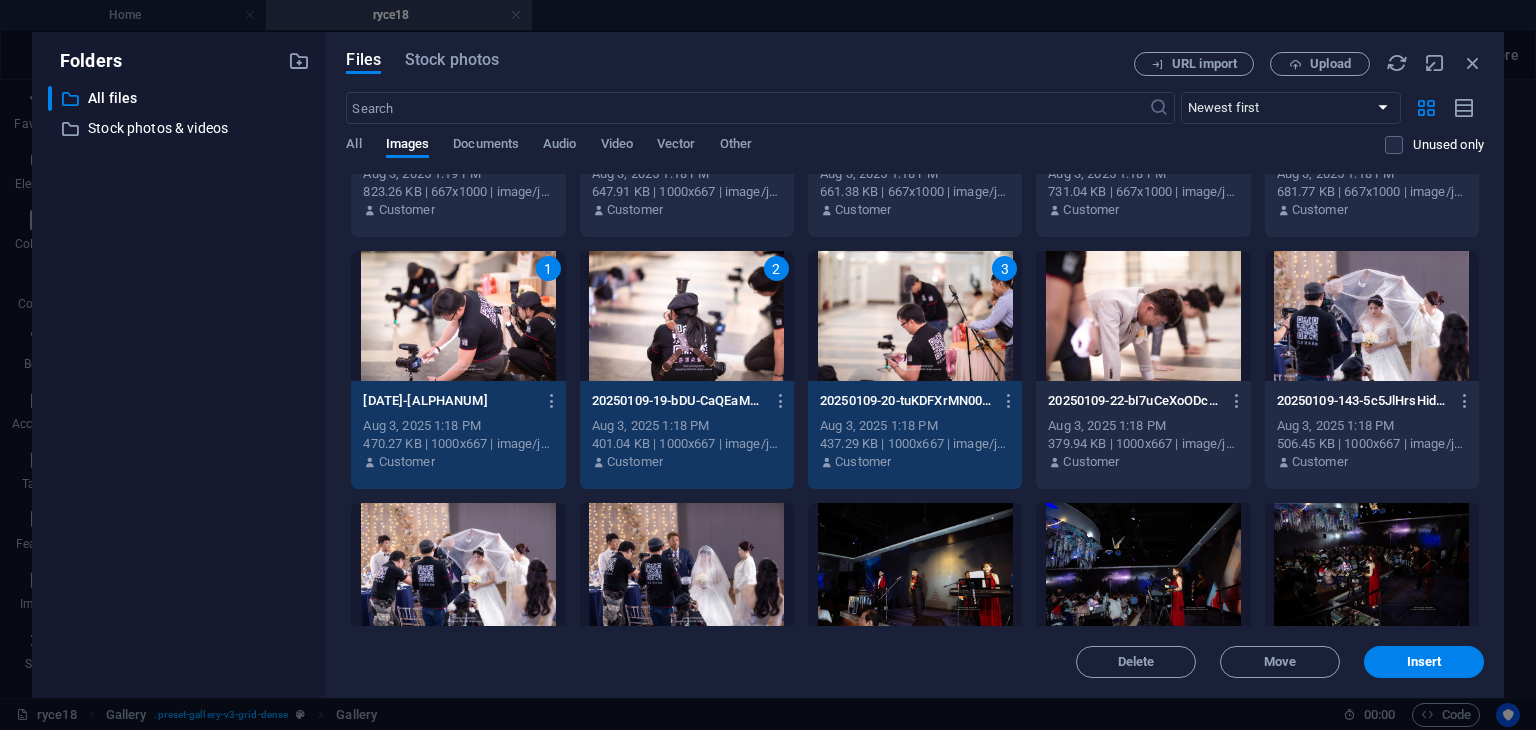 drag, startPoint x: 1157, startPoint y: 342, endPoint x: 1197, endPoint y: 342, distance: 40 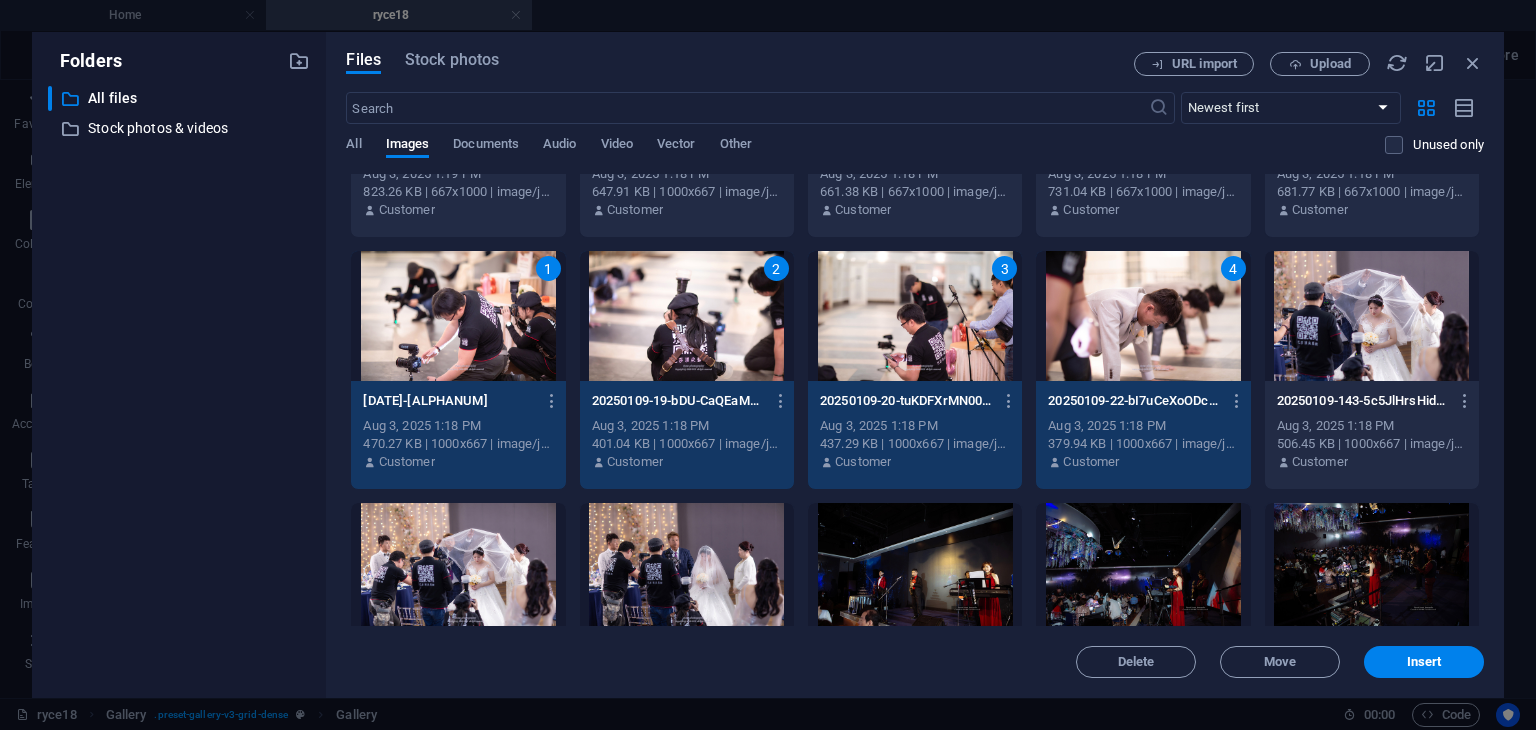 click at bounding box center [1372, 316] 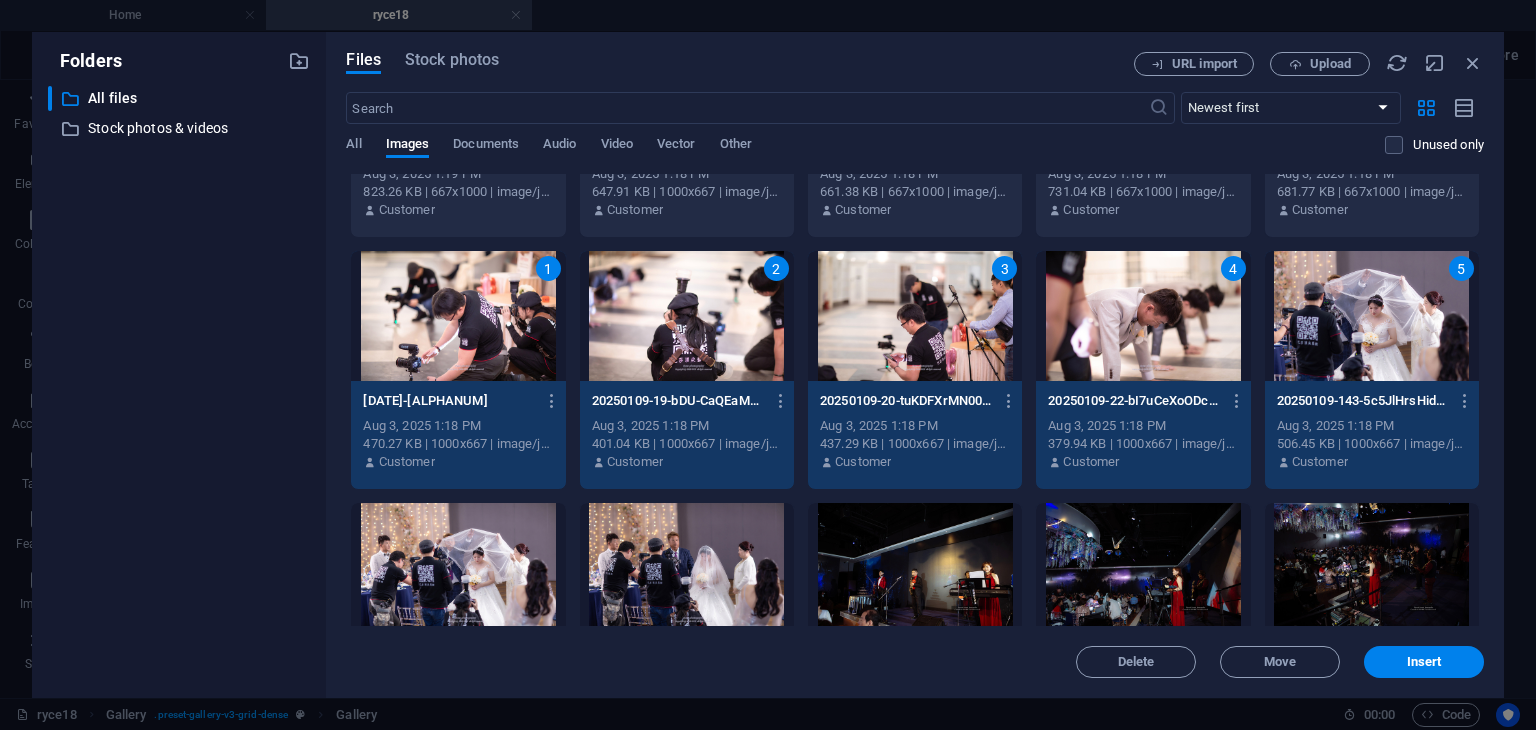 click at bounding box center (458, 568) 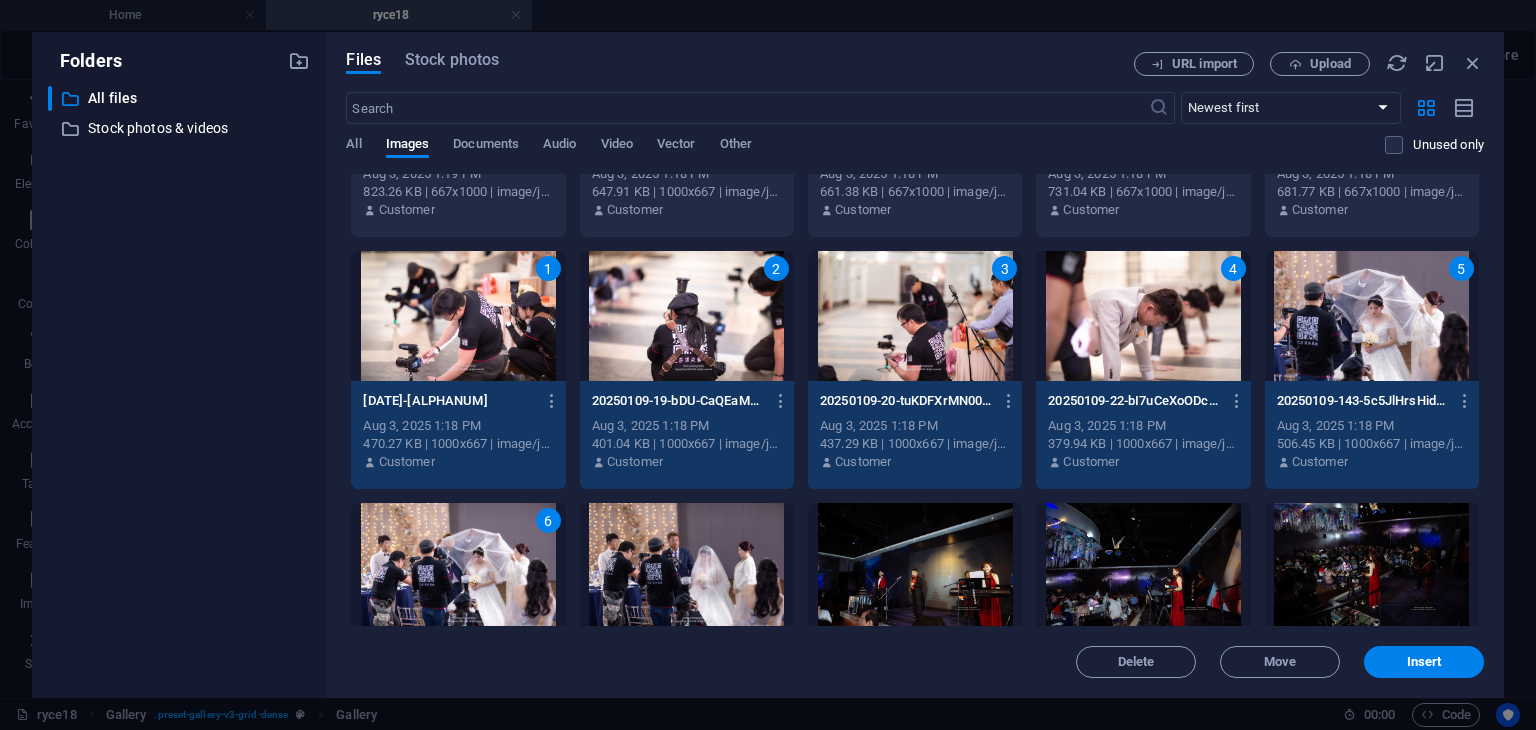 drag, startPoint x: 676, startPoint y: 561, endPoint x: 851, endPoint y: 568, distance: 175.13994 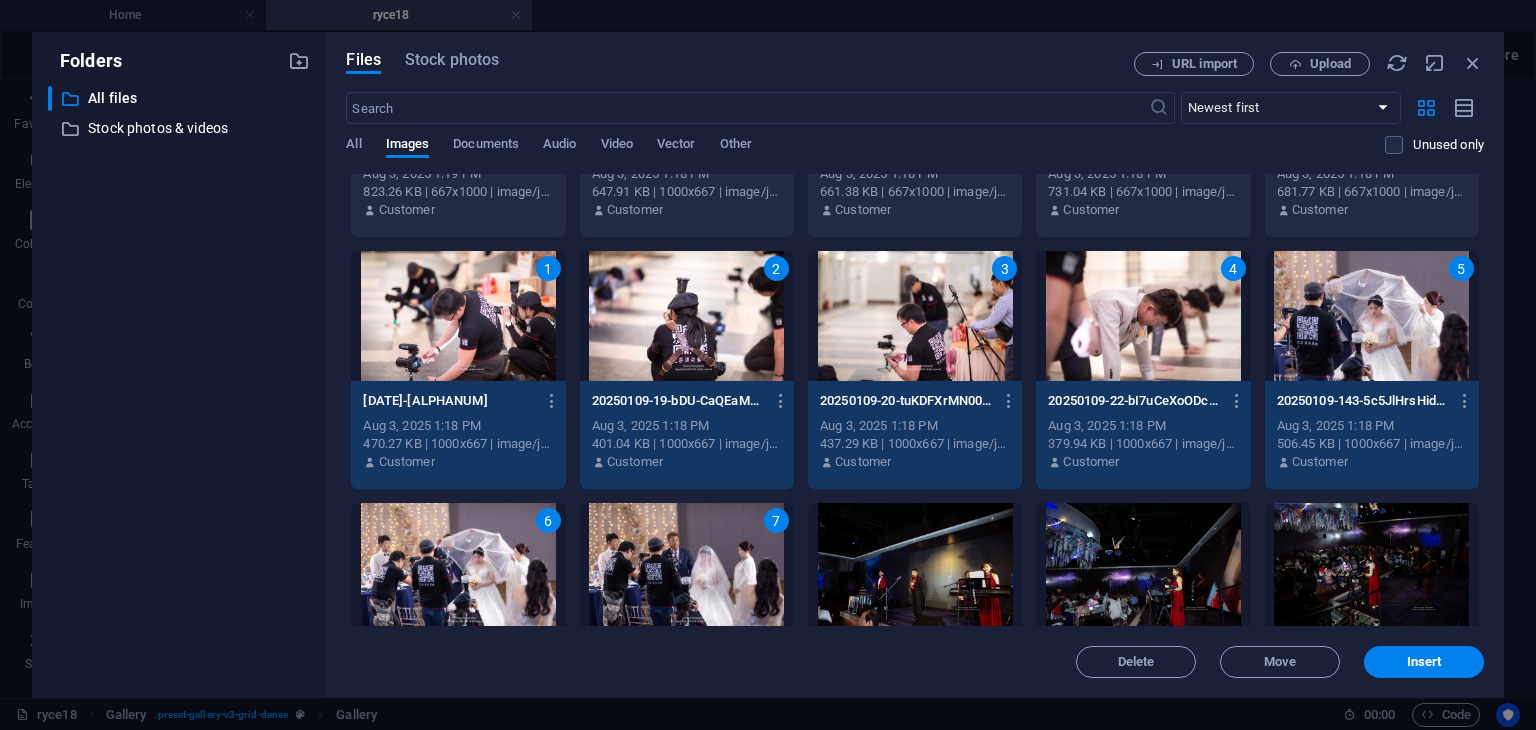 click at bounding box center [915, 568] 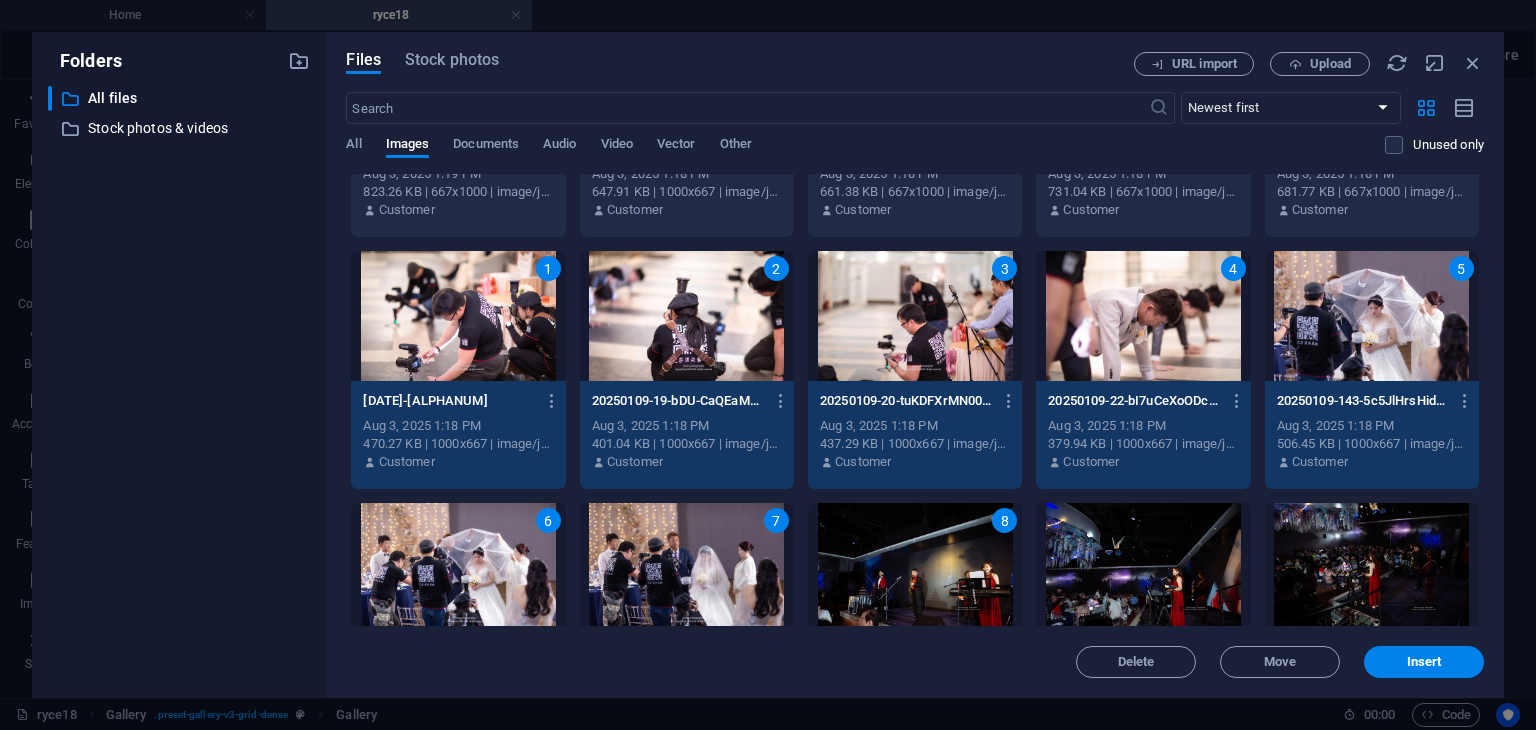 drag, startPoint x: 1068, startPoint y: 566, endPoint x: 1082, endPoint y: 569, distance: 14.3178215 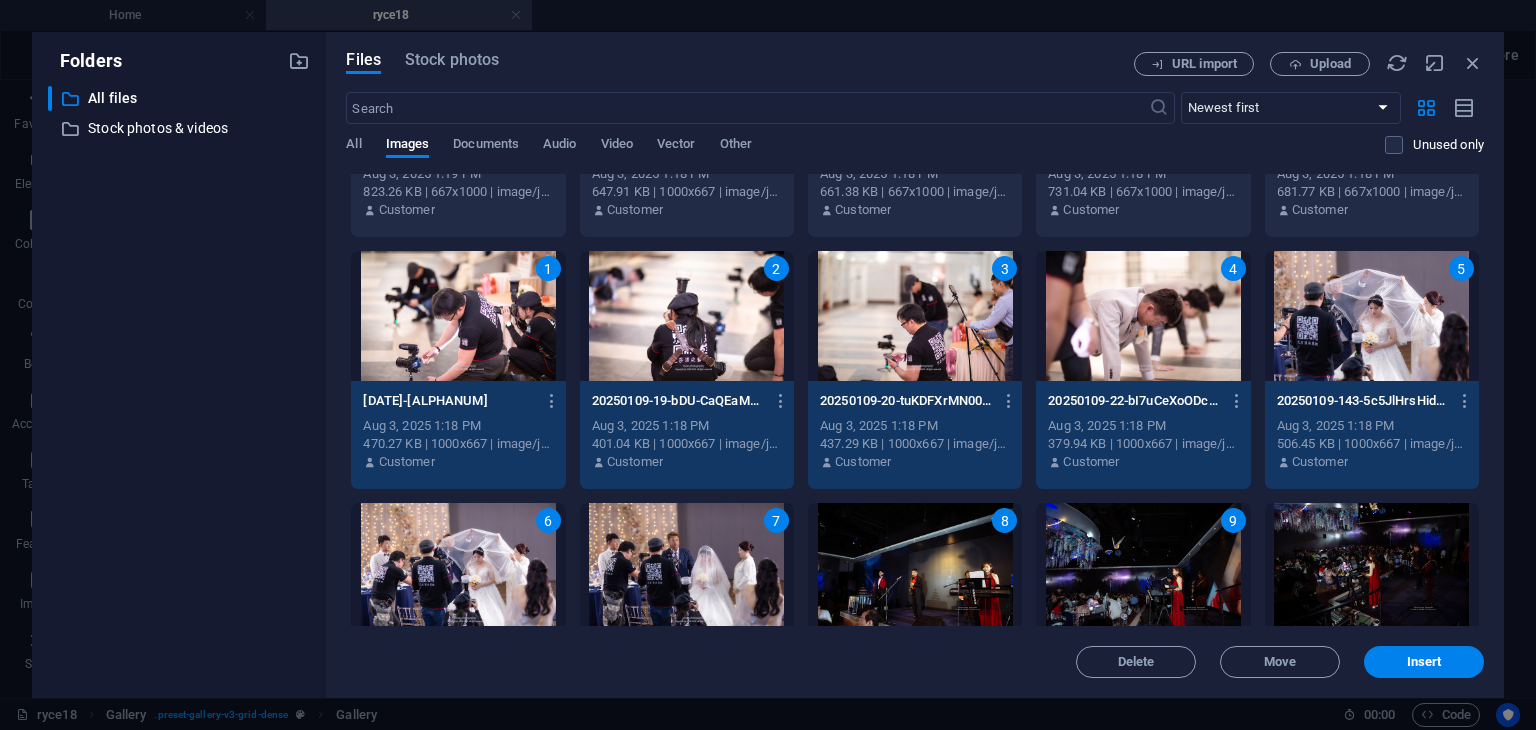 click at bounding box center (1372, 568) 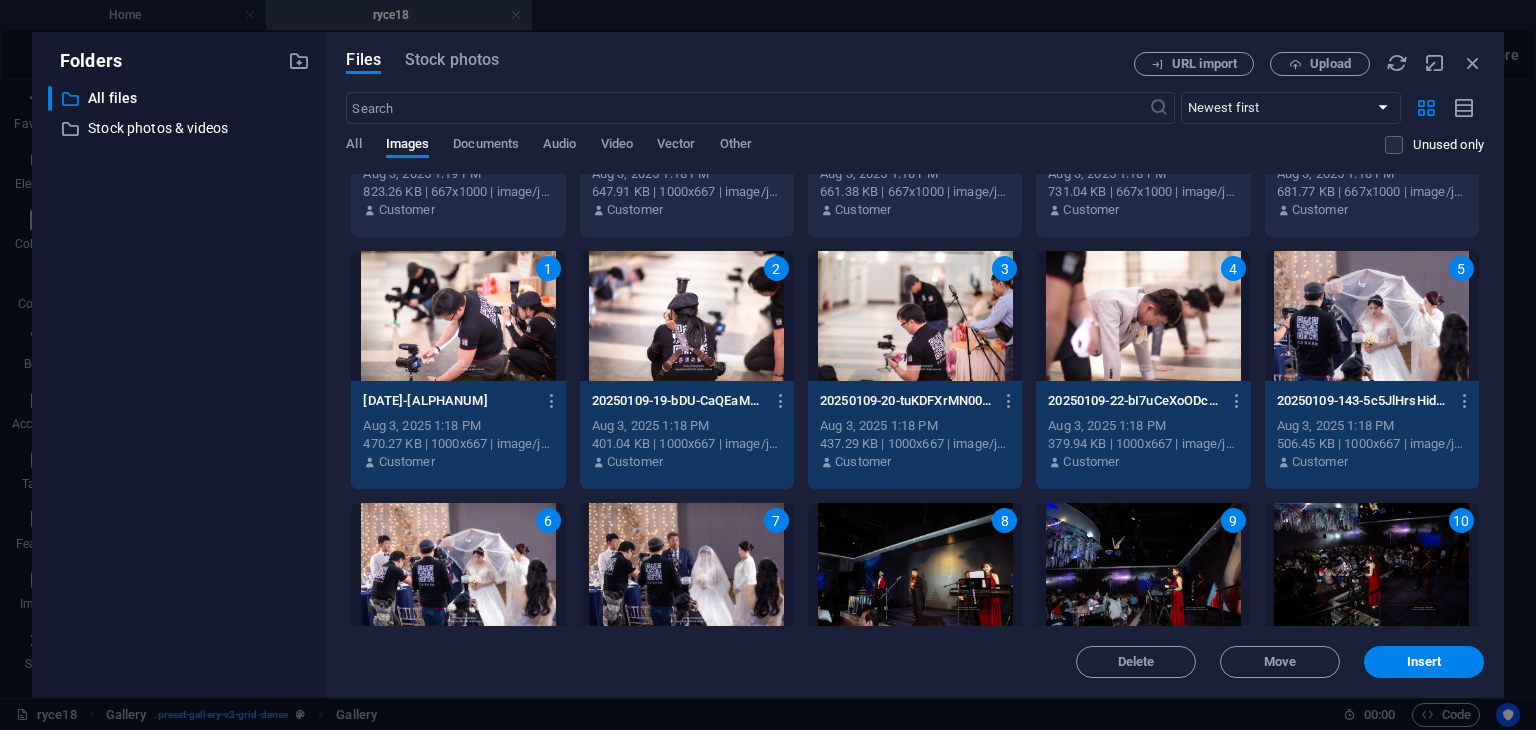 drag, startPoint x: 1484, startPoint y: 479, endPoint x: 1488, endPoint y: 491, distance: 12.649111 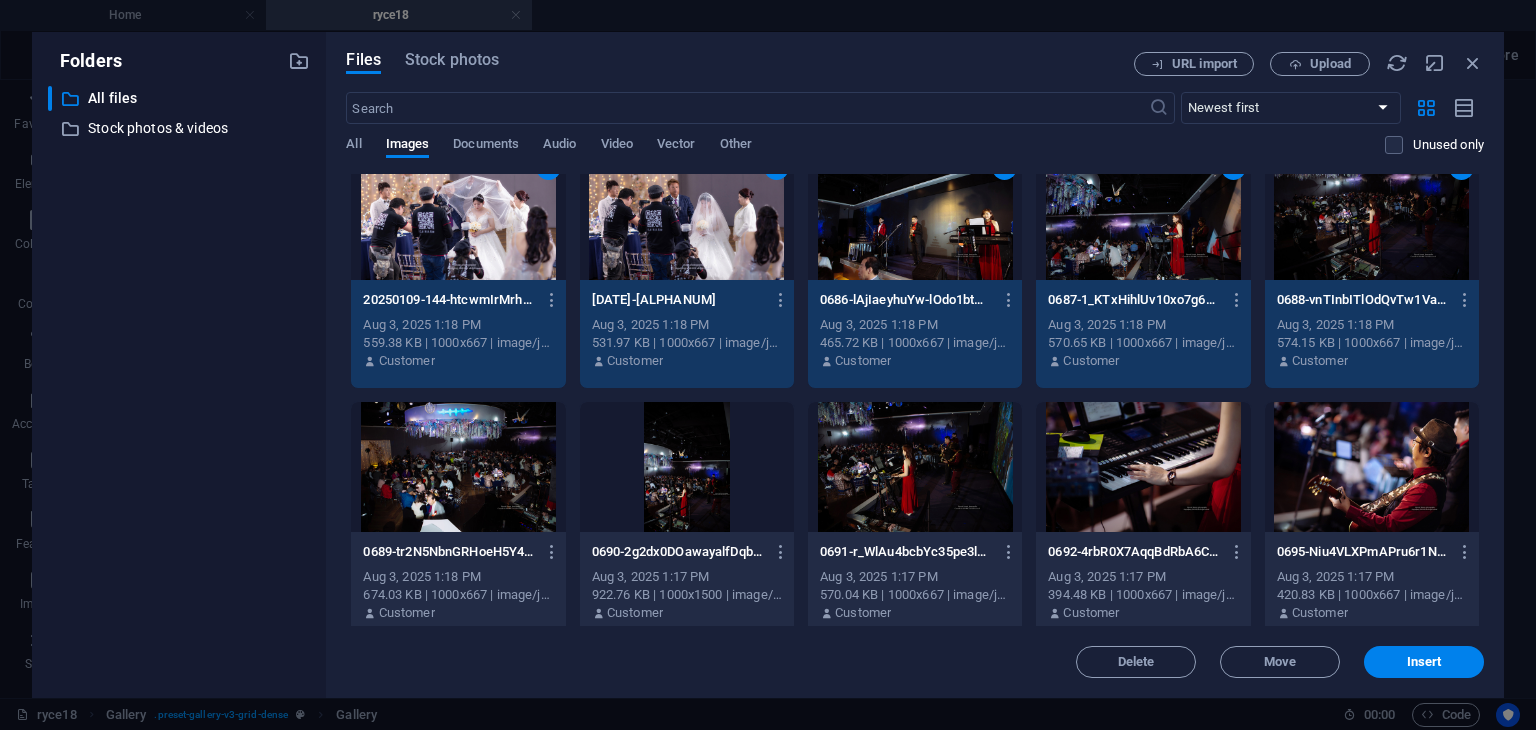 scroll, scrollTop: 2156, scrollLeft: 0, axis: vertical 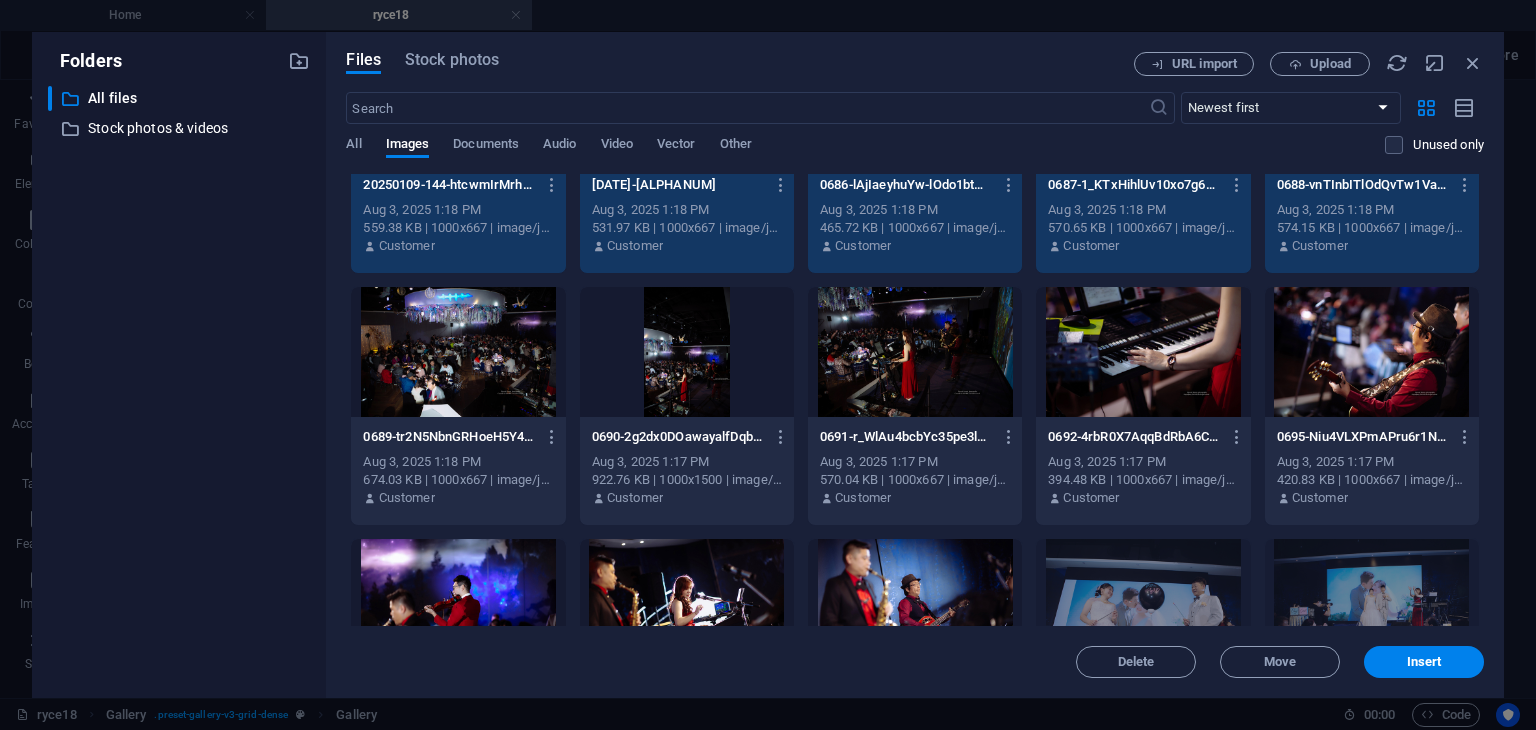 click on "[FILENAME] [FILENAME] [MONTH] [DAY], [YEAR] [HOUR]:[MINUTE] [AM/PM] [SIZE] | [RESOLUTION] | [IMAGE_TYPE] Customer [FILENAME] [FILENAME] [MONTH] [DAY], [YEAR] [HOUR]:[MINUTE] [AM/PM] [SIZE] | [RESOLUTION] | [IMAGE_TYPE] Customer [FILENAME] [FILENAME] [MONTH] [DAY], [YEAR] [HOUR]:[MINUTE] [AM/PM] [SIZE] | [RESOLUTION] | [IMAGE_TYPE] Customer [FILENAME] [FILENAME] [MONTH] [DAY], [YEAR] [HOUR]:[MINUTE] [AM/PM] [SIZE] | [RESOLUTION] | [IMAGE_TYPE] Customer [FILENAME] [FILENAME] [MONTH] [DAY], [YEAR] [HOUR]:[MINUTE] [AM/PM] [SIZE] | [RESOLUTION] | [IMAGE_TYPE] Customer [FILENAME] [FILENAME] [MONTH] [DAY], [YEAR] [HOUR]:[MINUTE] [AM/PM] [SIZE] | [RESOLUTION] | [IMAGE_TYPE] Customer [FILENAME] [FILENAME] [MONTH] [DAY], [YEAR] [HOUR]:[MINUTE] [AM/PM] [SIZE] | [RESOLUTION] | [IMAGE_TYPE] Customer [FILENAME] [FILENAME] [MONTH] [DAY], [YEAR] [HOUR]:[MINUTE] [AM/PM] [SIZE] | [RESOLUTION] | [IMAGE_TYPE] Customer [MONTH] [DAY], [YEAR] [HOUR]:[MINUTE] [AM/PM] [NUMBER]" at bounding box center (915, 280) 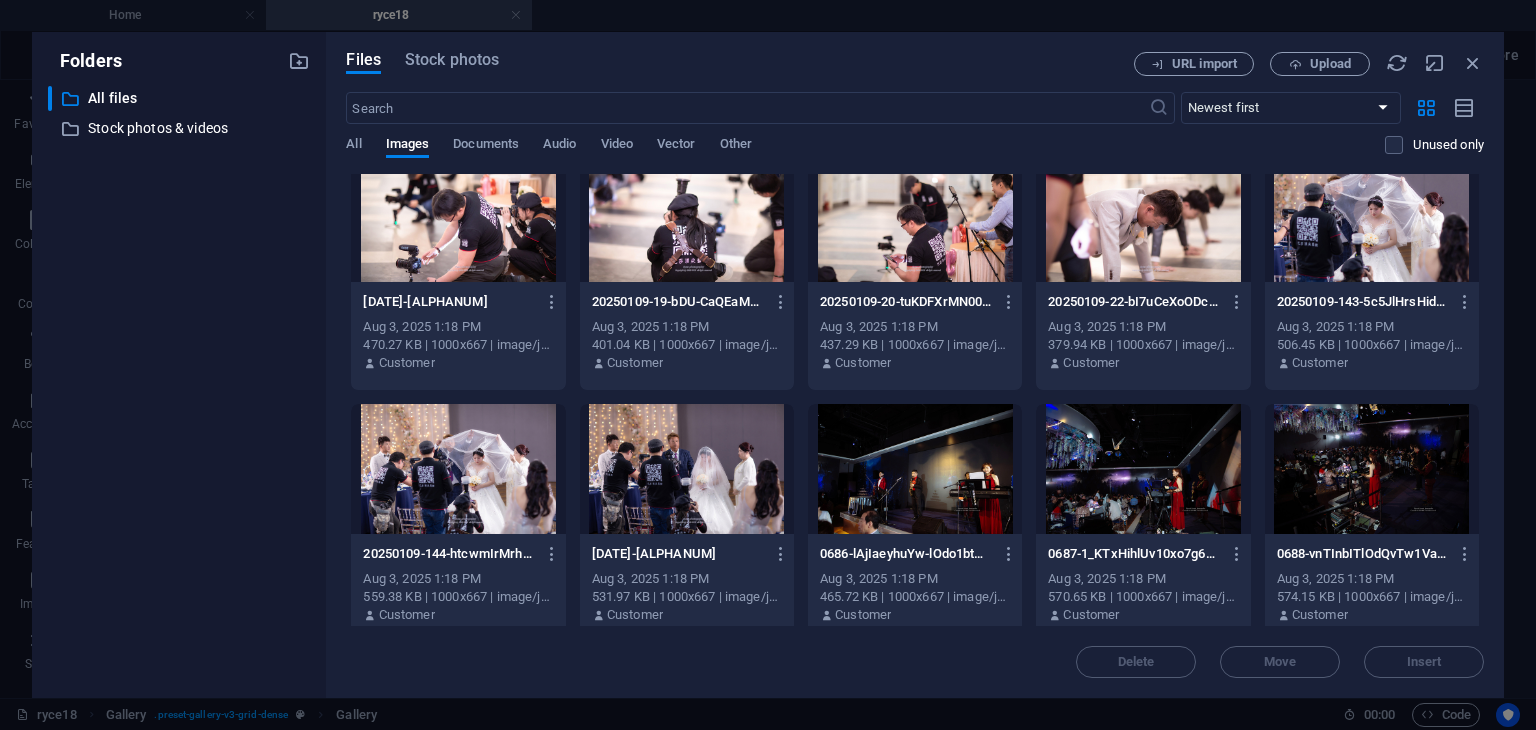 scroll, scrollTop: 1772, scrollLeft: 0, axis: vertical 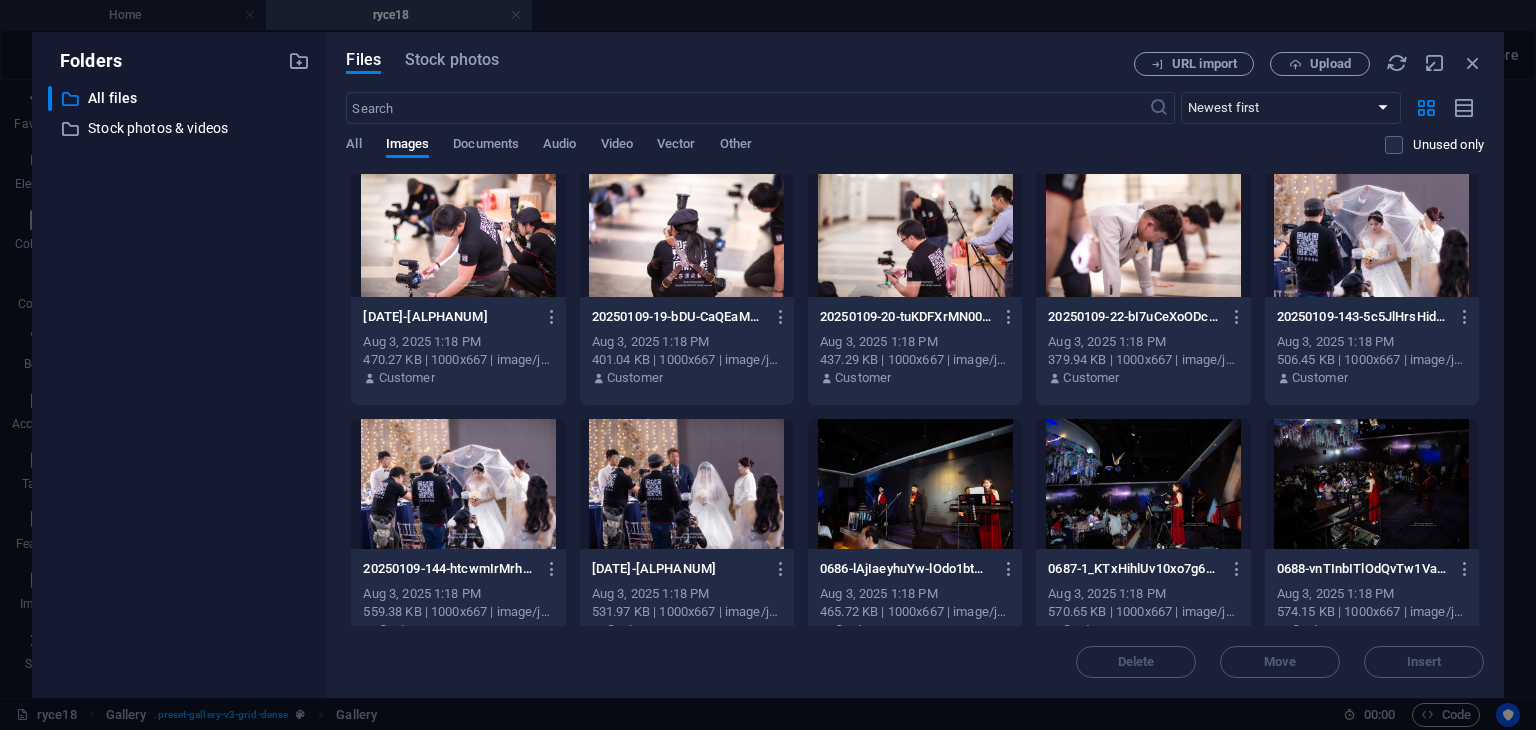 click at bounding box center [458, 232] 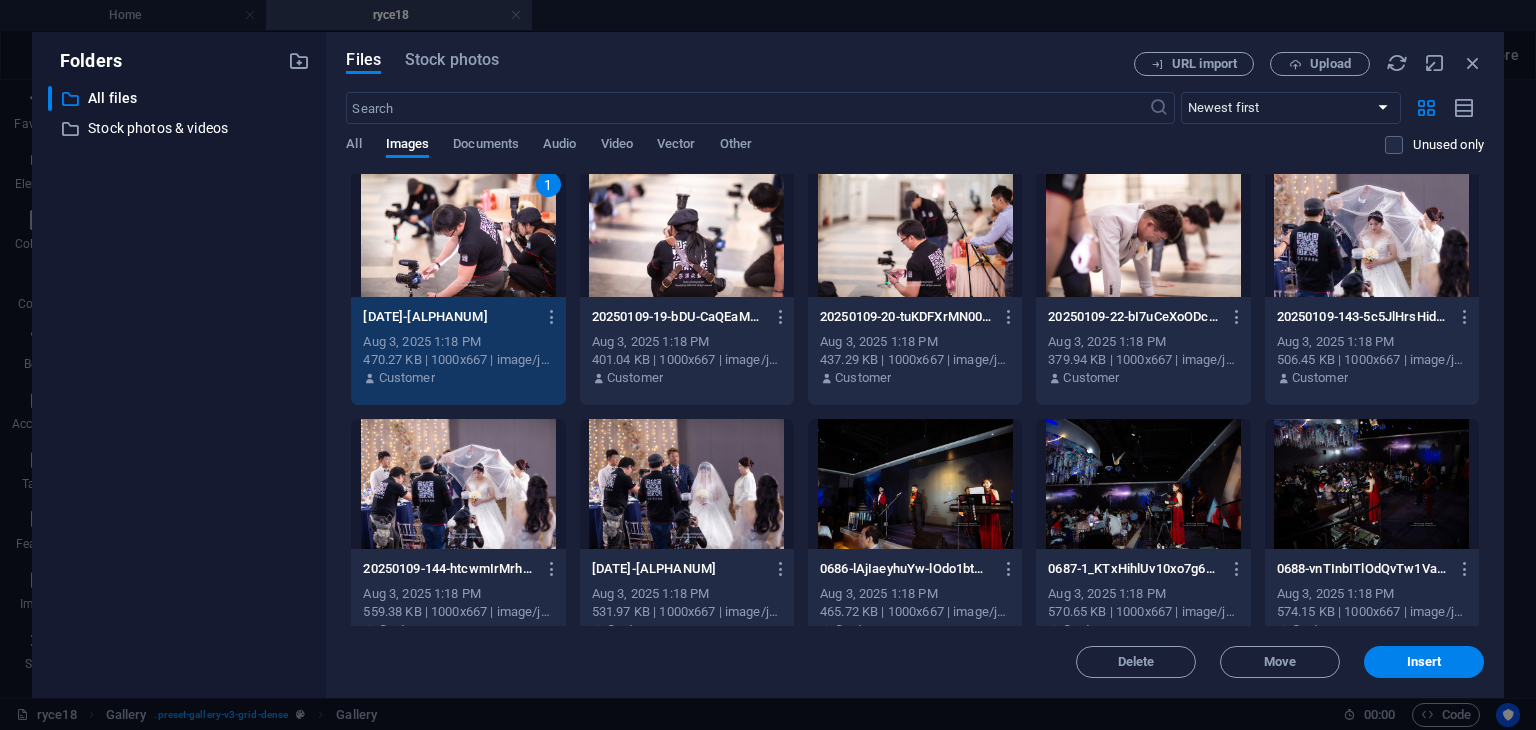 click at bounding box center (687, 232) 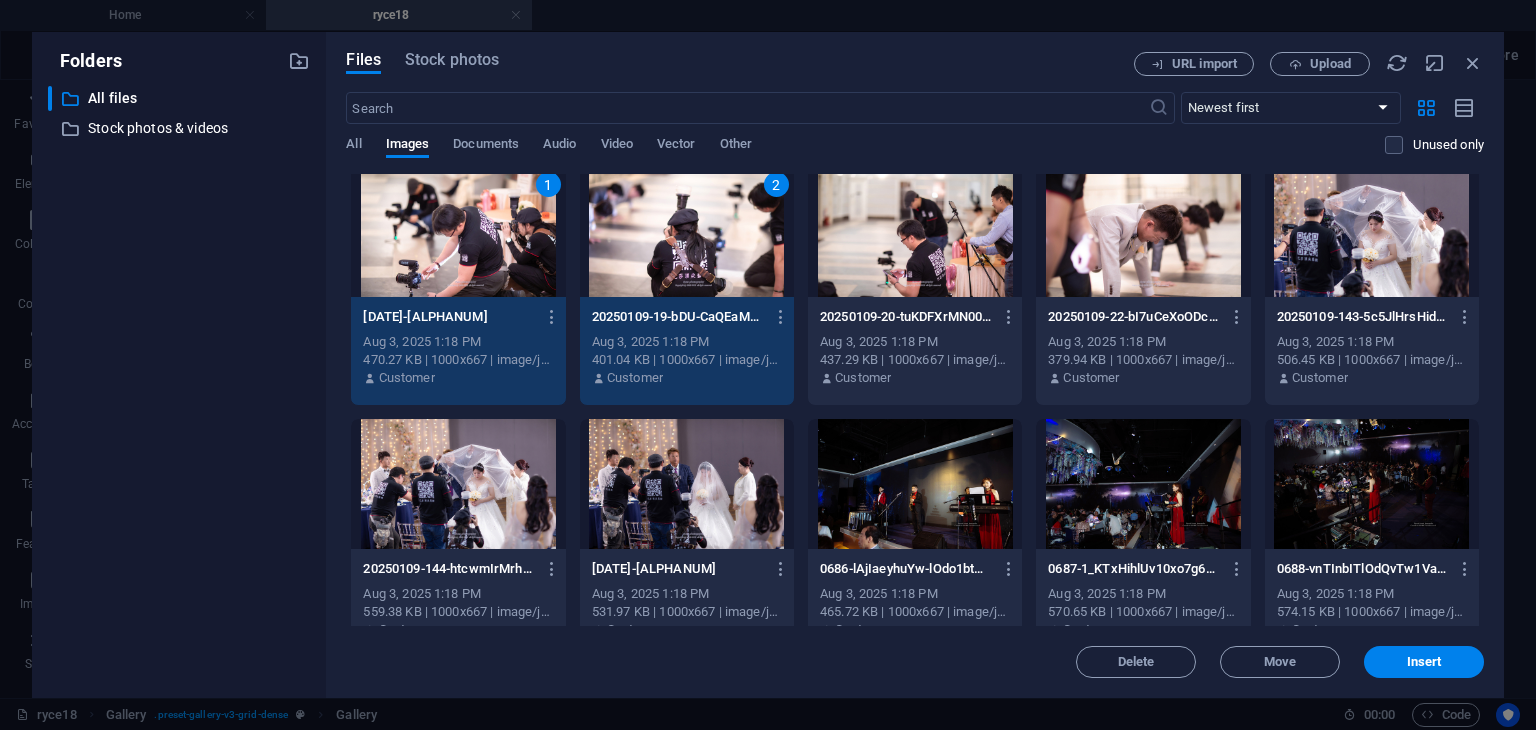 click at bounding box center (915, 232) 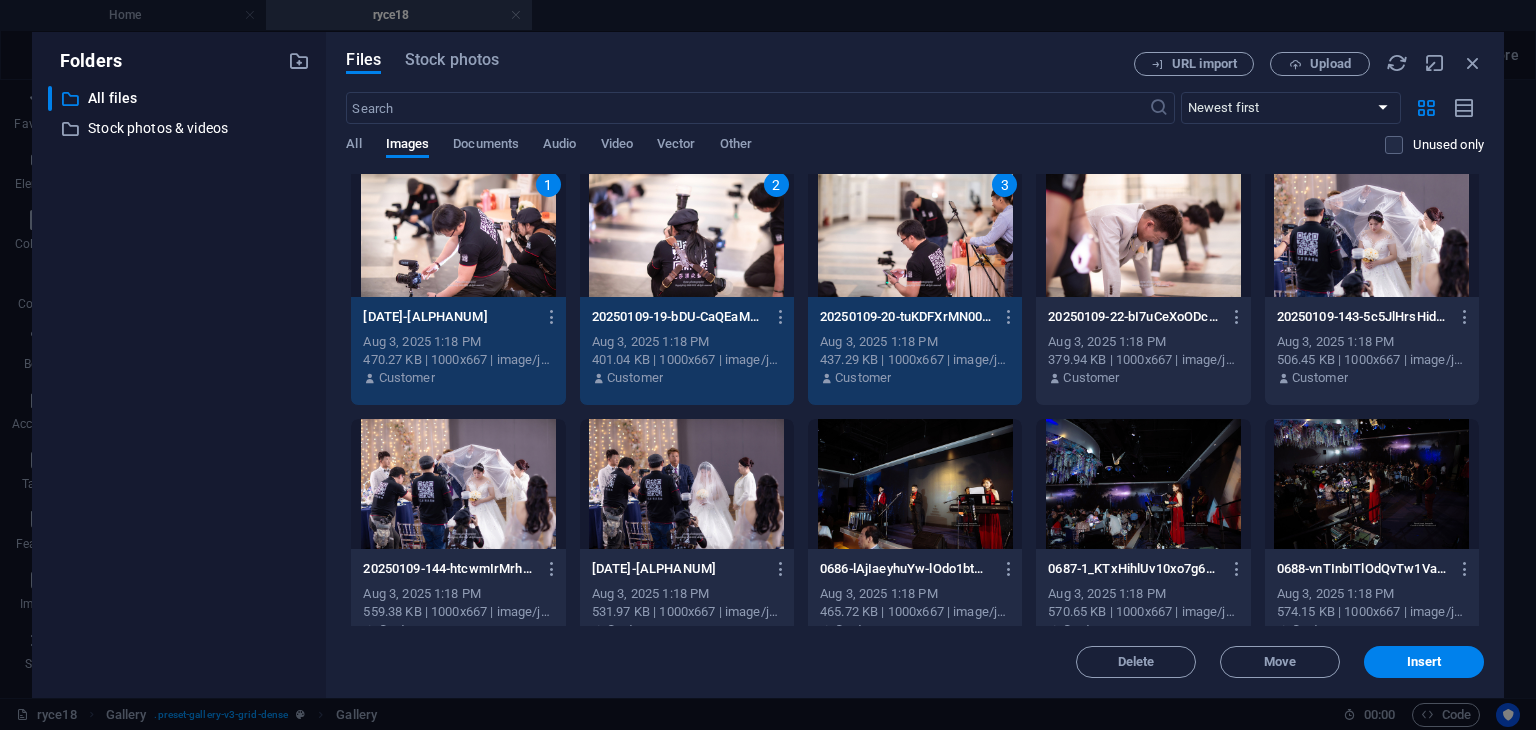 click at bounding box center [1143, 232] 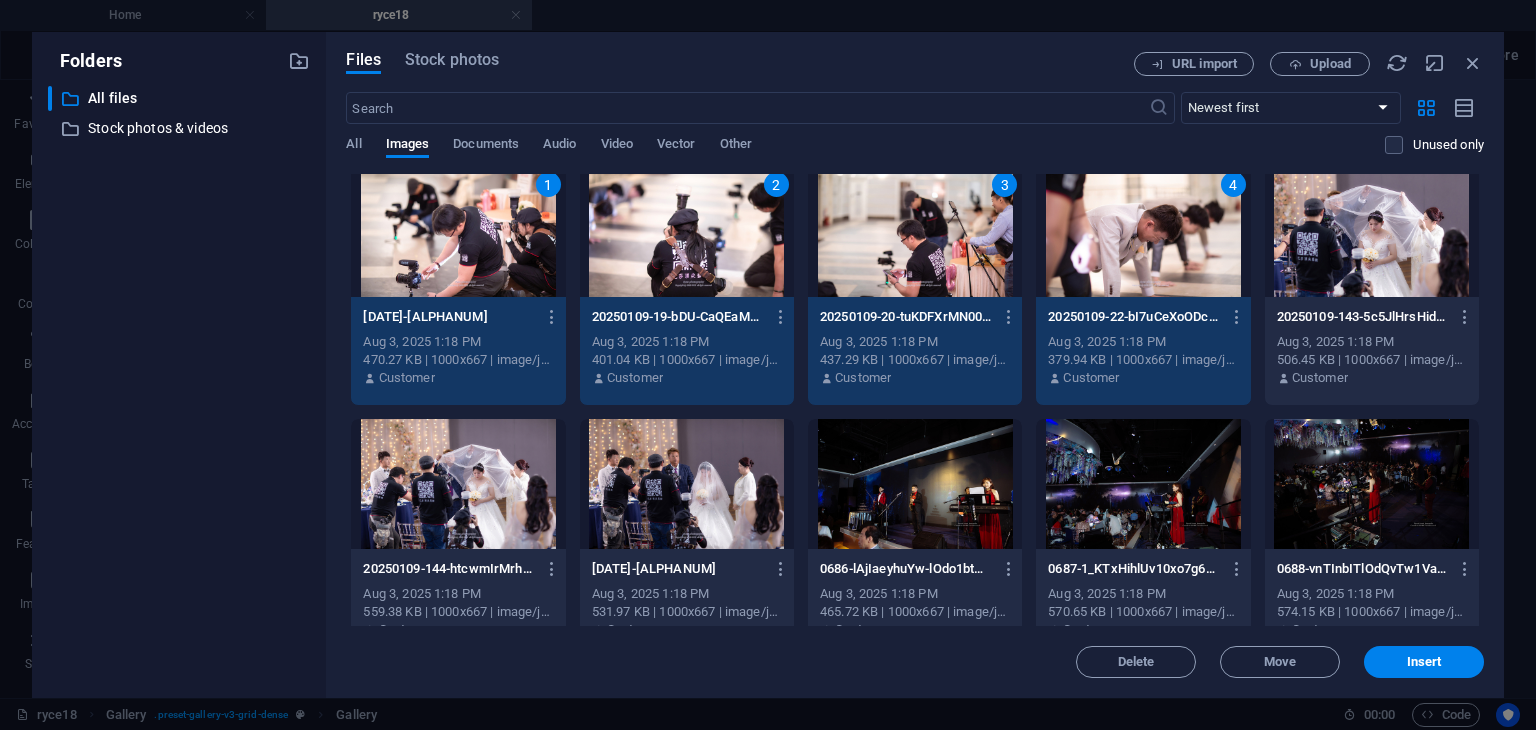 click at bounding box center [1372, 232] 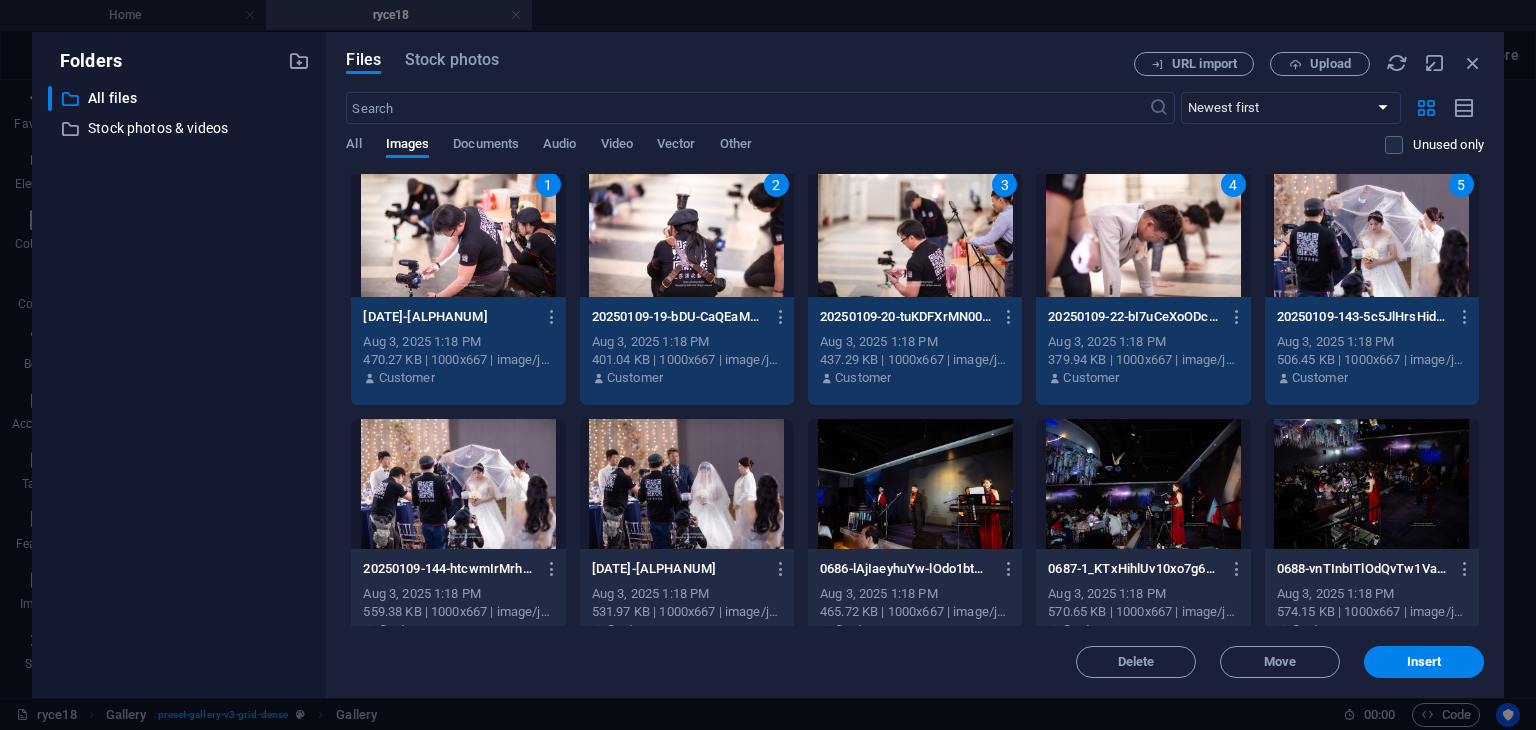 click at bounding box center [458, 484] 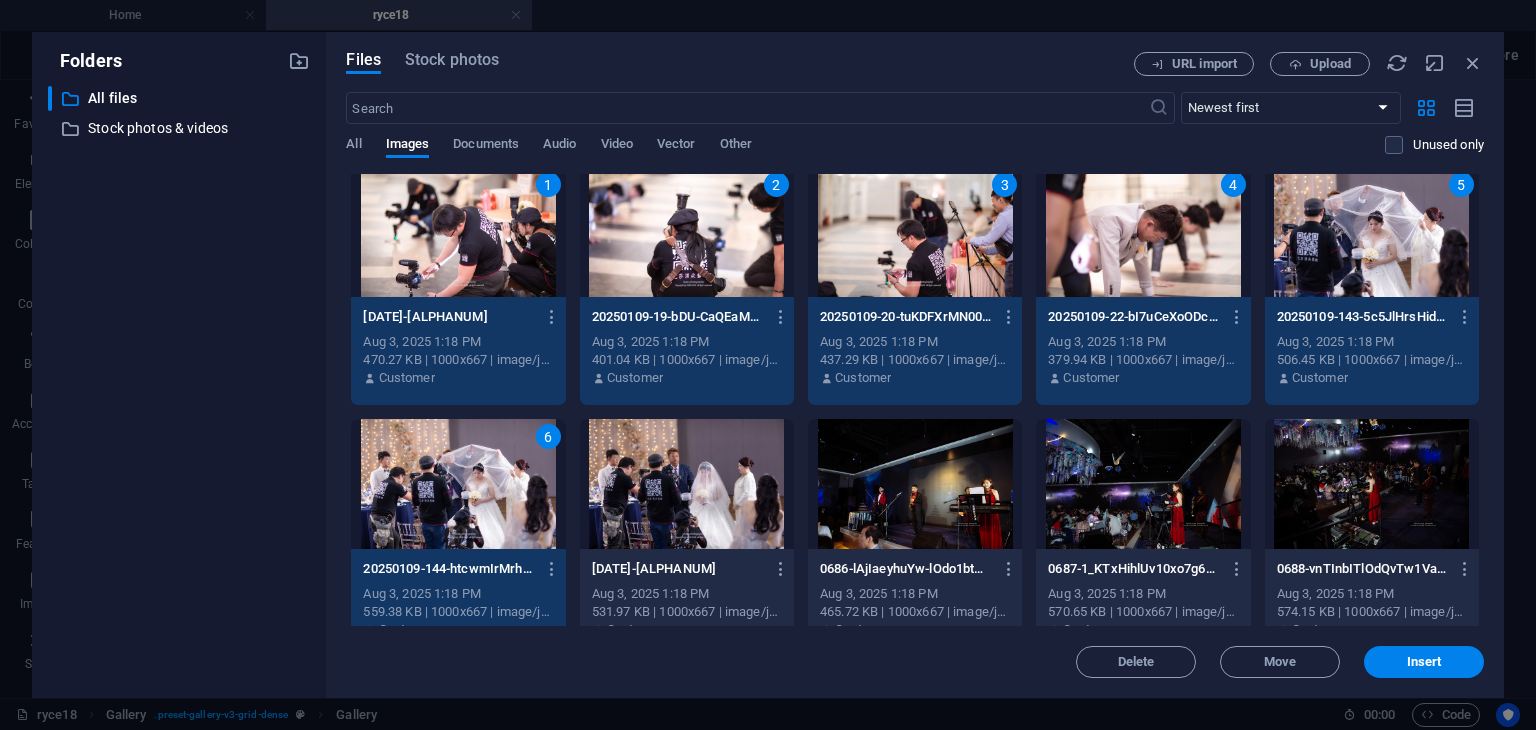 click at bounding box center (687, 484) 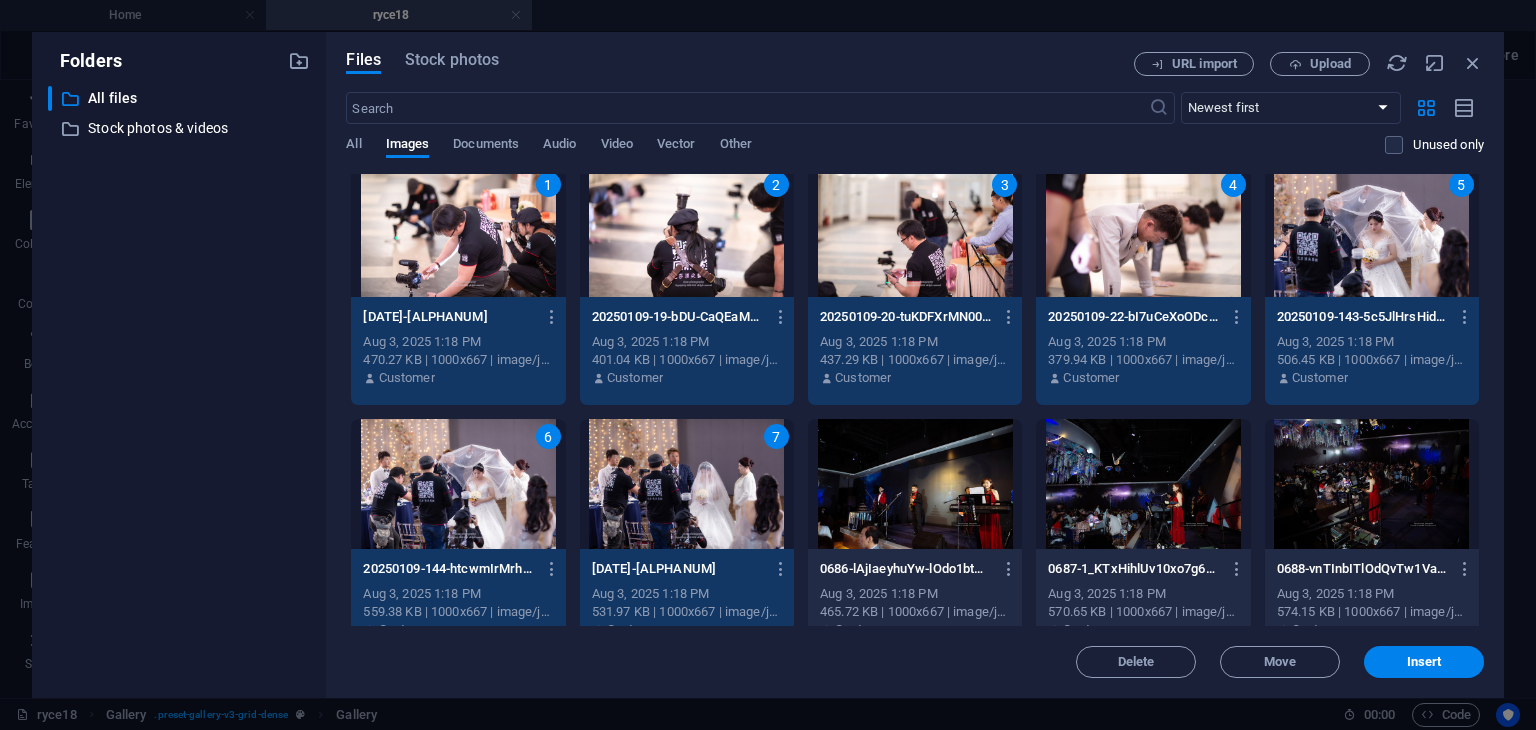 click at bounding box center [915, 484] 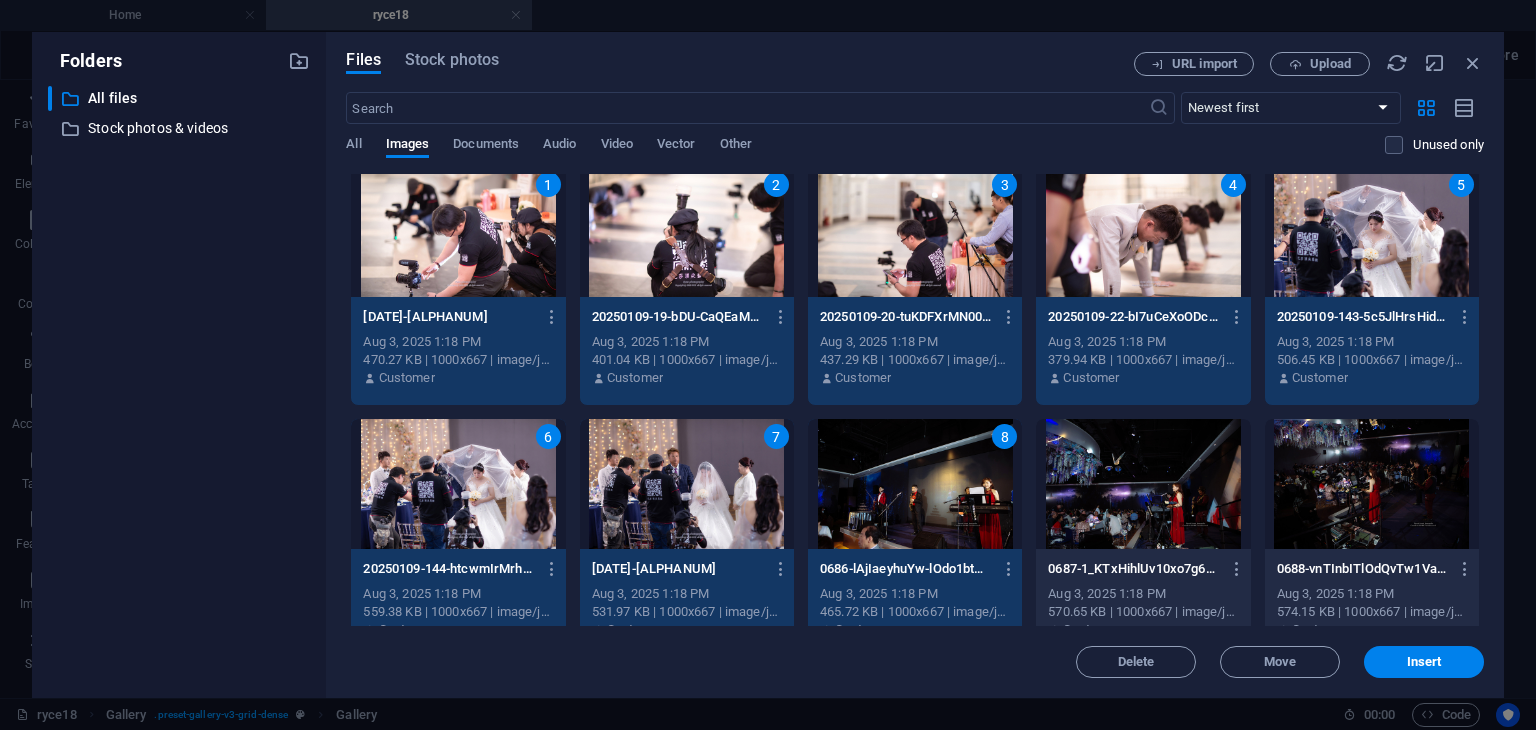 drag, startPoint x: 1128, startPoint y: 481, endPoint x: 1147, endPoint y: 490, distance: 21.023796 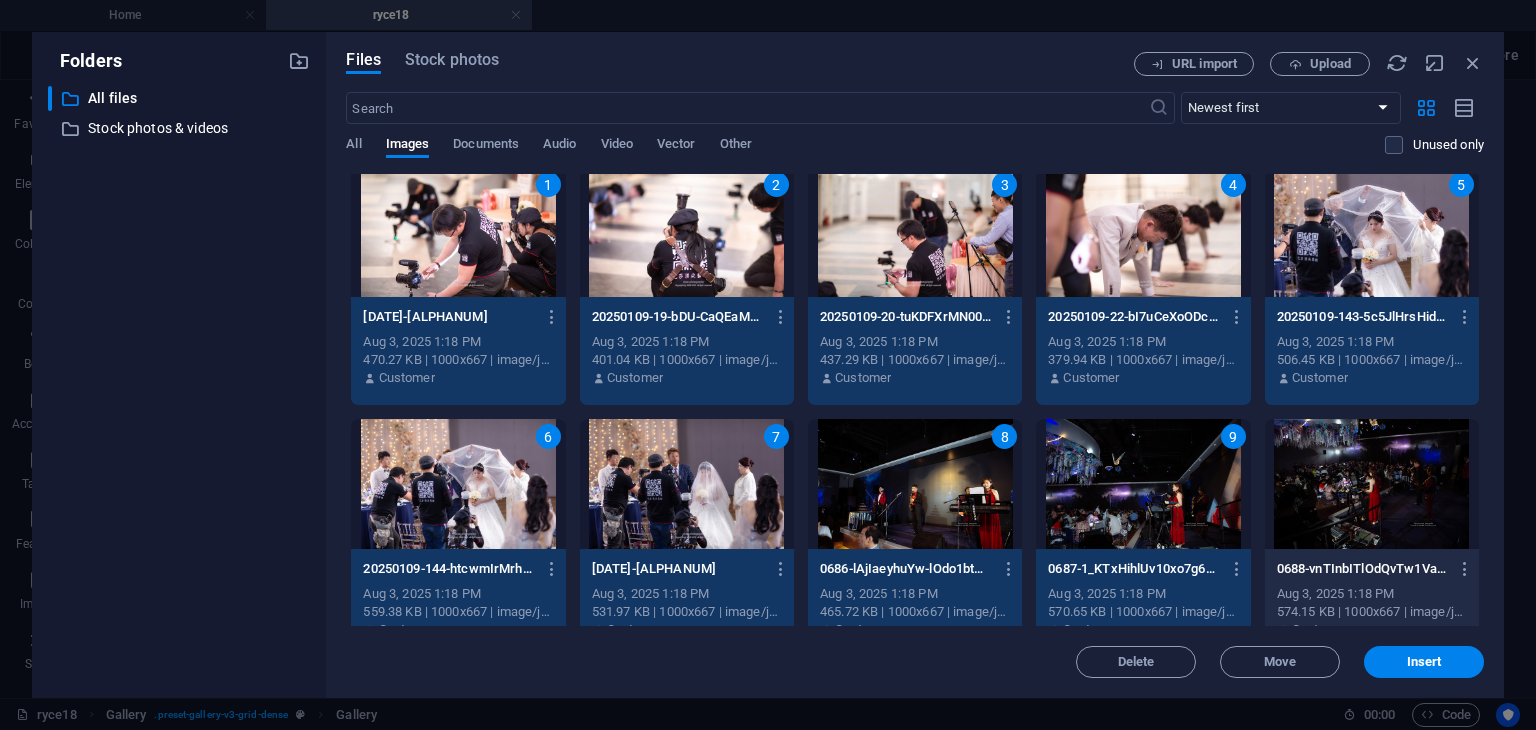 click at bounding box center (1372, 484) 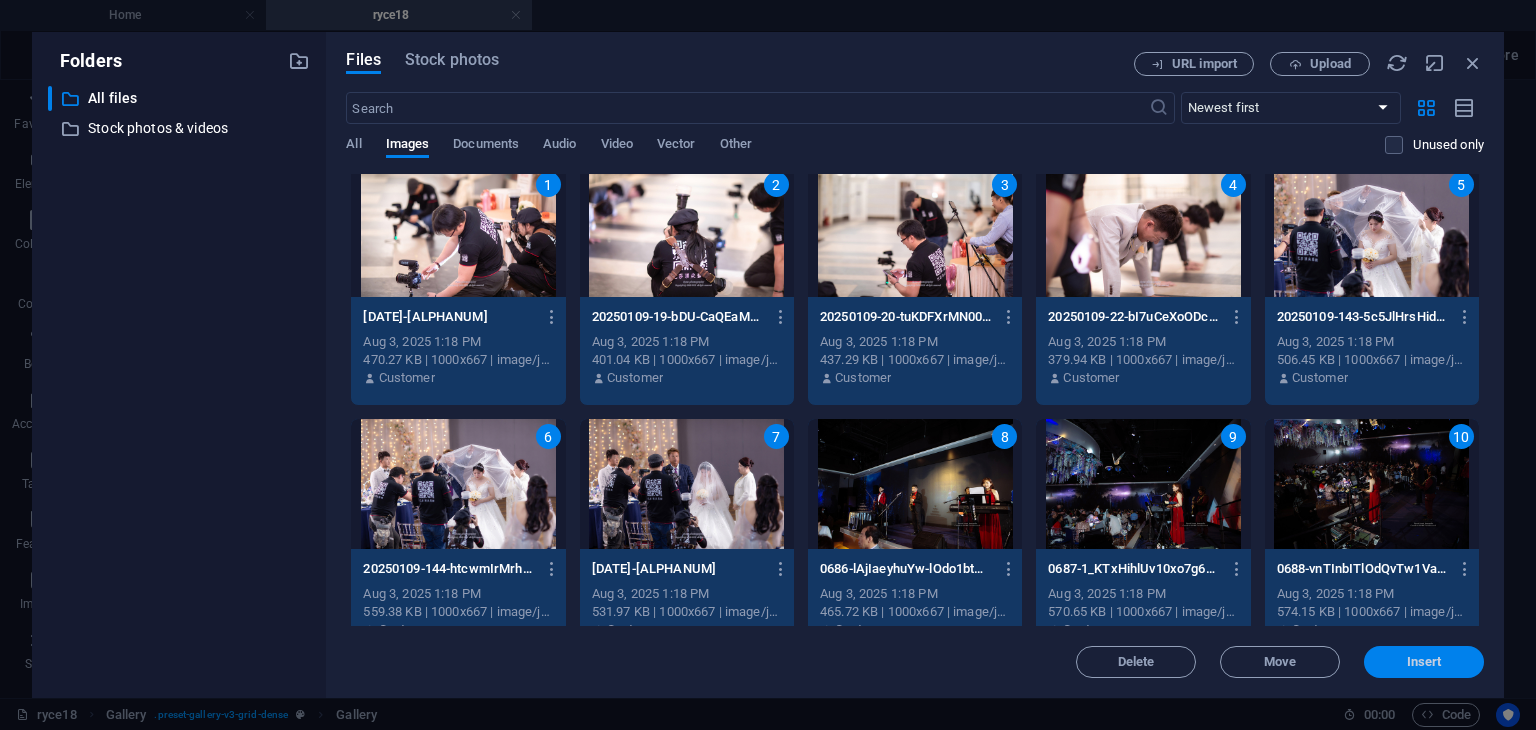 drag, startPoint x: 1422, startPoint y: 668, endPoint x: 953, endPoint y: 433, distance: 524.5817 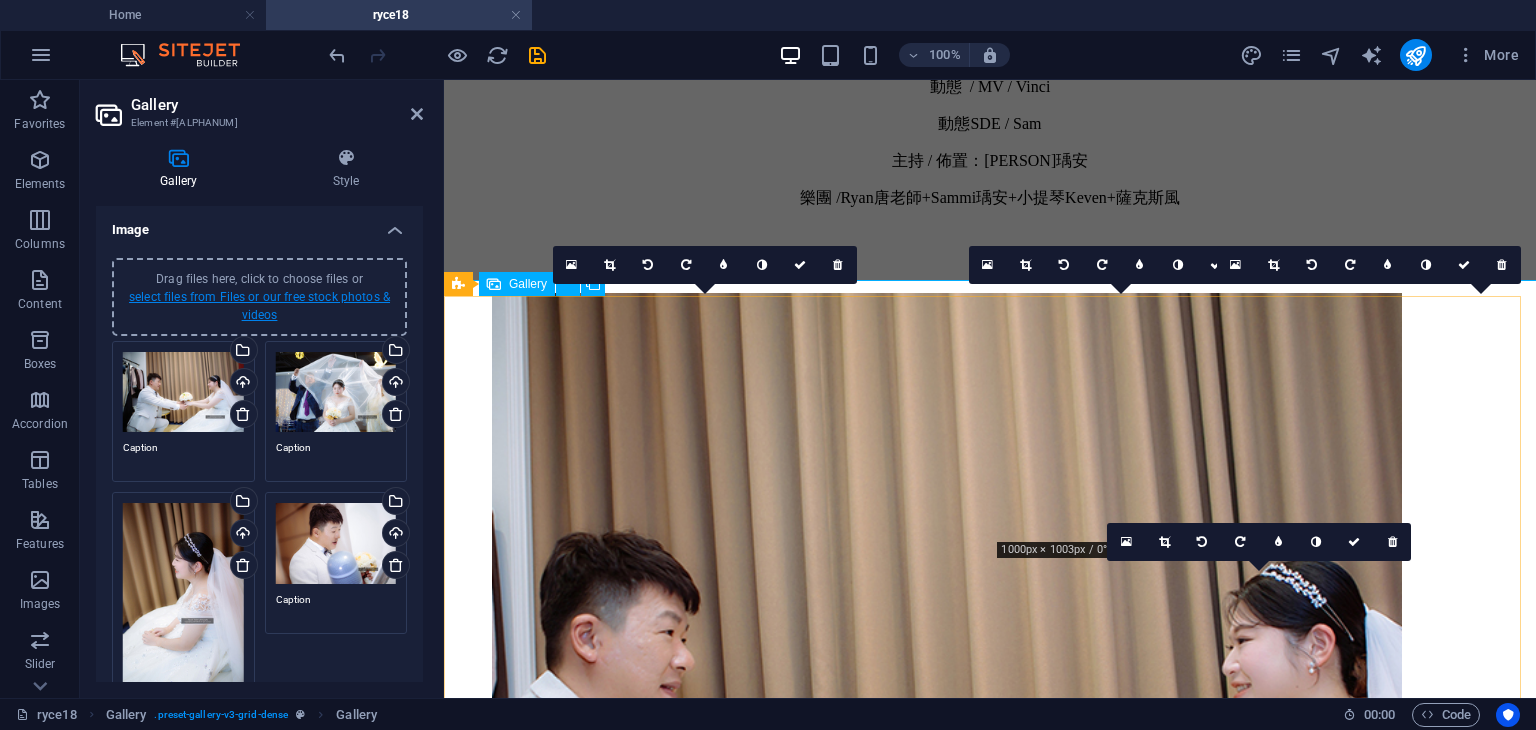 drag, startPoint x: 257, startPoint y: 293, endPoint x: 148, endPoint y: 160, distance: 171.9593 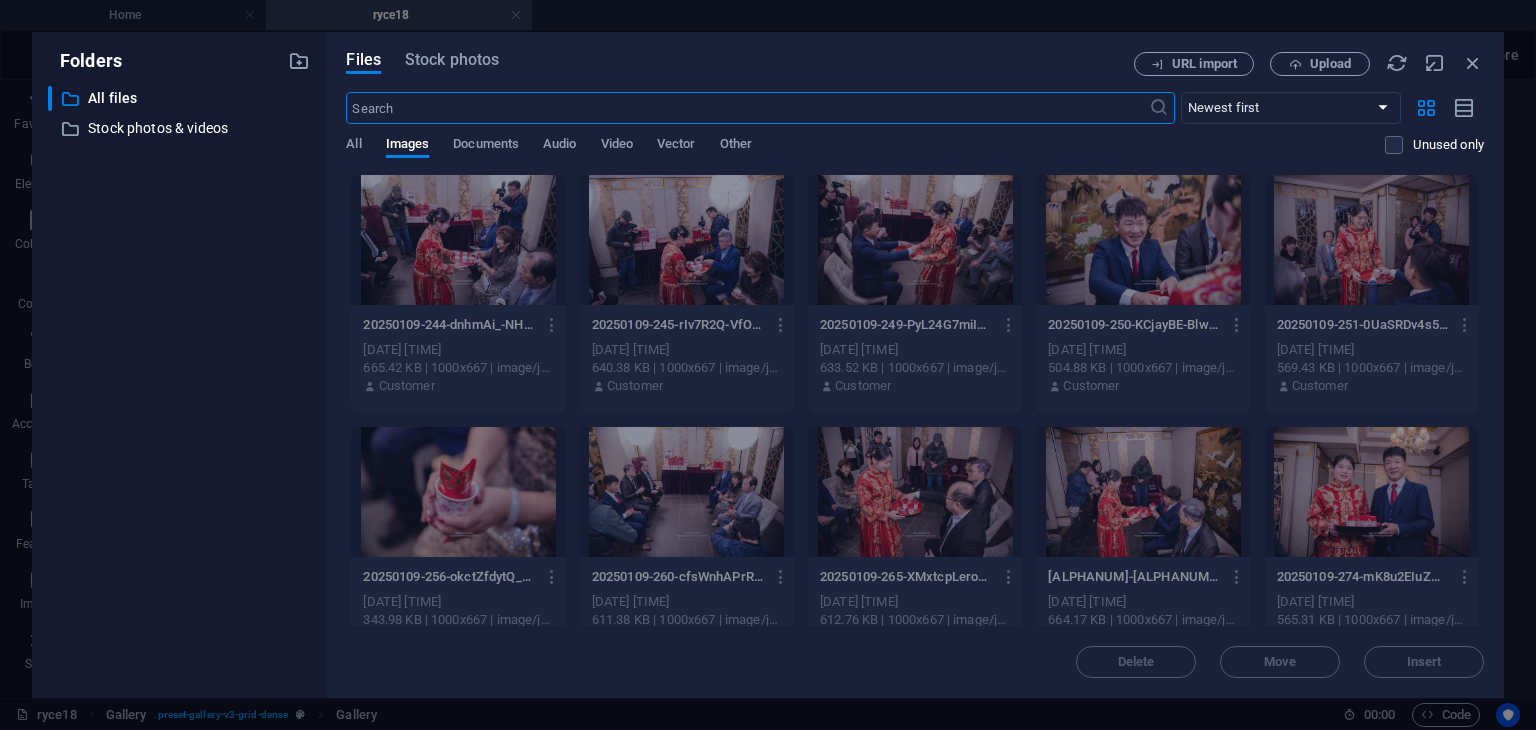scroll, scrollTop: 430, scrollLeft: 0, axis: vertical 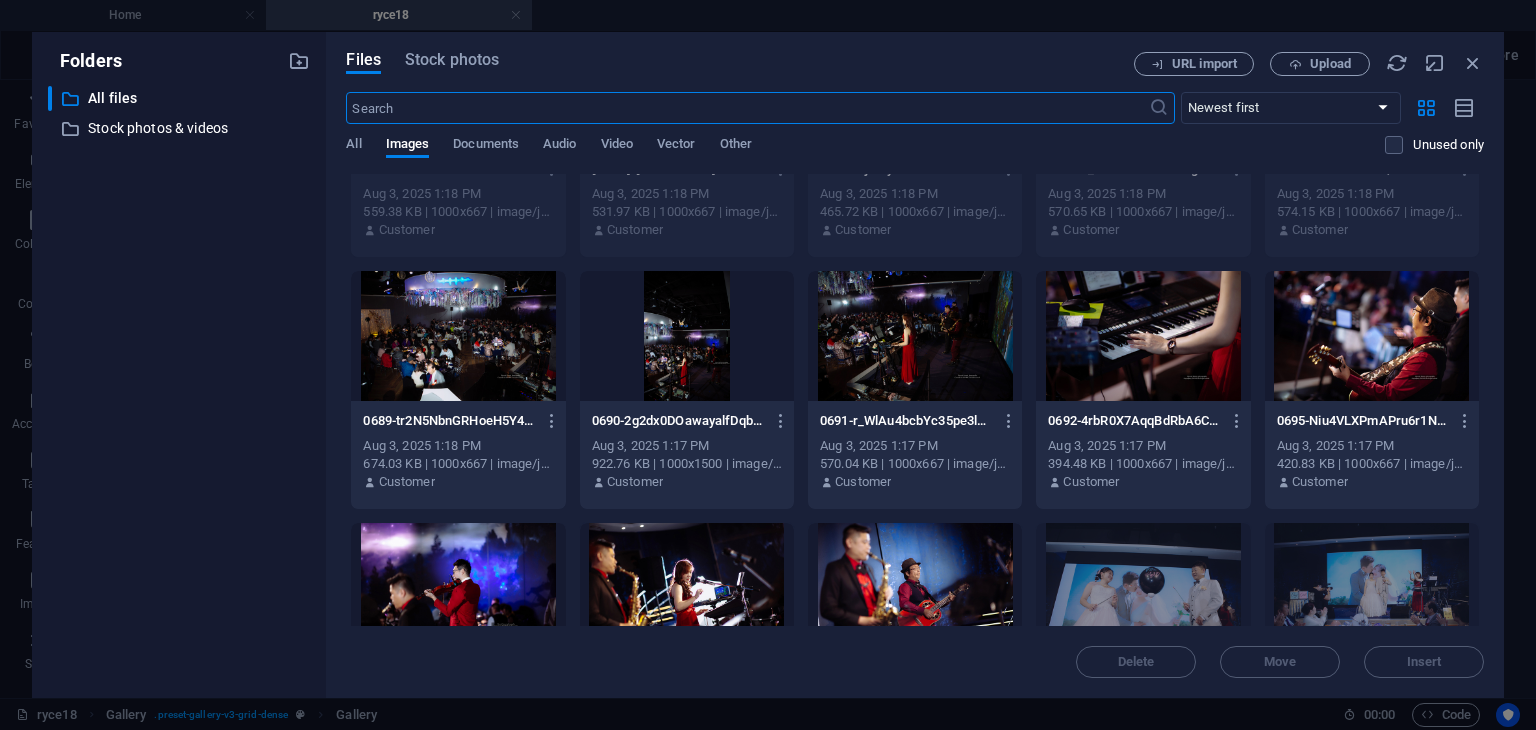 click at bounding box center (915, 336) 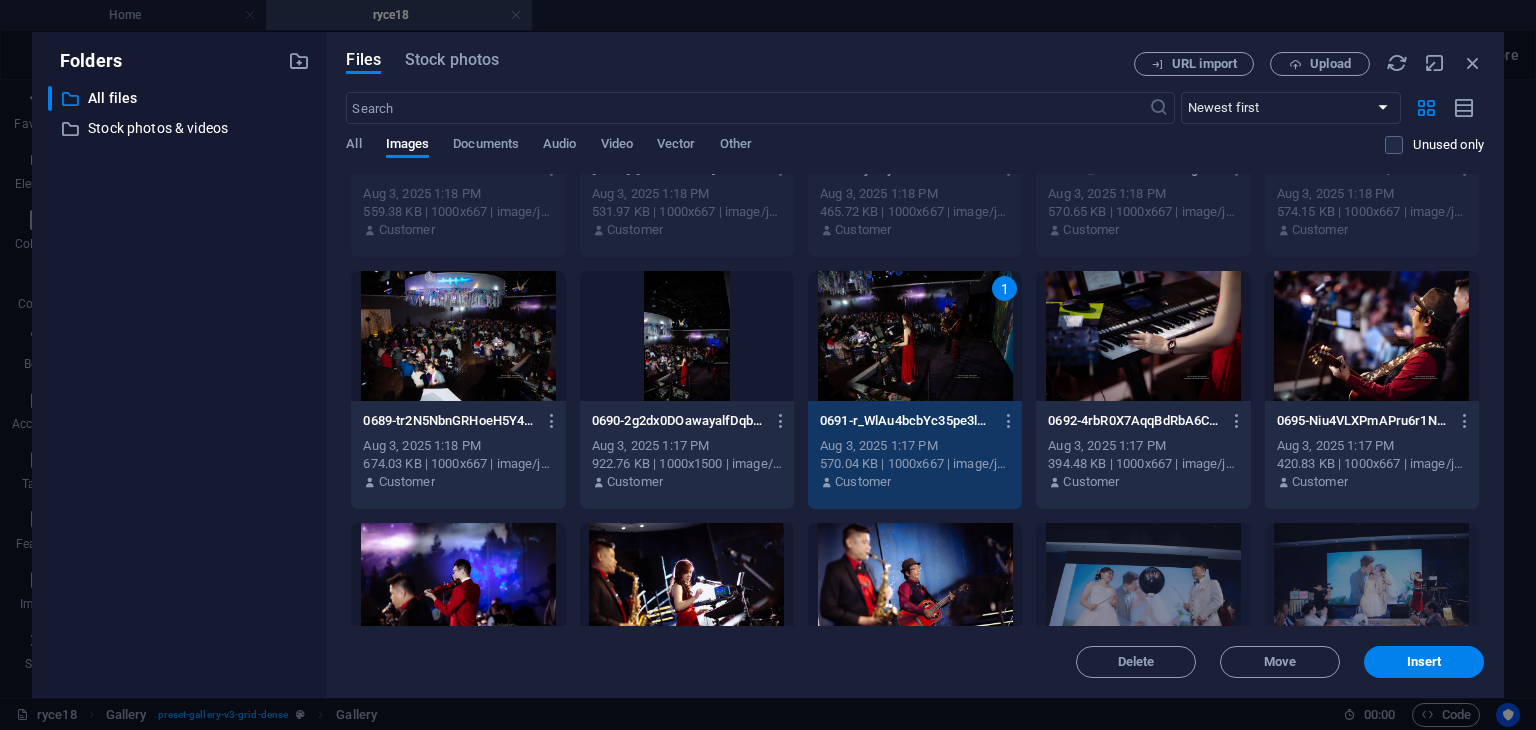 click at bounding box center (1143, 336) 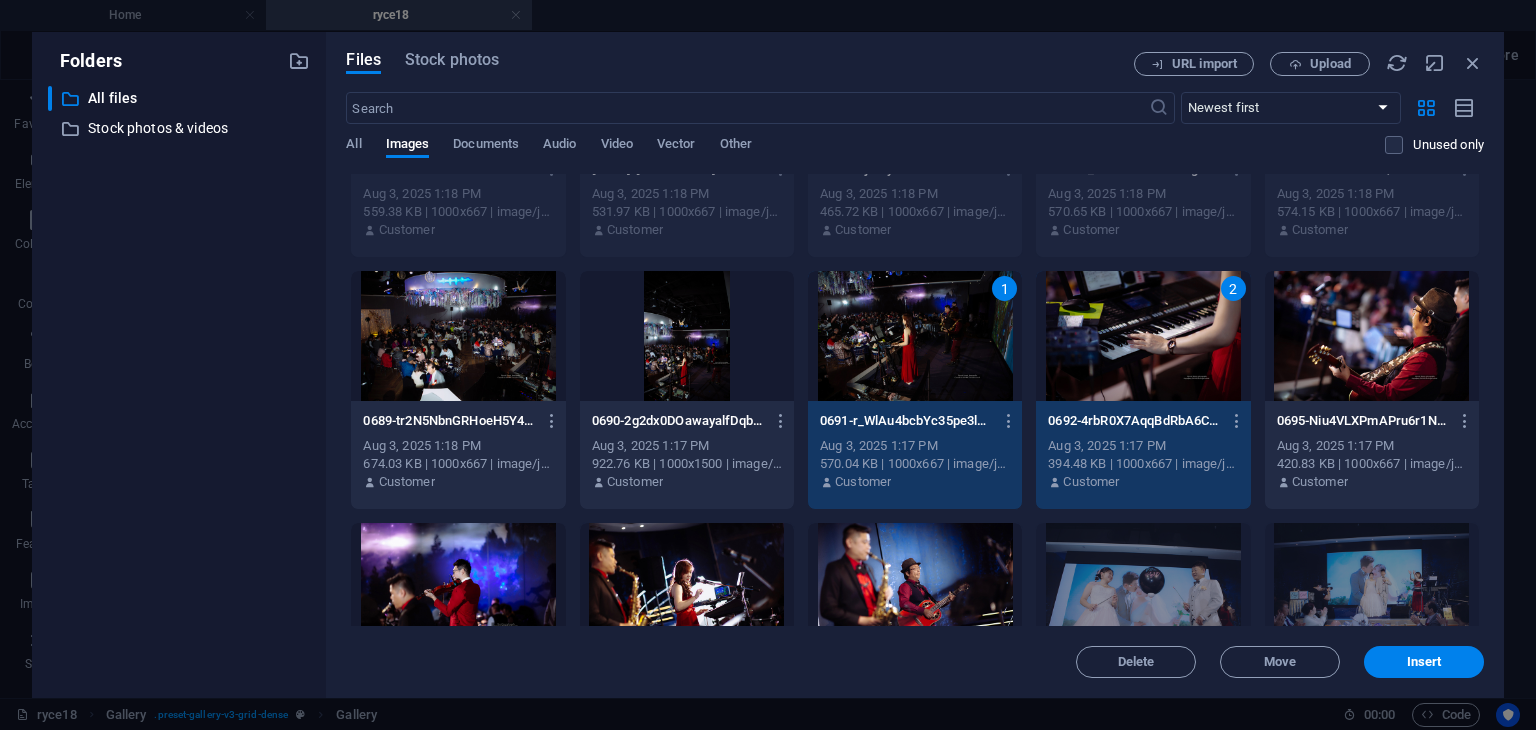 click at bounding box center [1372, 336] 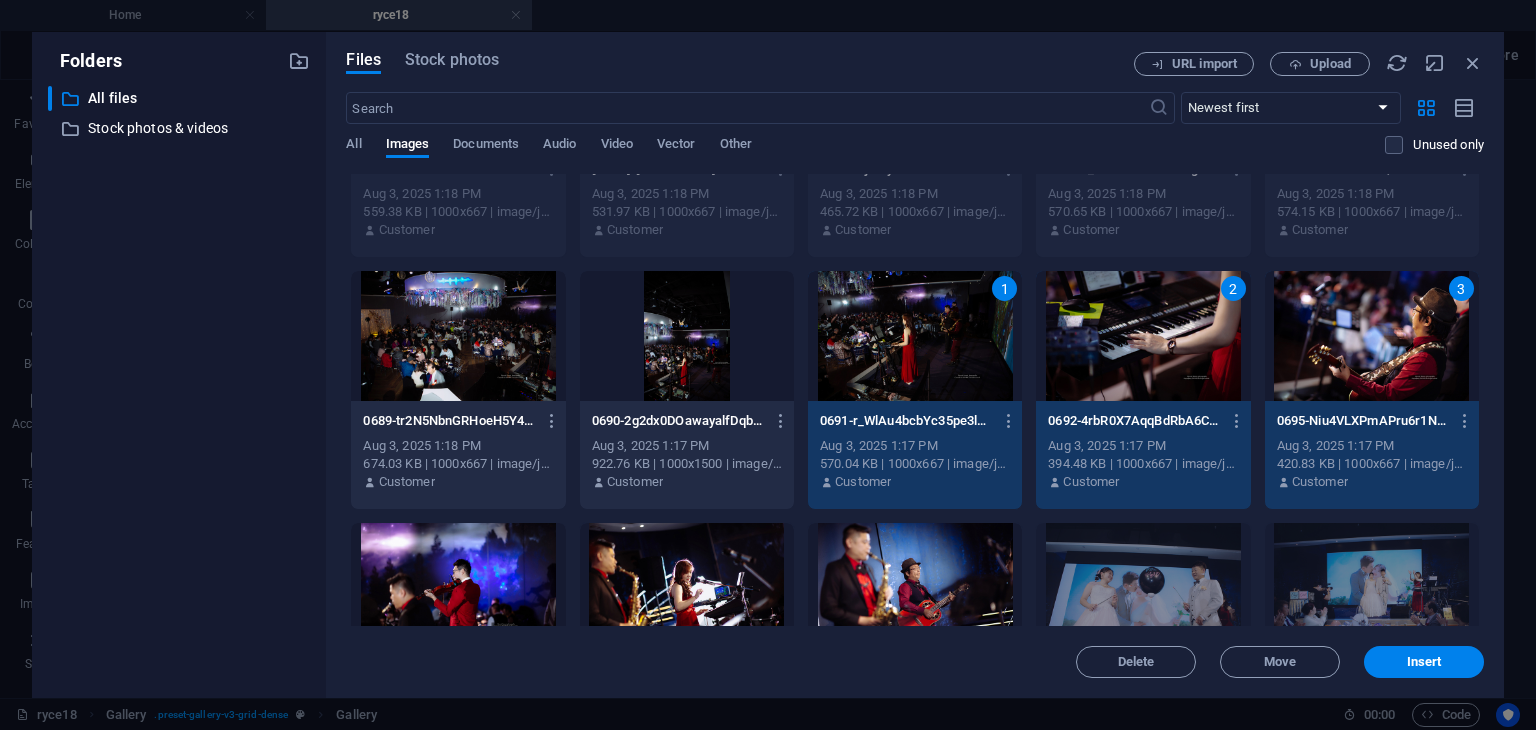click at bounding box center (458, 588) 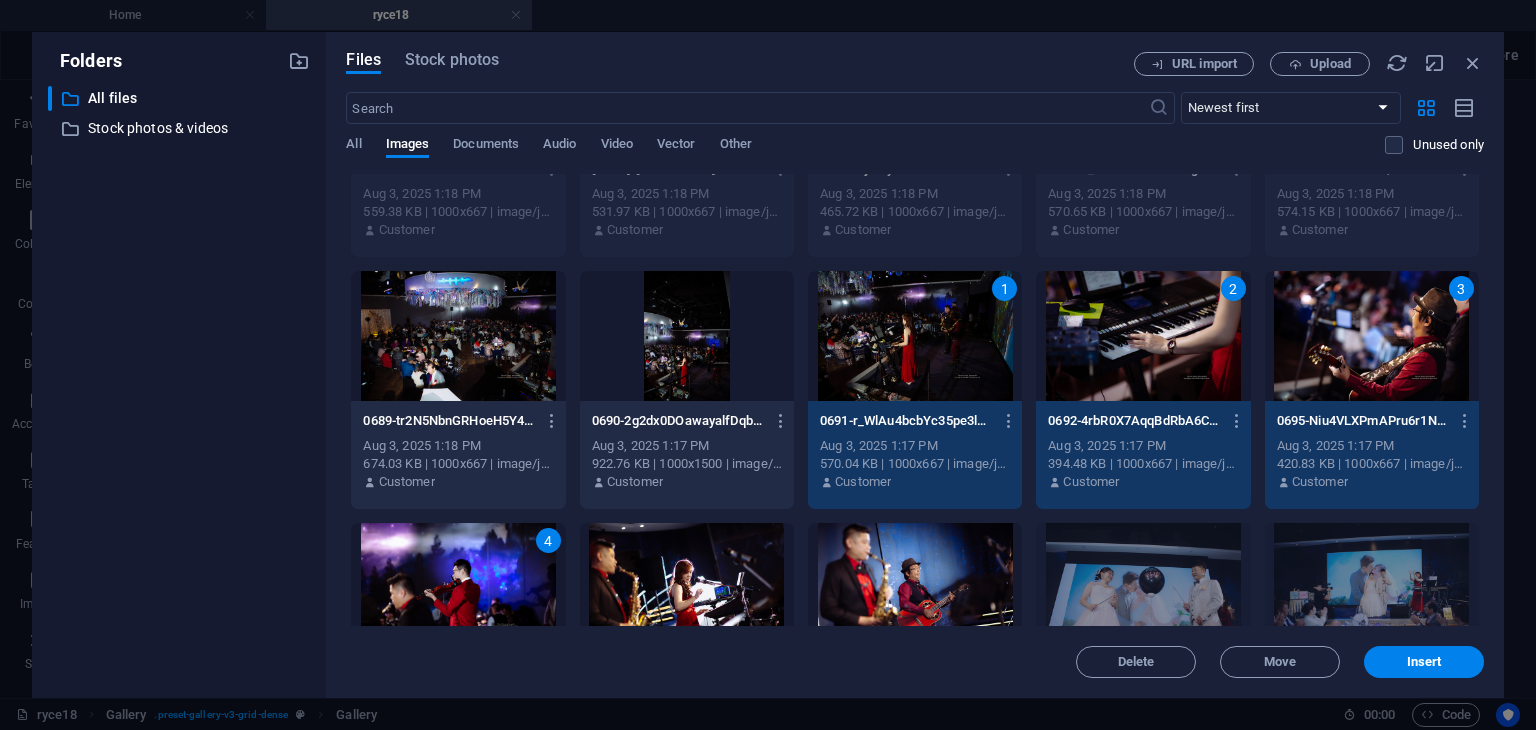click at bounding box center [687, 588] 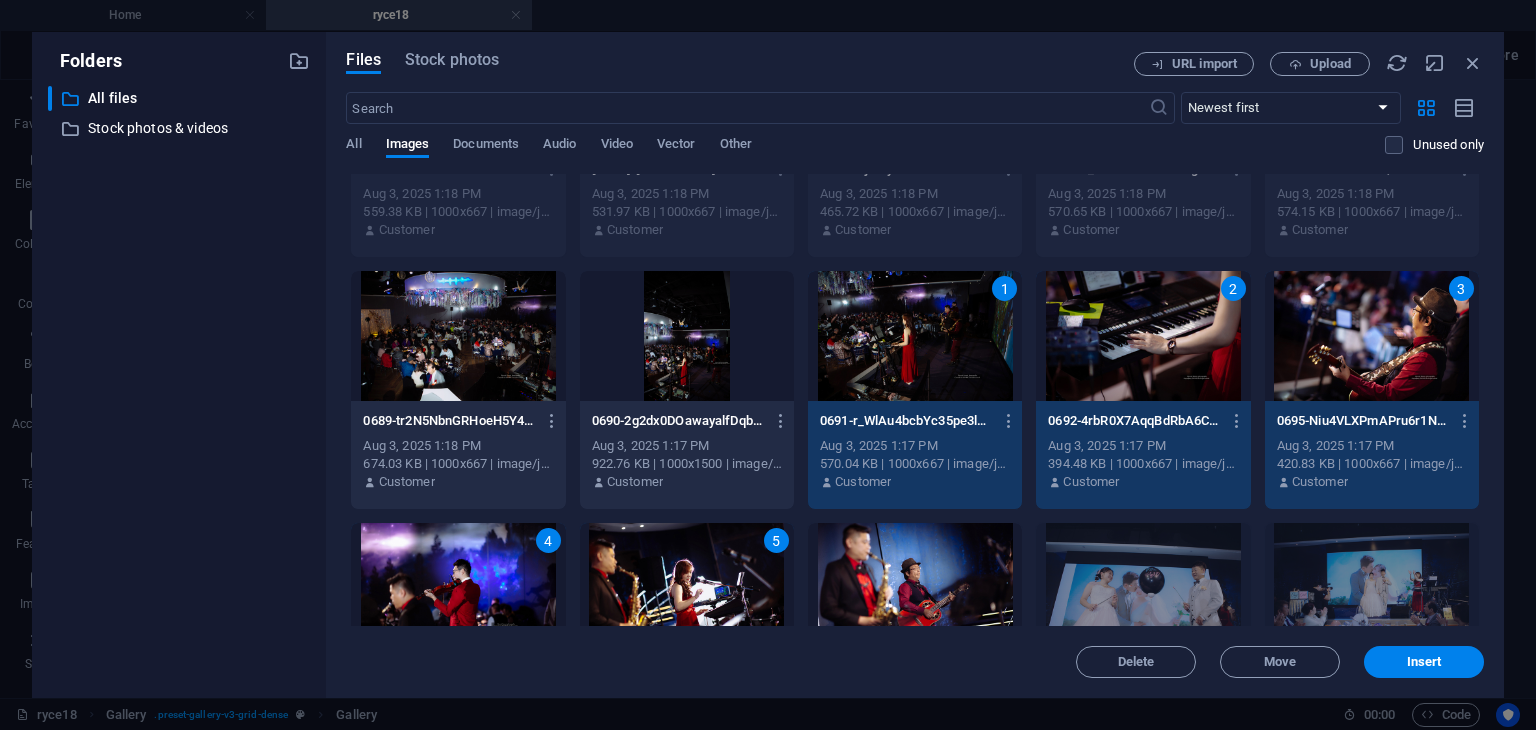click at bounding box center [915, 588] 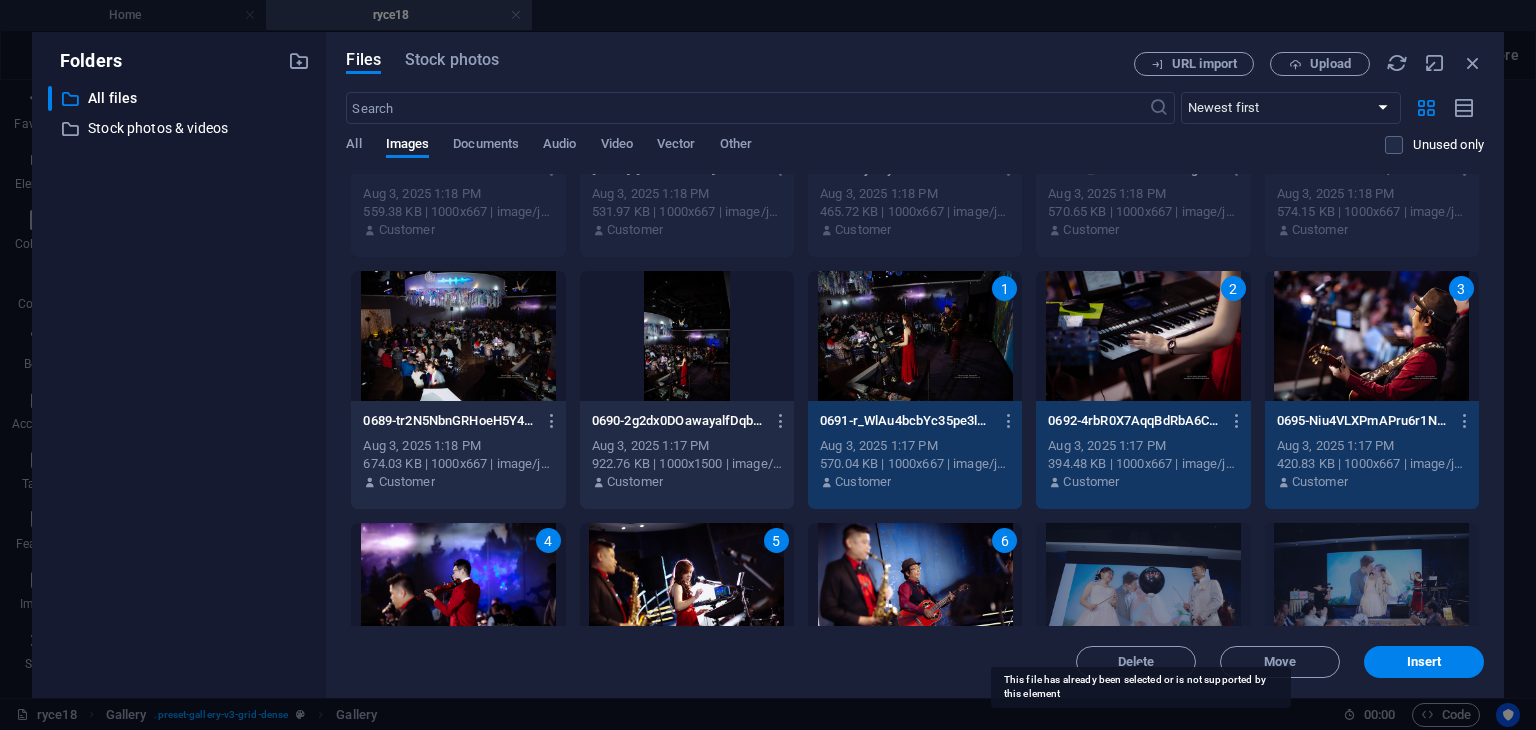 click at bounding box center [1143, 588] 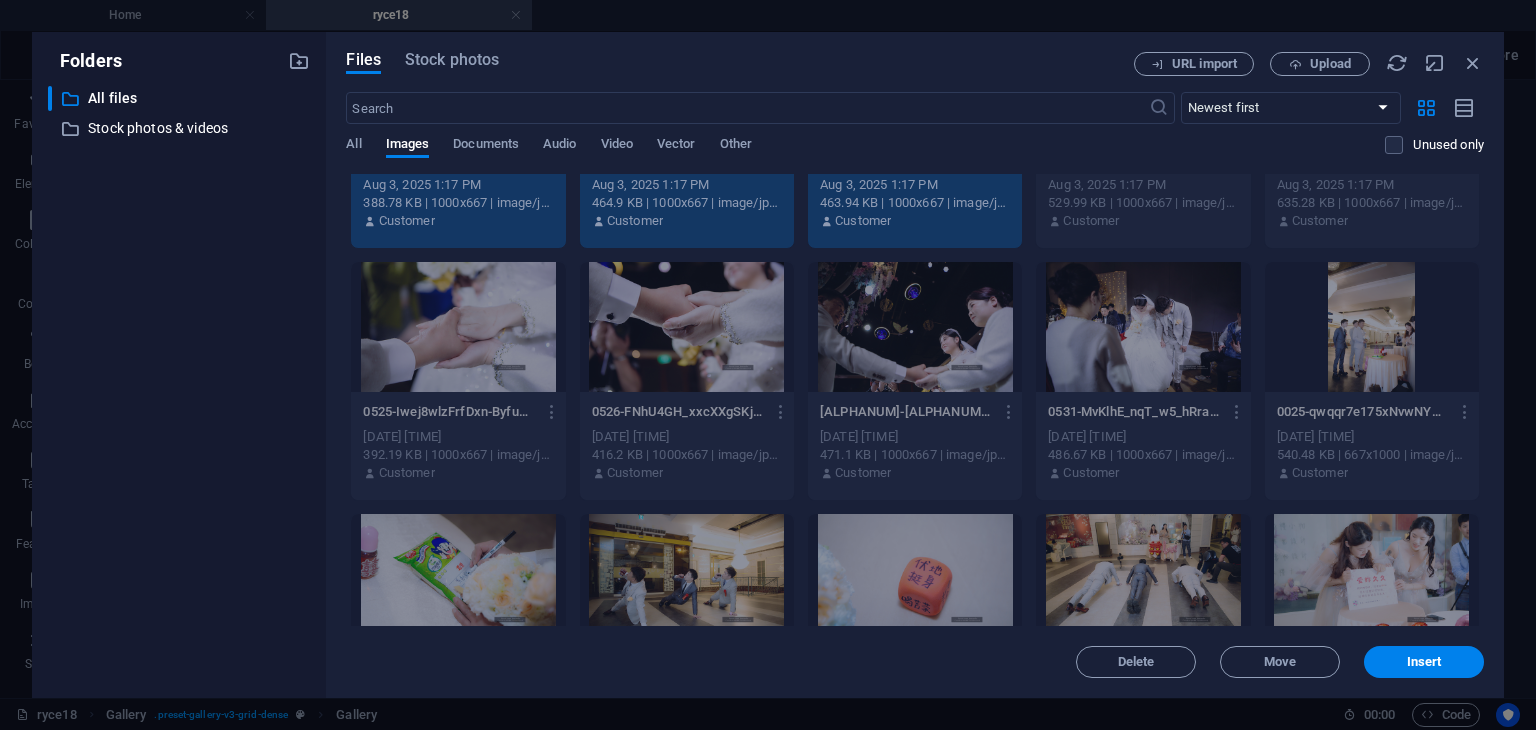 scroll, scrollTop: 2669, scrollLeft: 0, axis: vertical 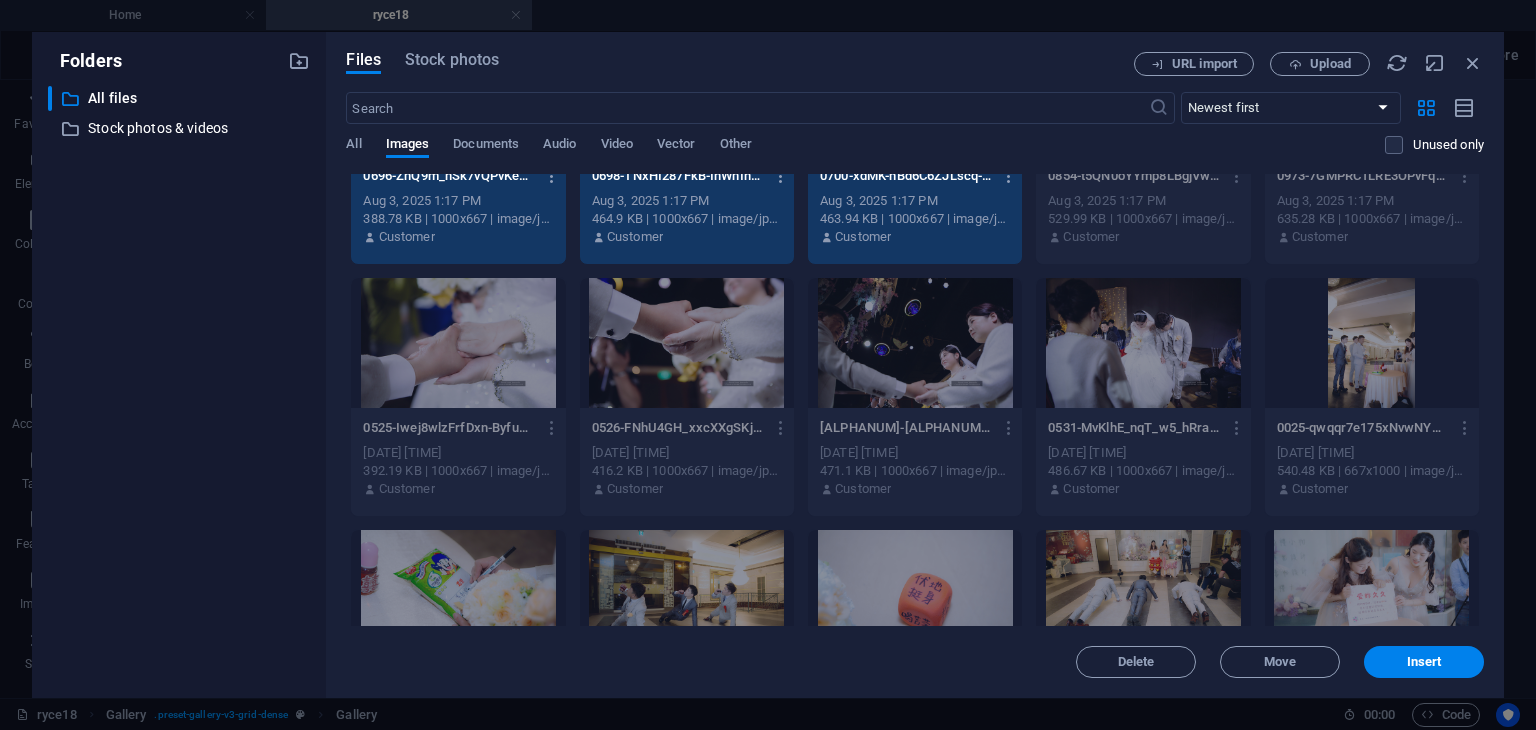 drag, startPoint x: 1410, startPoint y: 665, endPoint x: 373, endPoint y: 361, distance: 1080.641 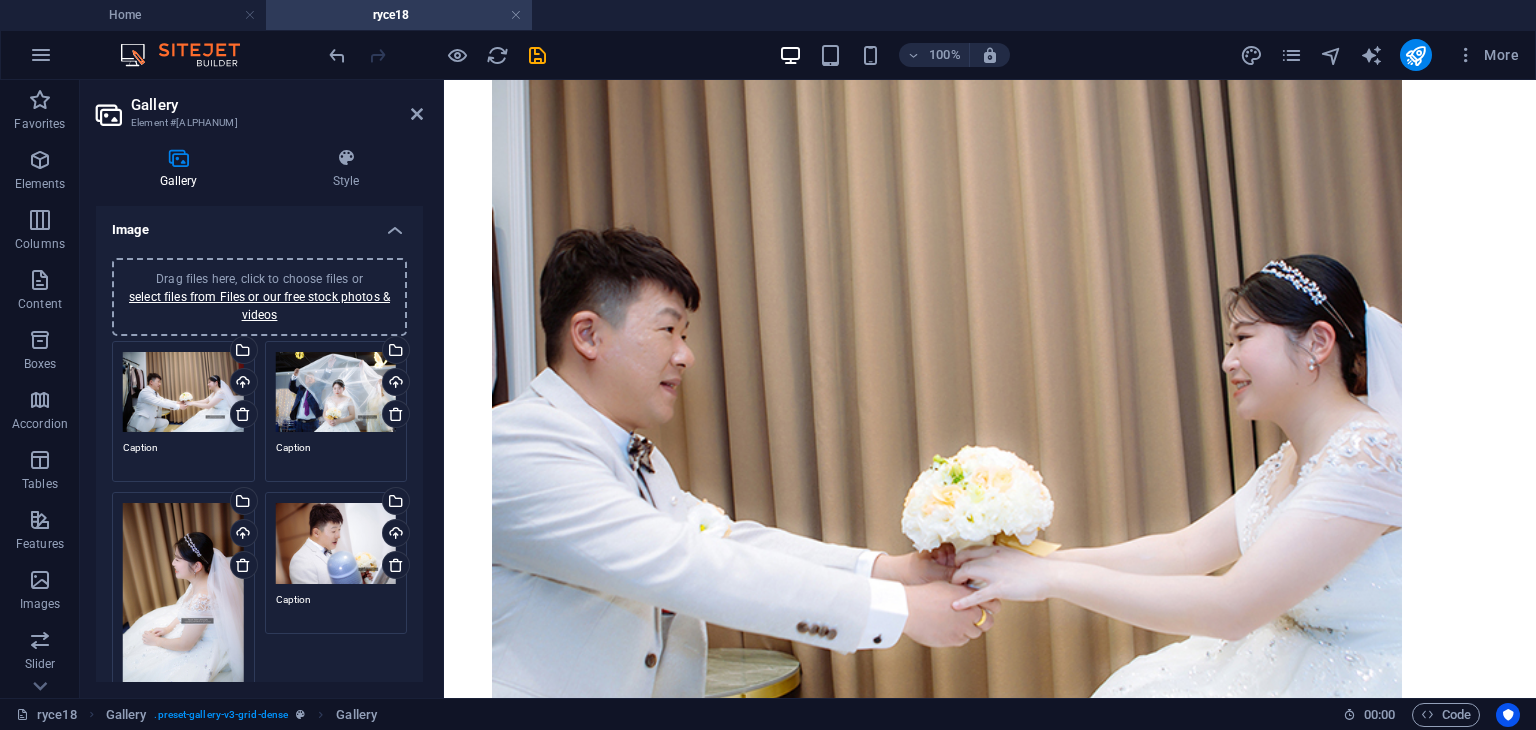 scroll, scrollTop: 1087, scrollLeft: 0, axis: vertical 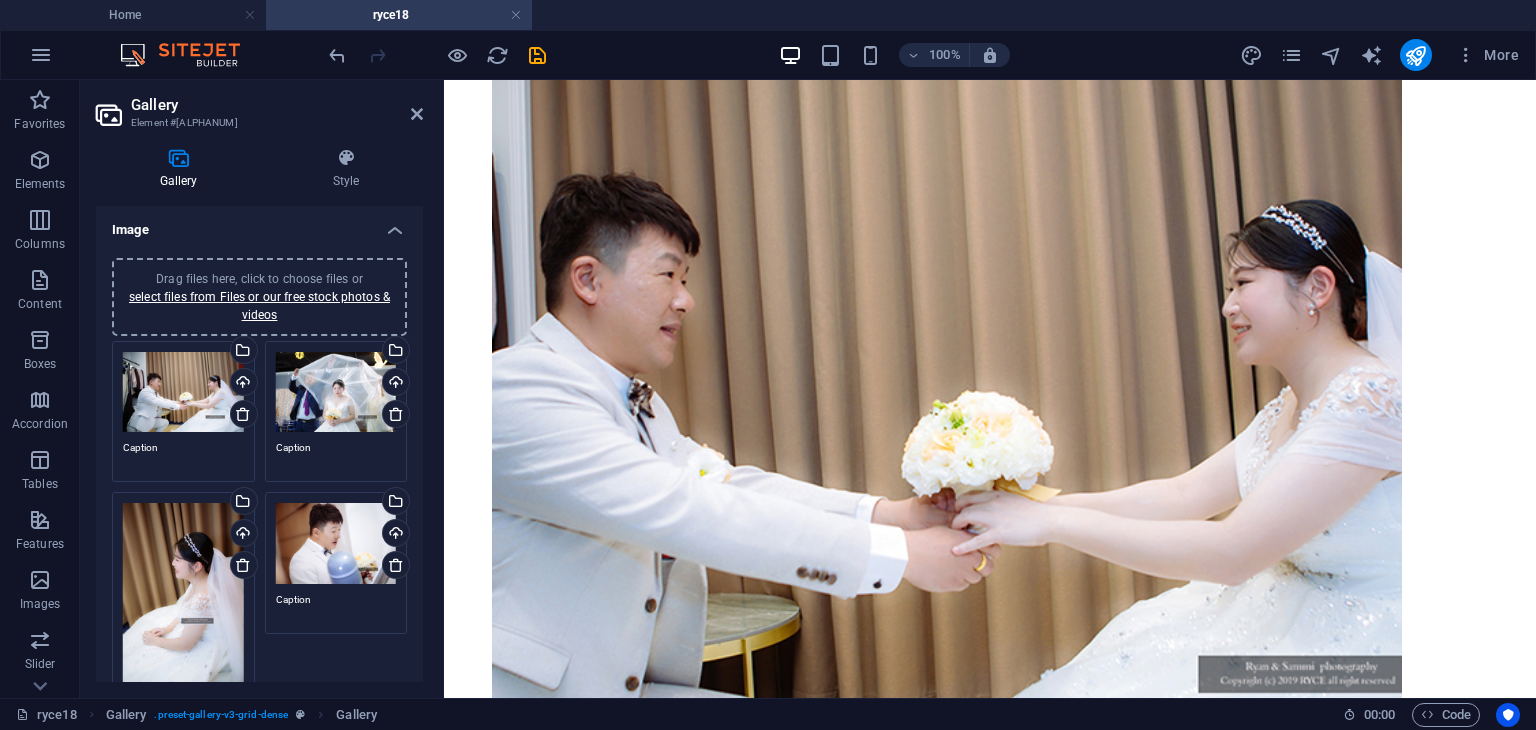 drag, startPoint x: 417, startPoint y: 231, endPoint x: 428, endPoint y: 247, distance: 19.416489 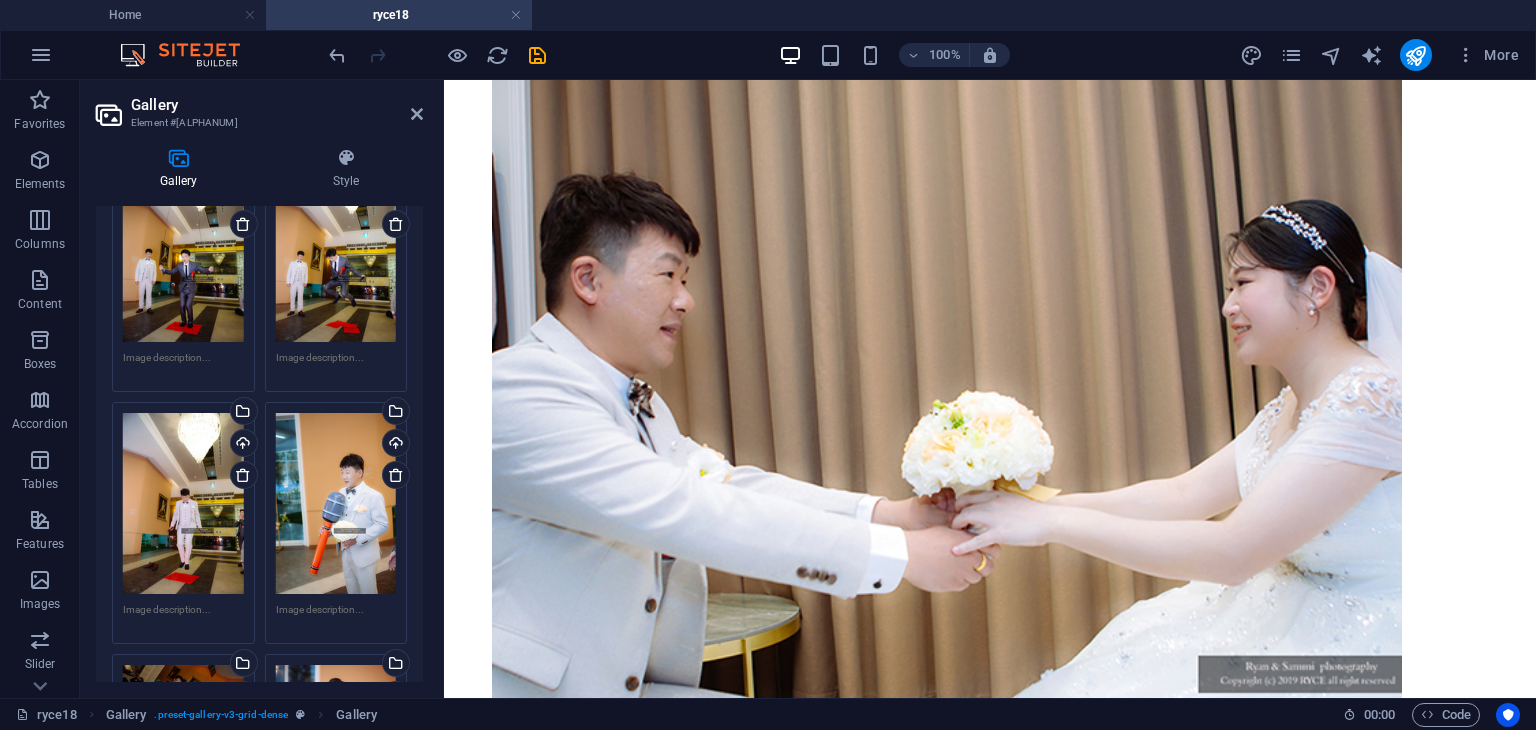 scroll, scrollTop: 0, scrollLeft: 0, axis: both 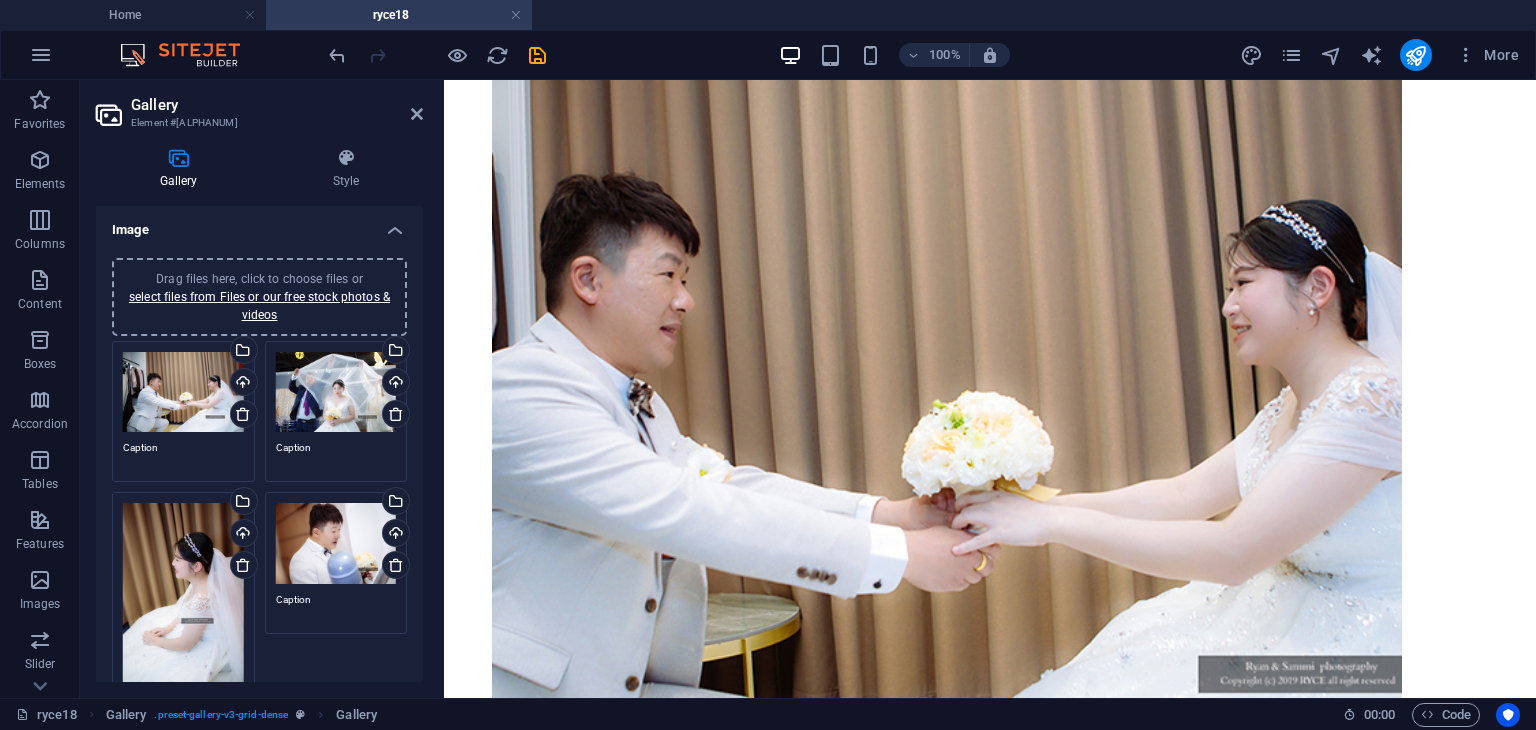 drag, startPoint x: 325, startPoint y: 548, endPoint x: 152, endPoint y: 372, distance: 246.78938 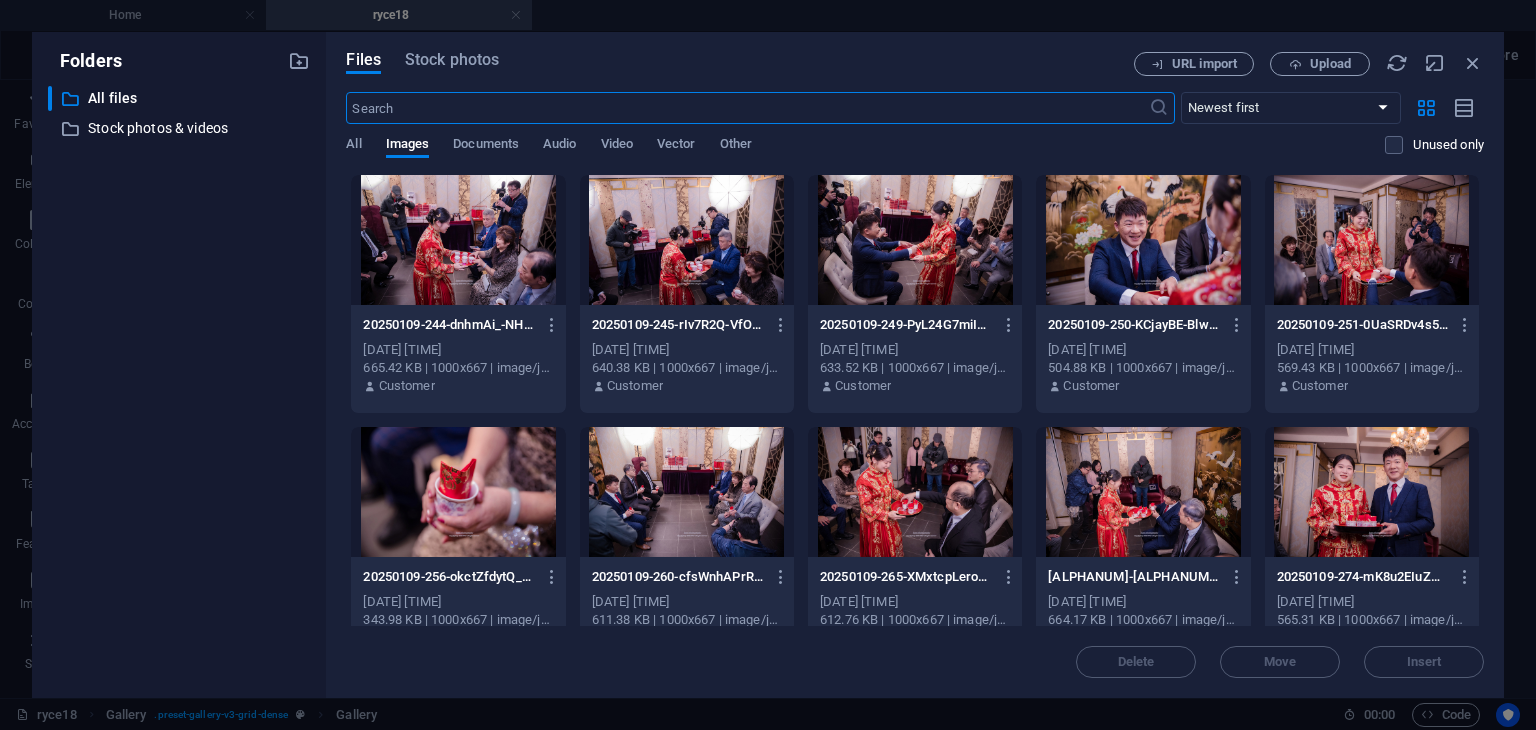 scroll, scrollTop: 1052, scrollLeft: 0, axis: vertical 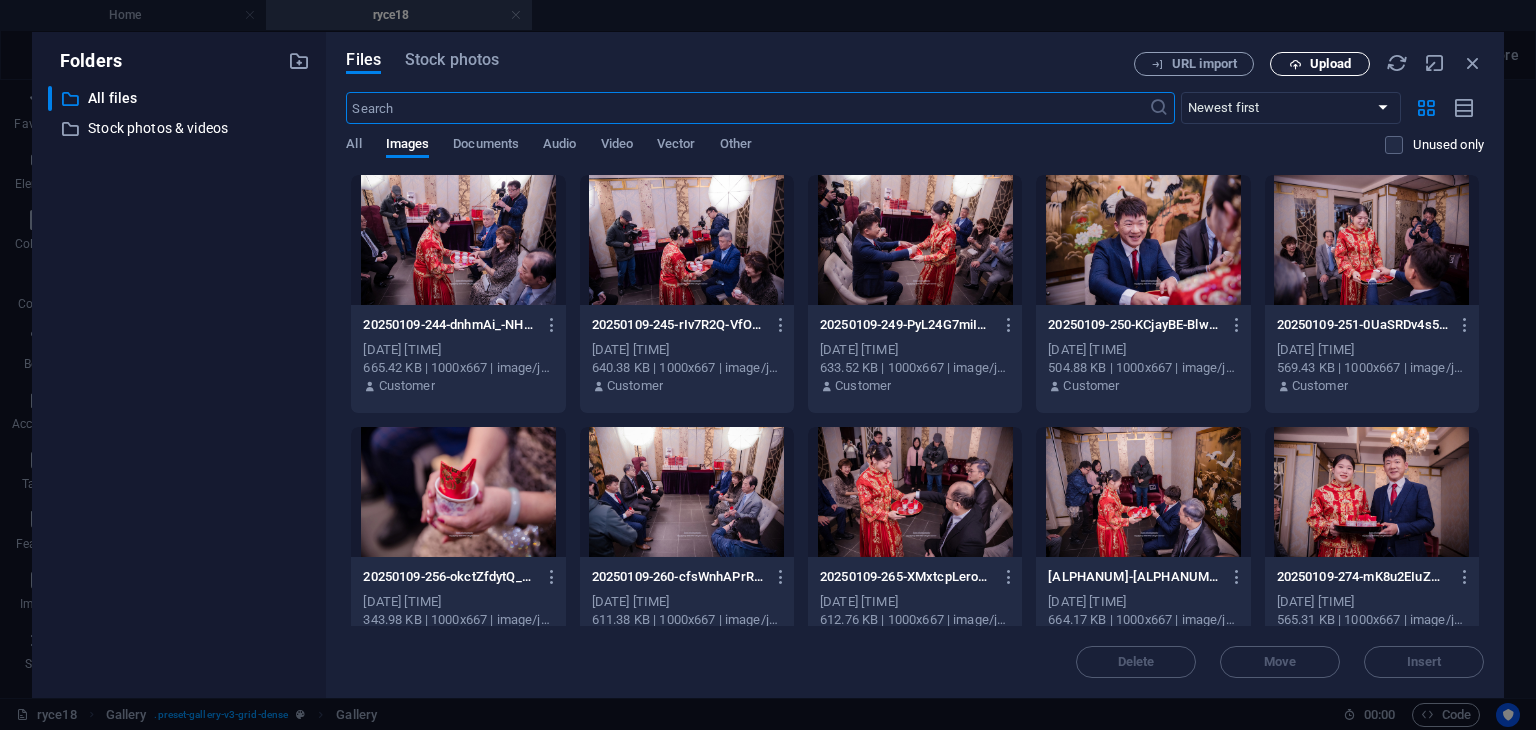 click on "Upload" at bounding box center [1330, 64] 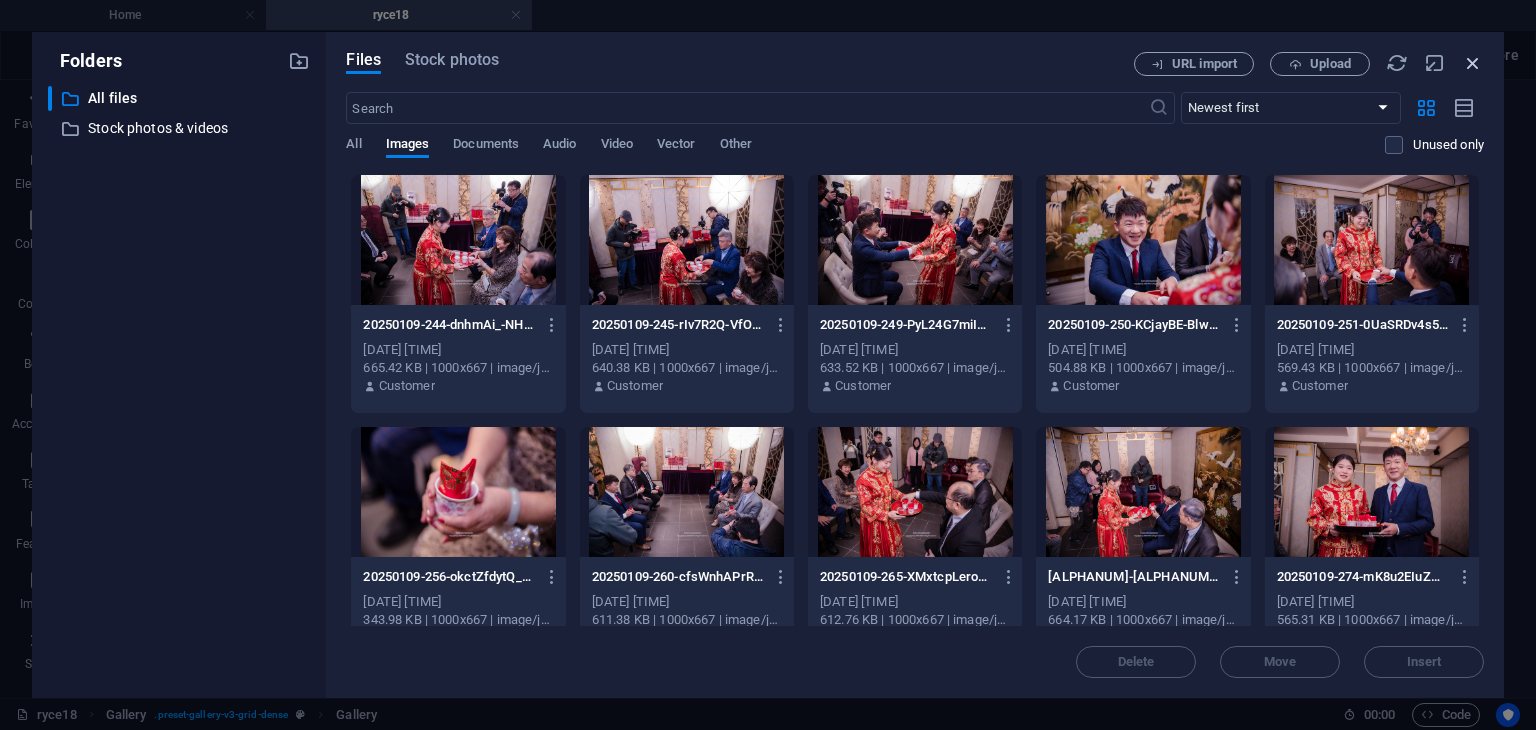 click at bounding box center (1473, 63) 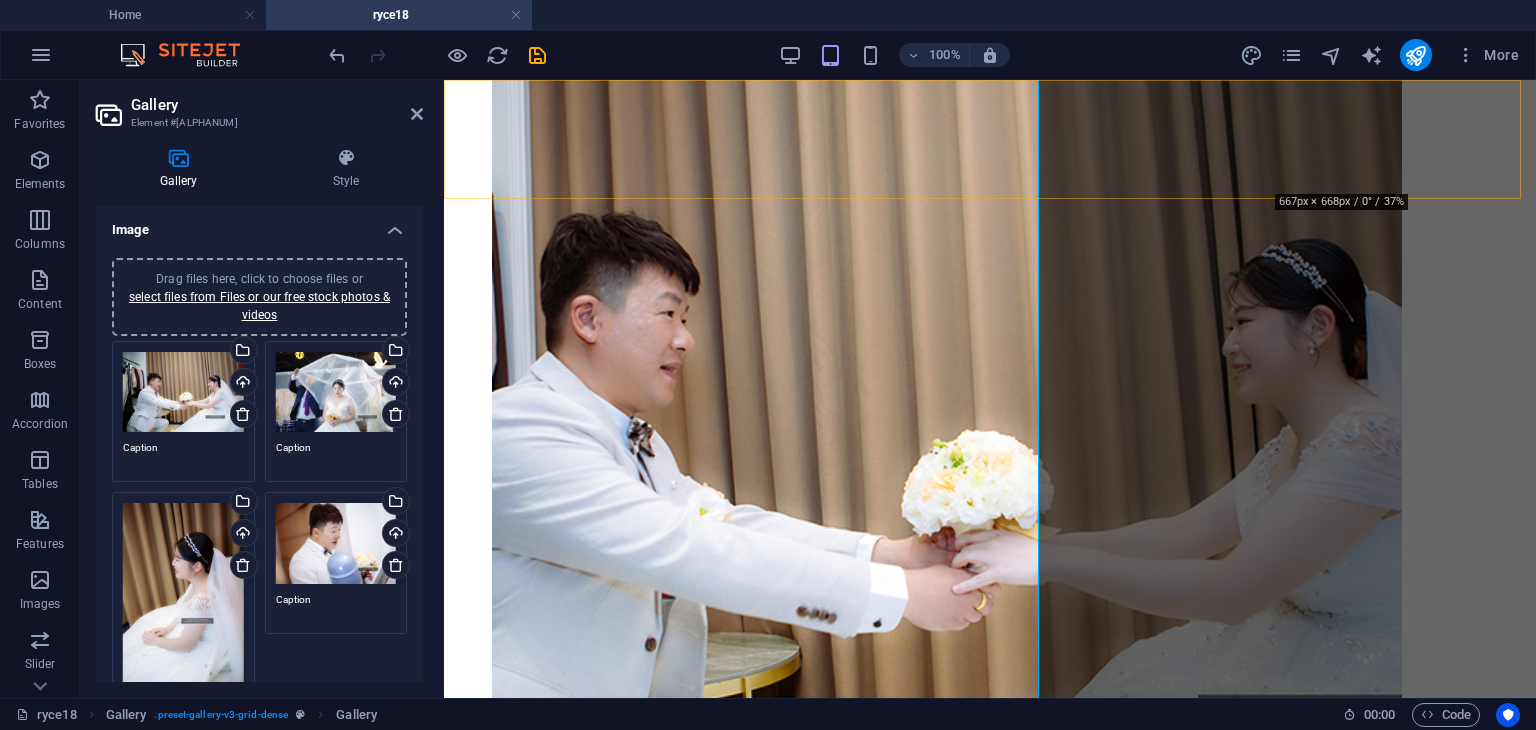 scroll, scrollTop: 1086, scrollLeft: 0, axis: vertical 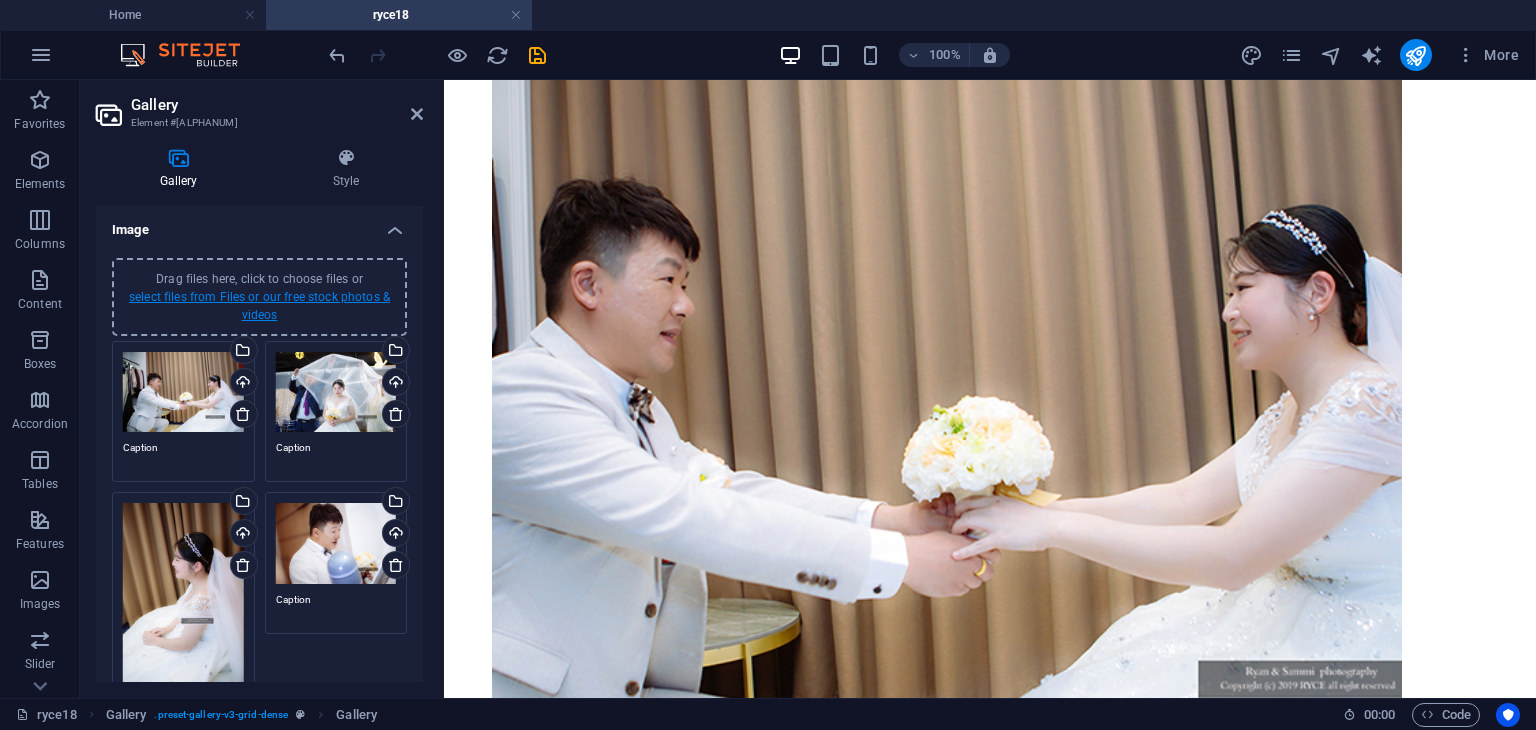 click on "select files from Files or our free stock photos & videos" at bounding box center [259, 306] 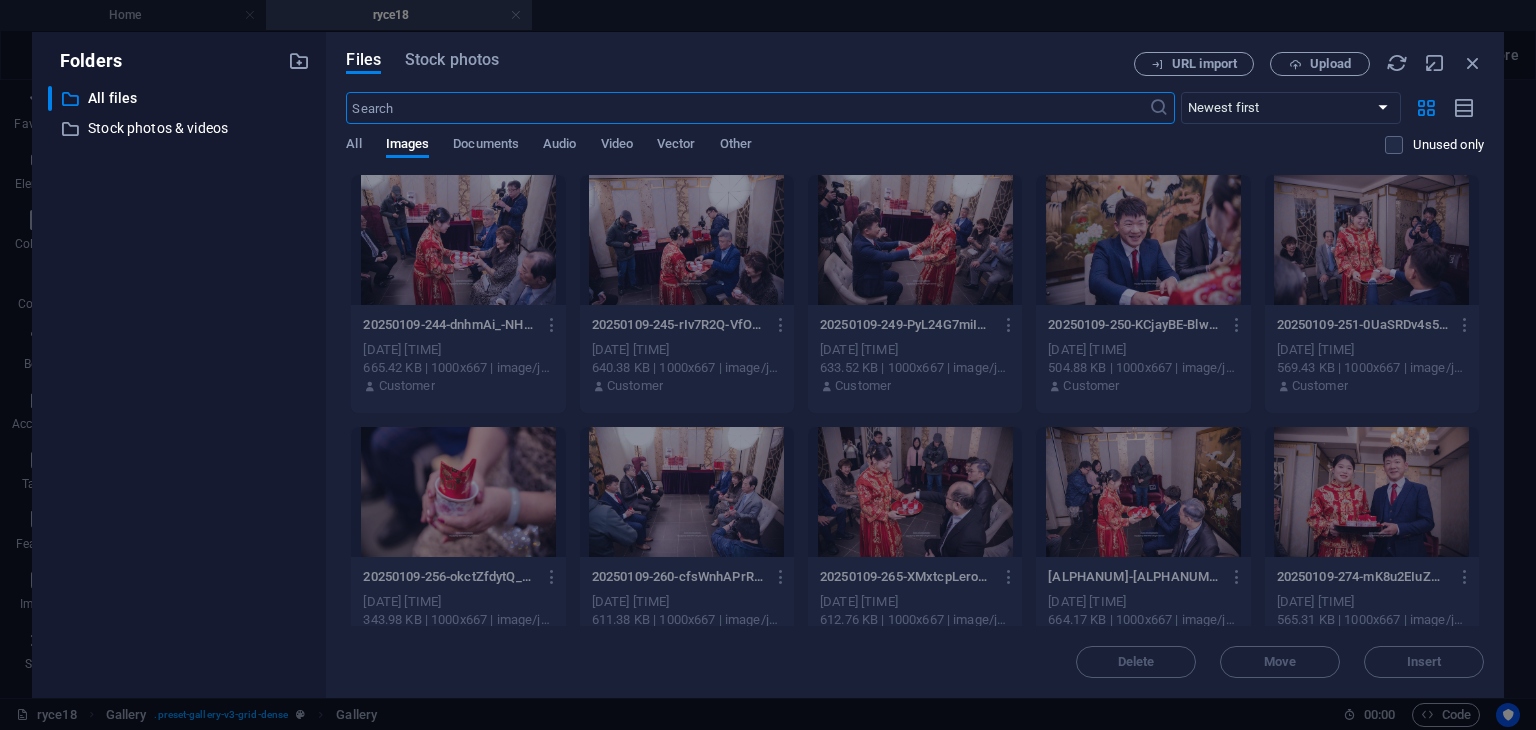 scroll, scrollTop: 1052, scrollLeft: 0, axis: vertical 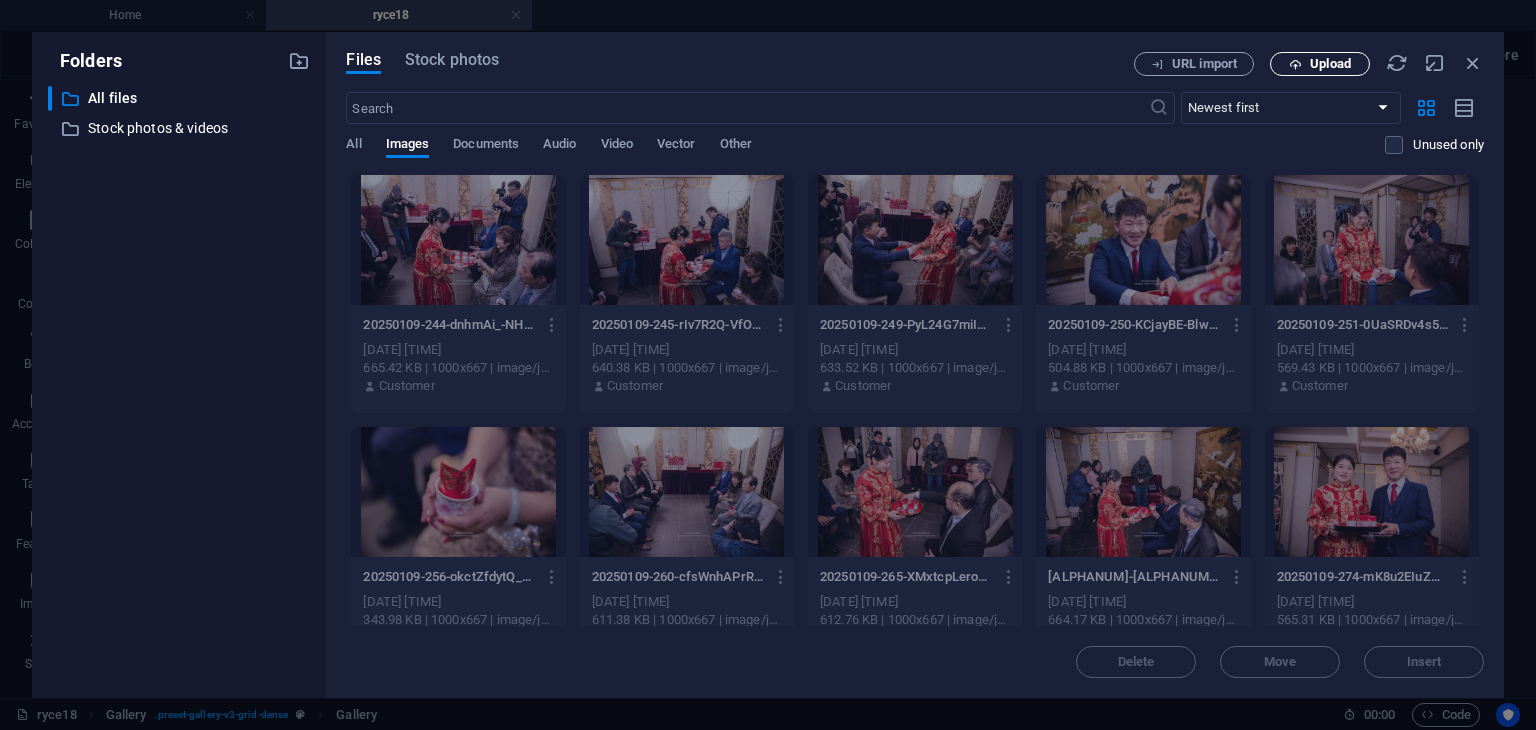 click on "Upload" at bounding box center (1320, 64) 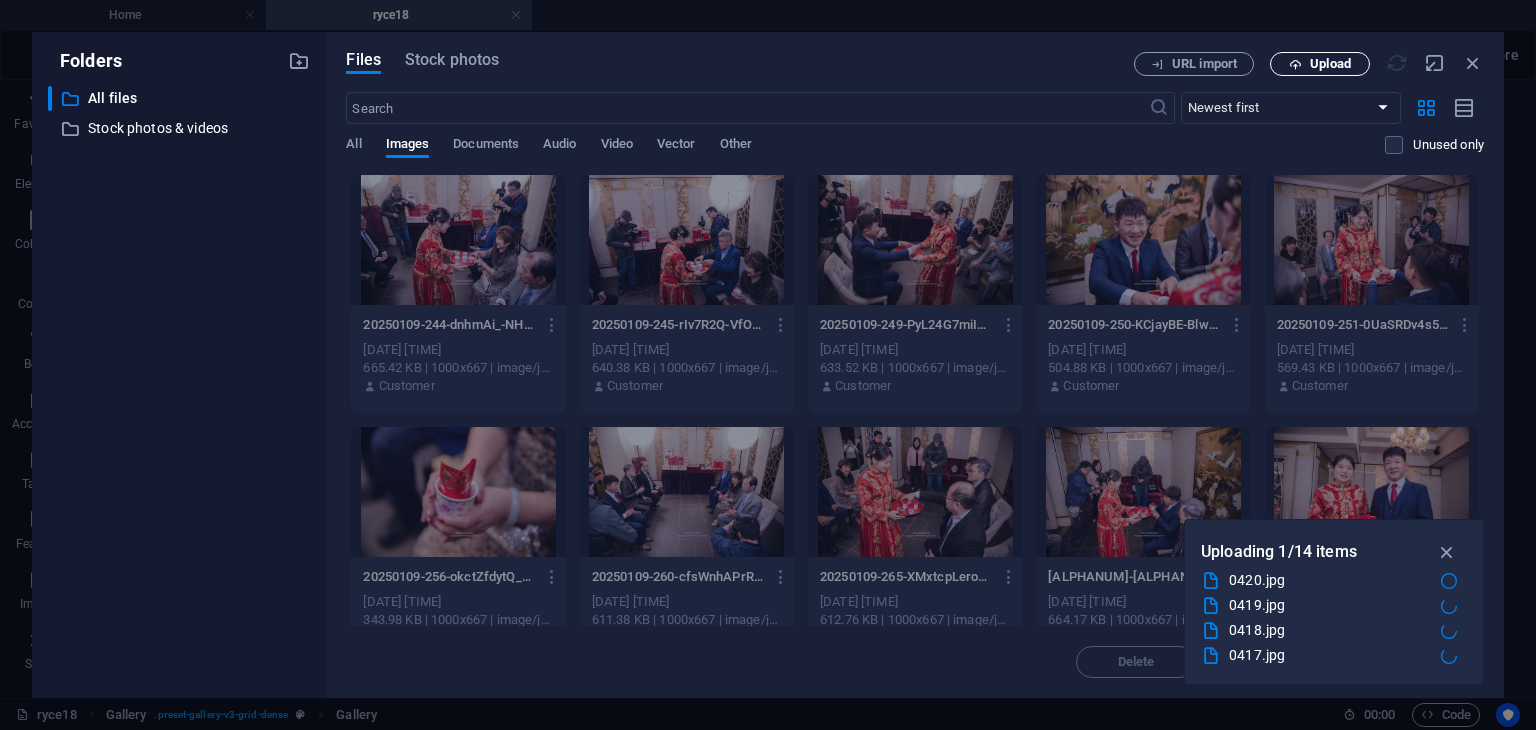 click on "Upload" at bounding box center [1330, 64] 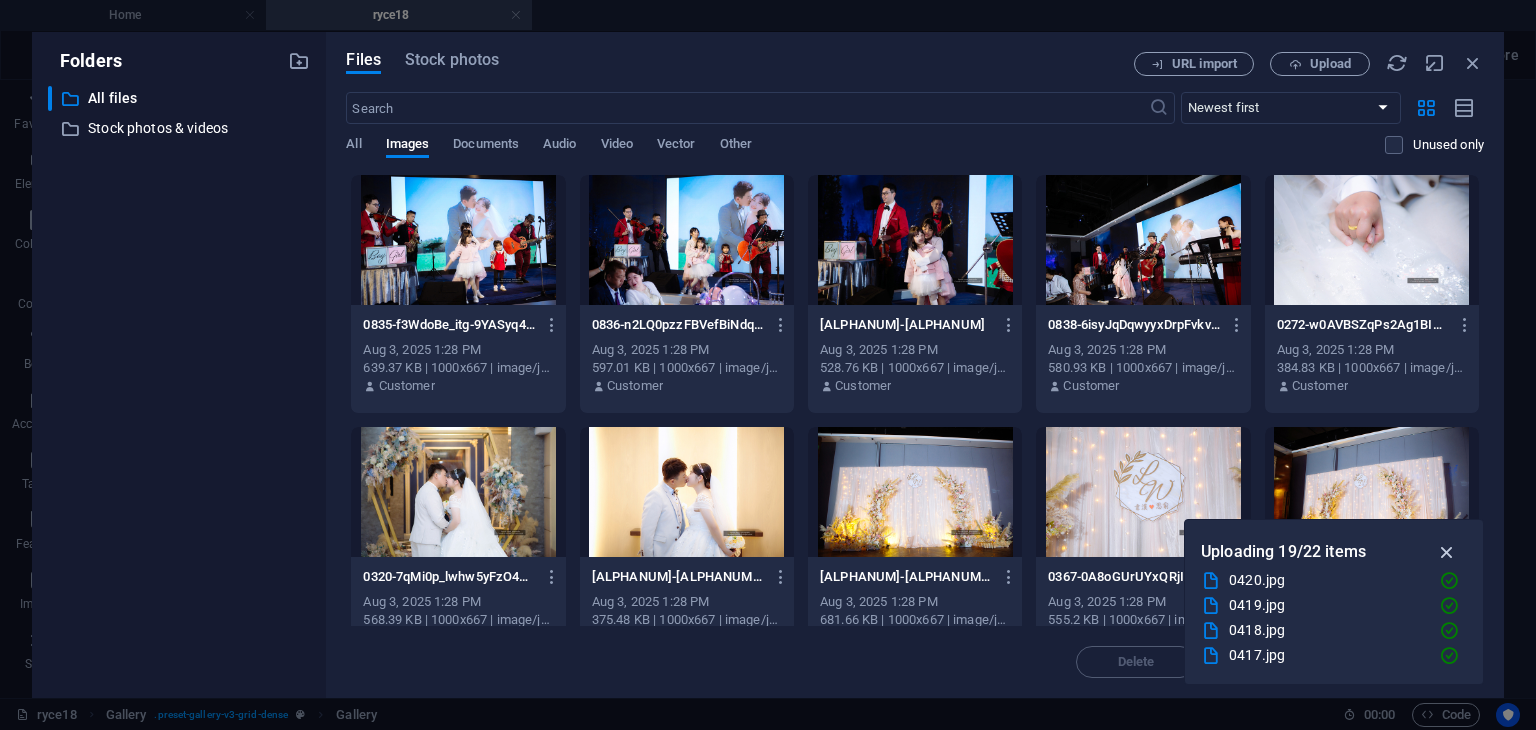 click at bounding box center (1447, 552) 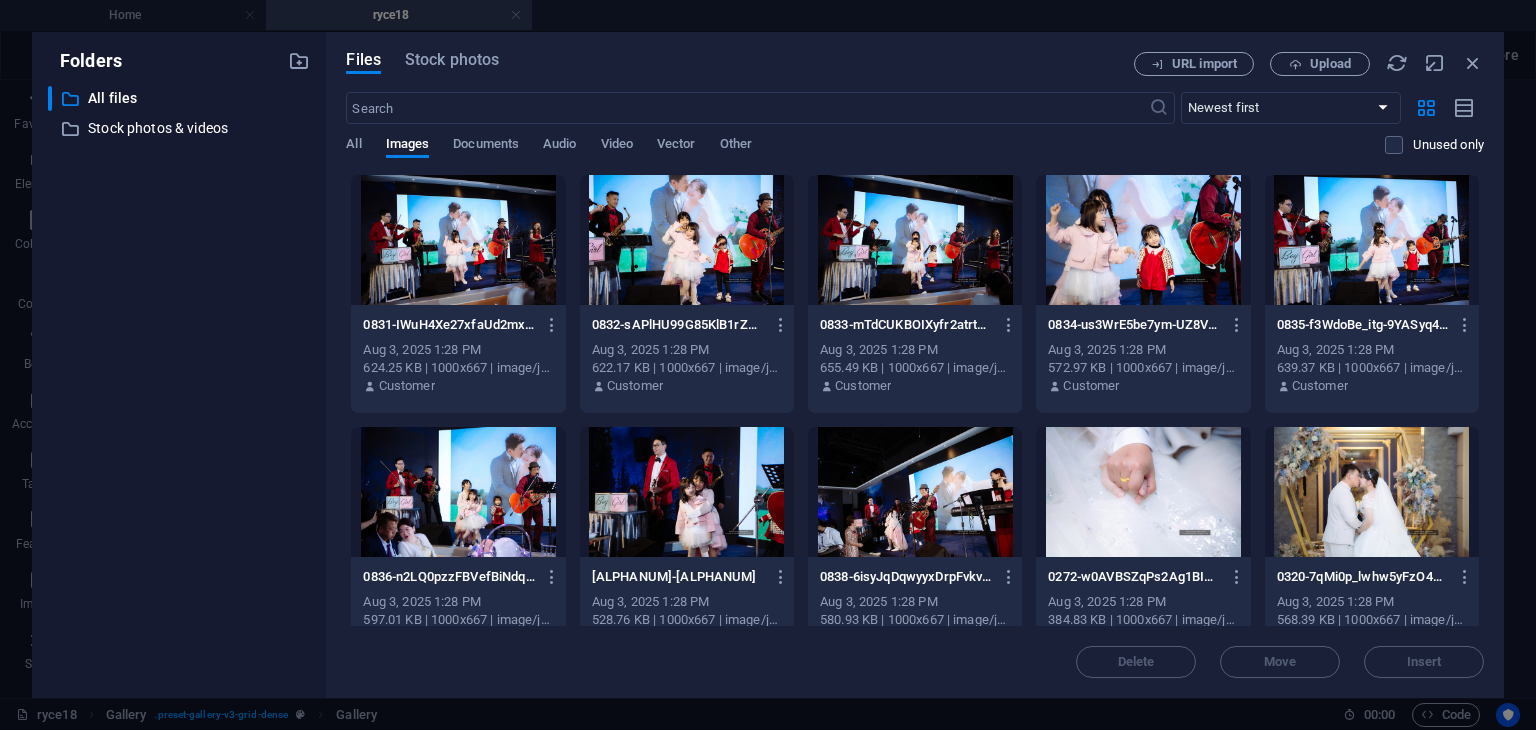 click at bounding box center [458, 240] 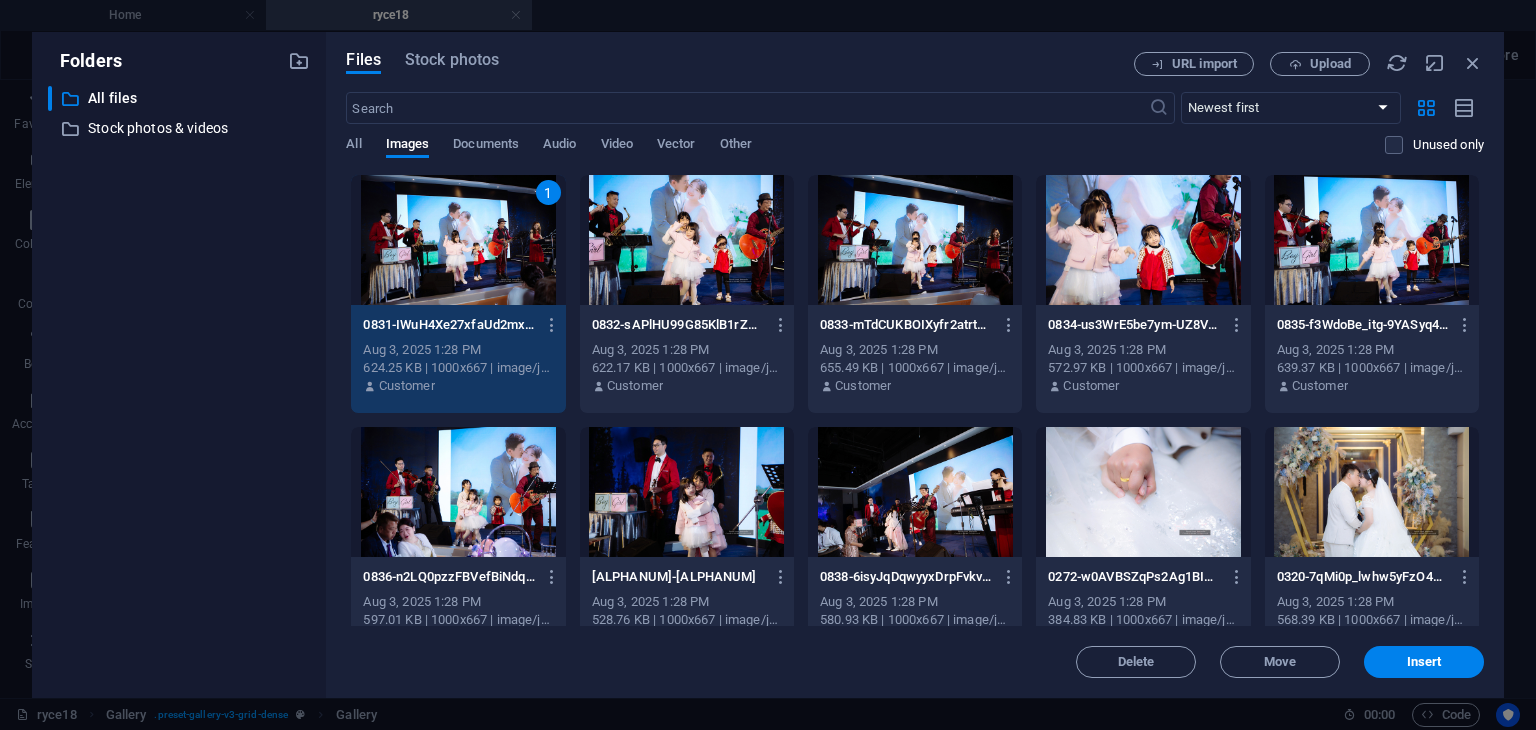 click at bounding box center (687, 240) 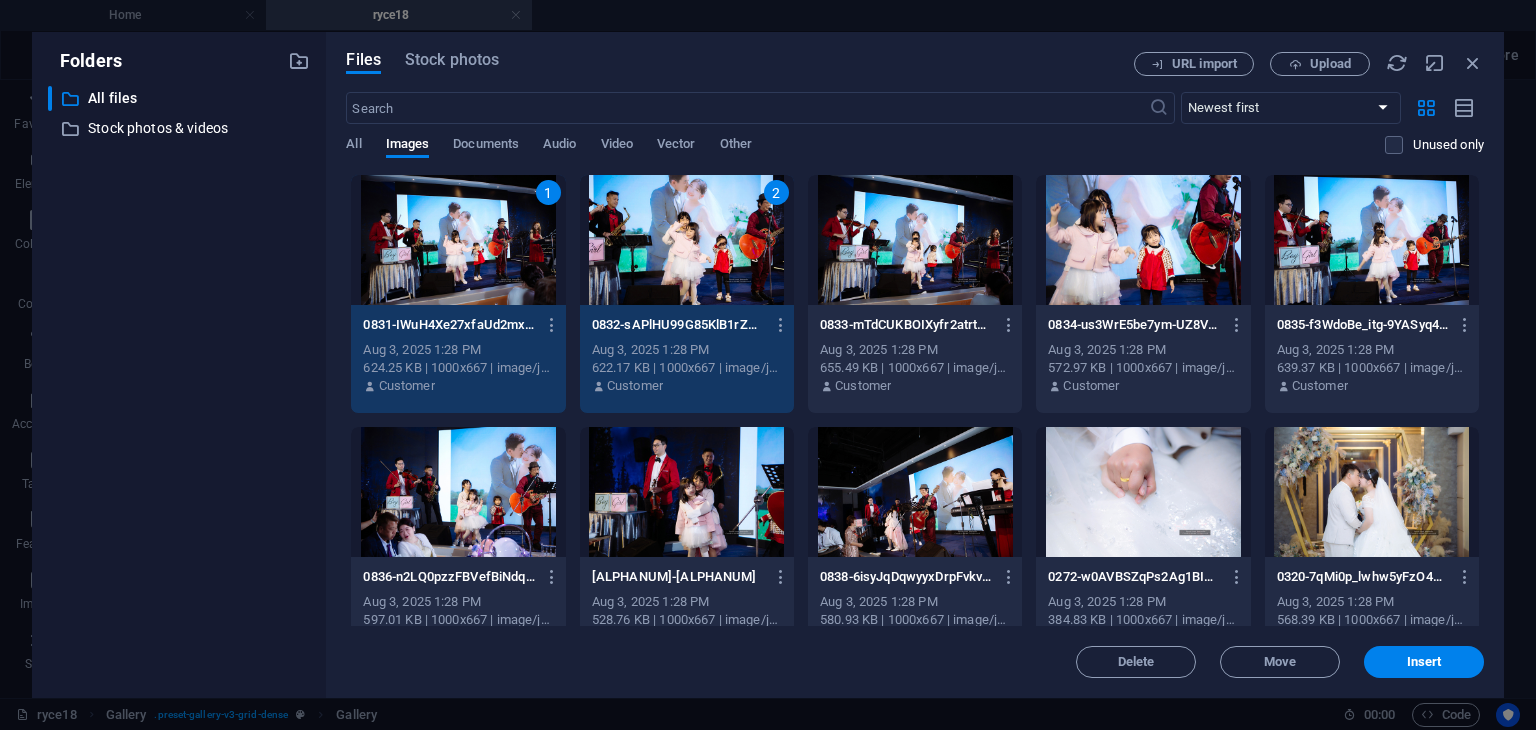 click at bounding box center (915, 240) 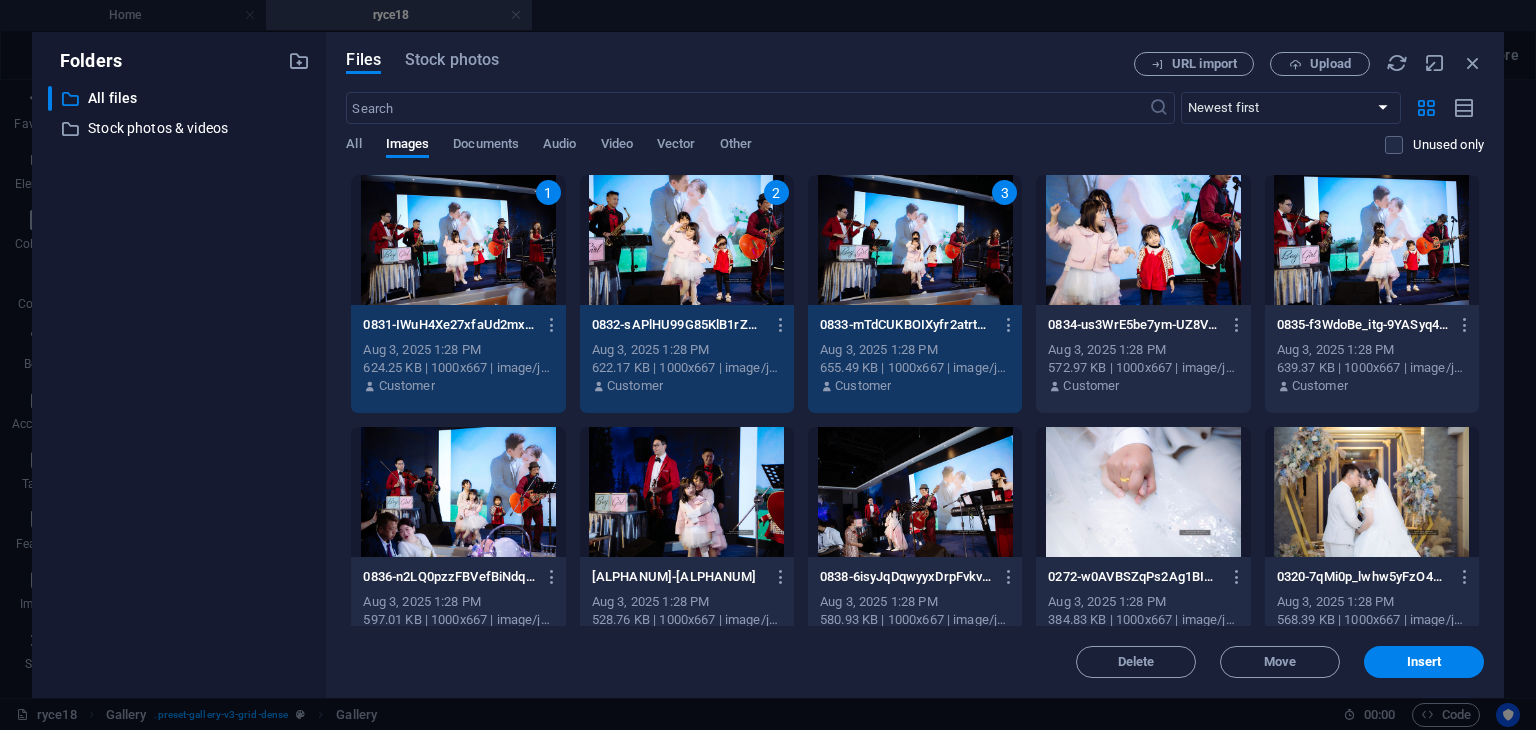 drag, startPoint x: 1164, startPoint y: 272, endPoint x: 1294, endPoint y: 256, distance: 130.98091 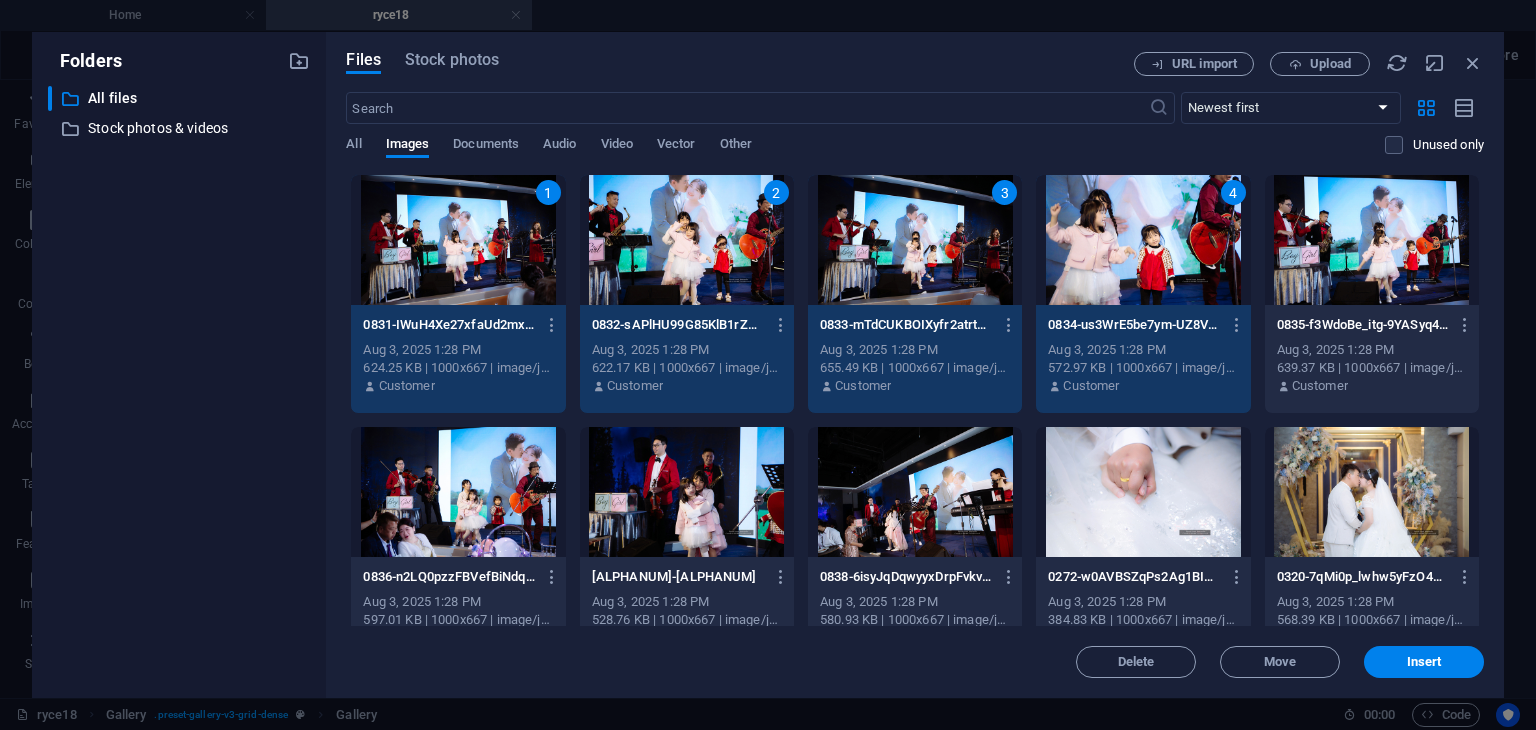 click at bounding box center [1372, 240] 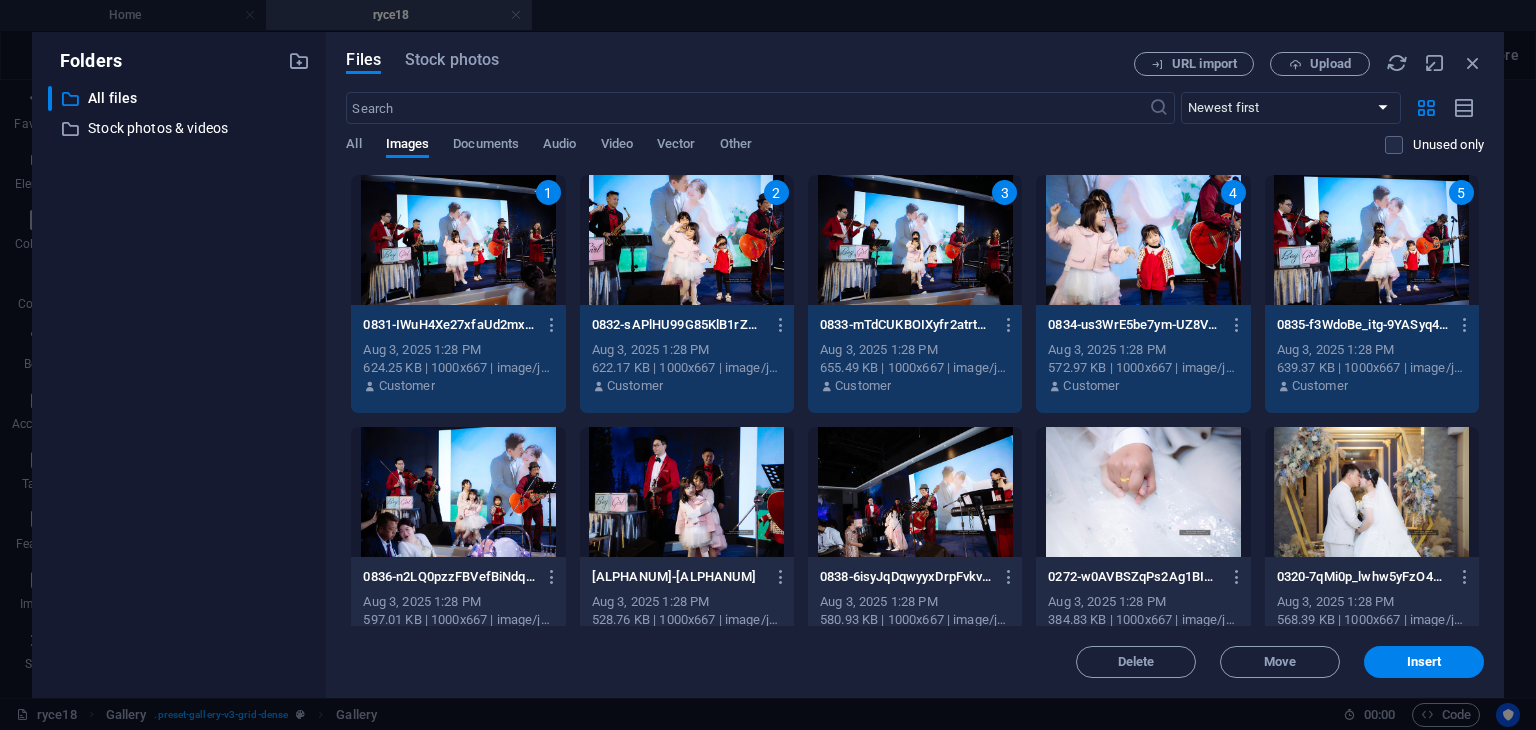 click at bounding box center [458, 492] 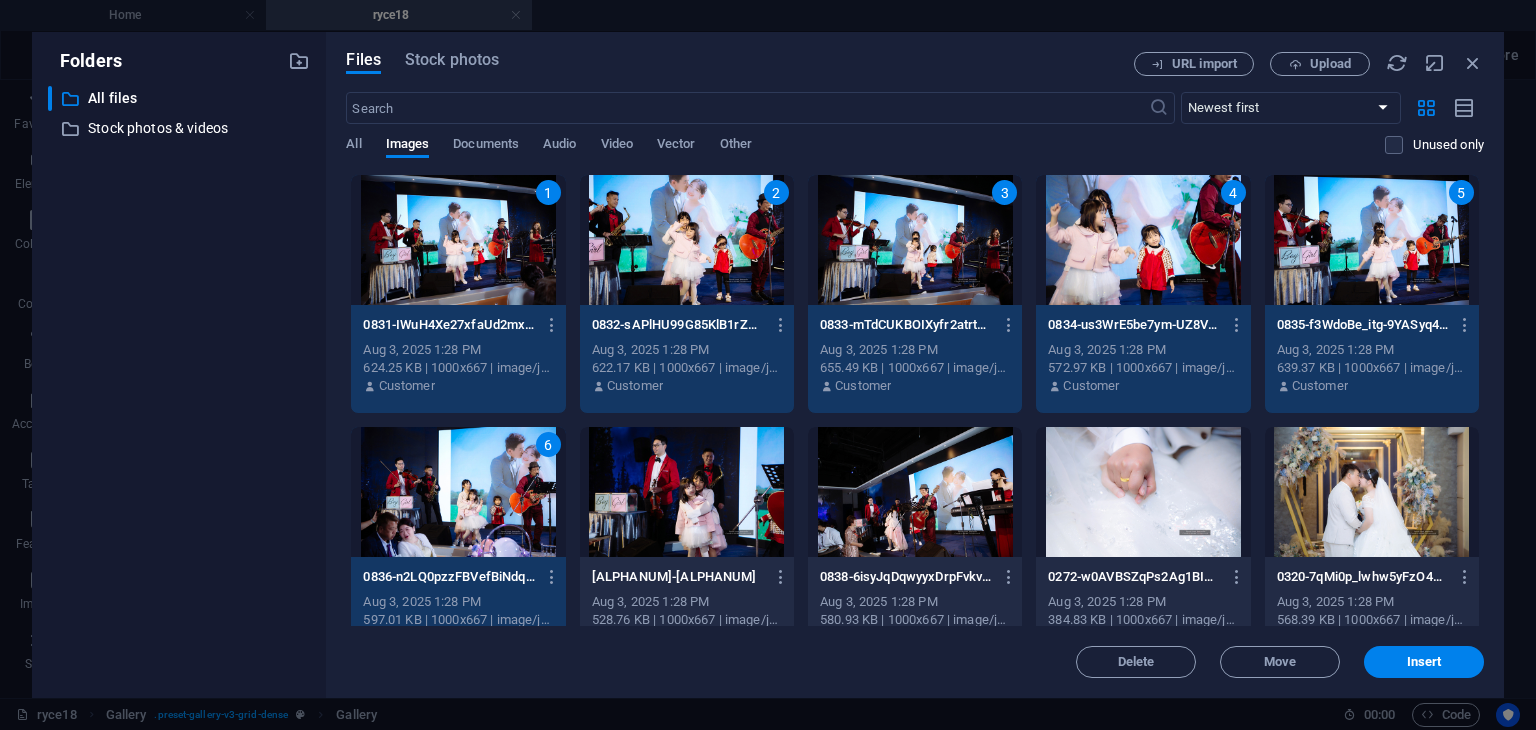 drag, startPoint x: 624, startPoint y: 504, endPoint x: 688, endPoint y: 551, distance: 79.40403 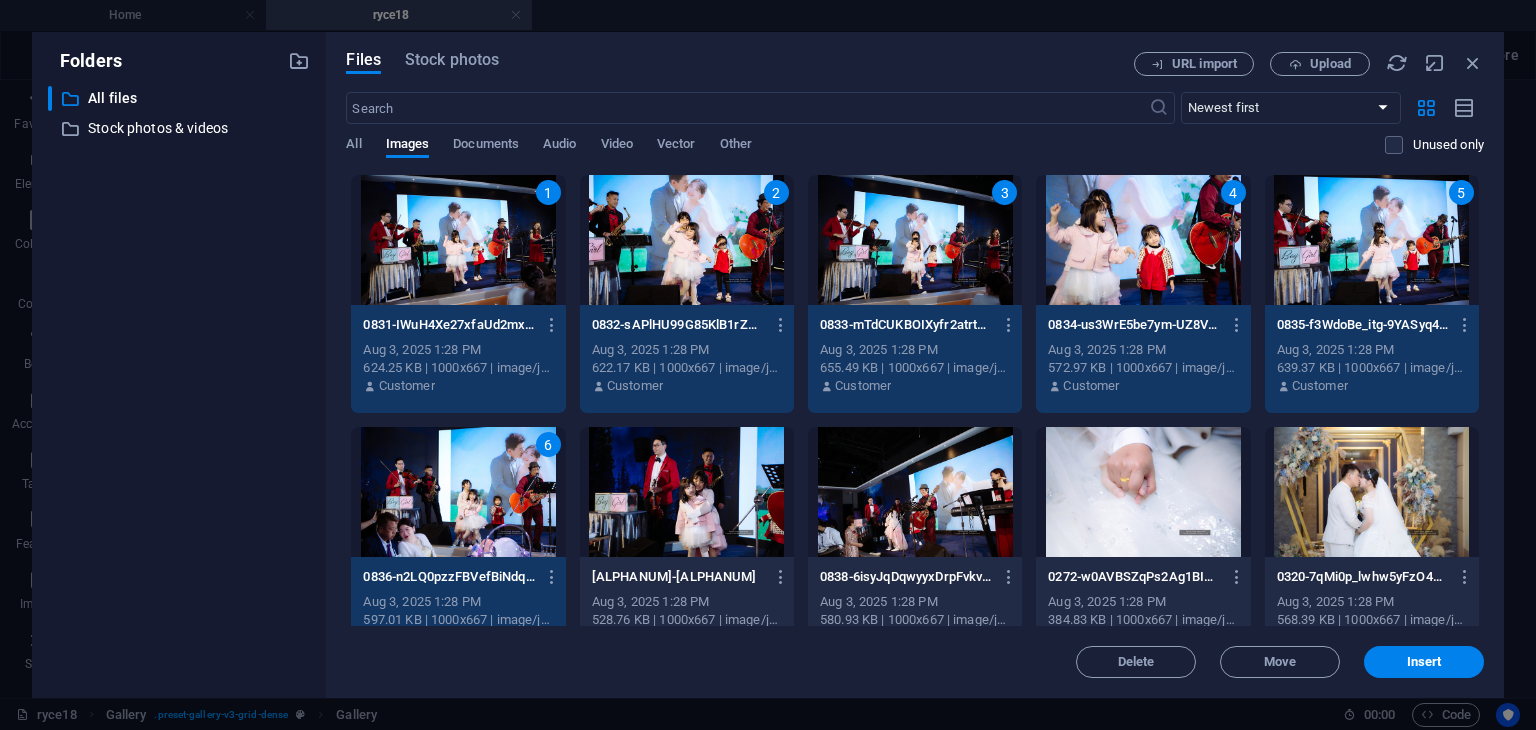 click at bounding box center [687, 492] 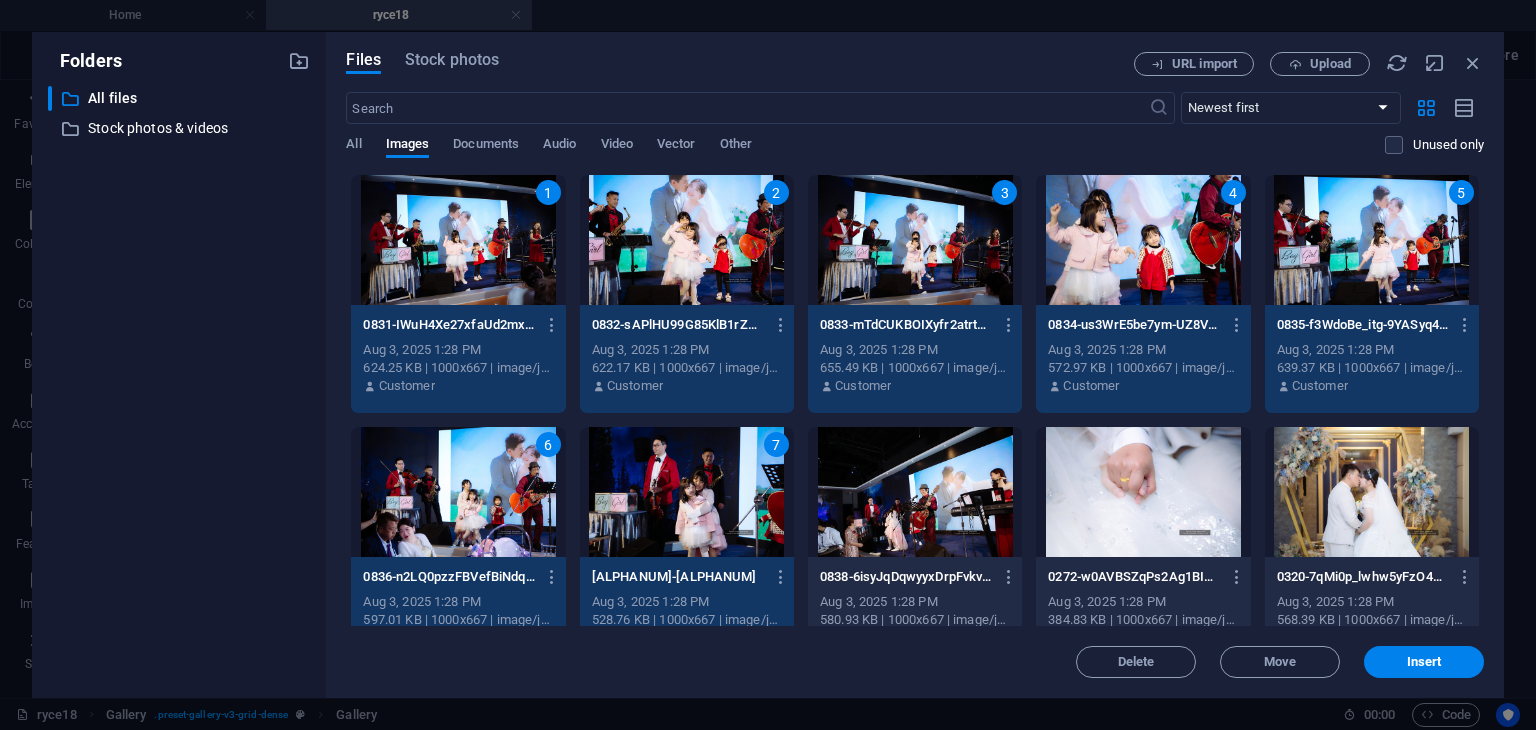 drag, startPoint x: 930, startPoint y: 514, endPoint x: 944, endPoint y: 521, distance: 15.652476 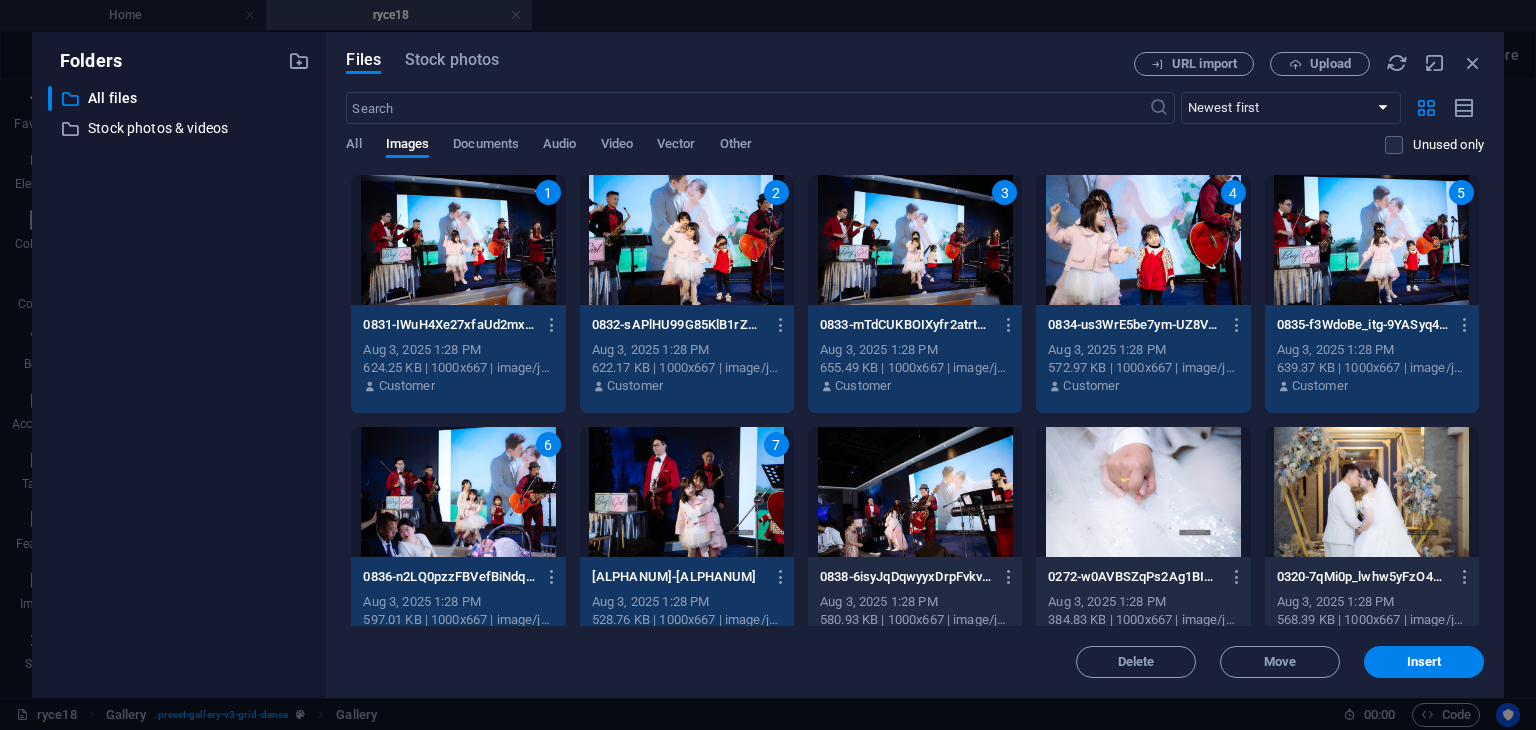 click at bounding box center [915, 492] 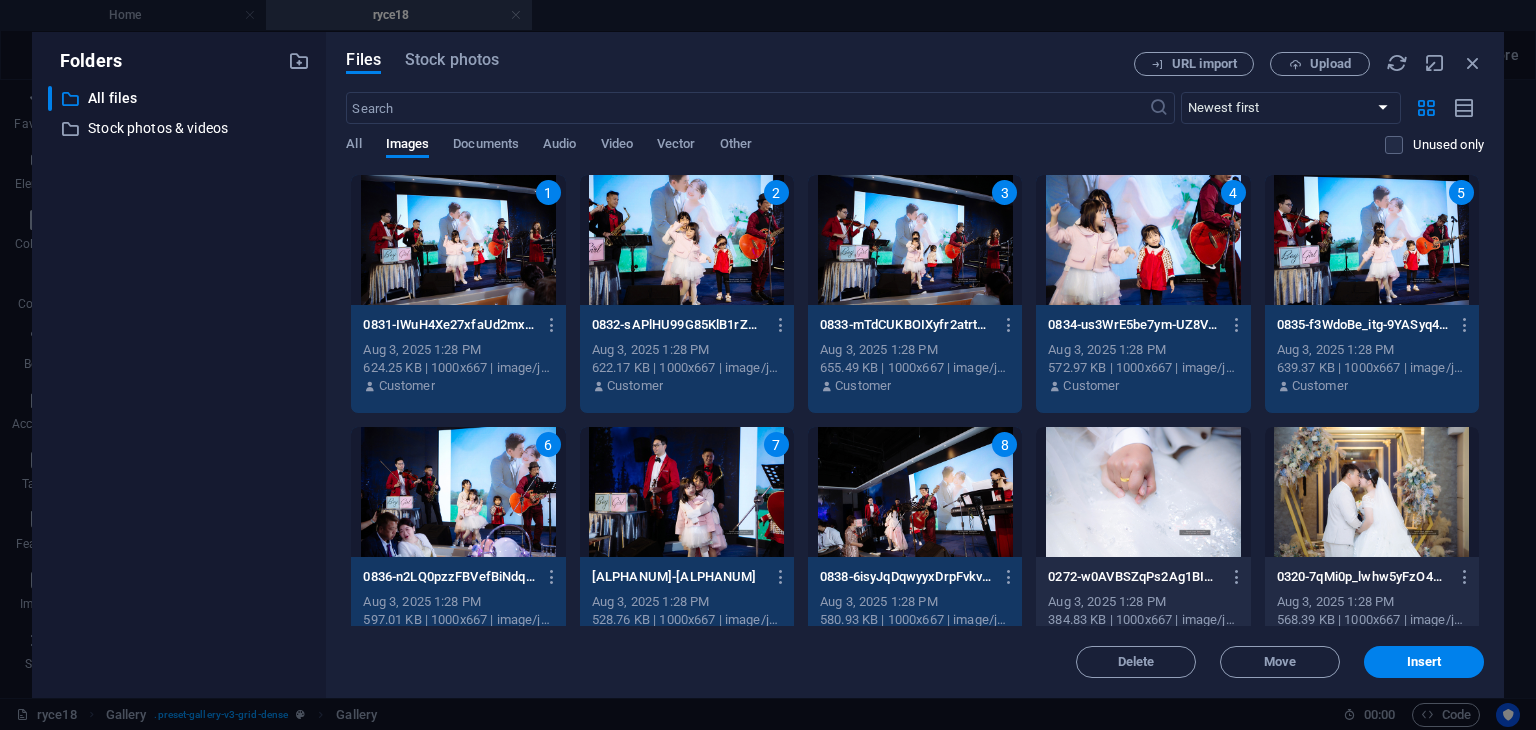 drag, startPoint x: 1140, startPoint y: 492, endPoint x: 1364, endPoint y: 461, distance: 226.13492 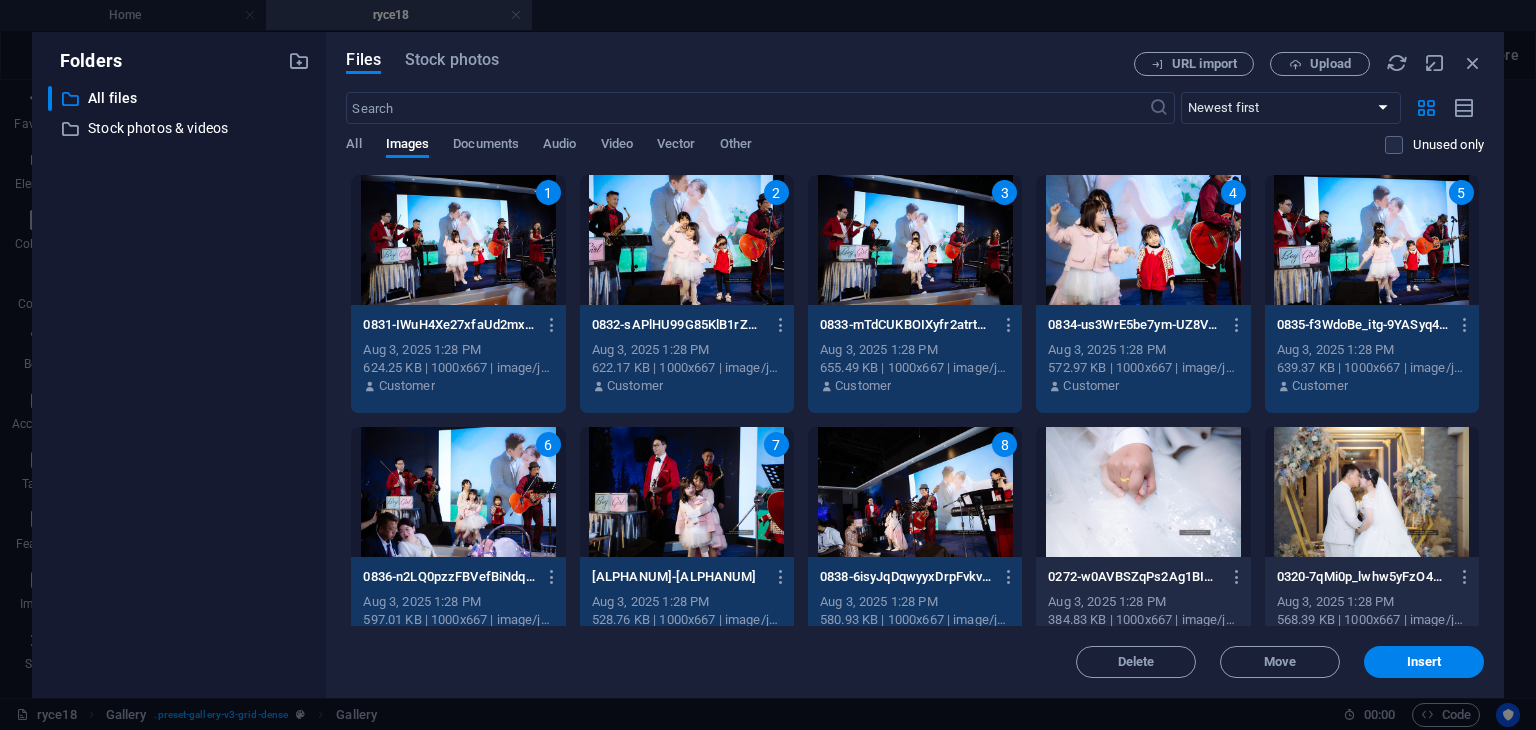 click at bounding box center (1143, 492) 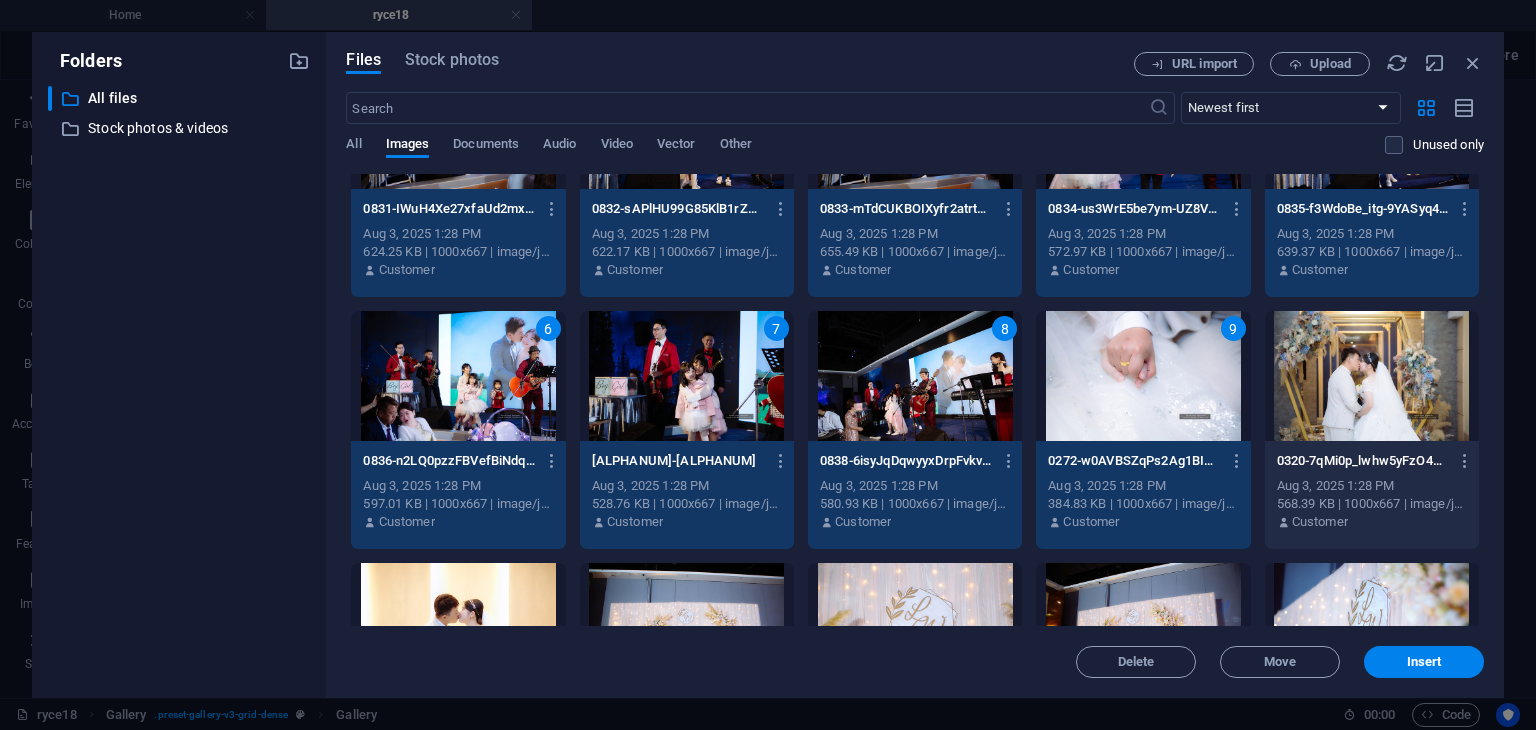 scroll, scrollTop: 122, scrollLeft: 0, axis: vertical 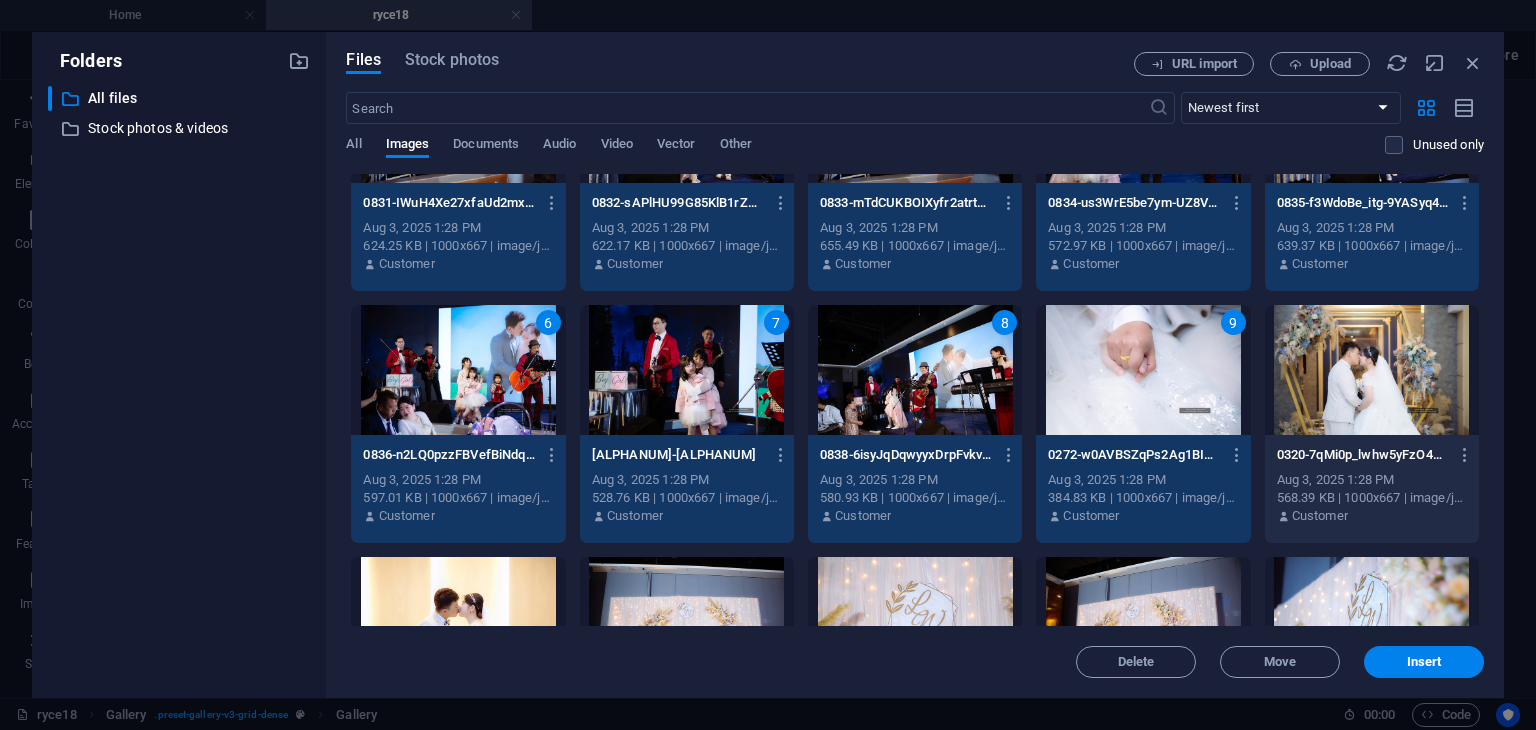 click at bounding box center [1372, 370] 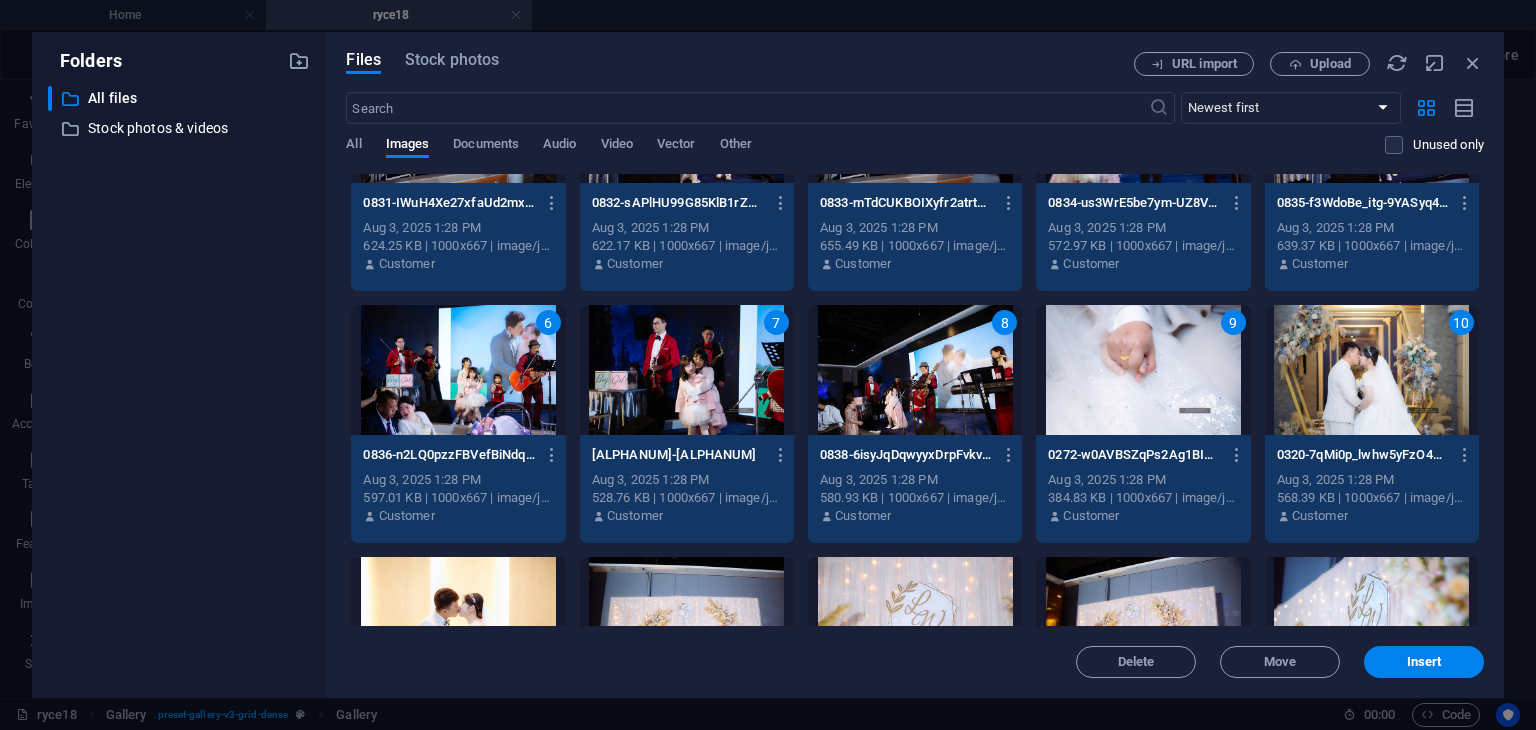 drag, startPoint x: 485, startPoint y: 597, endPoint x: 724, endPoint y: 577, distance: 239.83536 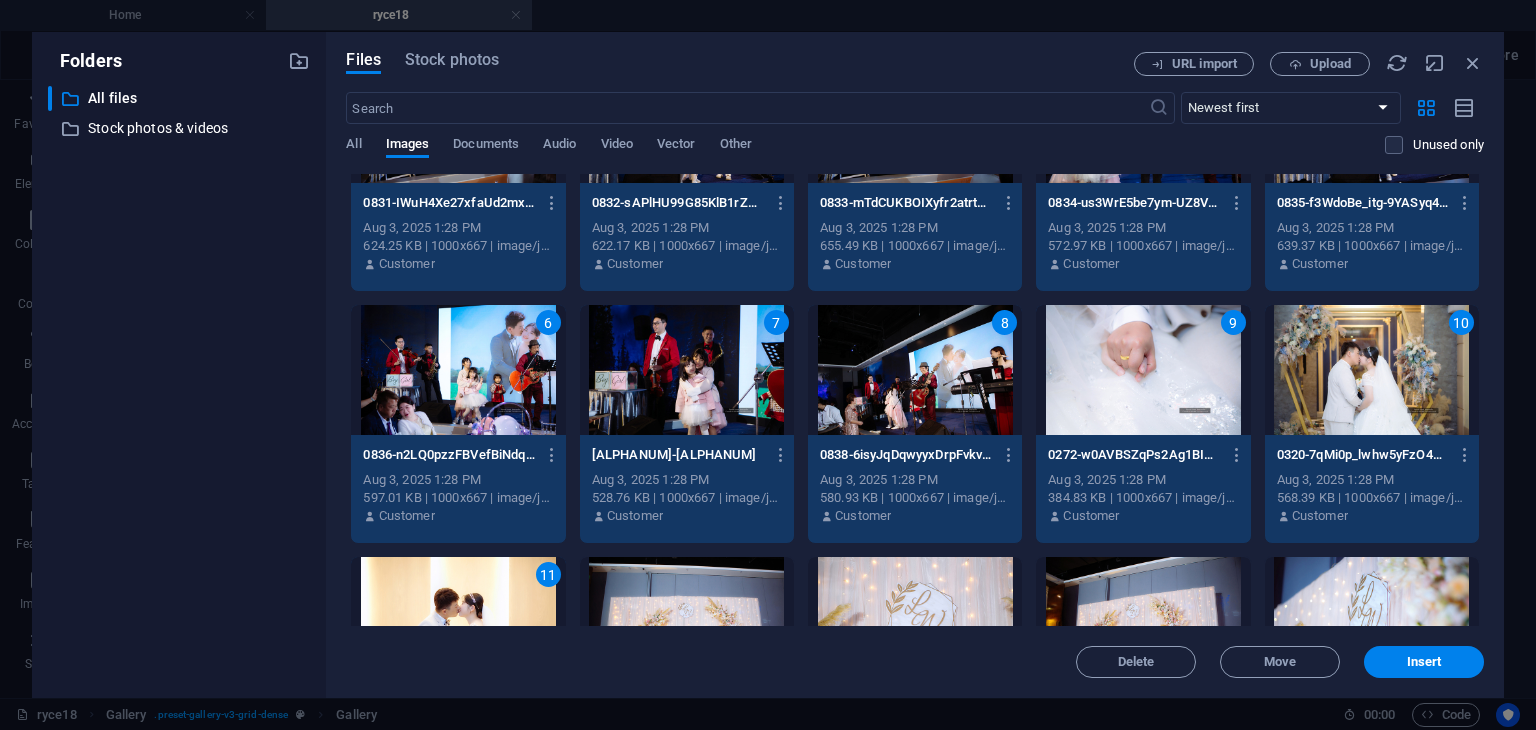 click at bounding box center [687, 622] 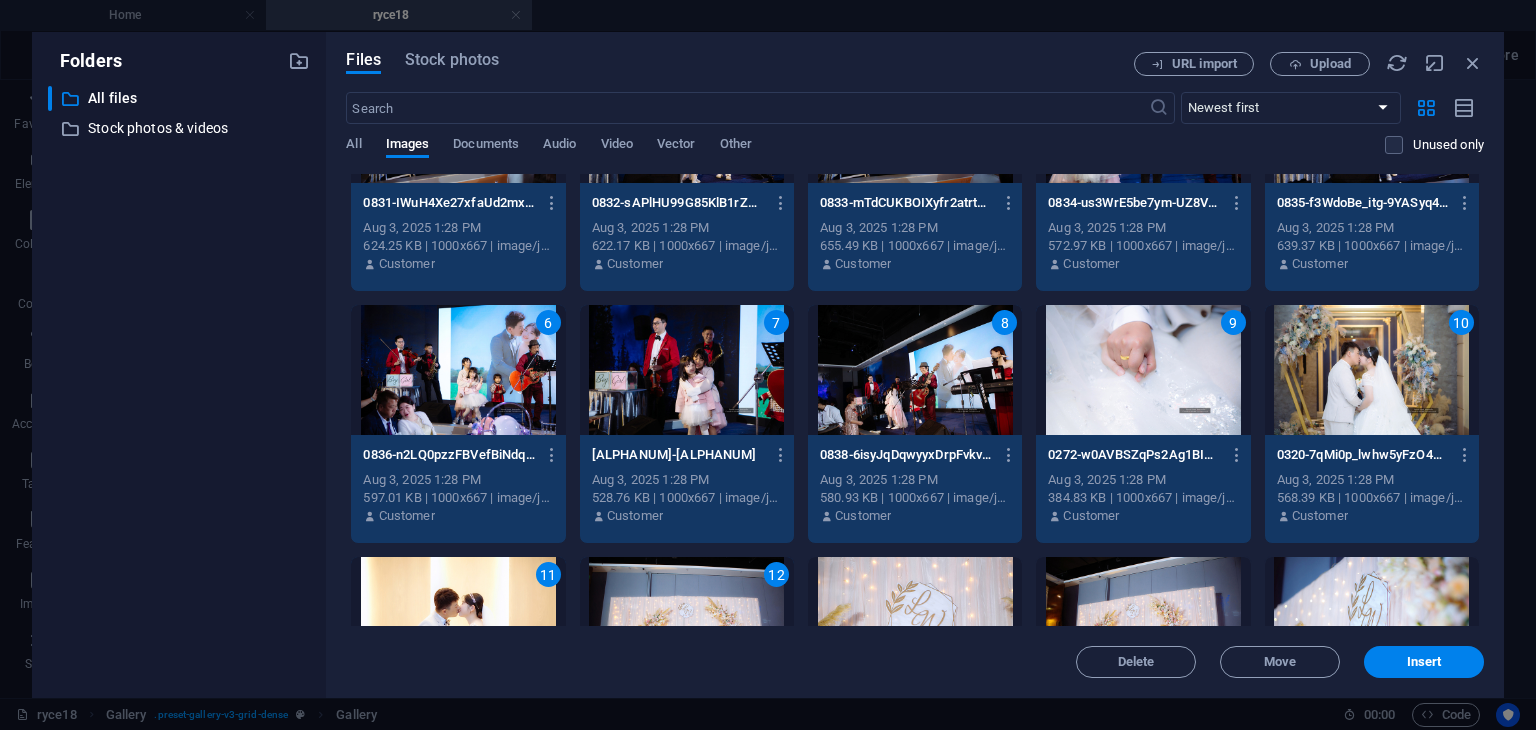 click at bounding box center [915, 622] 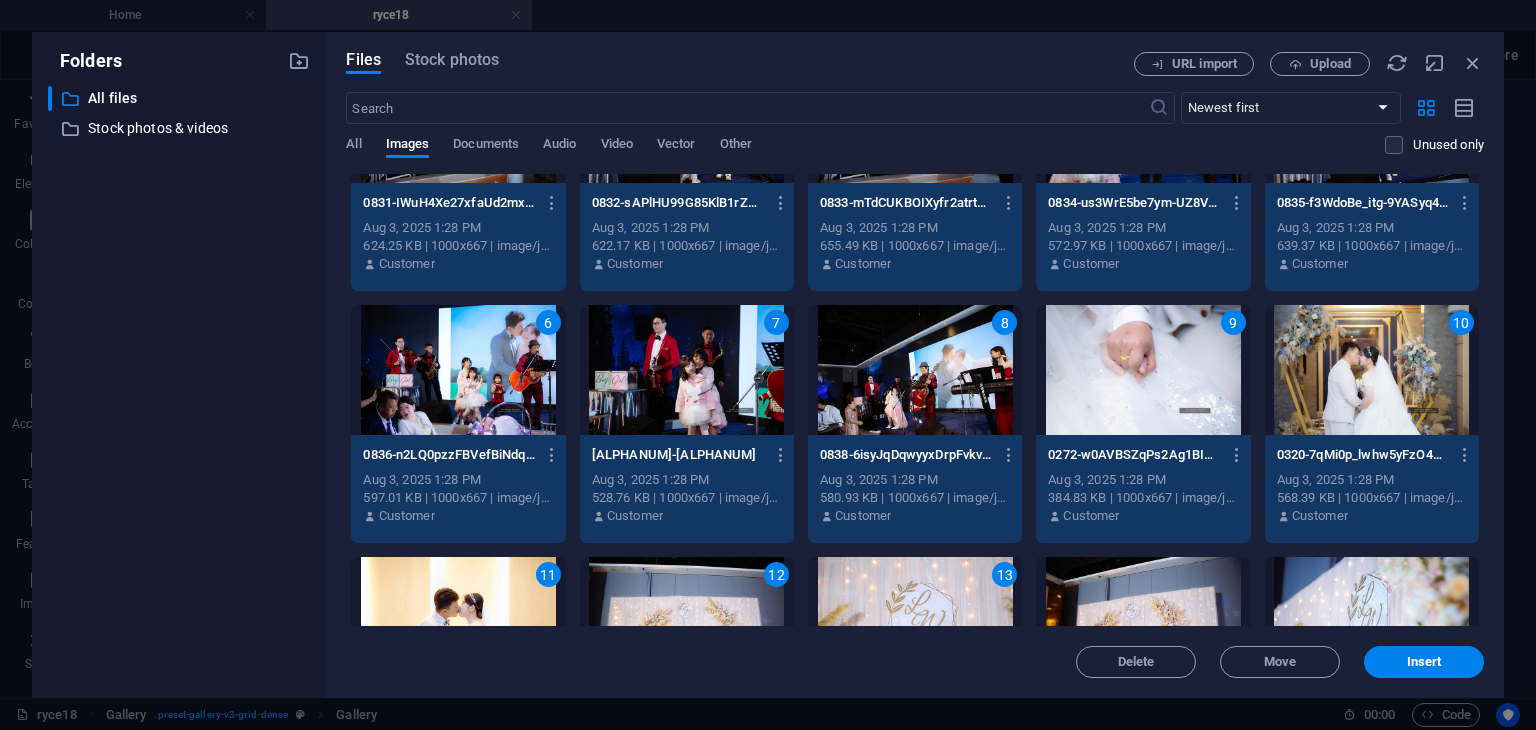 click at bounding box center [1143, 622] 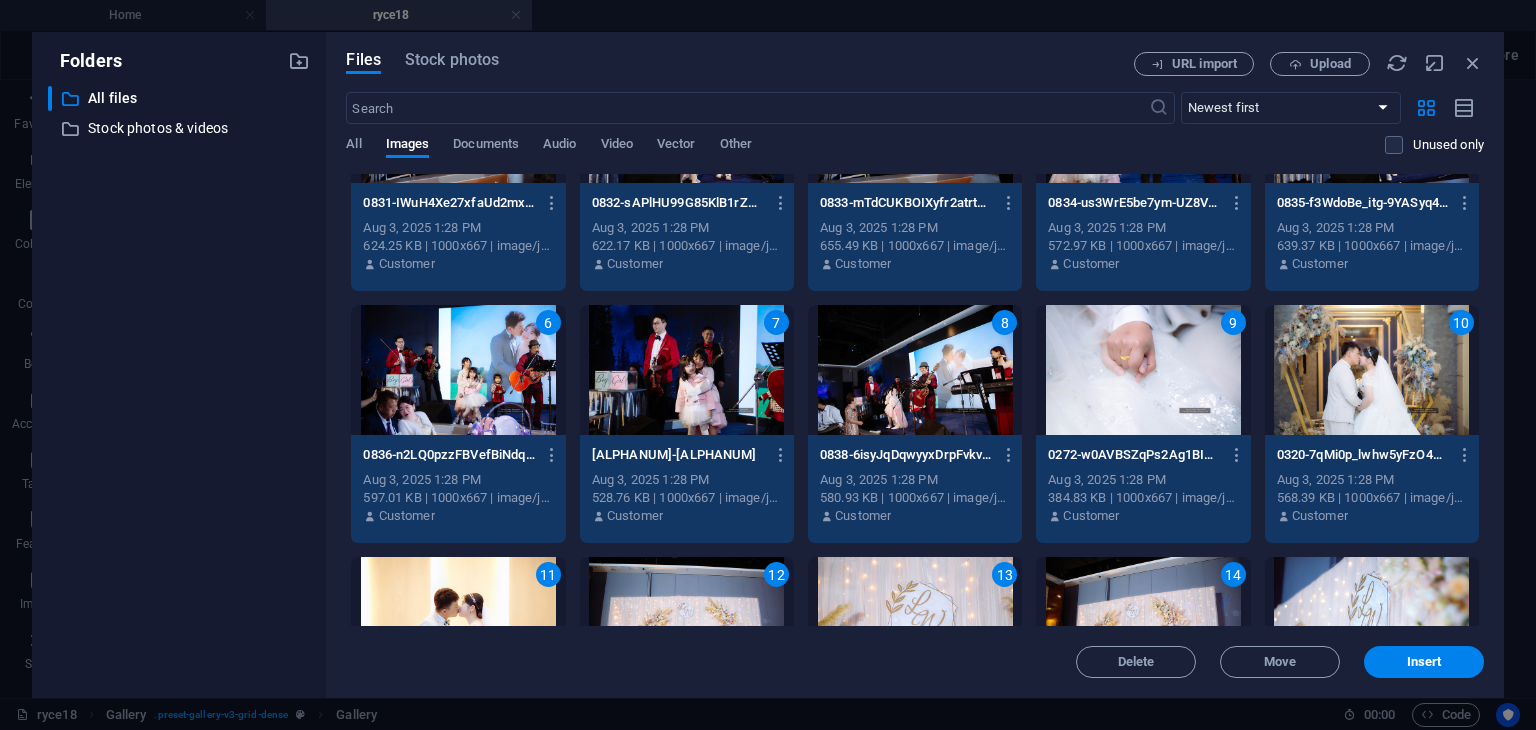 click at bounding box center [1372, 622] 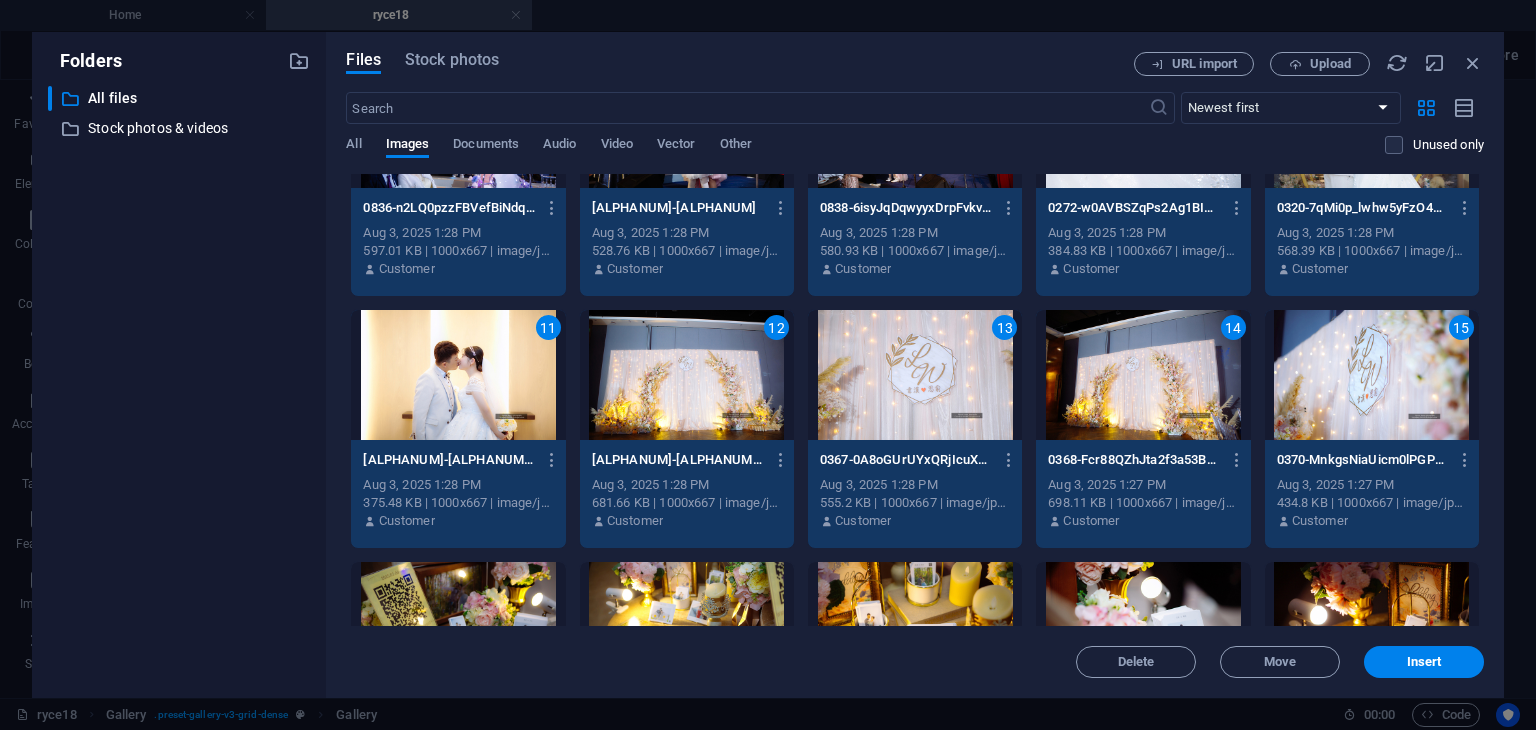 scroll, scrollTop: 455, scrollLeft: 0, axis: vertical 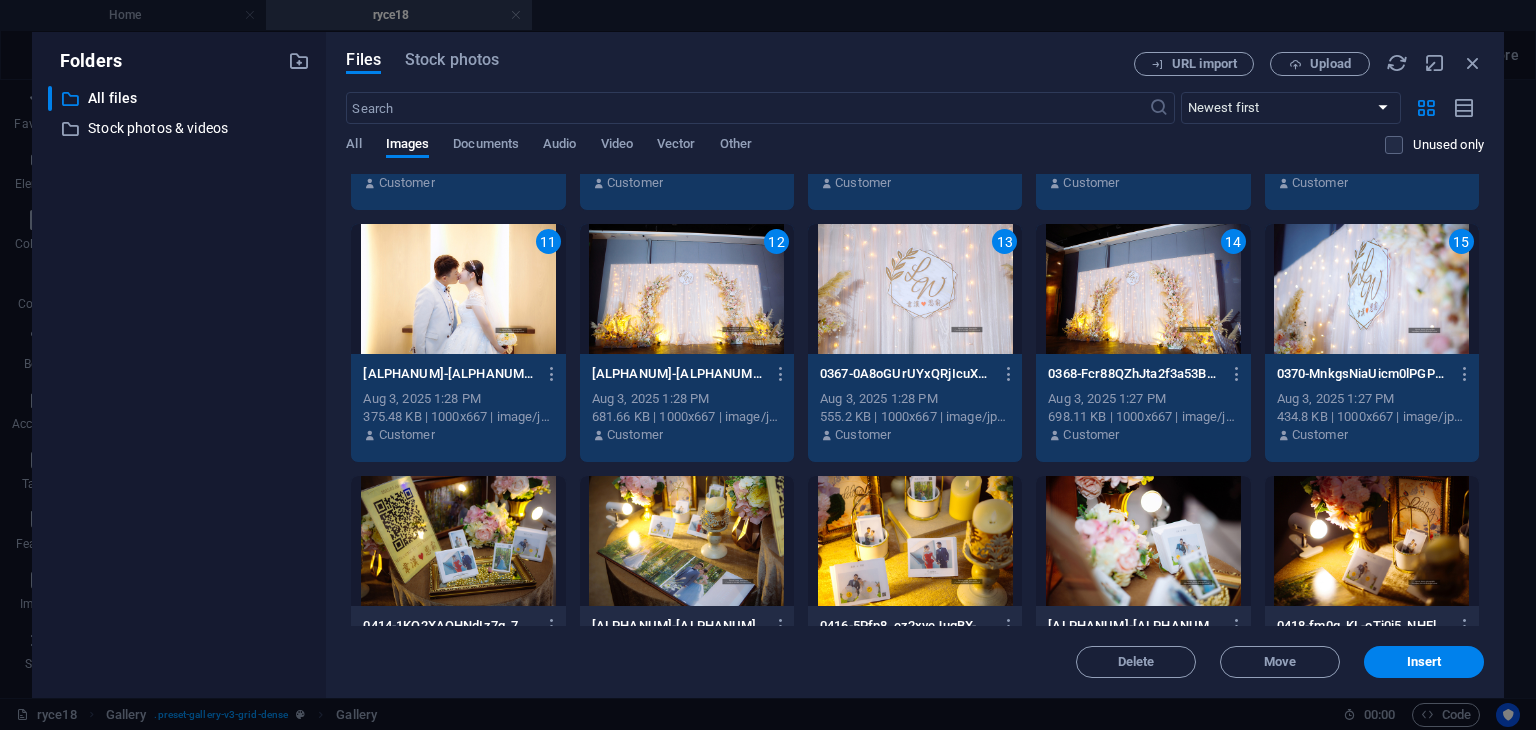 click at bounding box center (458, 541) 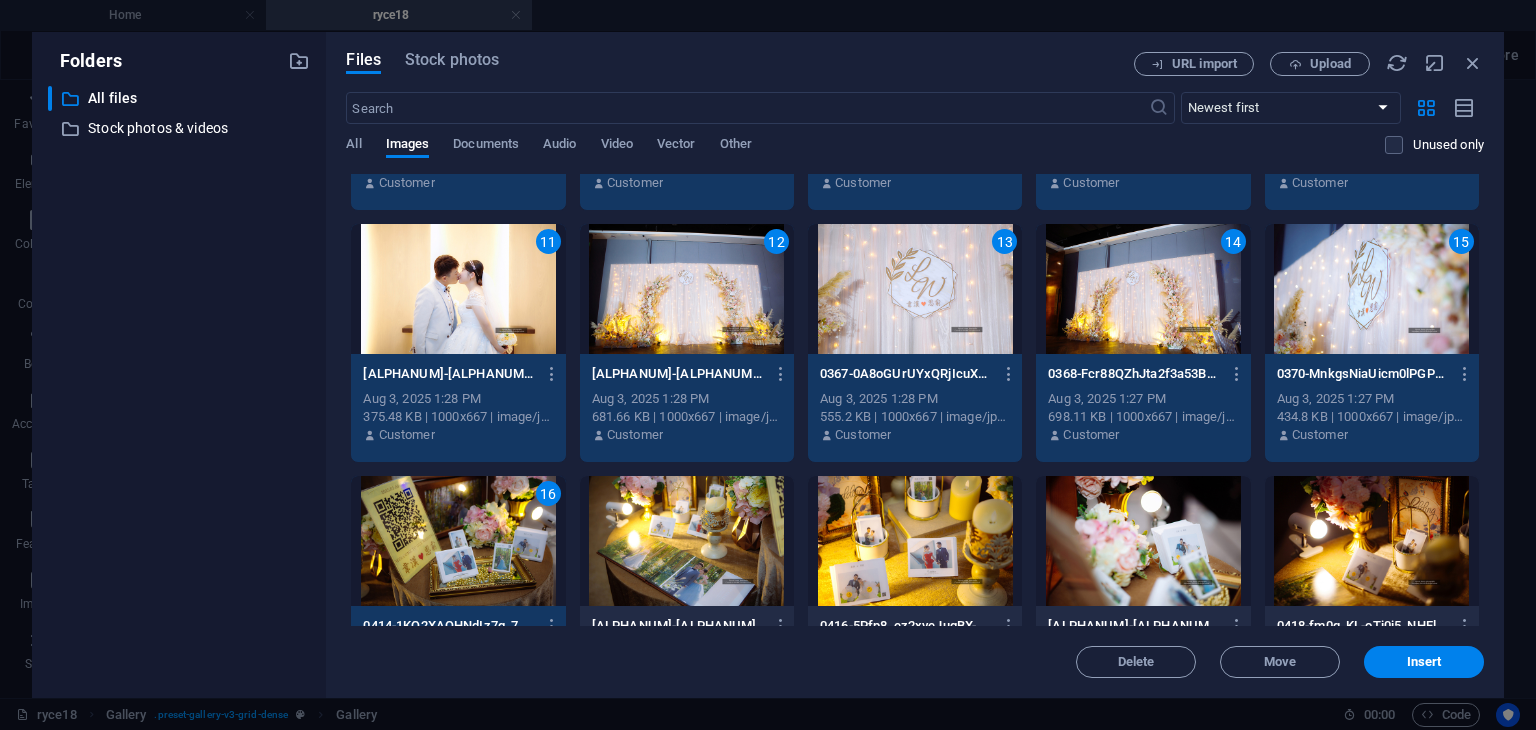 click at bounding box center (687, 541) 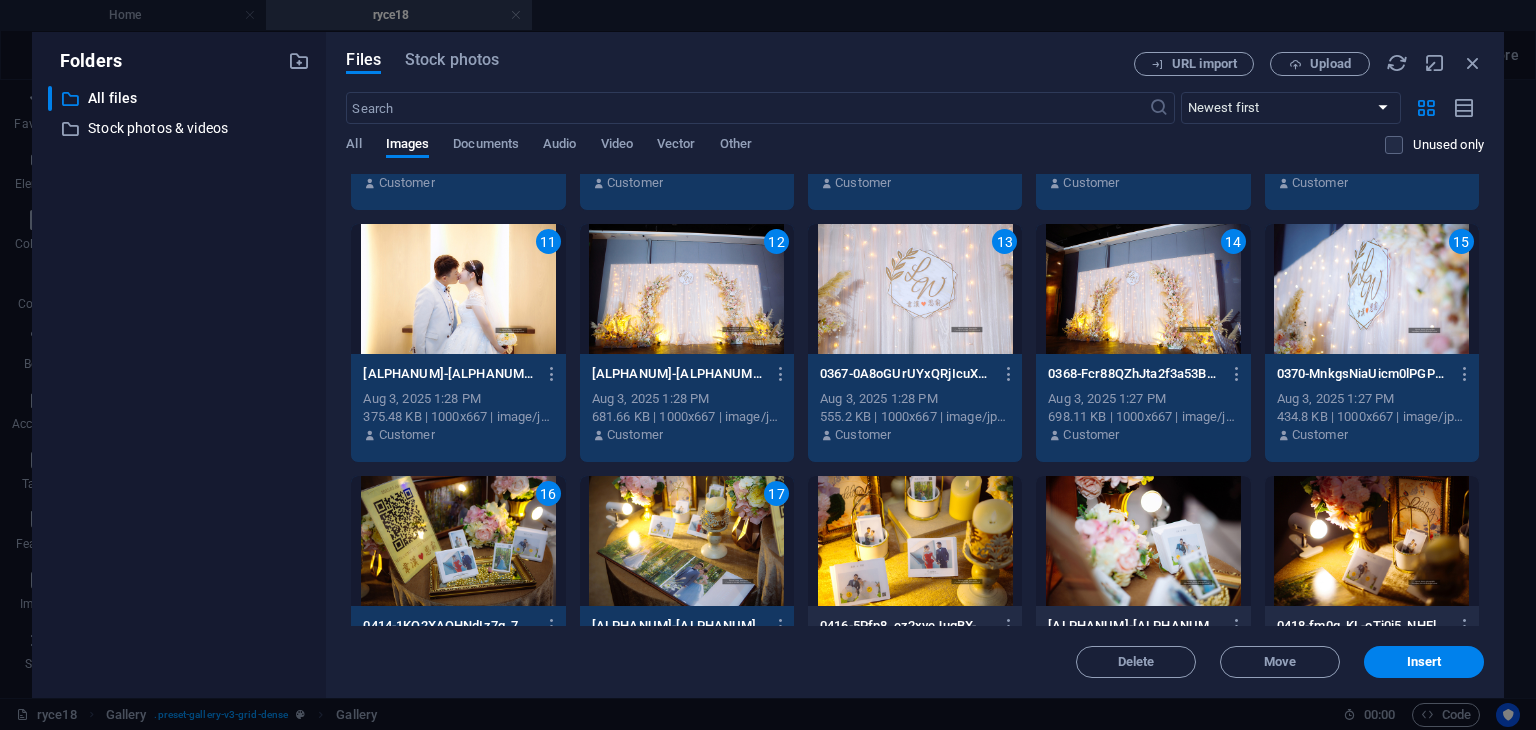 click at bounding box center (915, 541) 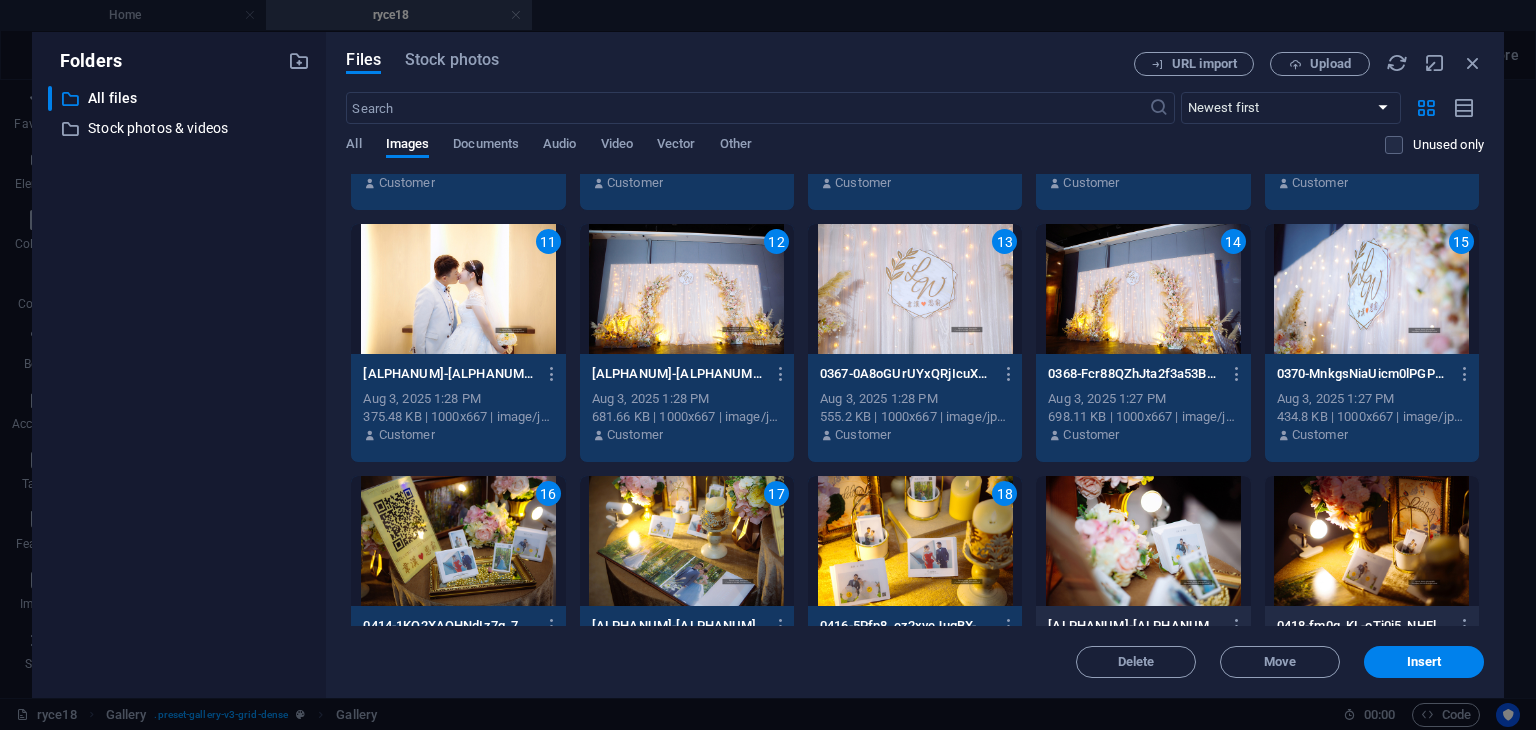 drag, startPoint x: 1142, startPoint y: 561, endPoint x: 1357, endPoint y: 553, distance: 215.14879 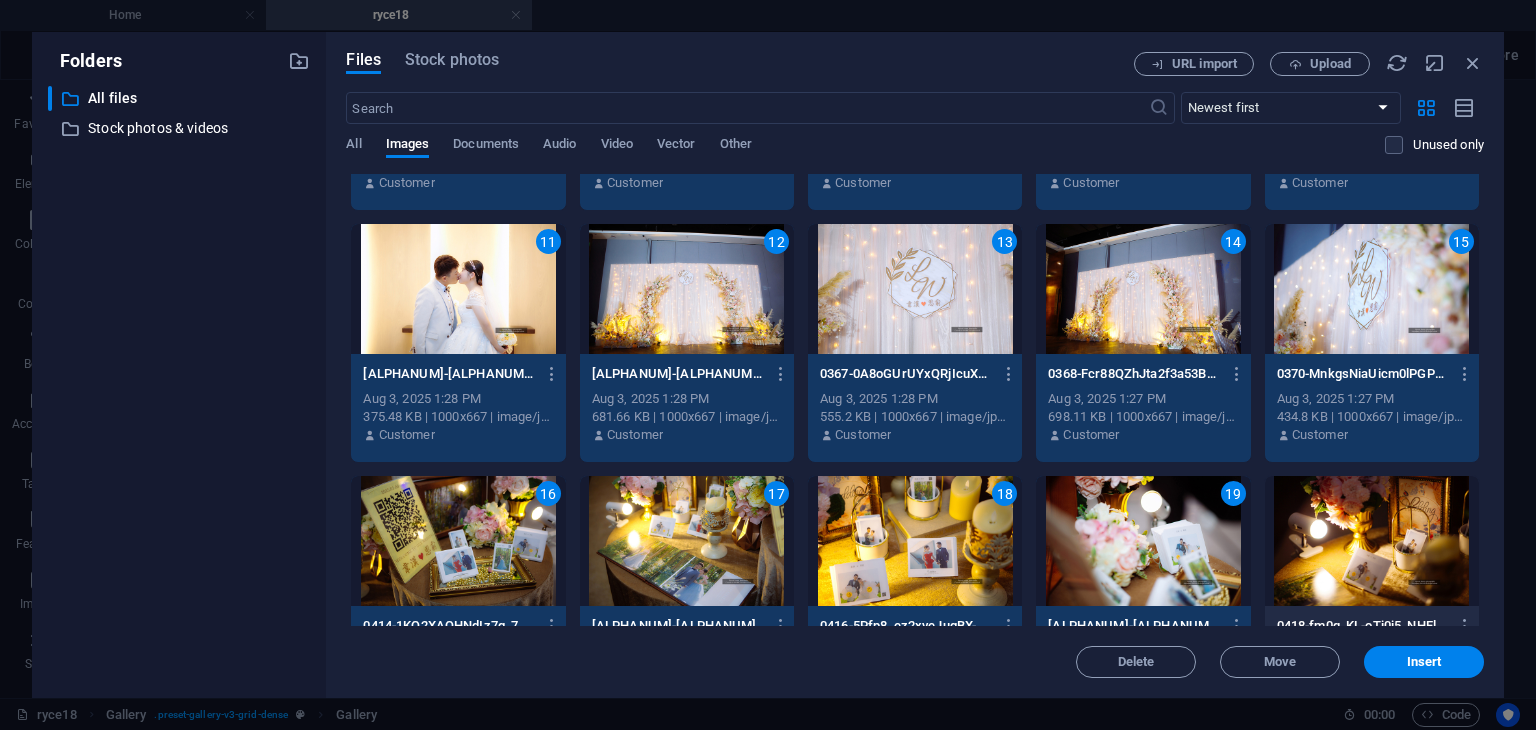 click at bounding box center (1372, 541) 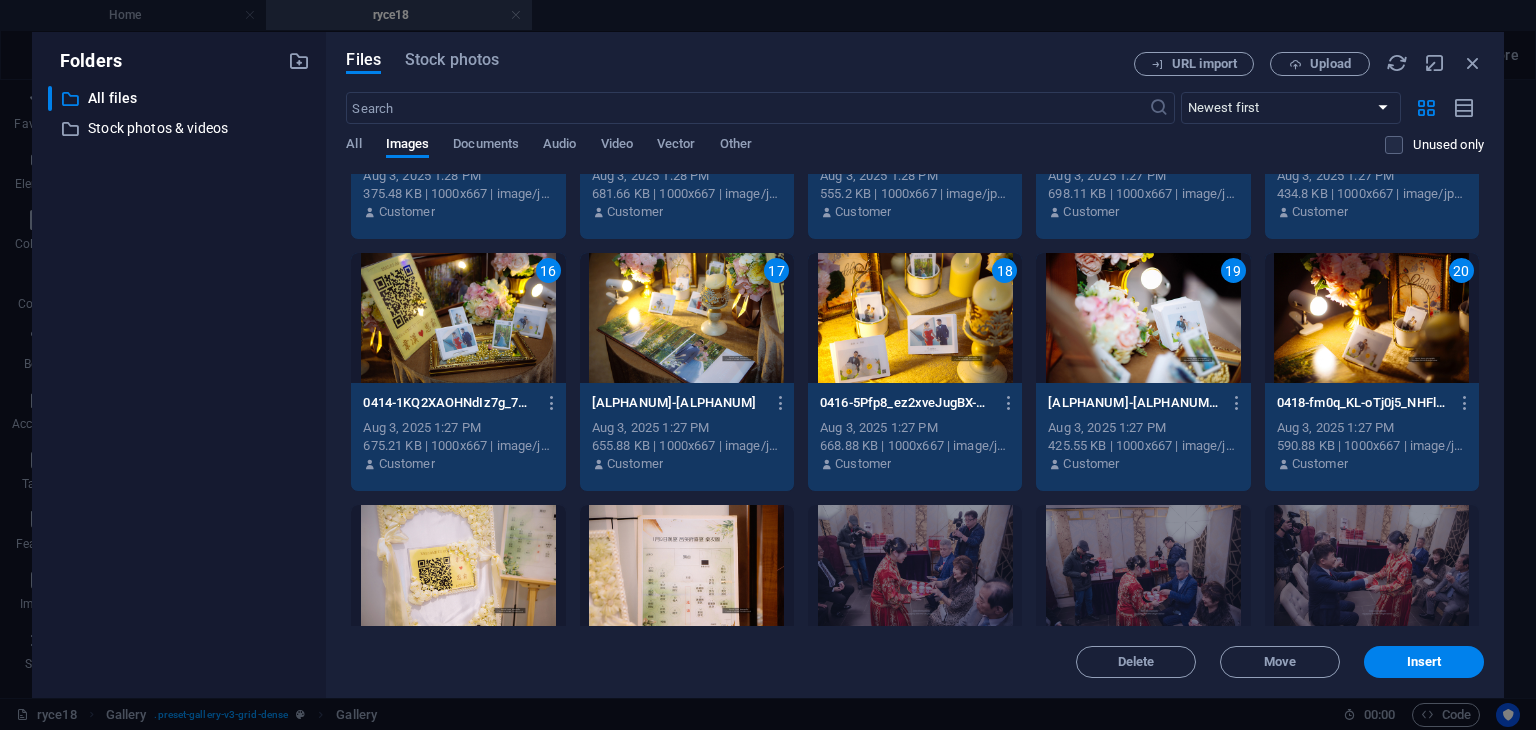 scroll, scrollTop: 737, scrollLeft: 0, axis: vertical 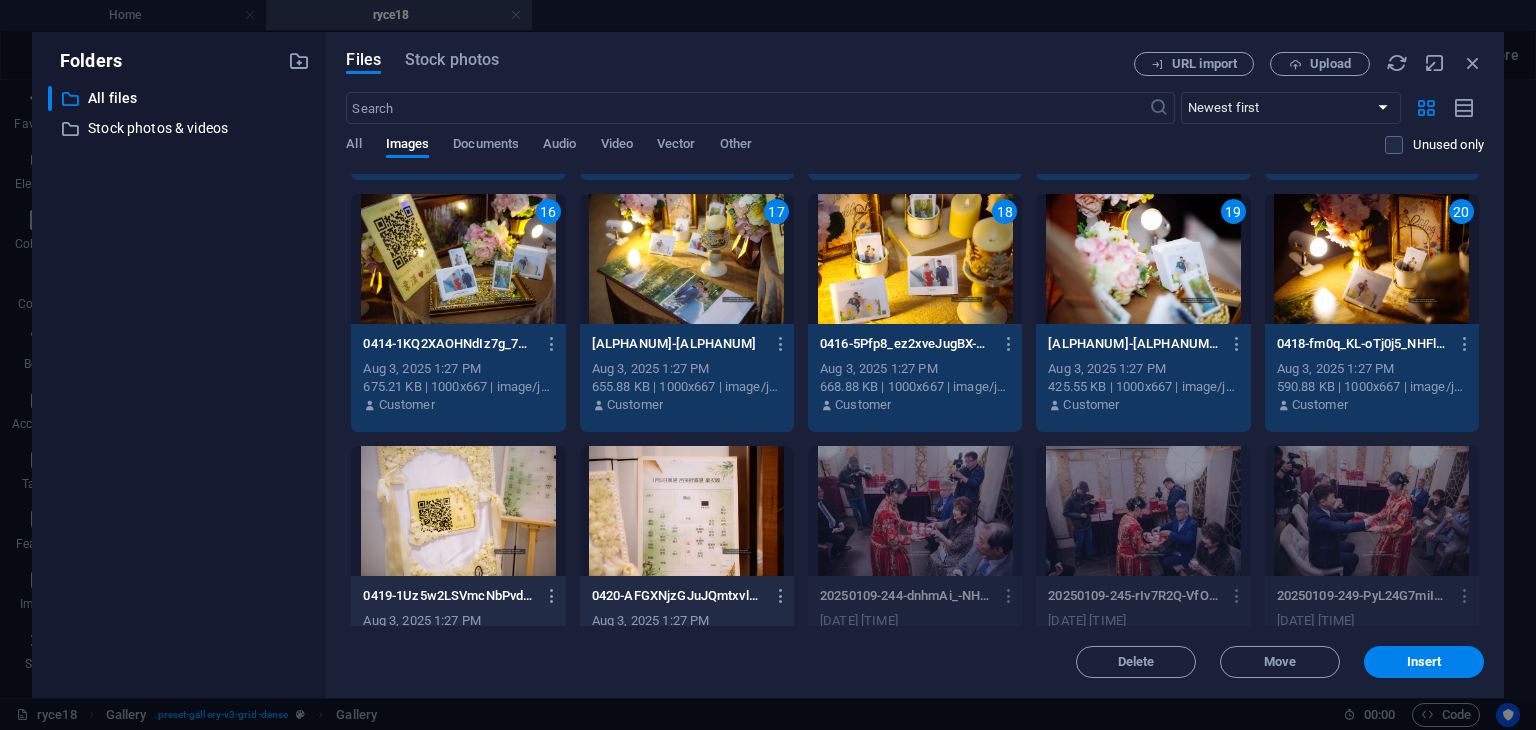 drag, startPoint x: 428, startPoint y: 508, endPoint x: 728, endPoint y: 533, distance: 301.03986 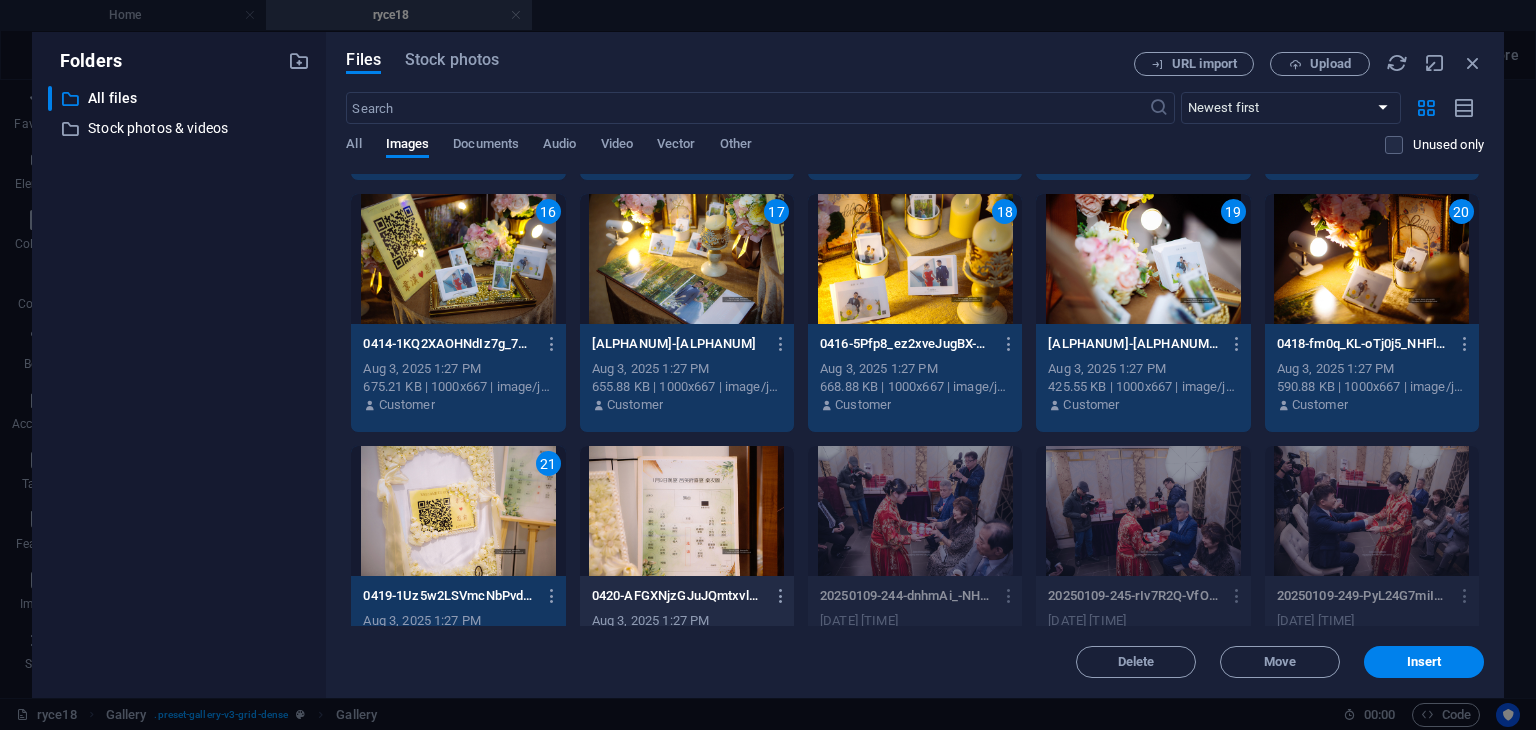 click at bounding box center [687, 511] 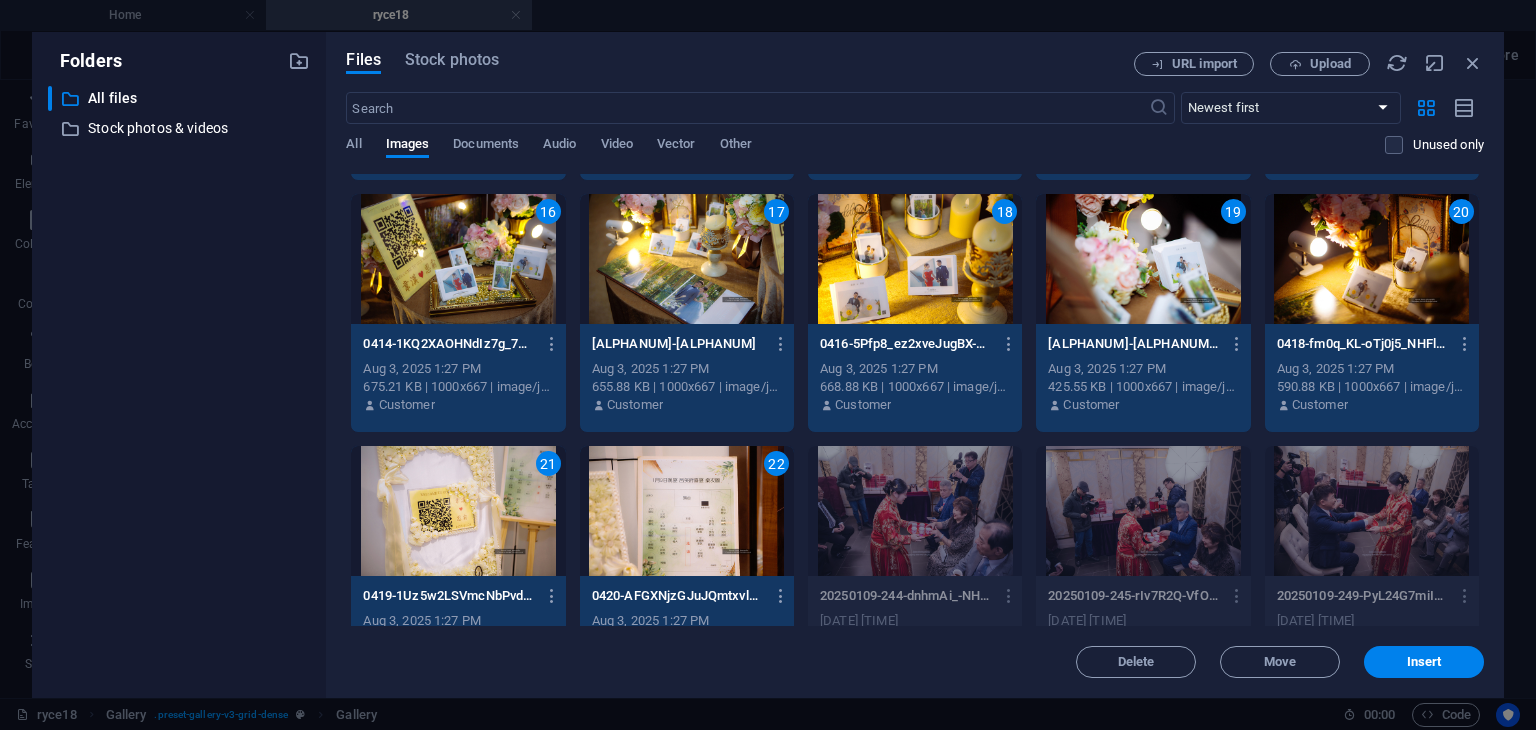 click on "22" at bounding box center (687, 511) 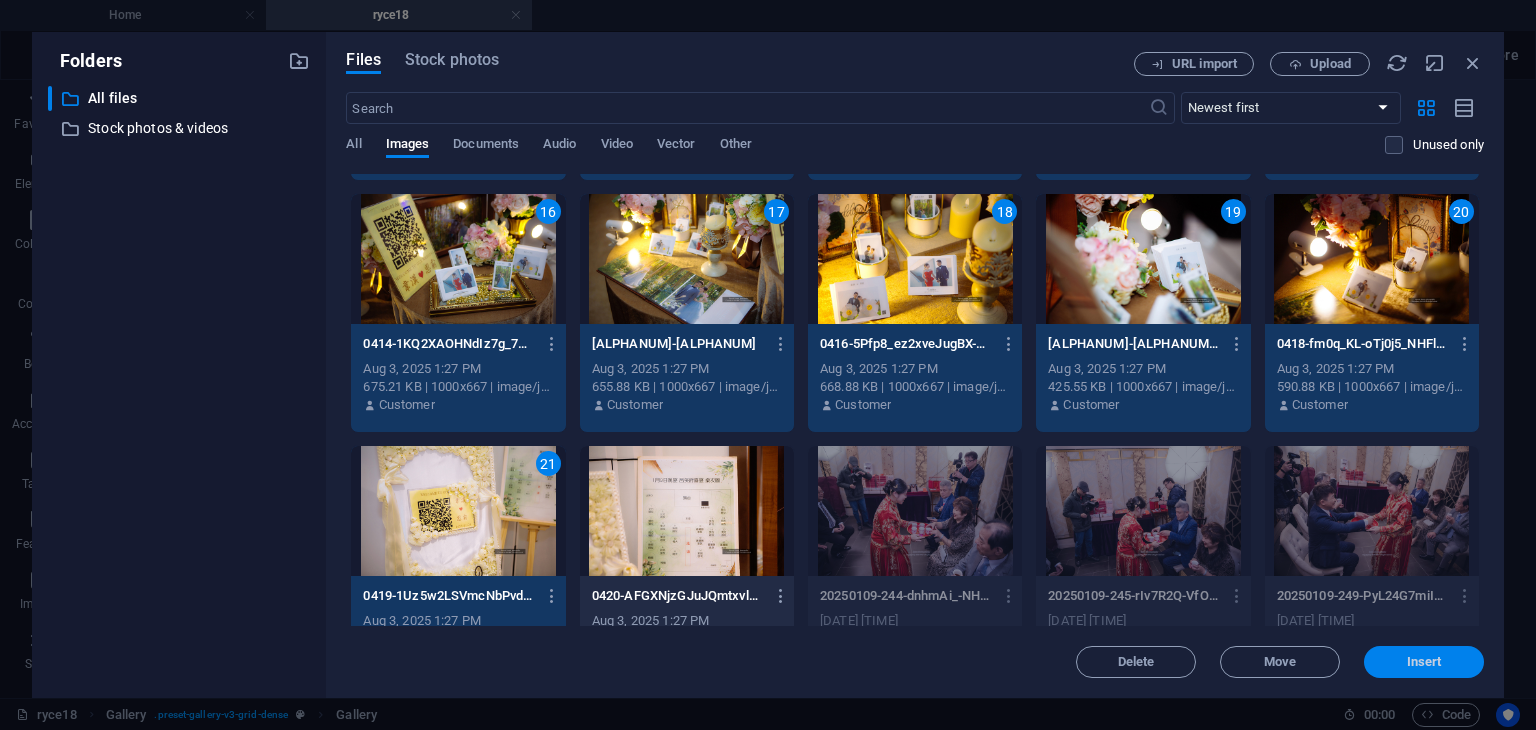click on "Insert" at bounding box center (1424, 662) 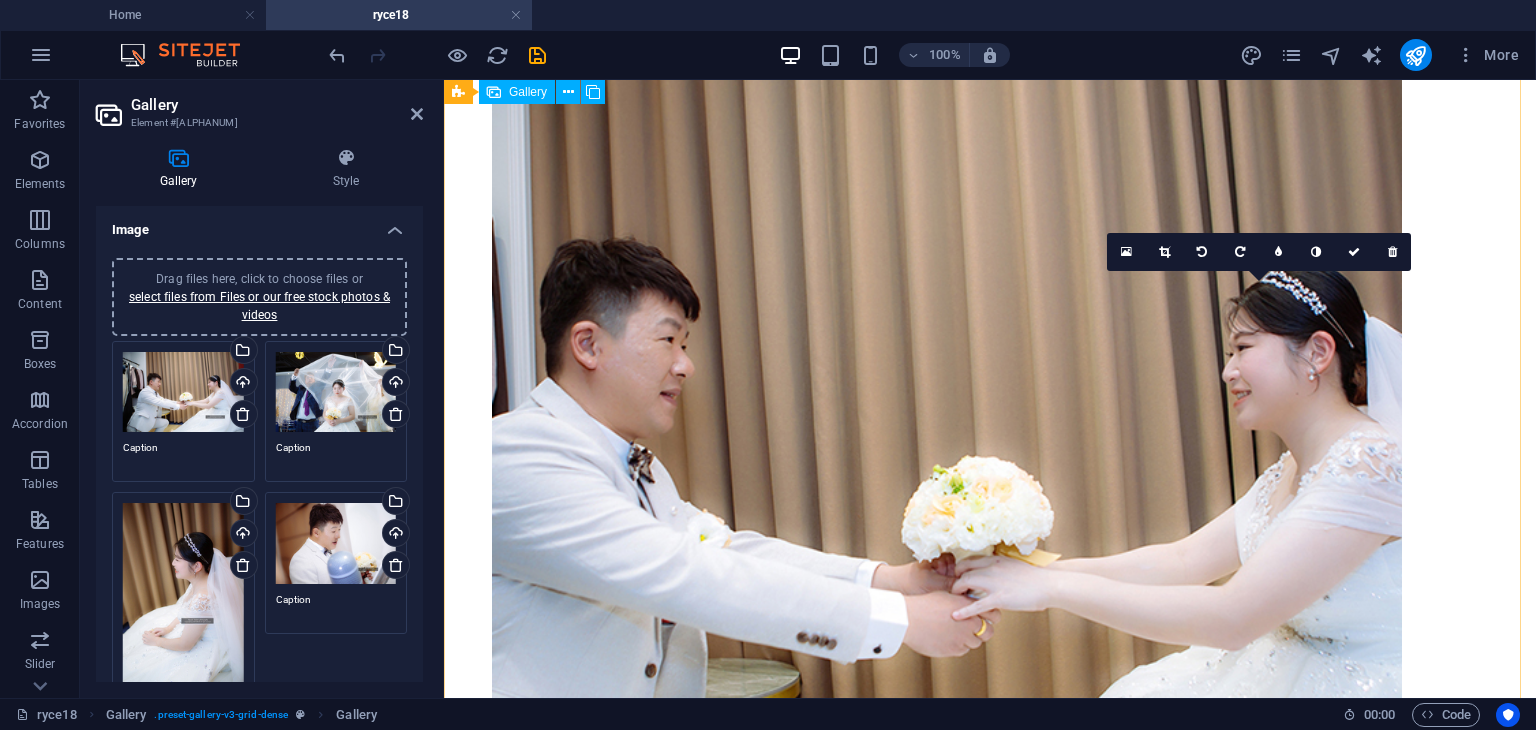 scroll, scrollTop: 985, scrollLeft: 0, axis: vertical 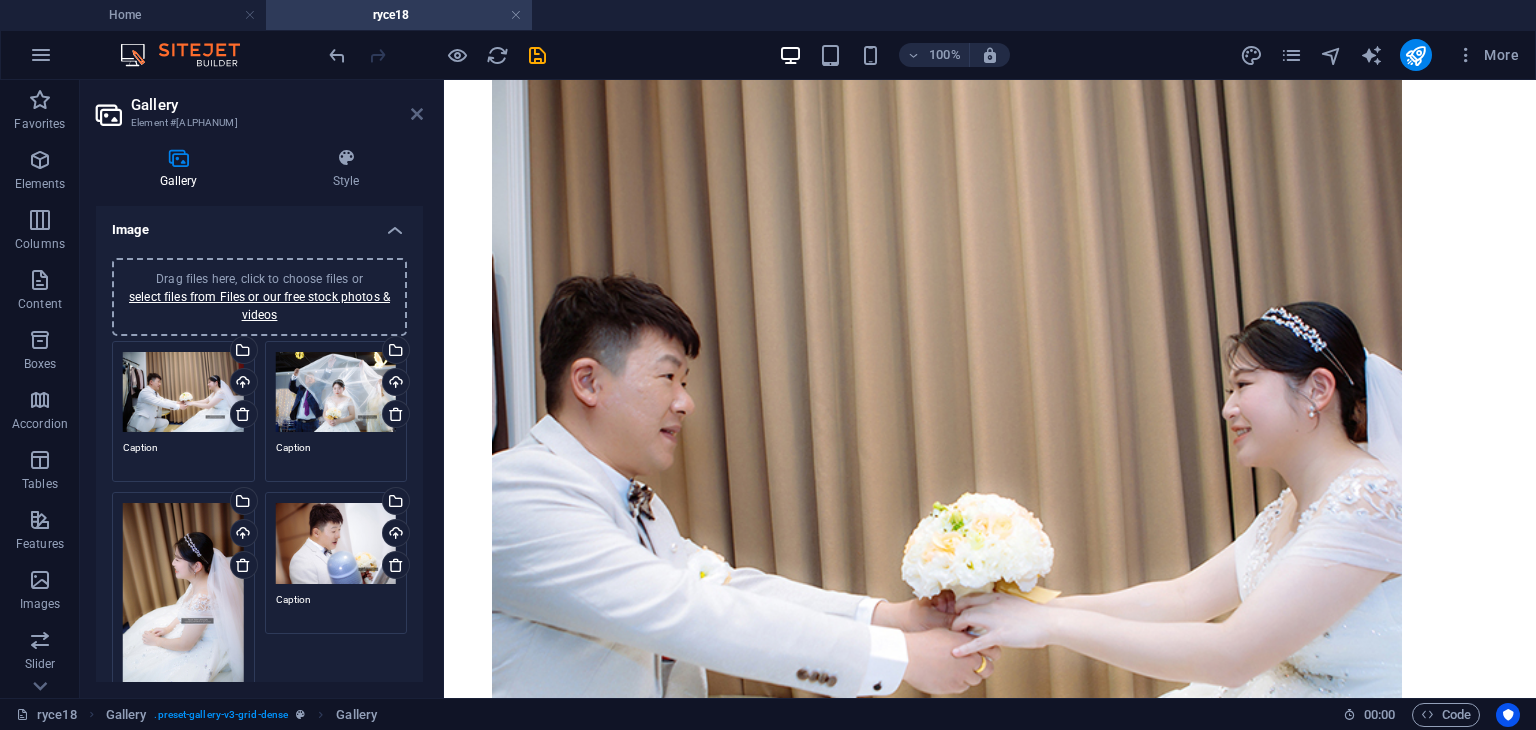drag, startPoint x: 413, startPoint y: 110, endPoint x: 1017, endPoint y: 33, distance: 608.8883 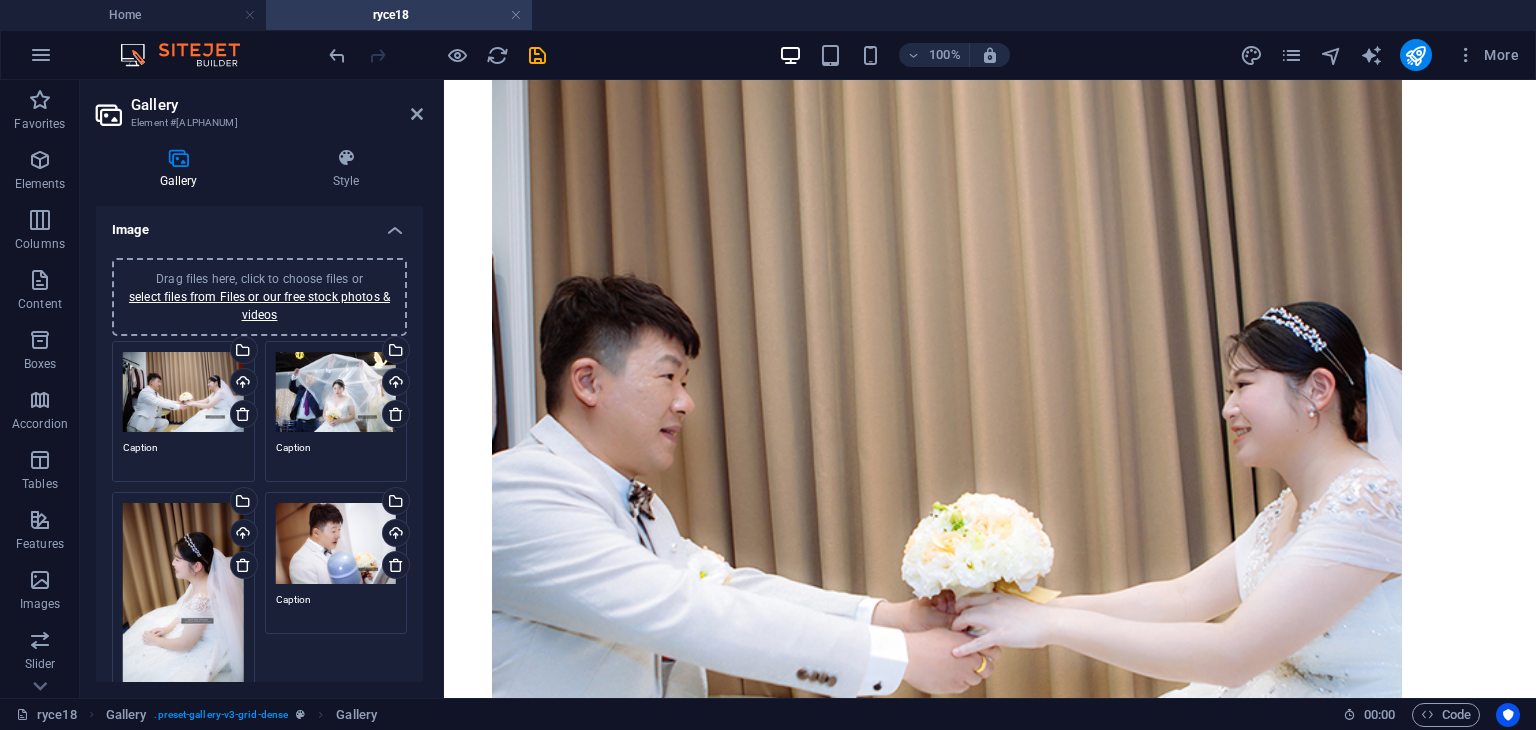 scroll, scrollTop: 1190, scrollLeft: 0, axis: vertical 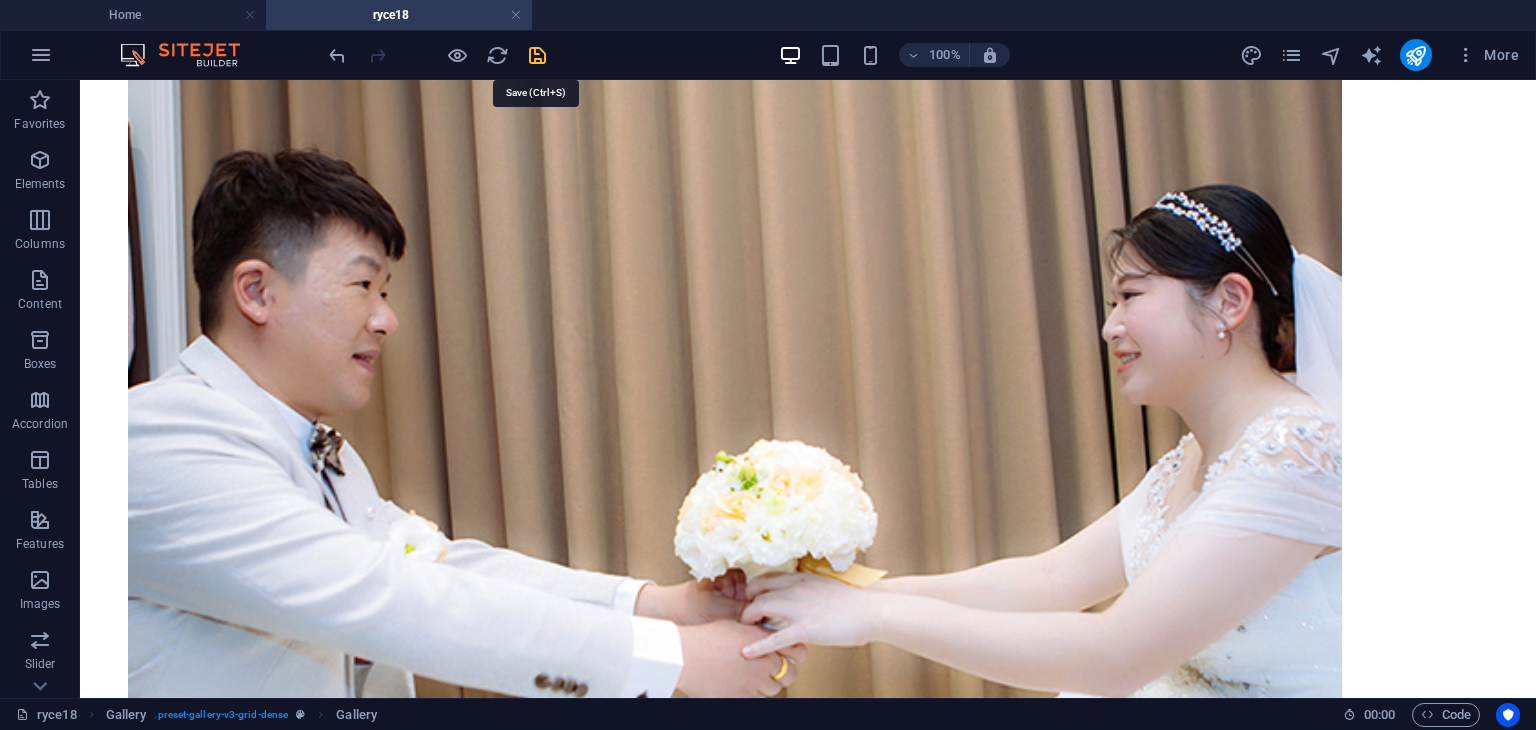 click at bounding box center [537, 55] 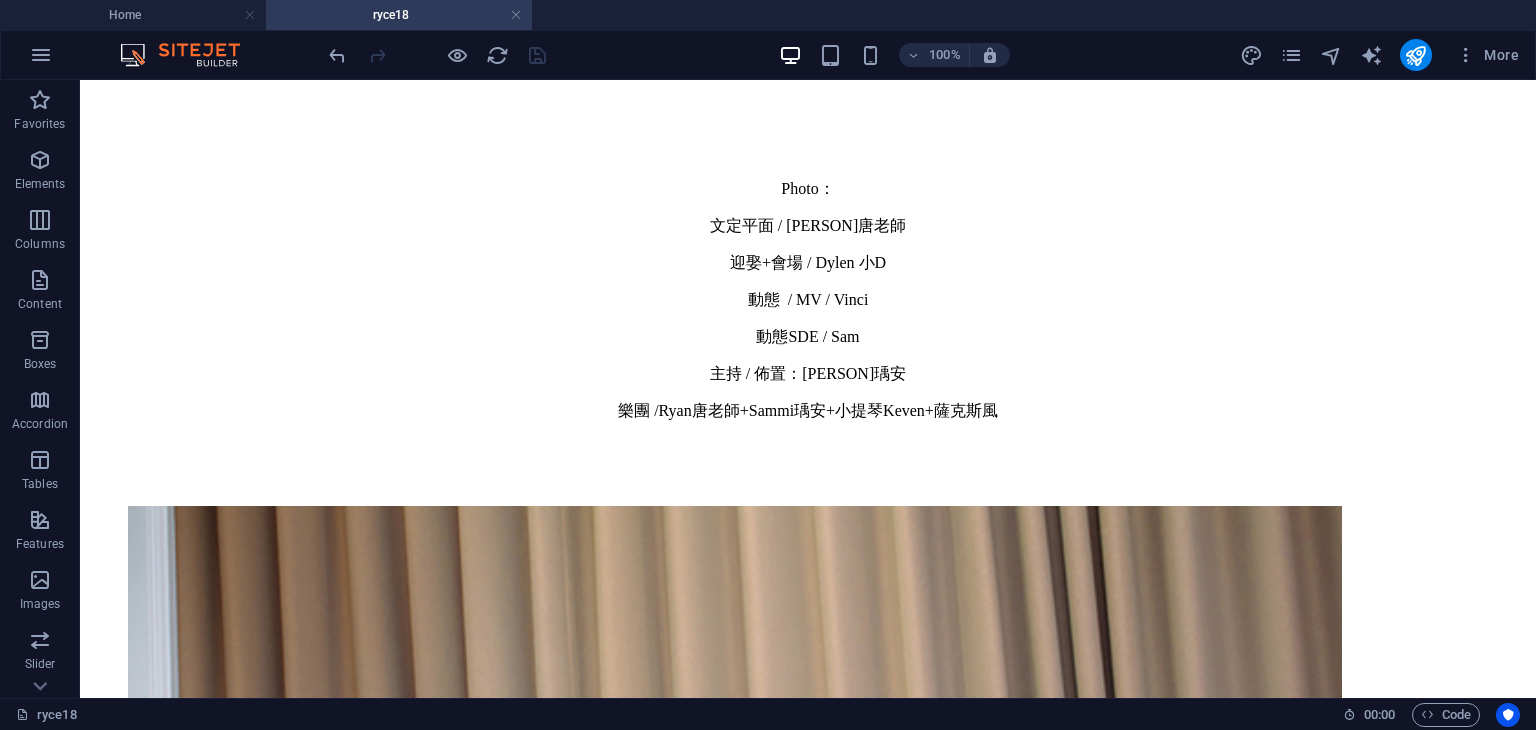 scroll, scrollTop: 811, scrollLeft: 0, axis: vertical 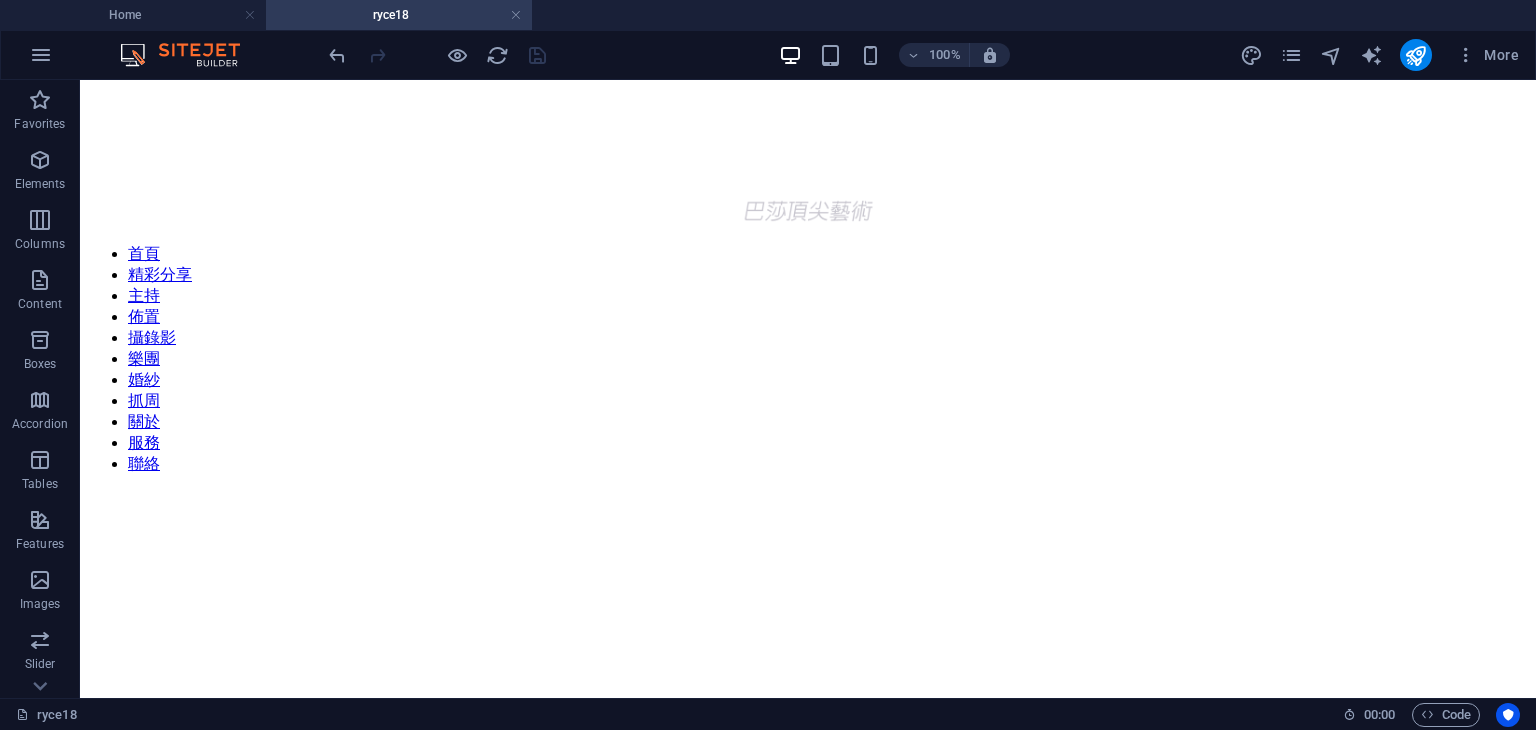 click at bounding box center [437, 55] 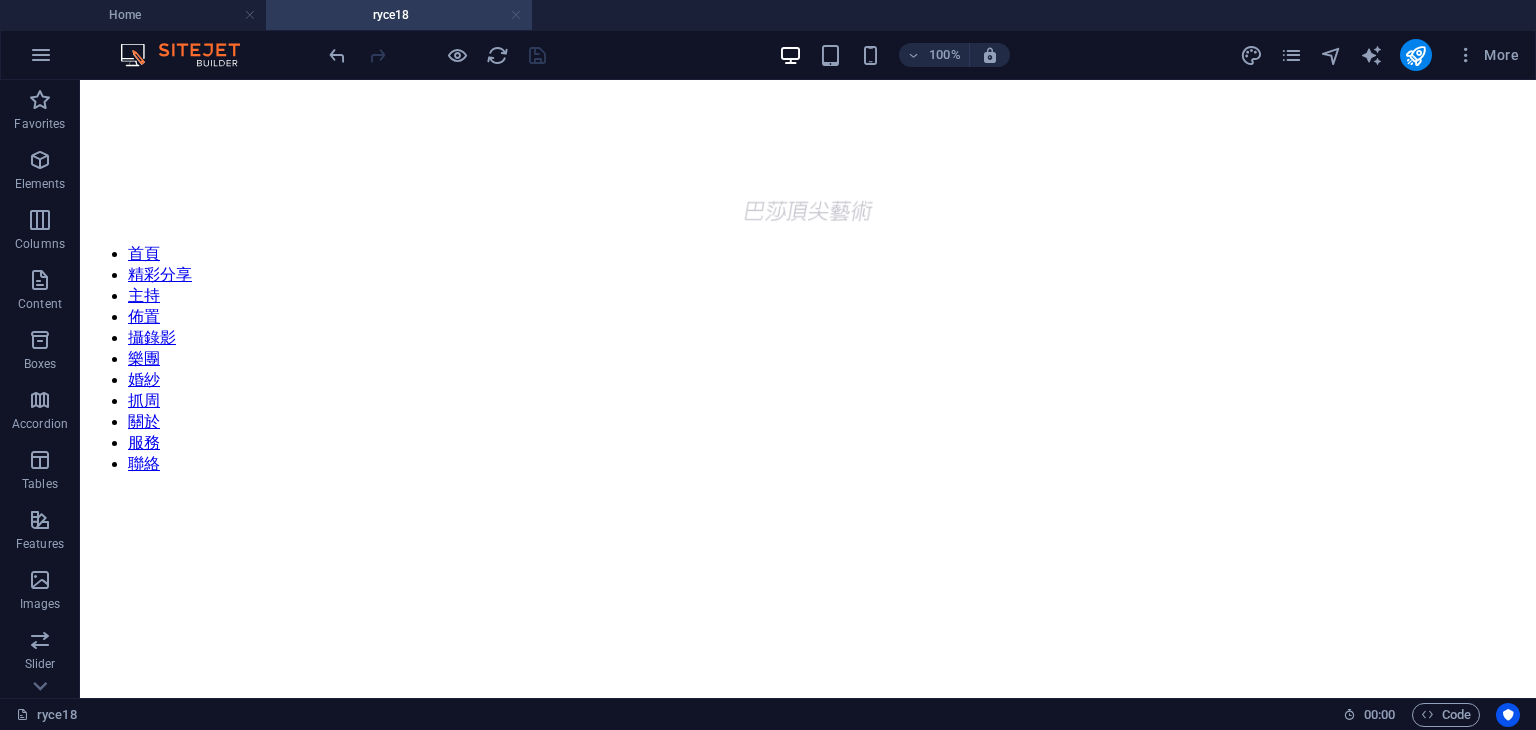 click at bounding box center [516, 15] 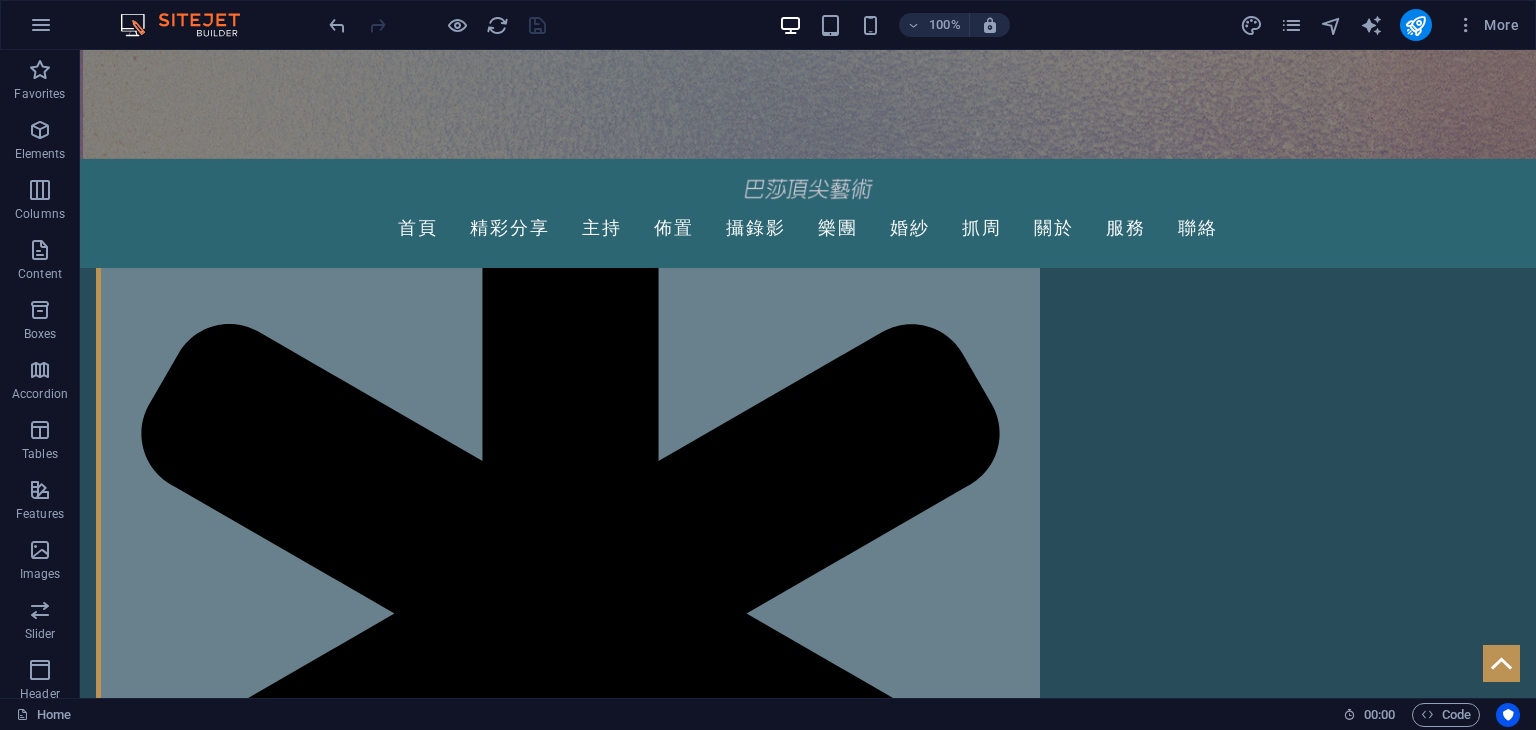 scroll, scrollTop: 0, scrollLeft: 0, axis: both 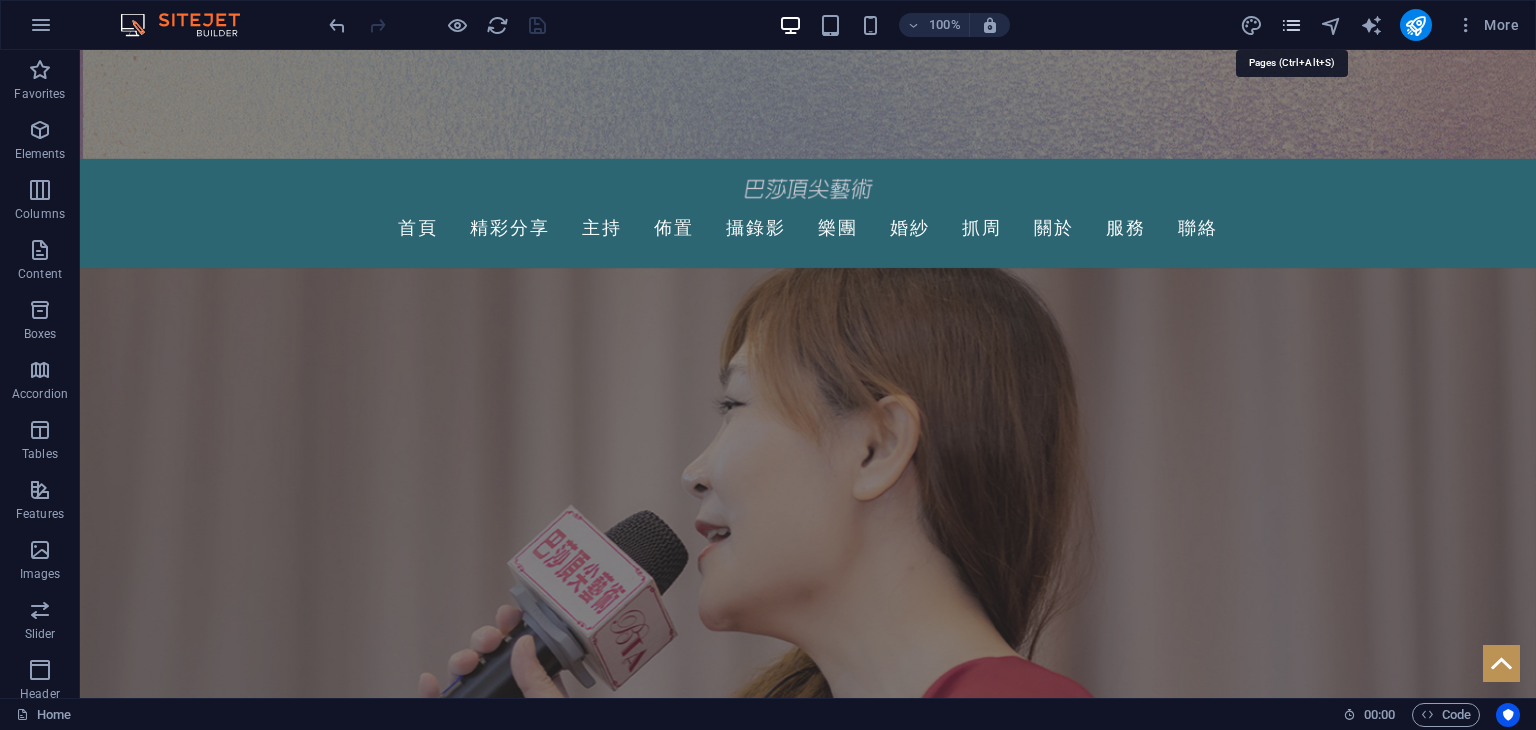 click at bounding box center [1291, 25] 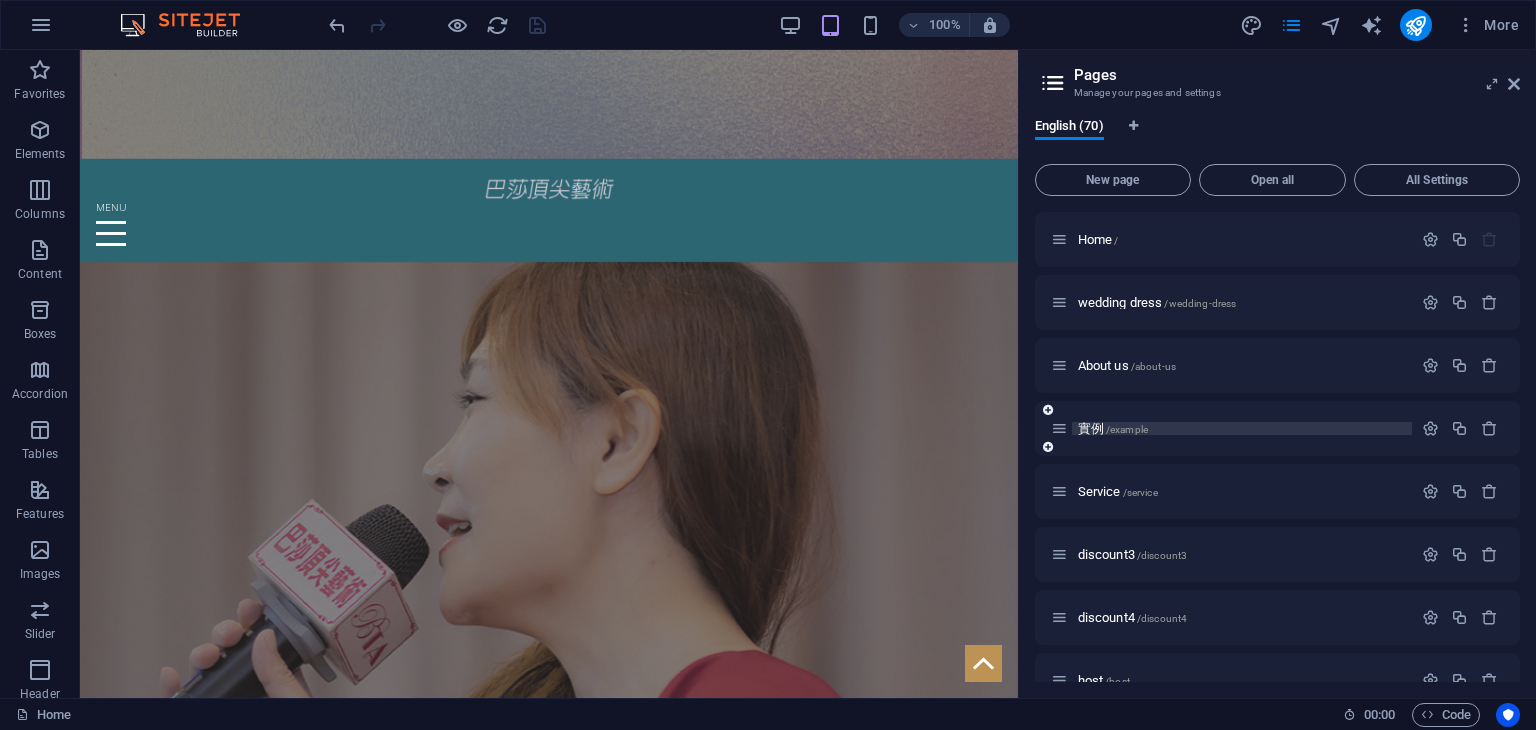 click on "實例 /example" at bounding box center [1242, 428] 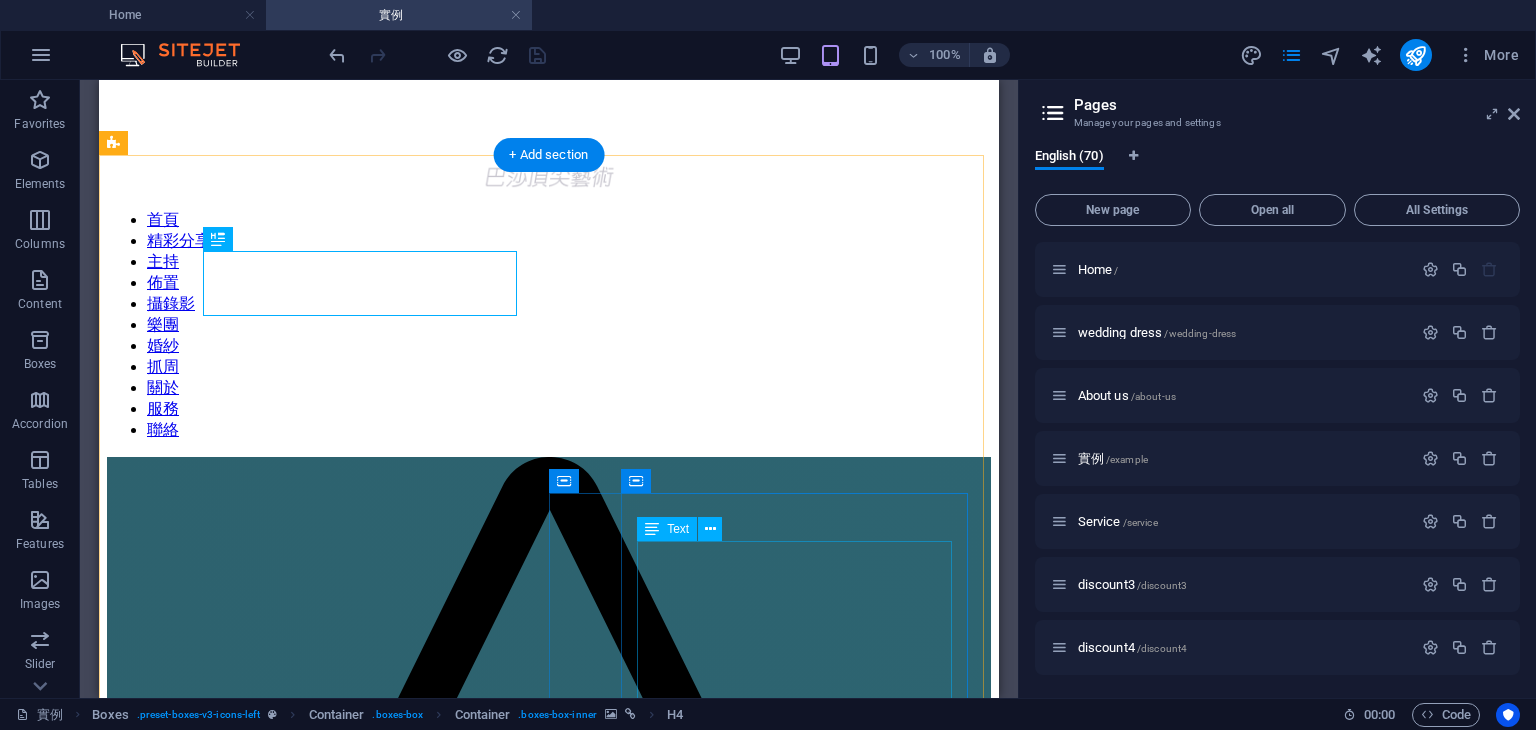 scroll, scrollTop: 0, scrollLeft: 0, axis: both 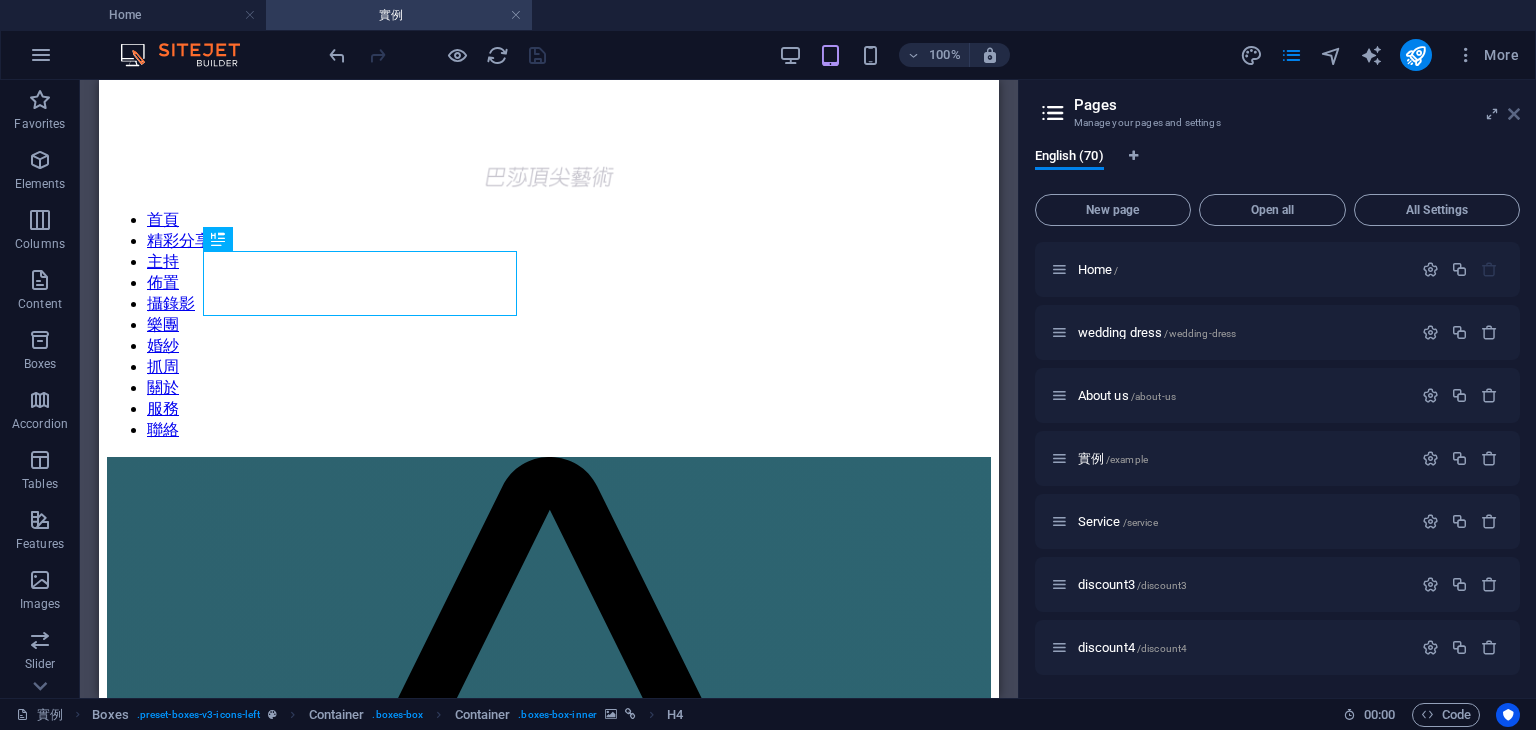 click at bounding box center [1514, 114] 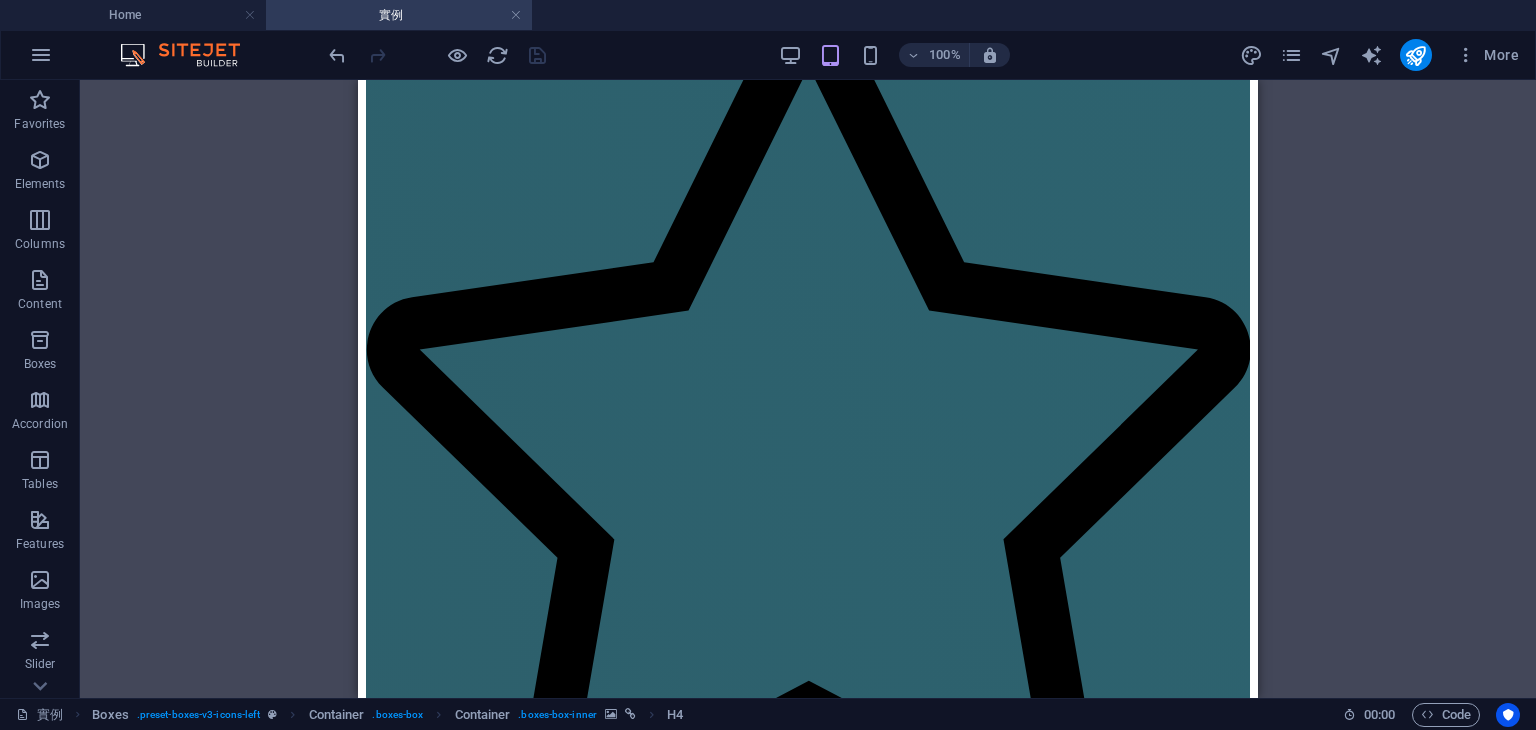 scroll, scrollTop: 1796, scrollLeft: 0, axis: vertical 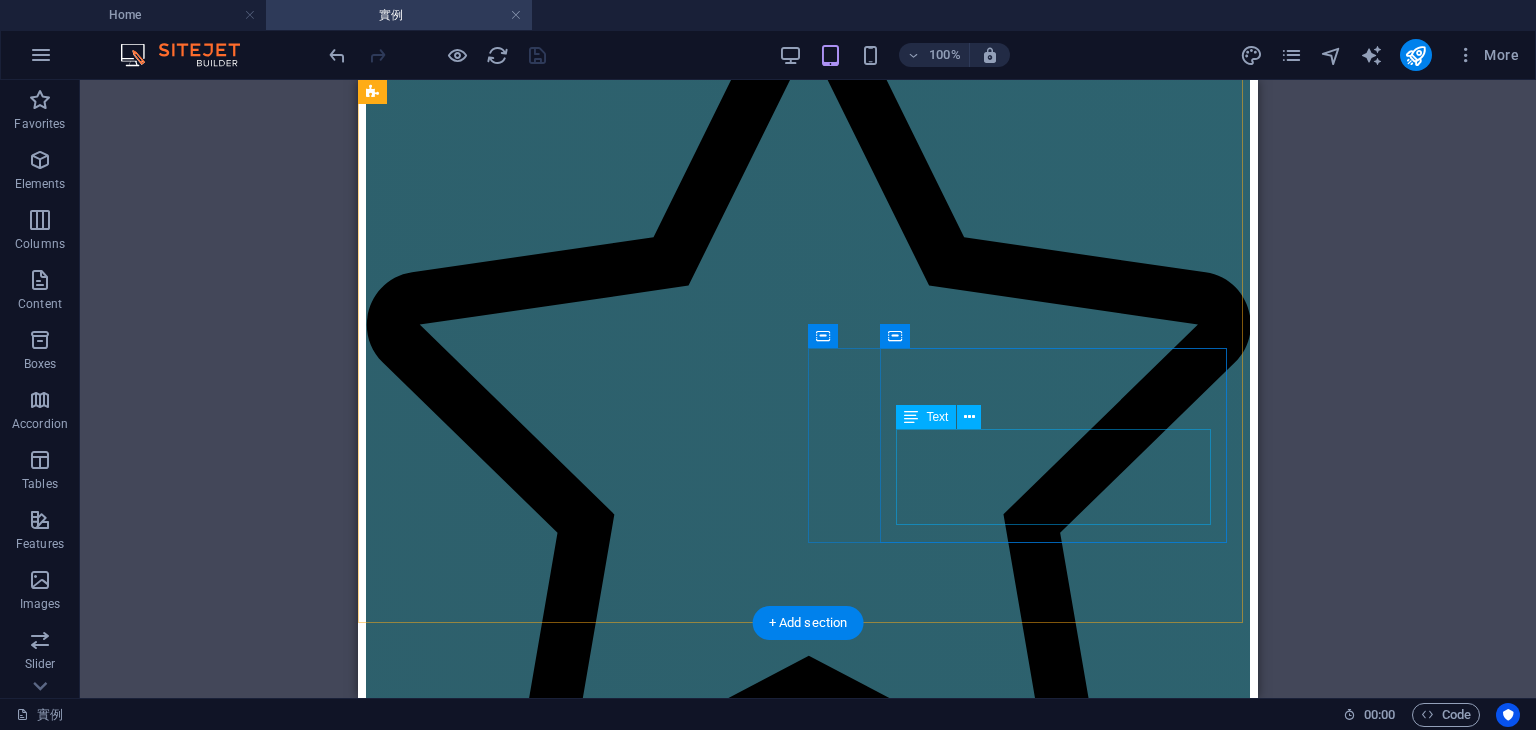 click on "主持，樂團，佈置，平面攝影，動態錄影，SDE，儀式帶領，猜性別，音響" at bounding box center [808, 21236] 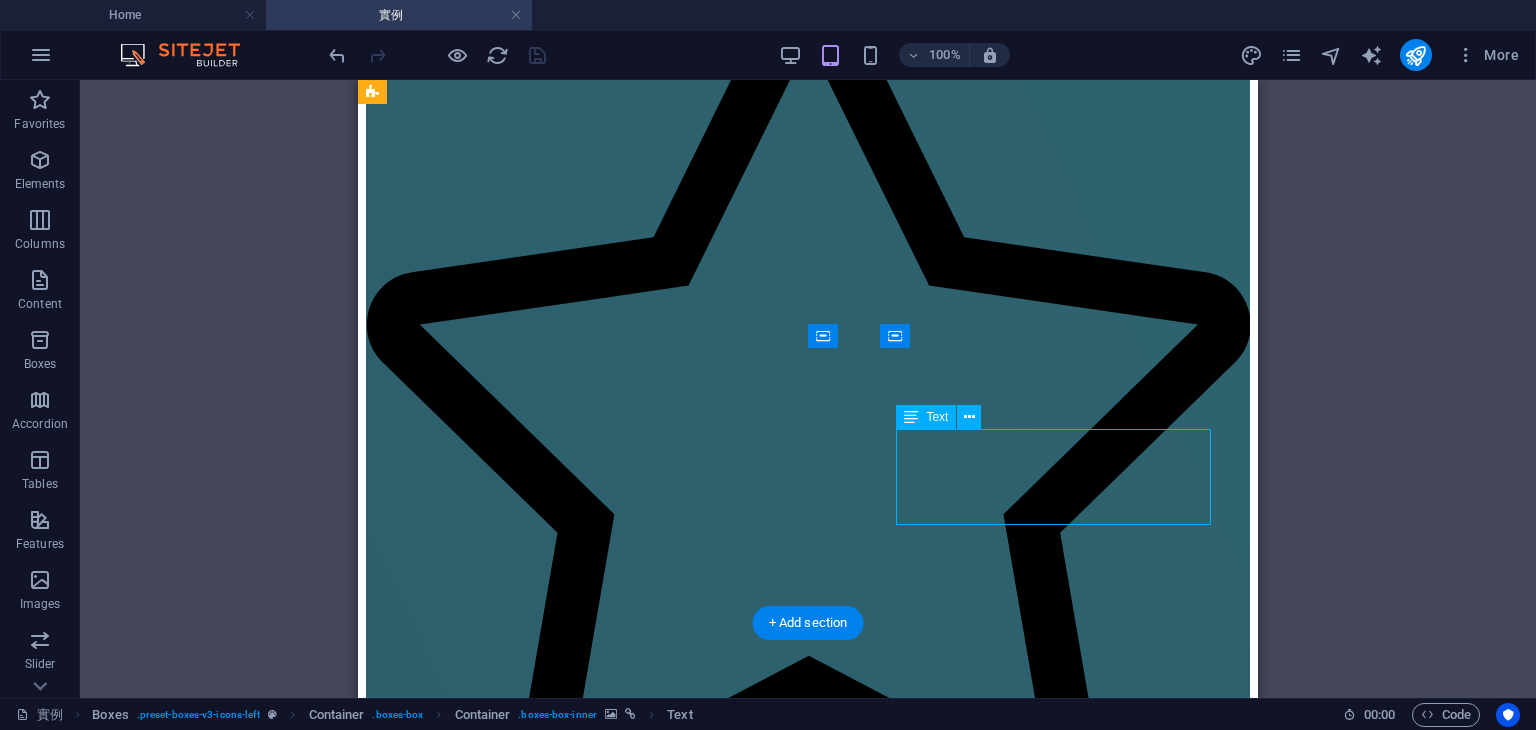 click on "主持，樂團，佈置，平面攝影，動態錄影，SDE，儀式帶領，猜性別，音響" at bounding box center (808, 21236) 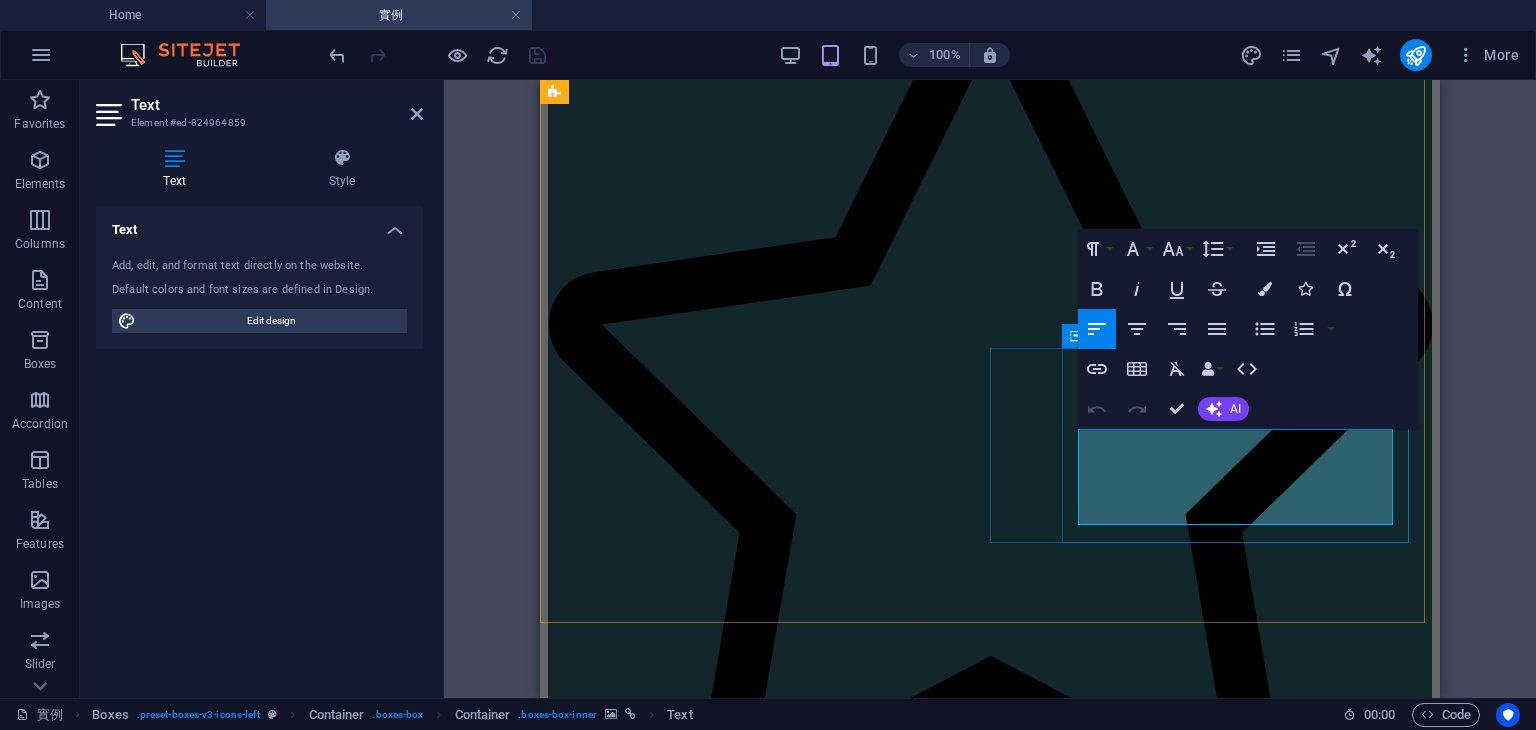 click on "主持，樂團，佈置，平面攝影，動態錄影，SDE，儀式帶領，猜性別，音響" at bounding box center [990, 21202] 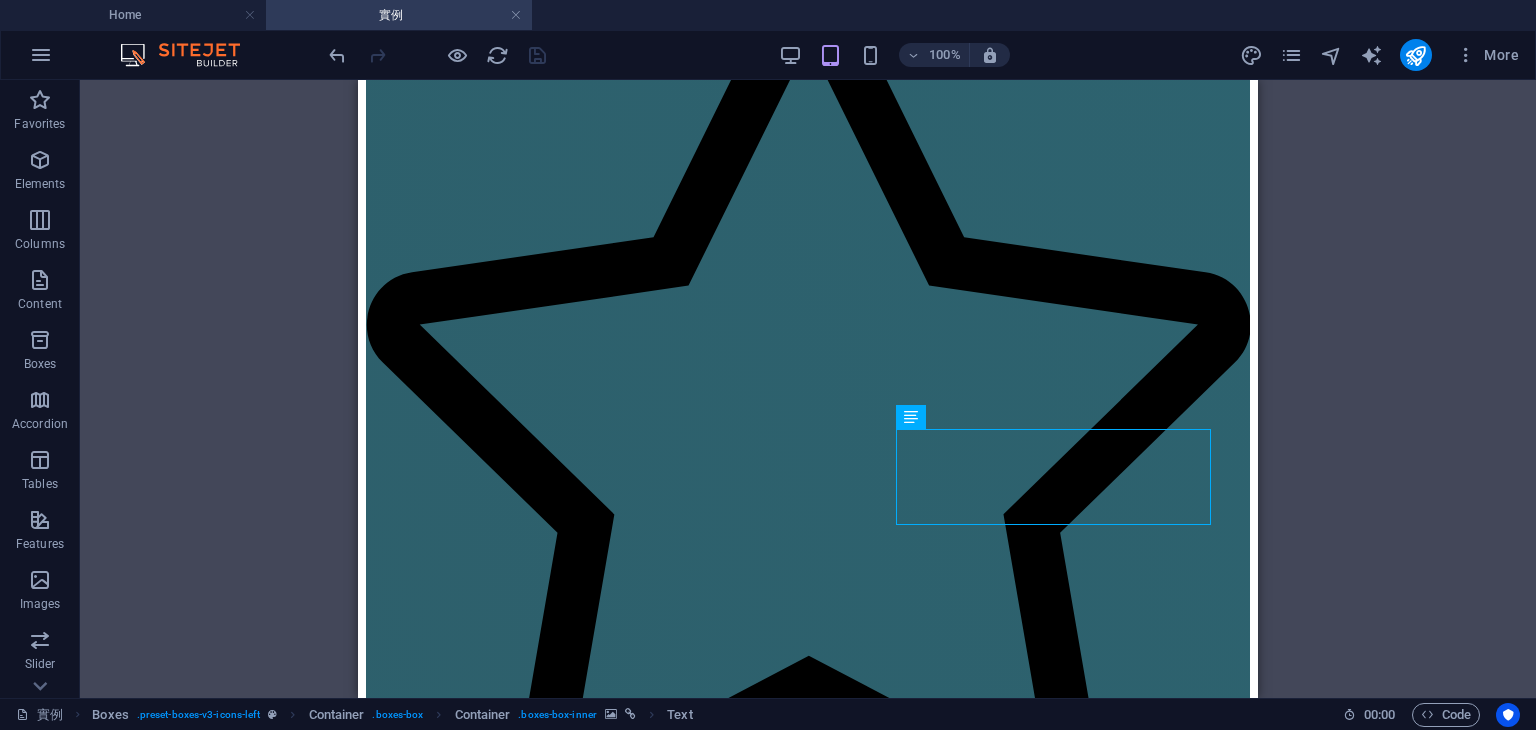 drag, startPoint x: 1299, startPoint y: 55, endPoint x: 1316, endPoint y: 56, distance: 17.029387 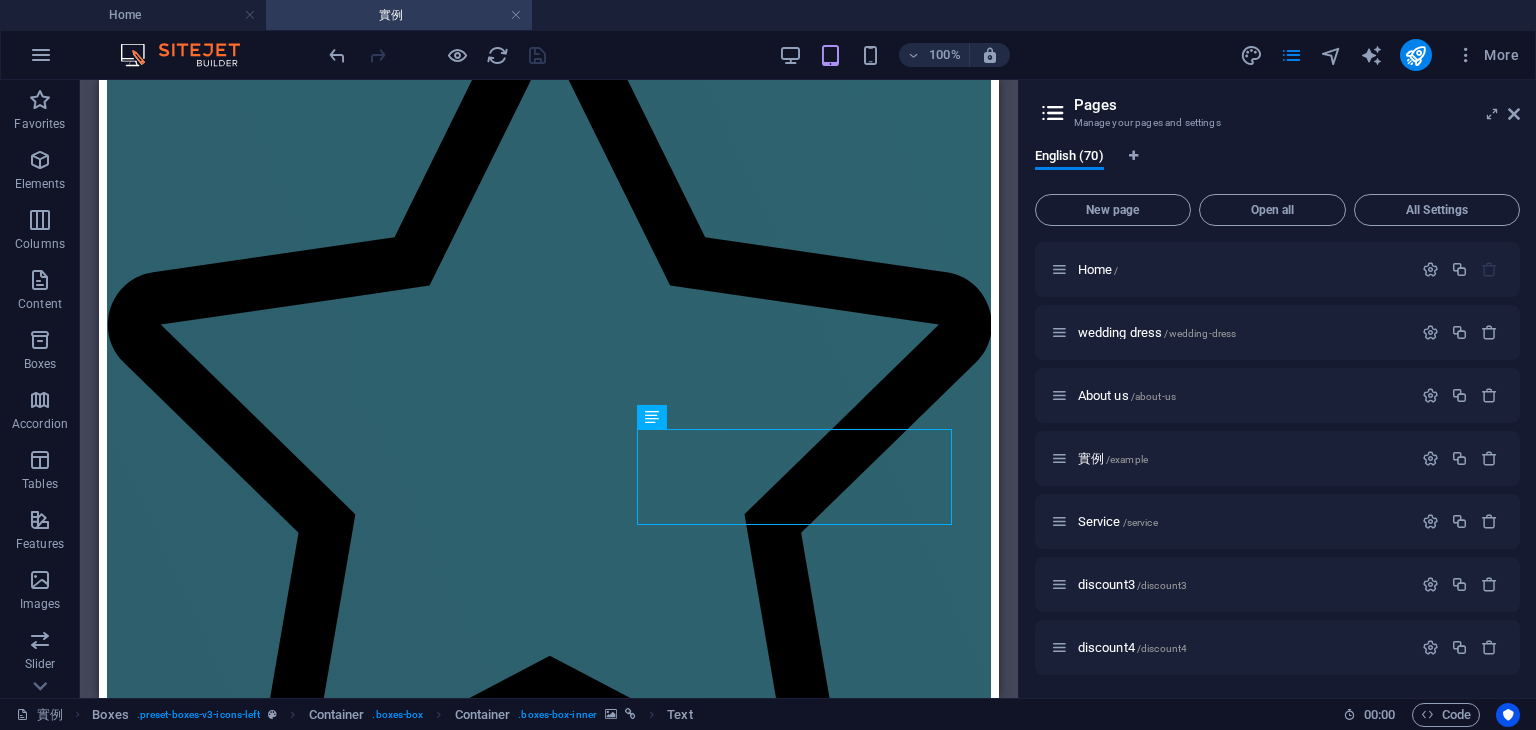 click at bounding box center [1514, 114] 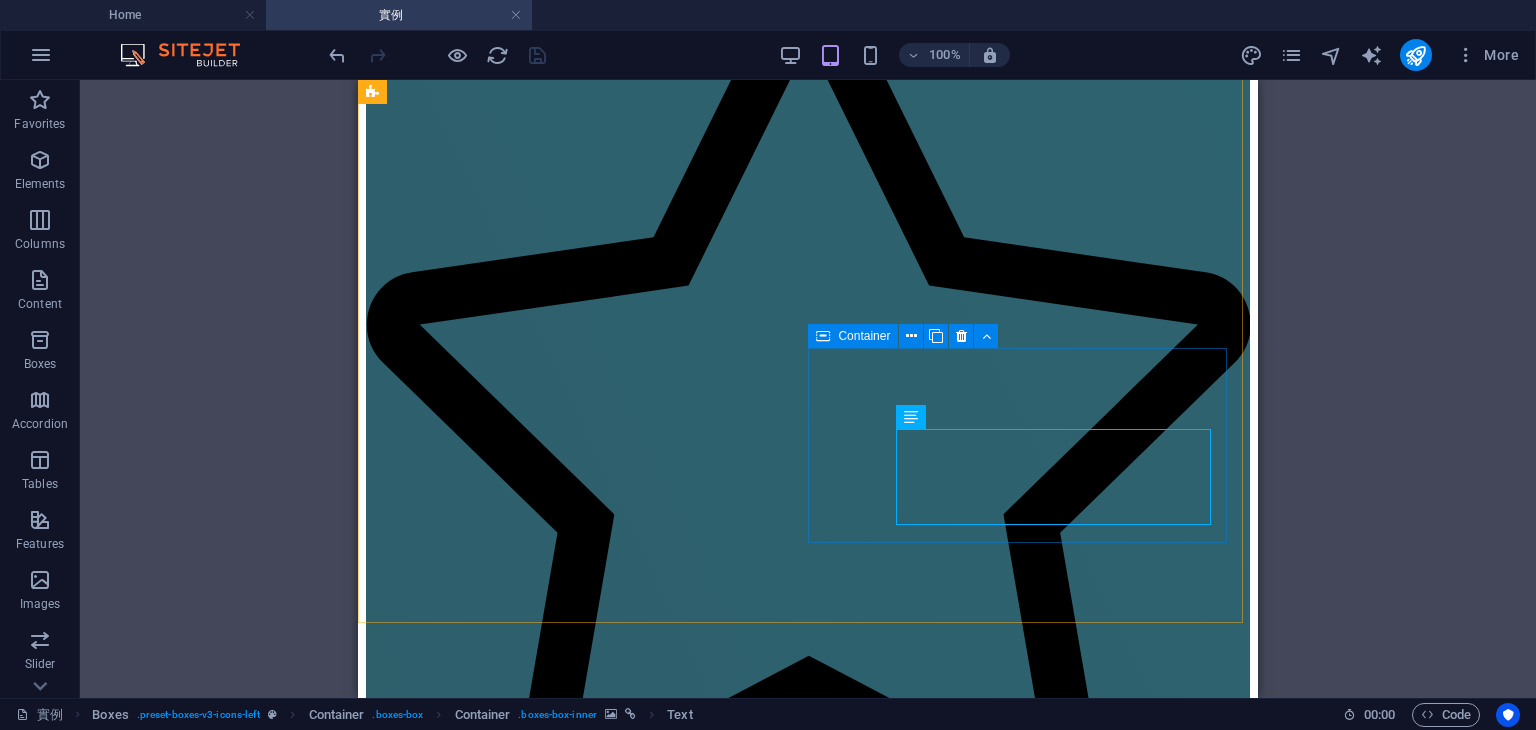 drag, startPoint x: 826, startPoint y: 337, endPoint x: 910, endPoint y: 329, distance: 84.38009 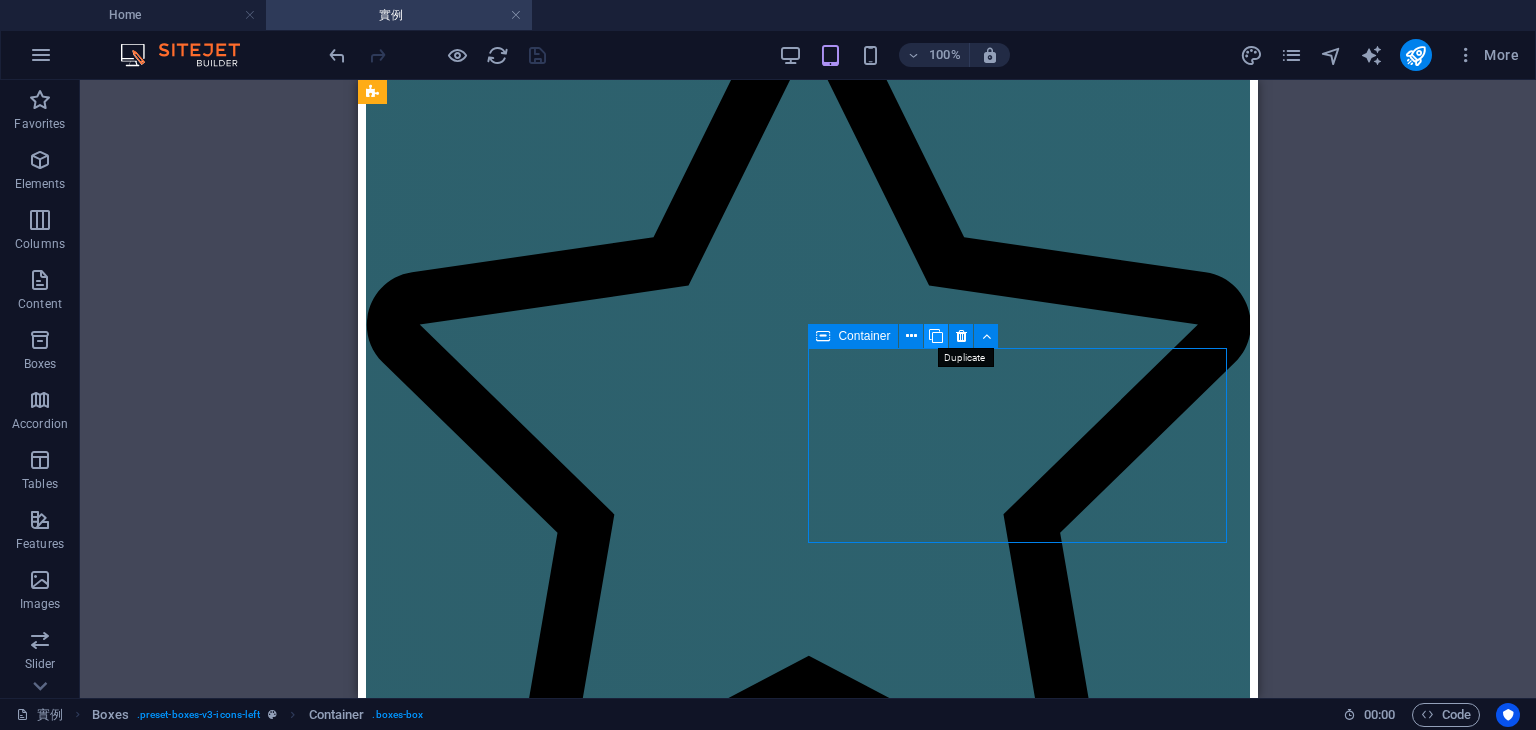 click at bounding box center (936, 336) 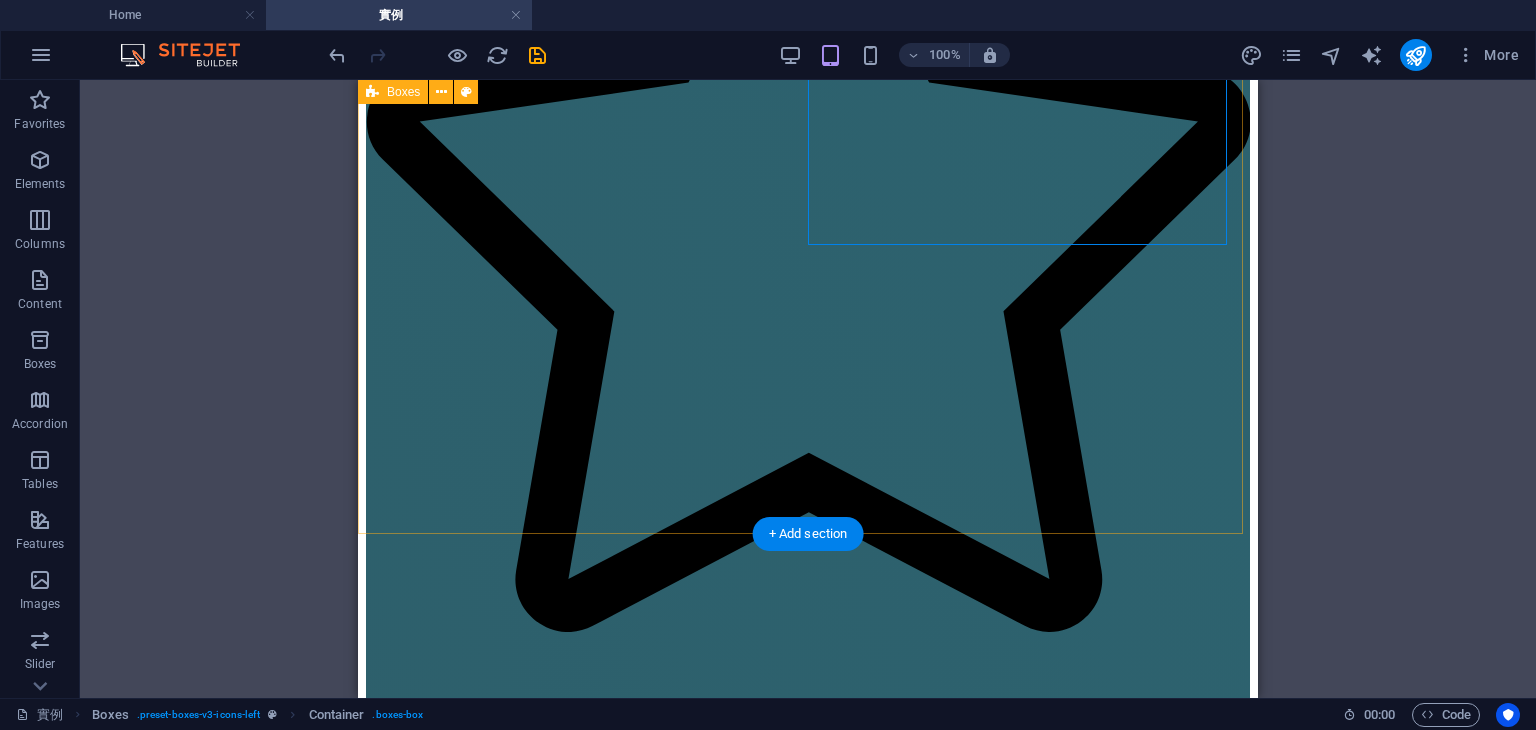 scroll, scrollTop: 1996, scrollLeft: 0, axis: vertical 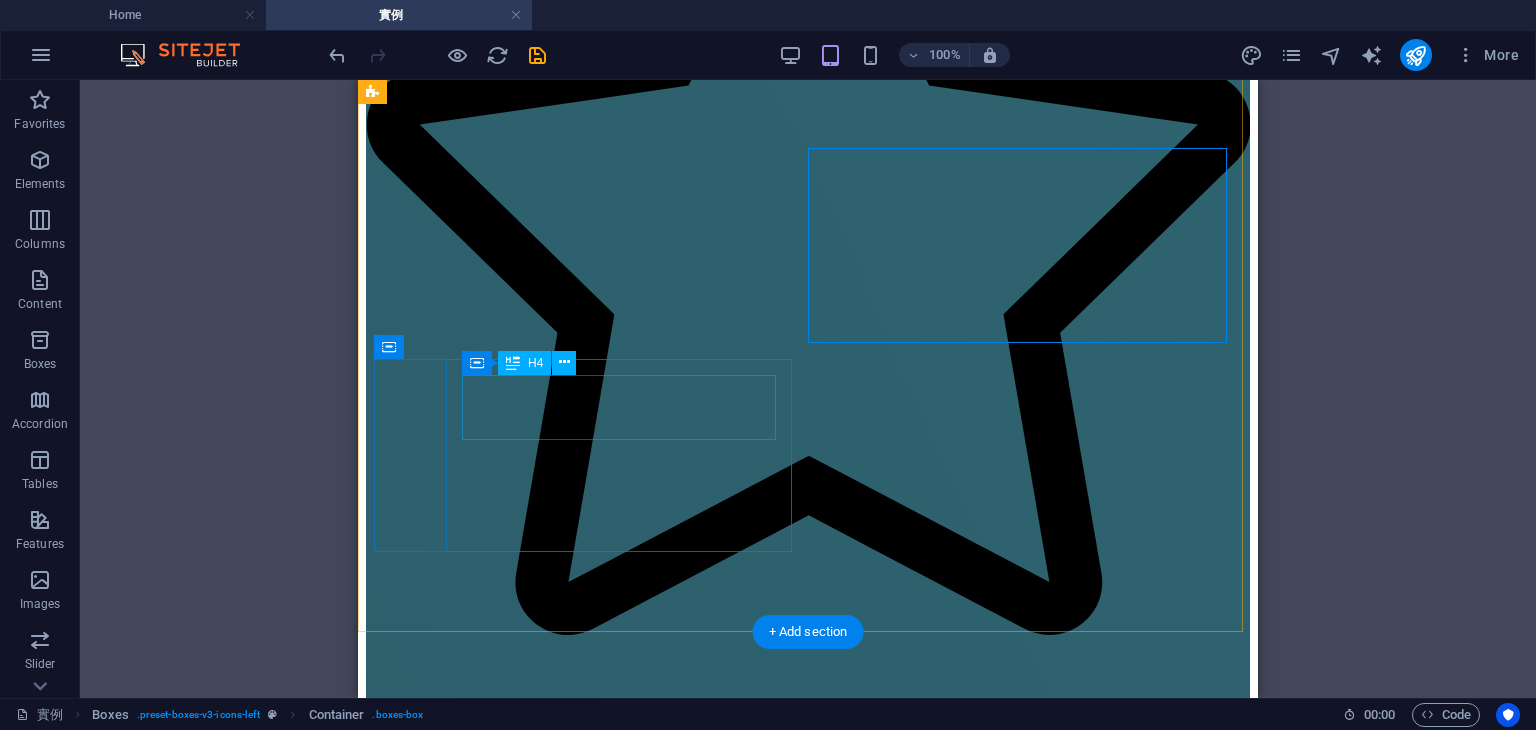 click on "韋漢＆思俞，婚禮全包套，中壢阿沐" at bounding box center (808, 22172) 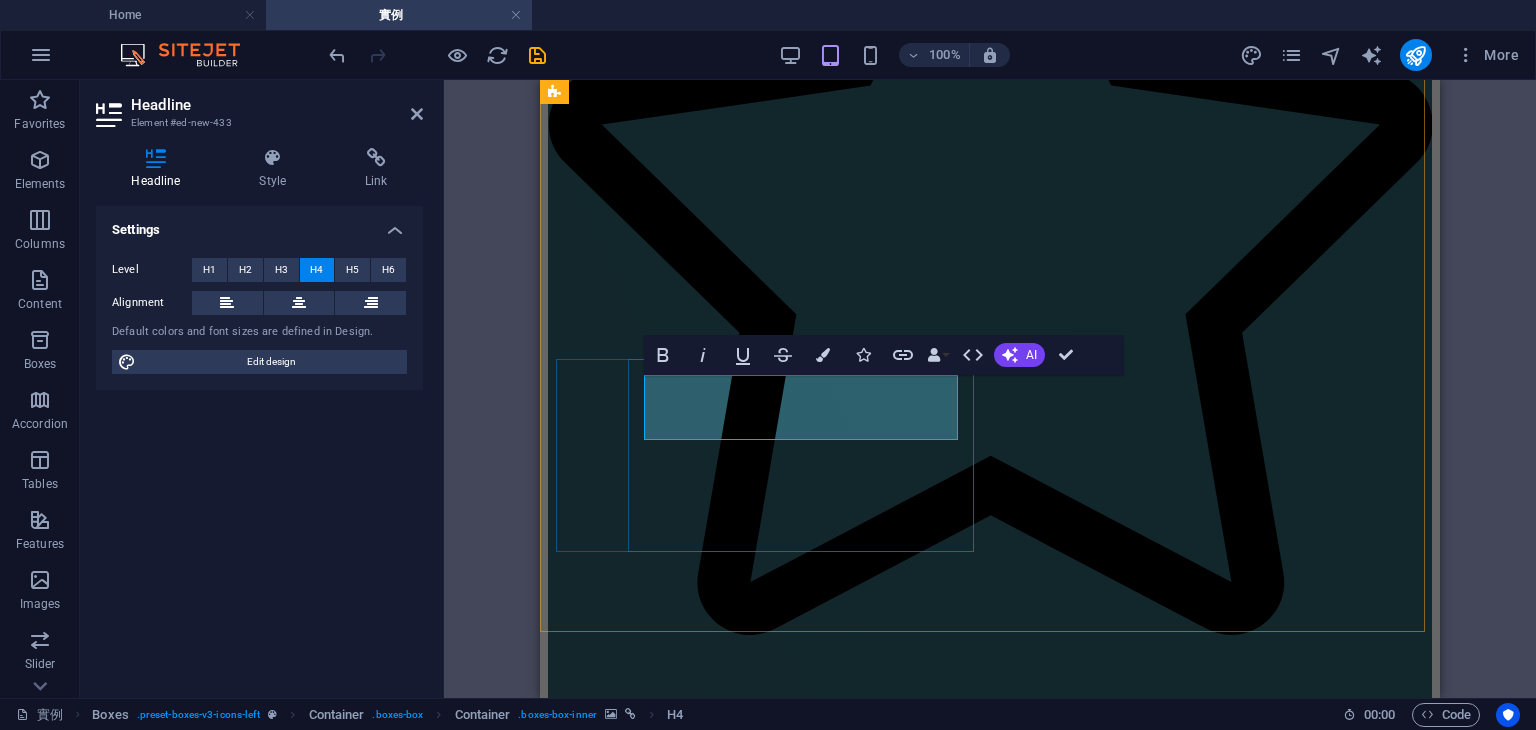 click on "韋漢＆思俞，婚禮全包套，中壢阿沐" at bounding box center [990, 22172] 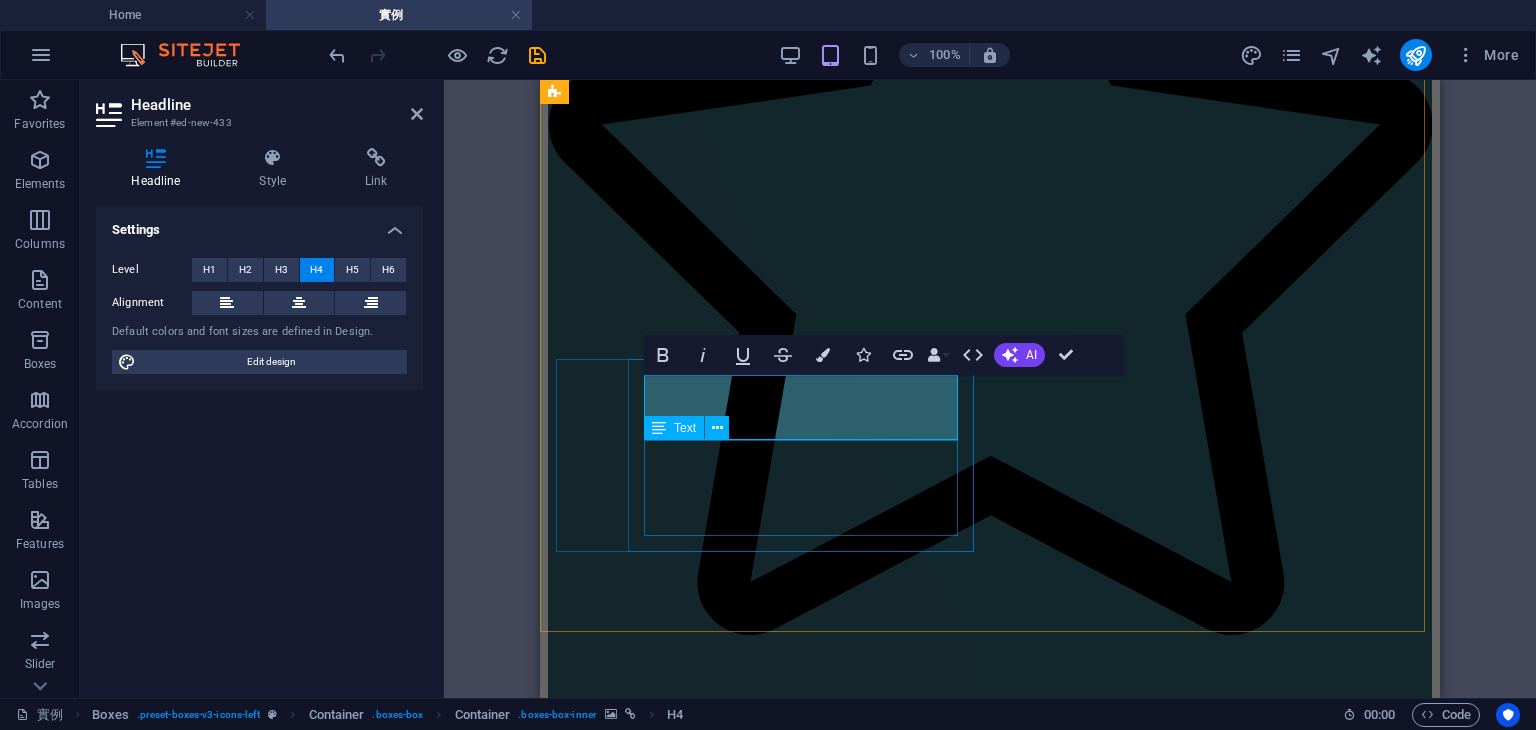 click on "主持，樂團，佈置，平面攝影，動態錄影，SDE，儀式帶領，猜性別，音響" at bounding box center (990, 22248) 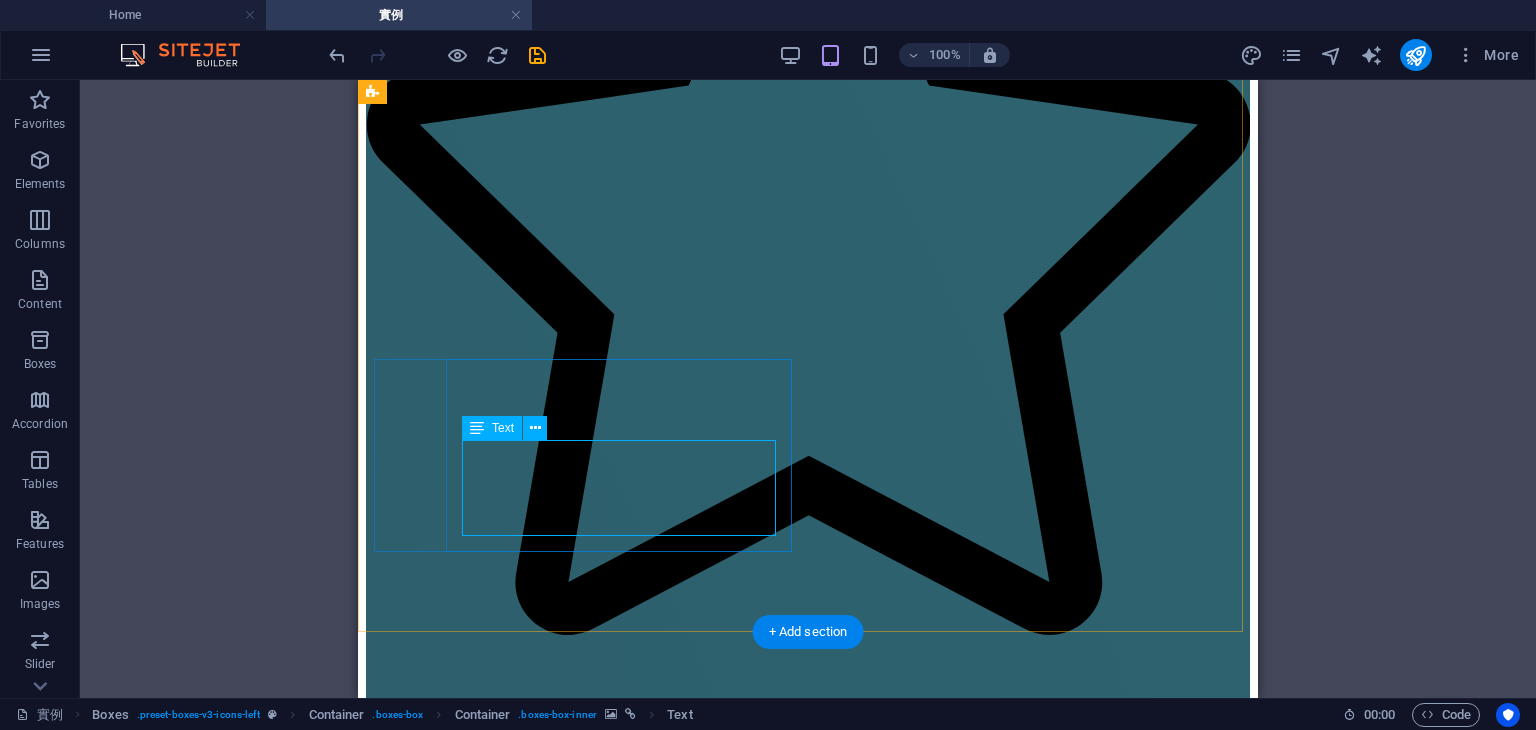 click on "主持，樂團，佈置，平面攝影，動態錄影，SDE，儀式帶領，猜性別，音響" at bounding box center [808, 22248] 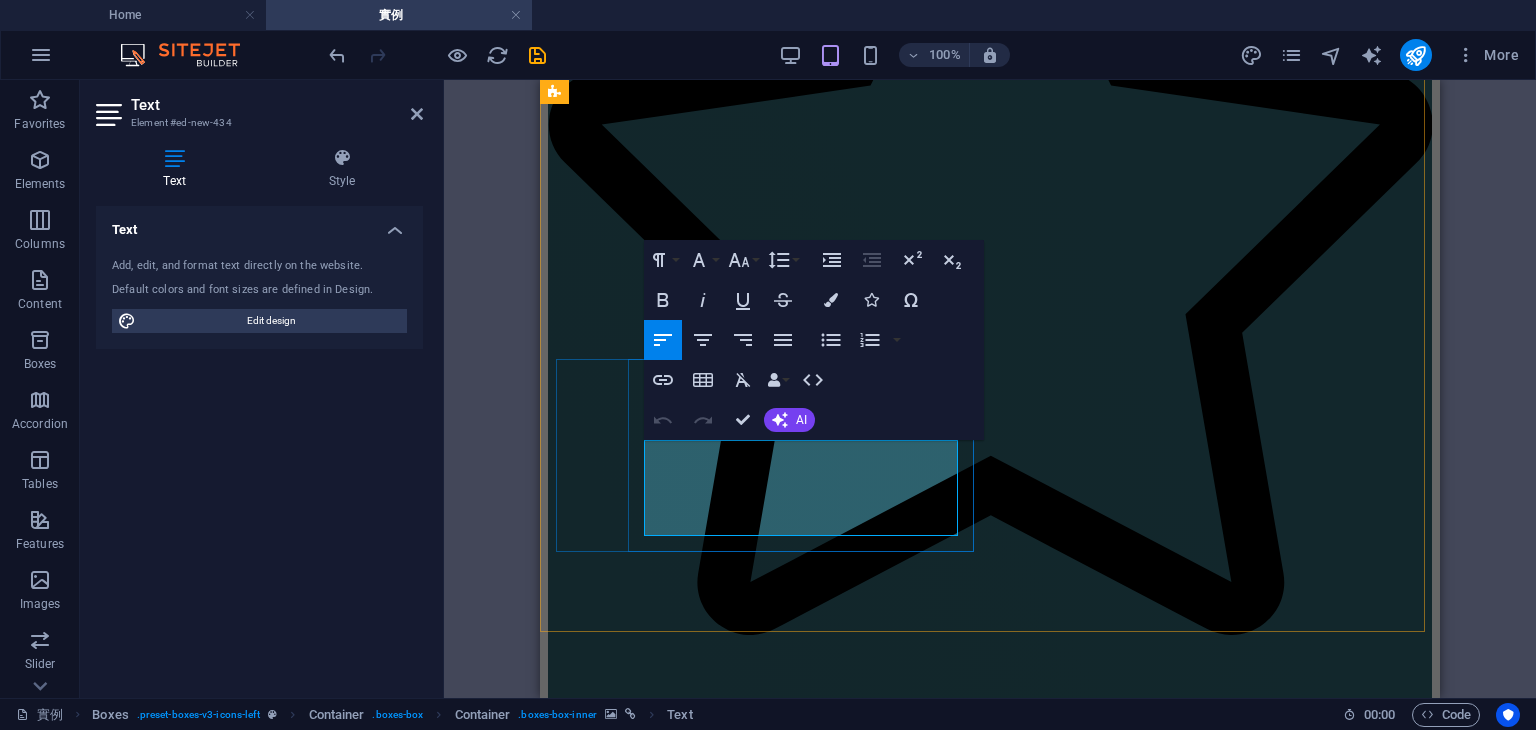click on "主持，樂團，佈置，平面攝影，動態錄影，SDE，儀式帶領，猜性別，音響" at bounding box center [990, 22214] 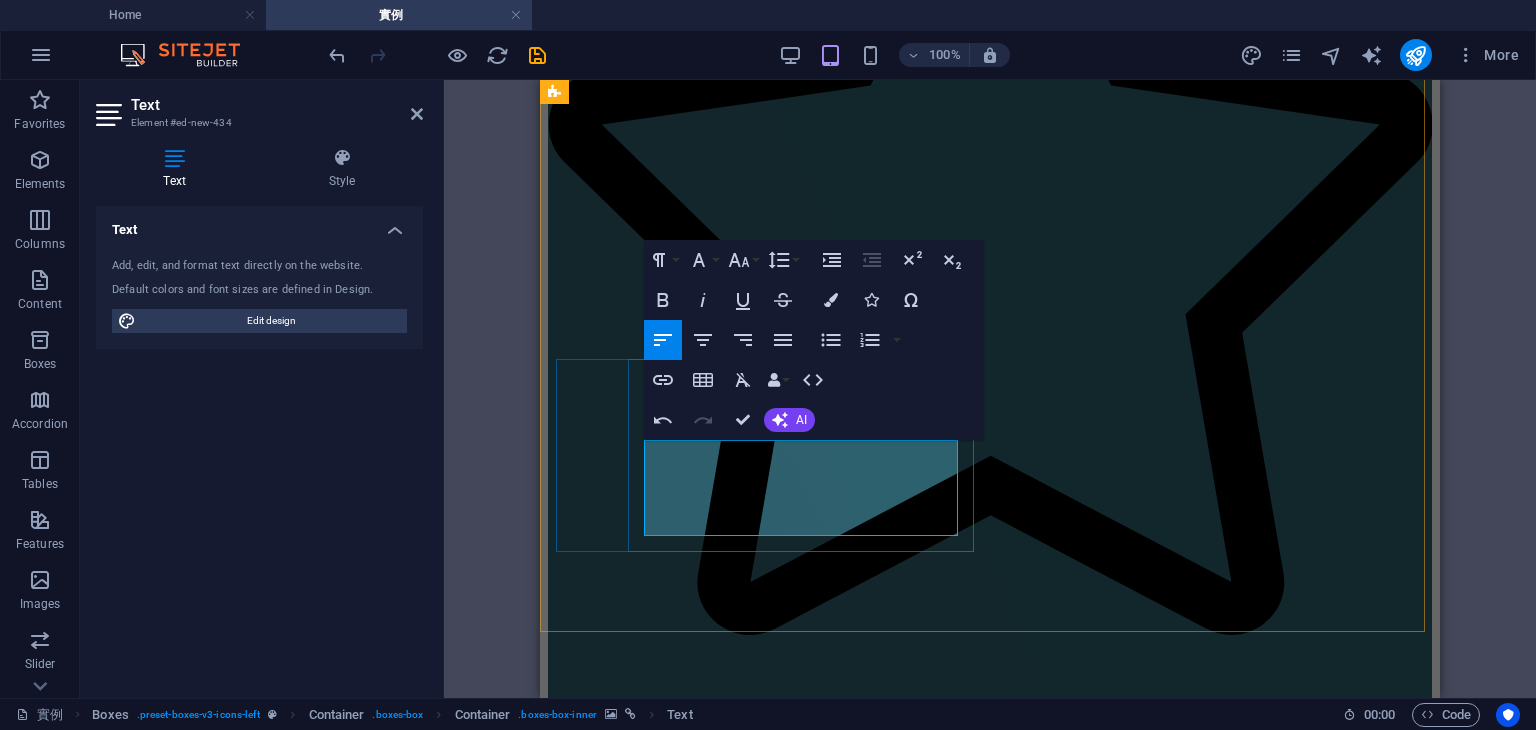 type 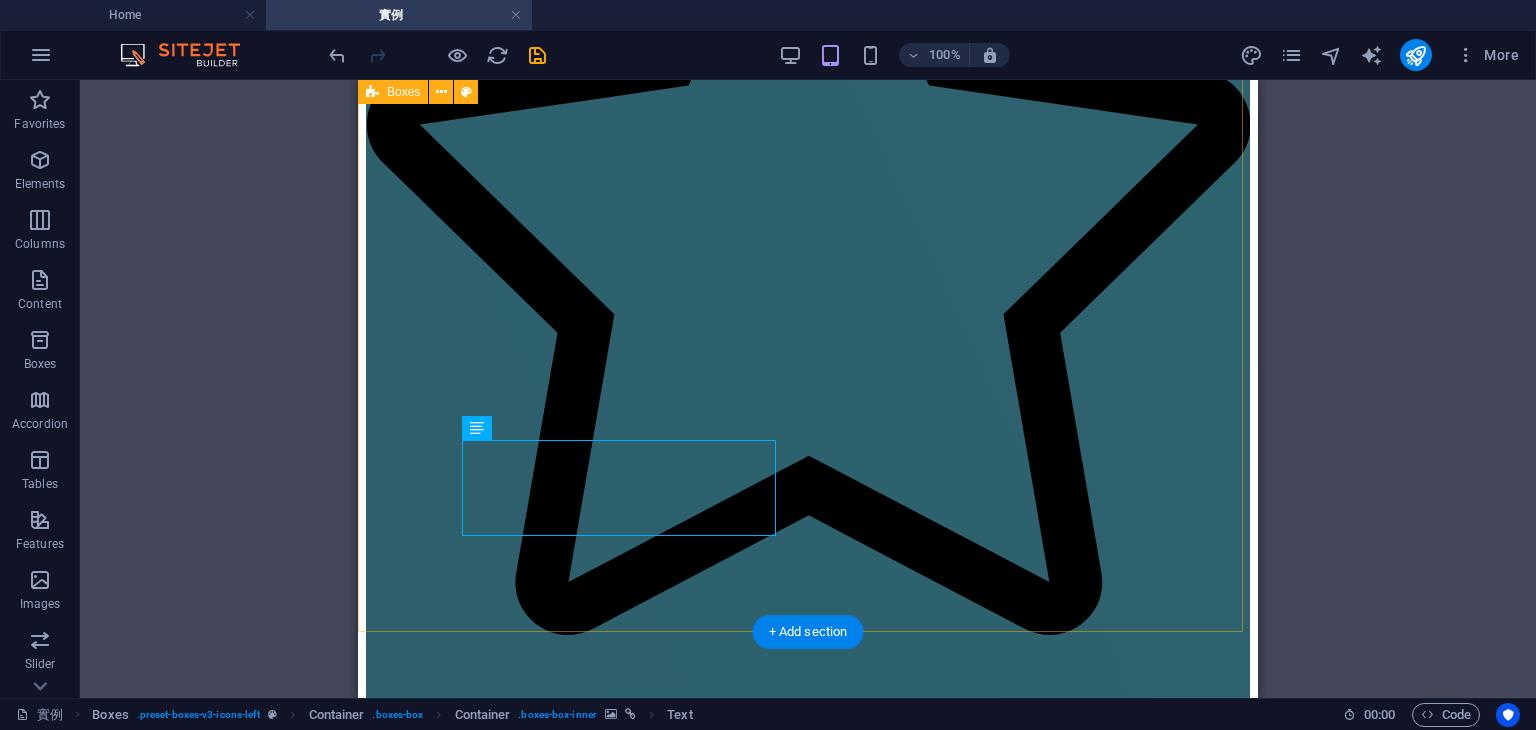 click at bounding box center (808, 21947) 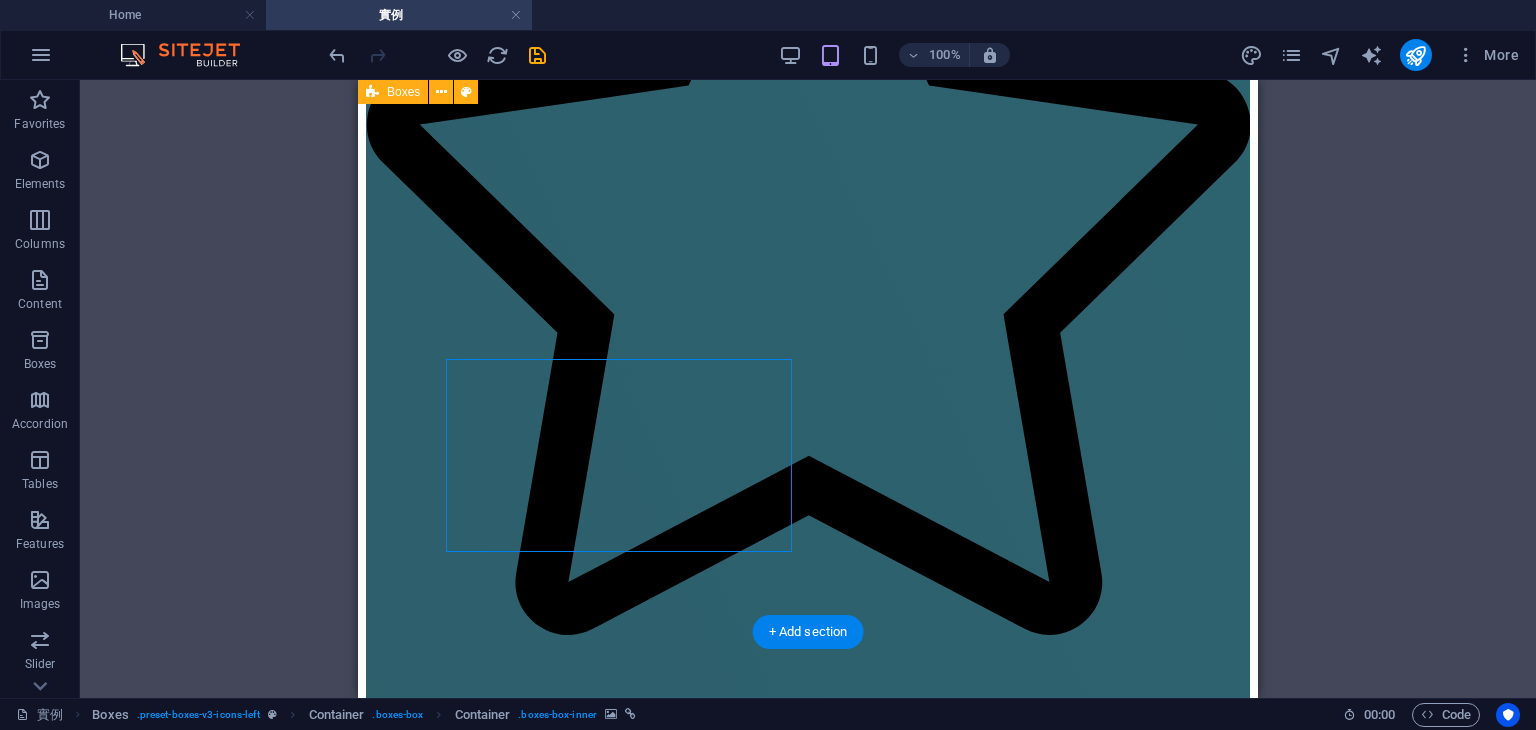 click at bounding box center (808, 21947) 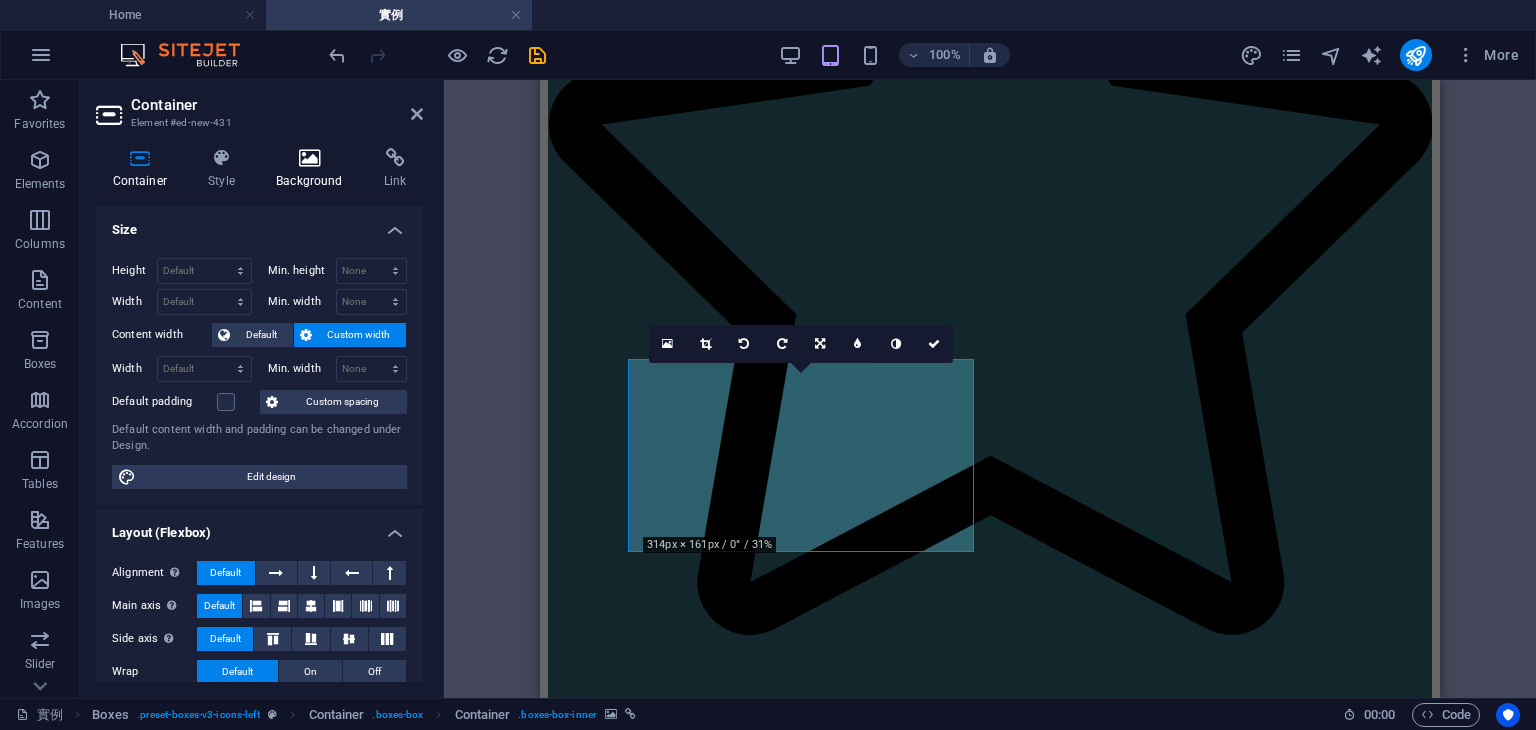 click at bounding box center (310, 158) 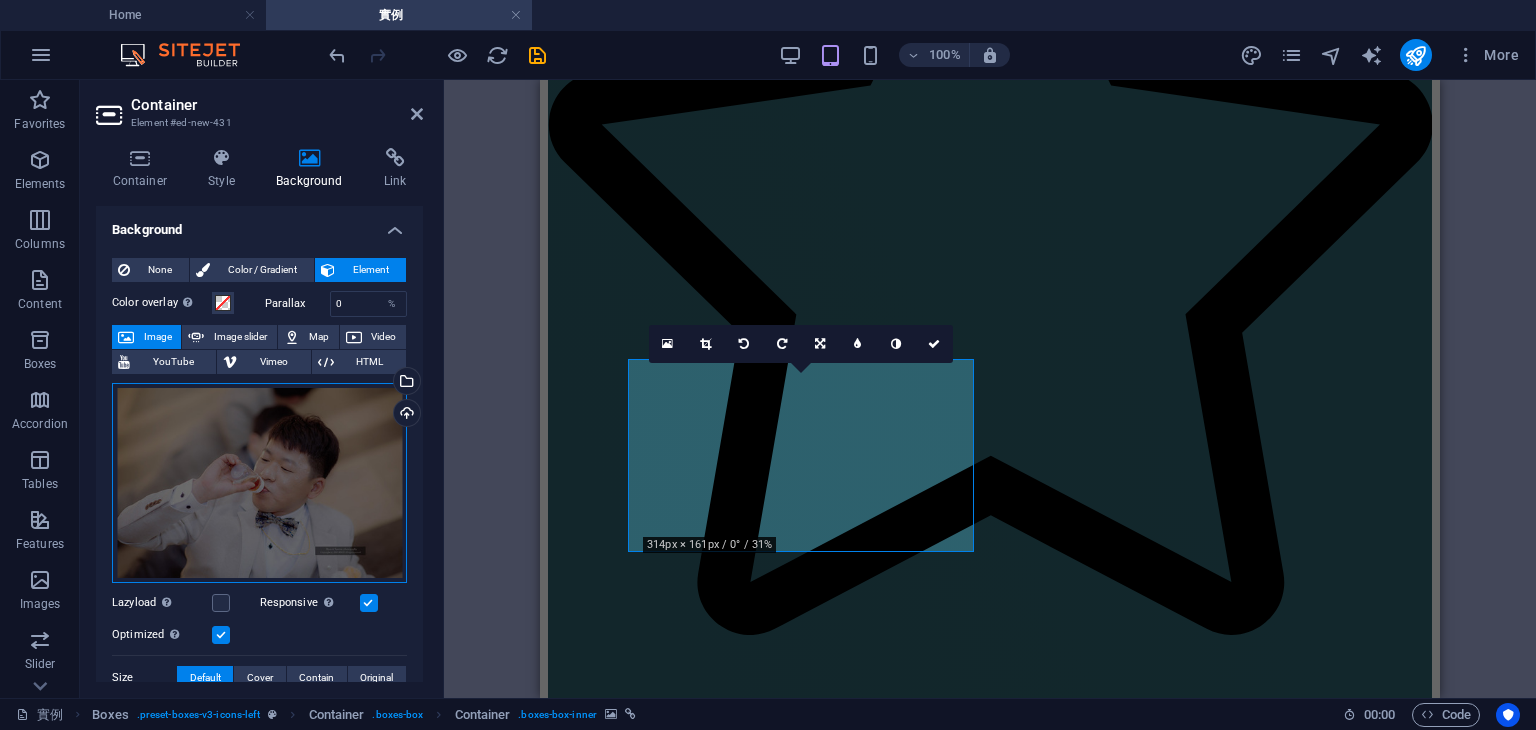 drag, startPoint x: 288, startPoint y: 497, endPoint x: 308, endPoint y: 504, distance: 21.189621 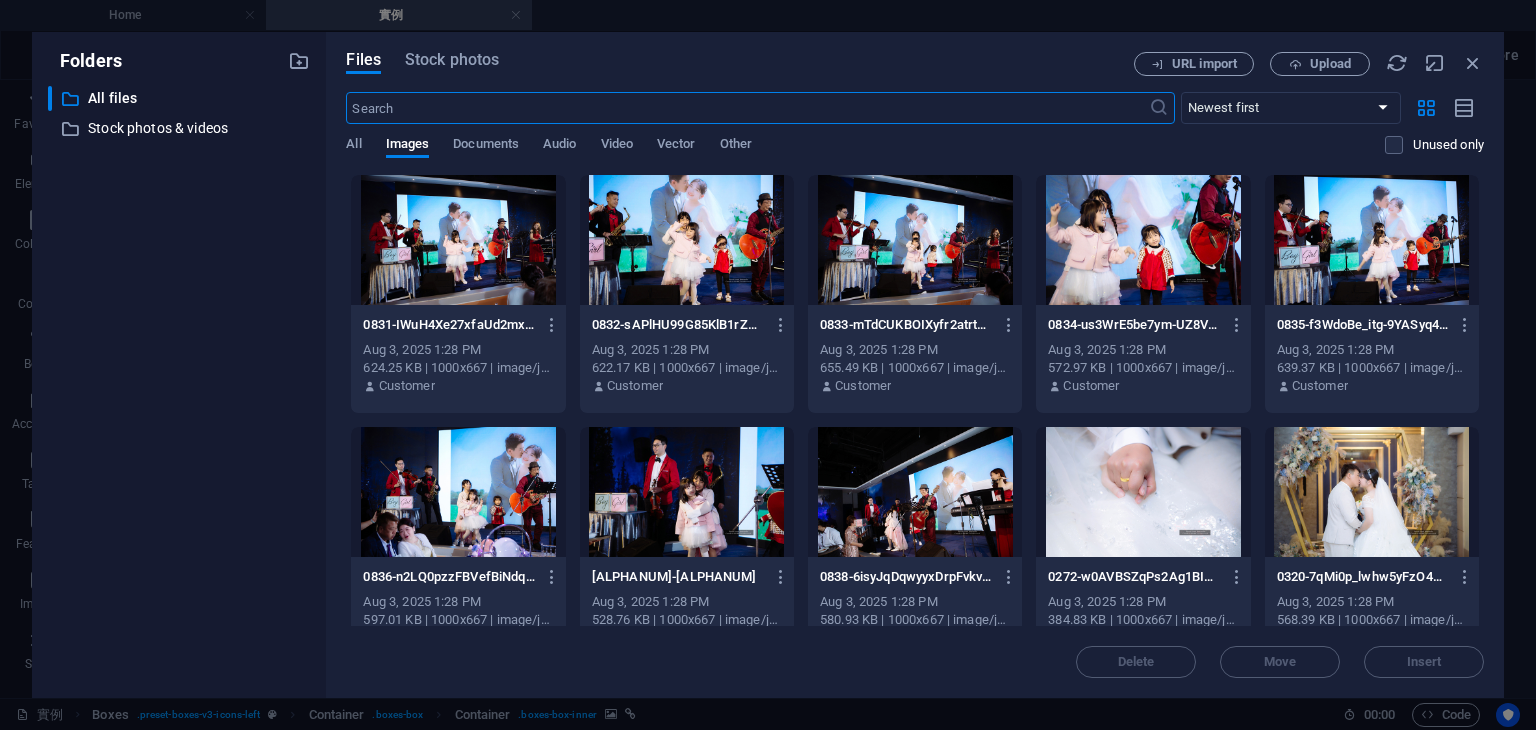 scroll, scrollTop: 2513, scrollLeft: 0, axis: vertical 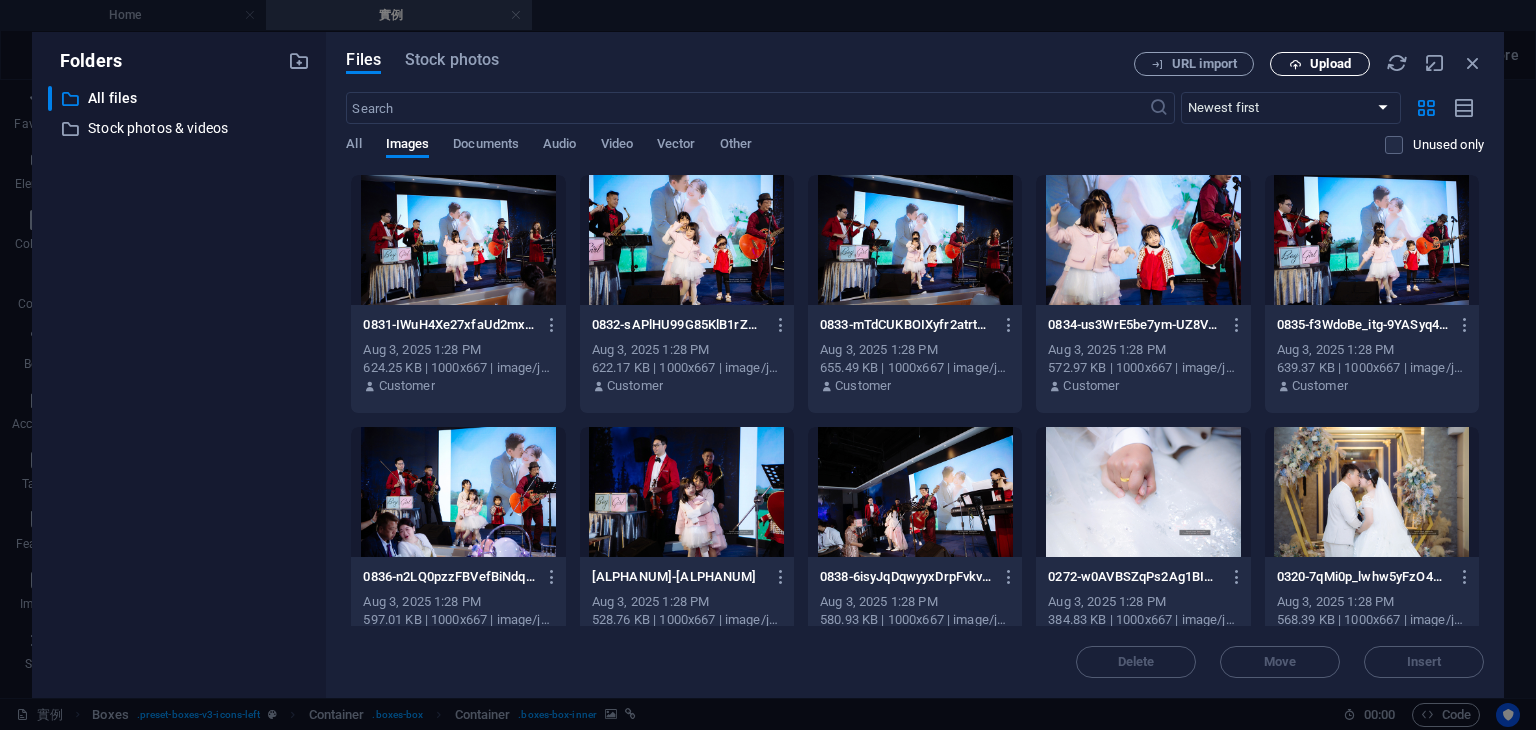 click on "Upload" at bounding box center [1330, 64] 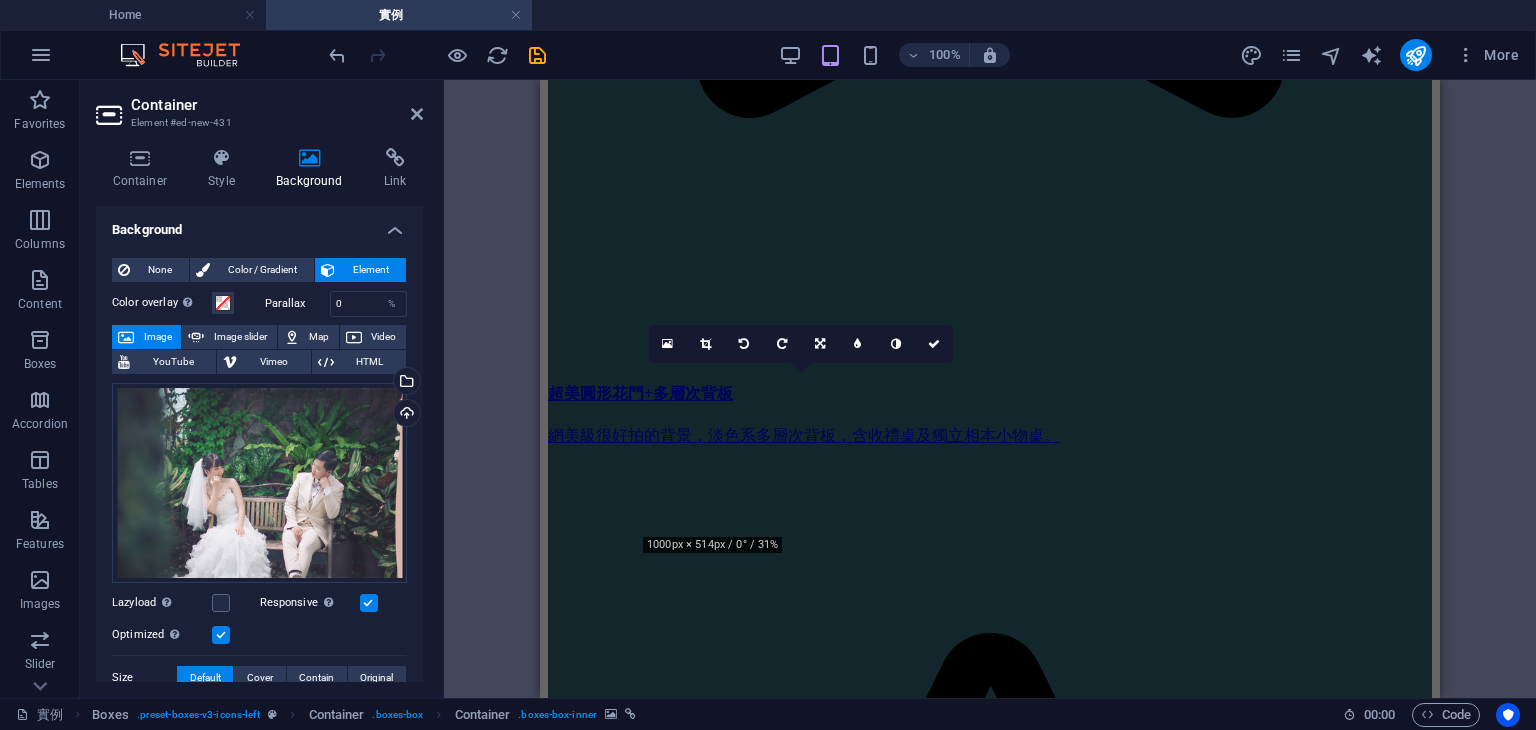 scroll, scrollTop: 1996, scrollLeft: 0, axis: vertical 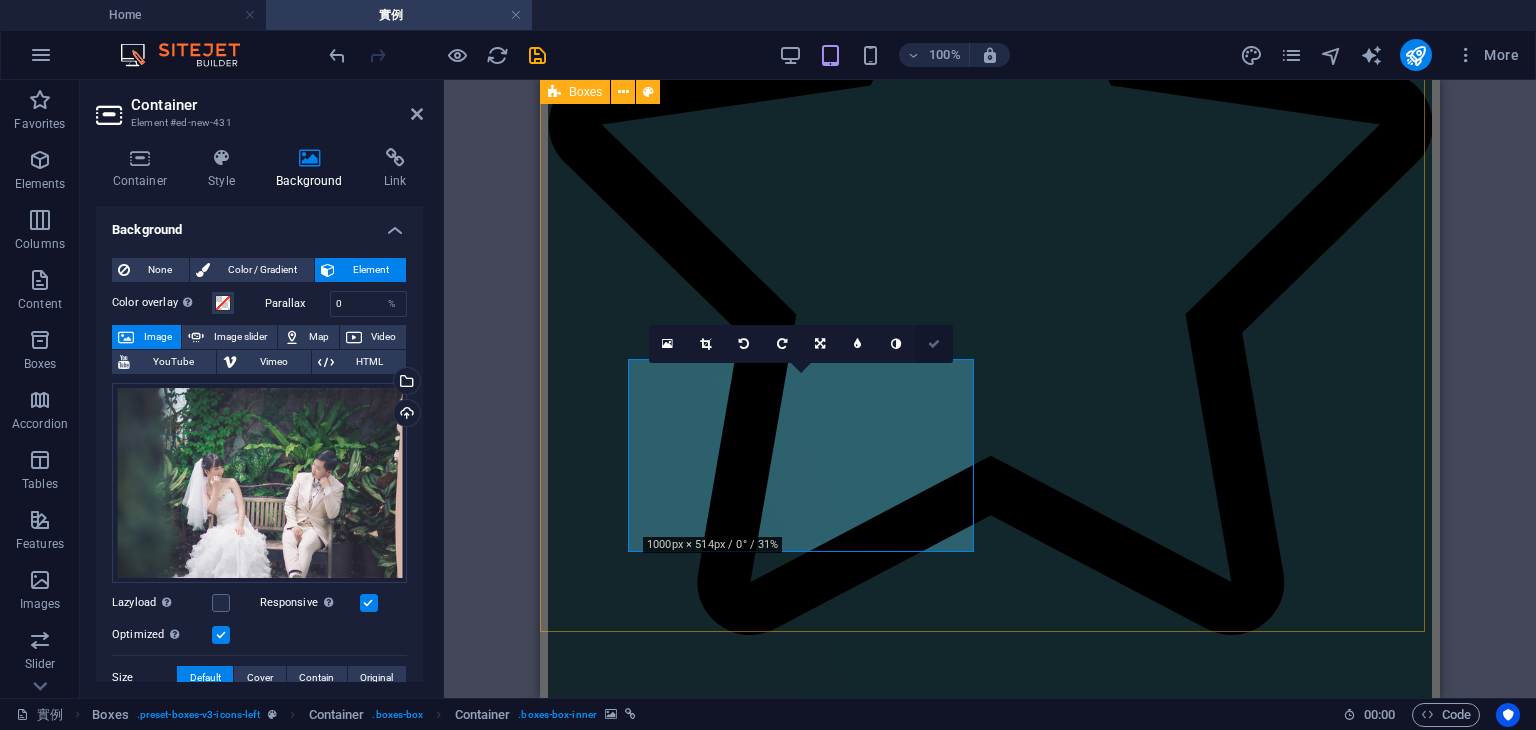 click at bounding box center (934, 344) 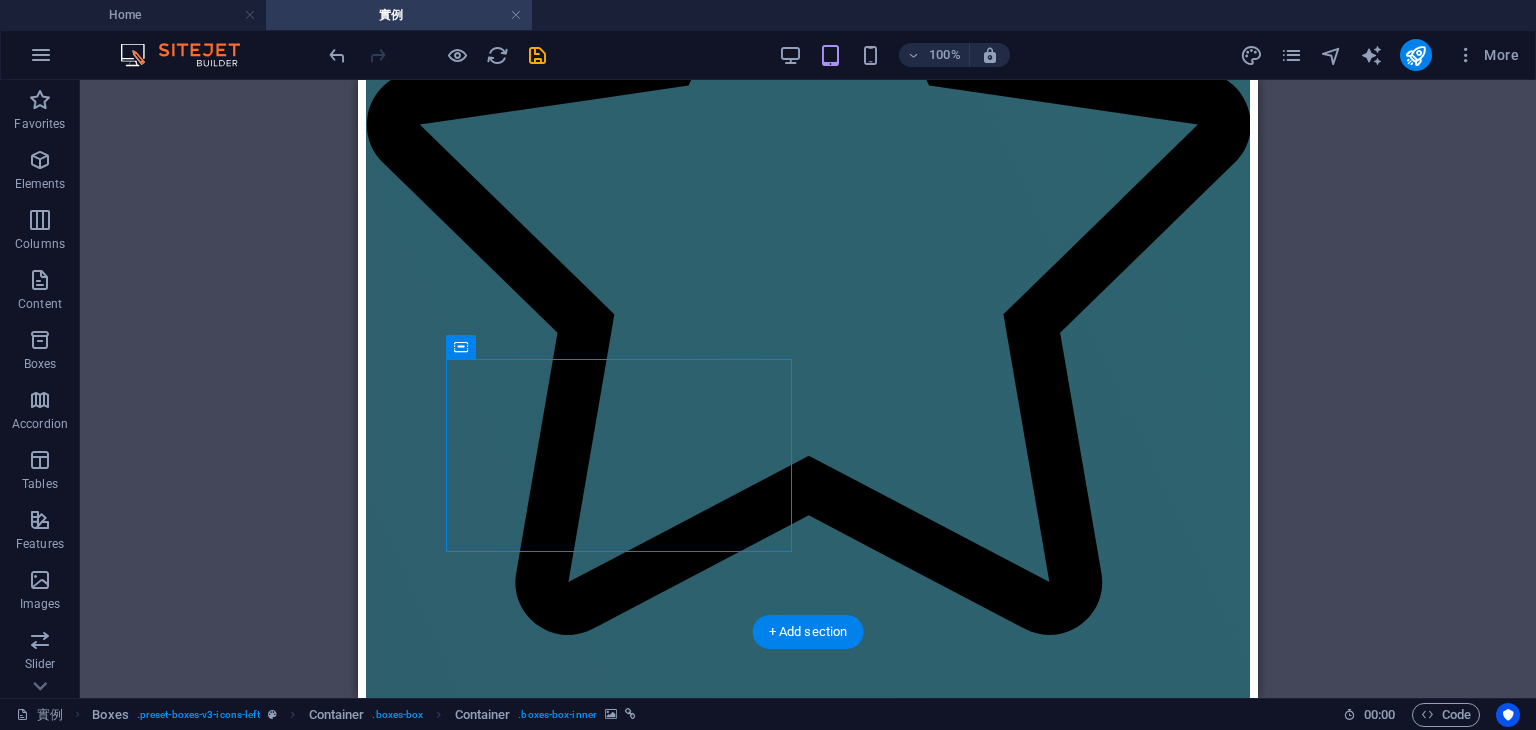 click at bounding box center (808, 21947) 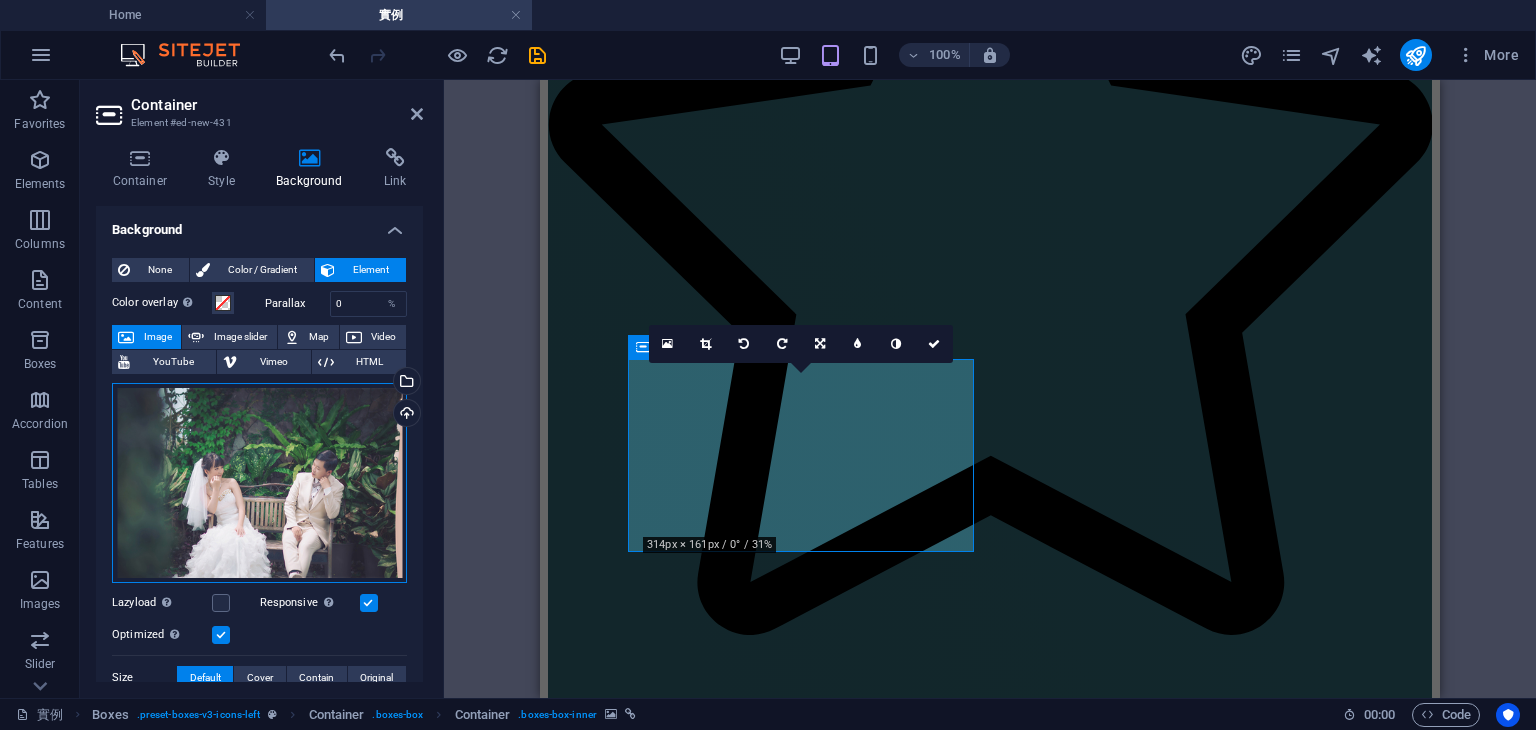 click on "Drag files here, click to choose files or select files from Files or our free stock photos & videos" at bounding box center [259, 483] 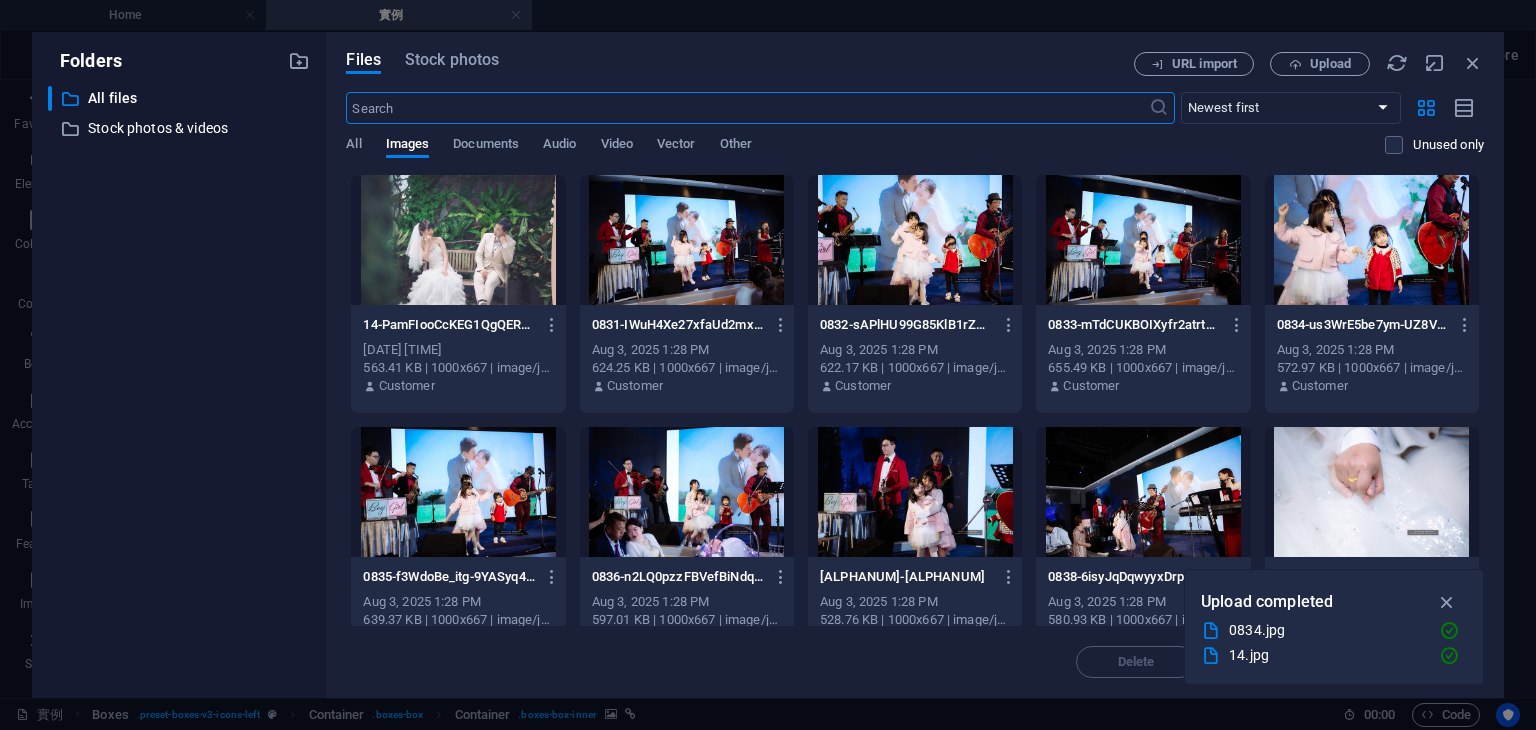 scroll, scrollTop: 2513, scrollLeft: 0, axis: vertical 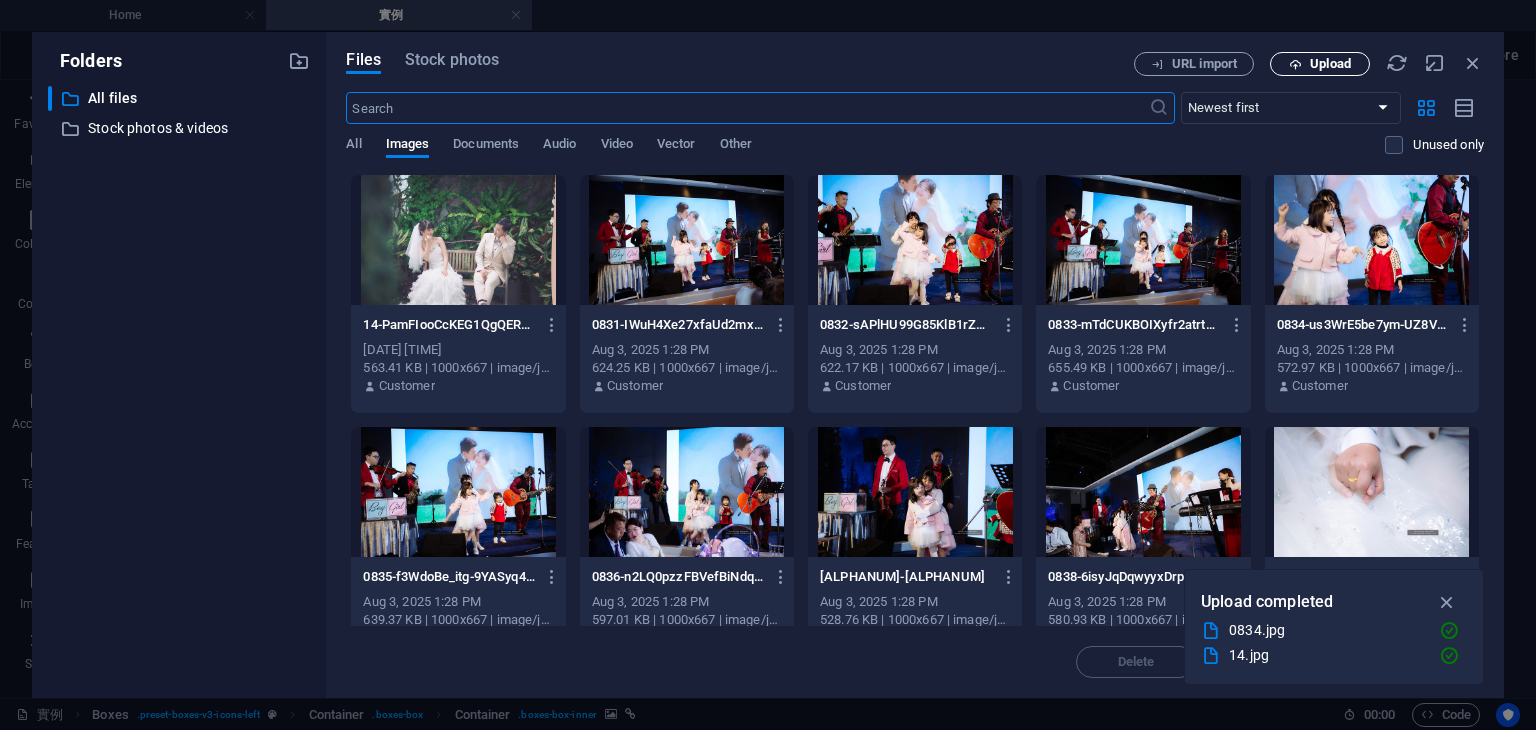 click on "Upload" at bounding box center (1320, 64) 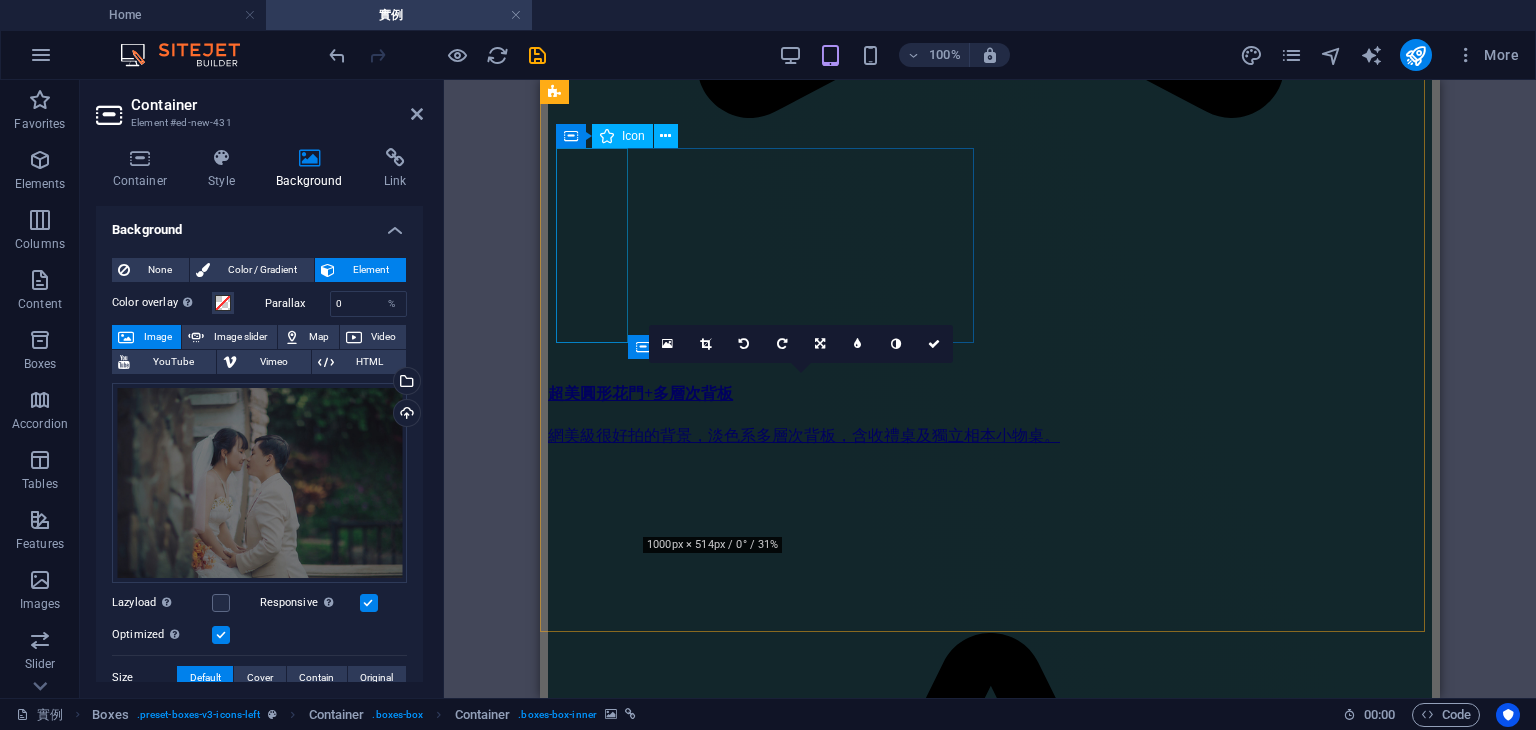 scroll, scrollTop: 1996, scrollLeft: 0, axis: vertical 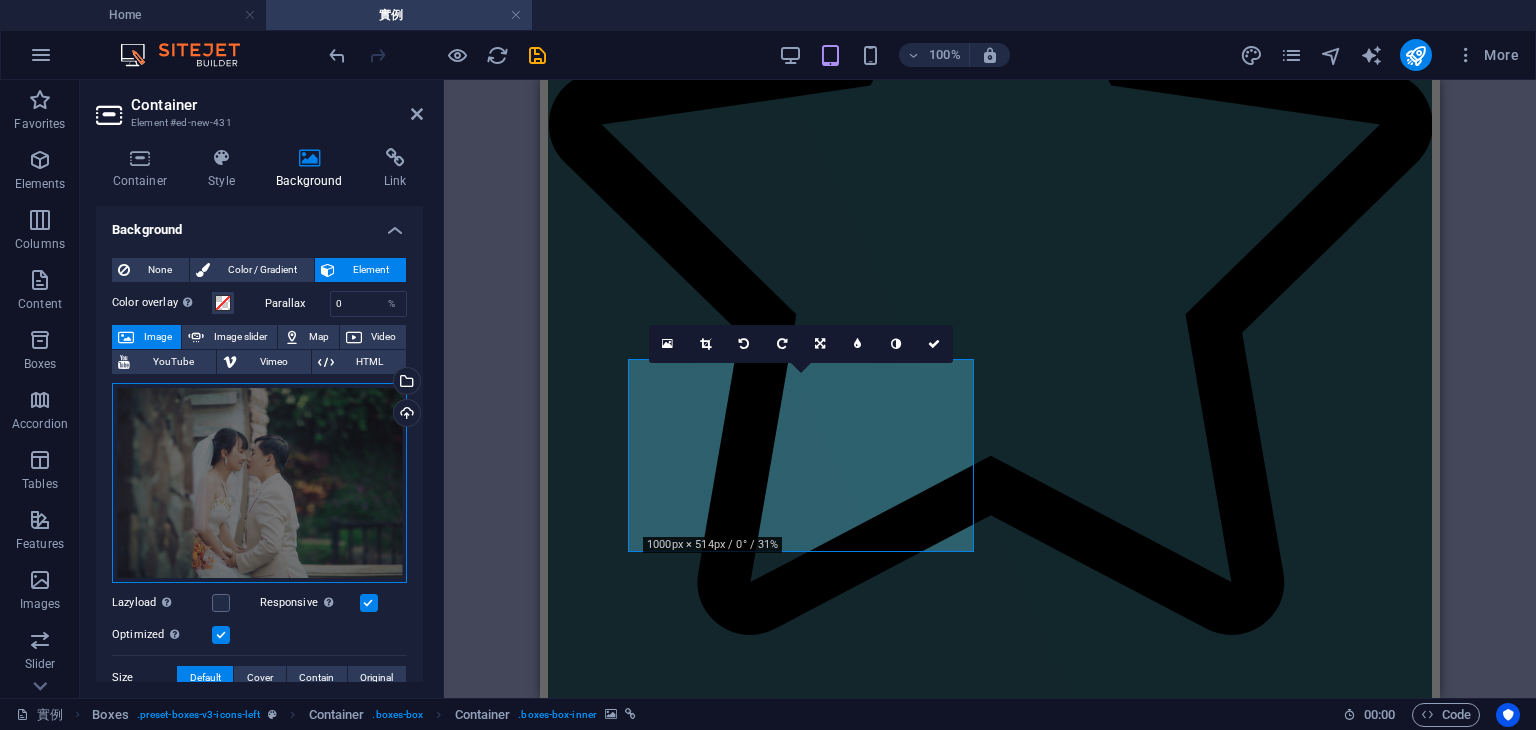 click on "Drag files here, click to choose files or select files from Files or our free stock photos & videos" at bounding box center (259, 483) 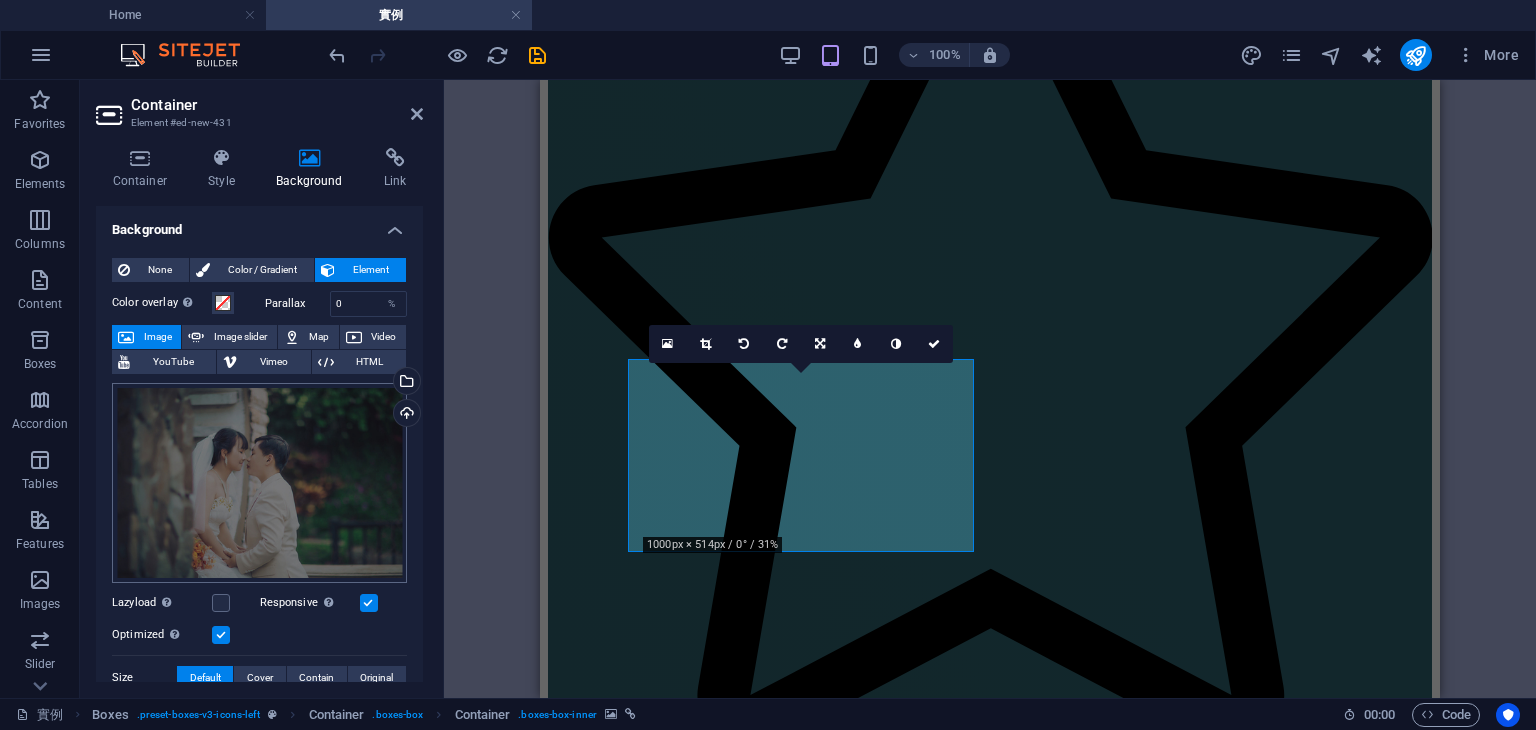 scroll, scrollTop: 2513, scrollLeft: 0, axis: vertical 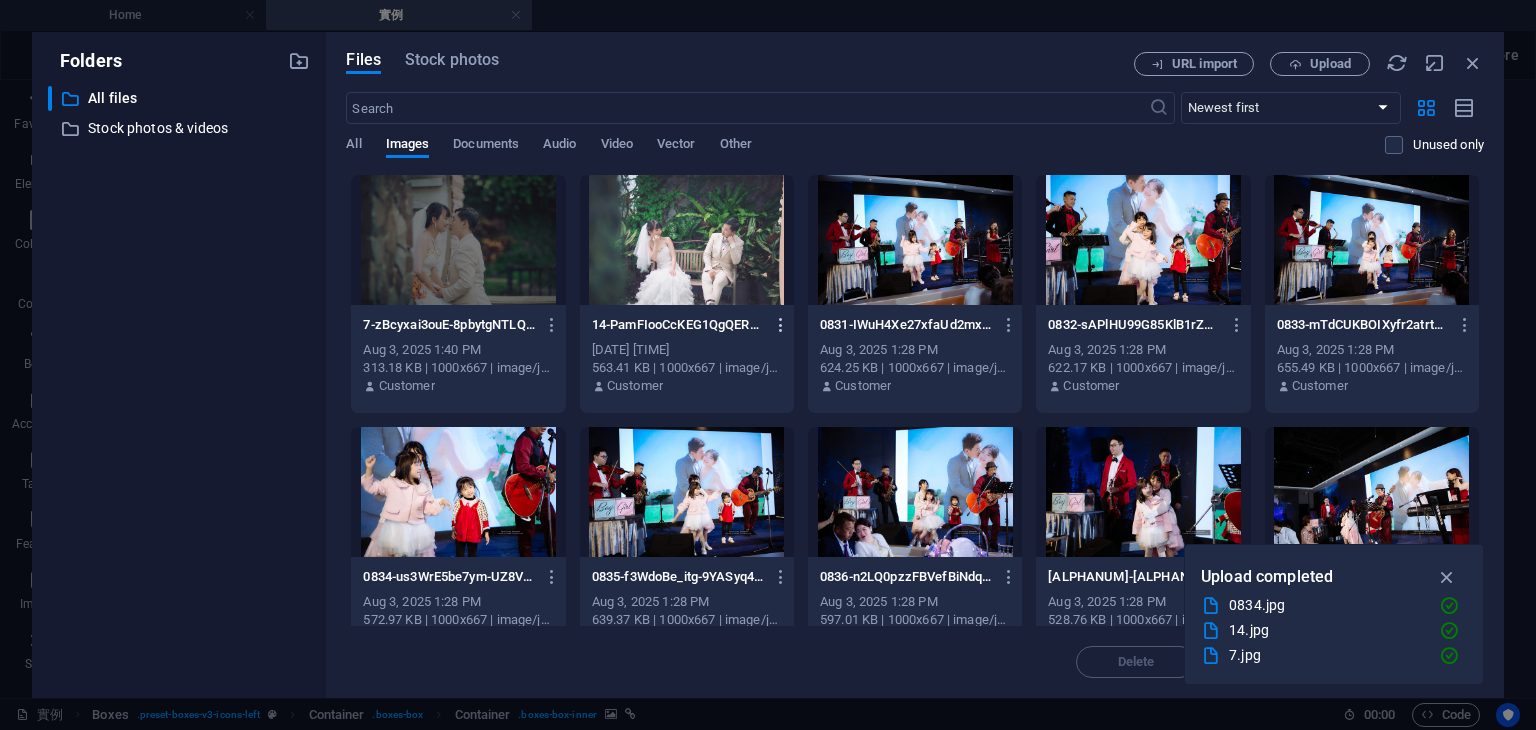 click at bounding box center [781, 325] 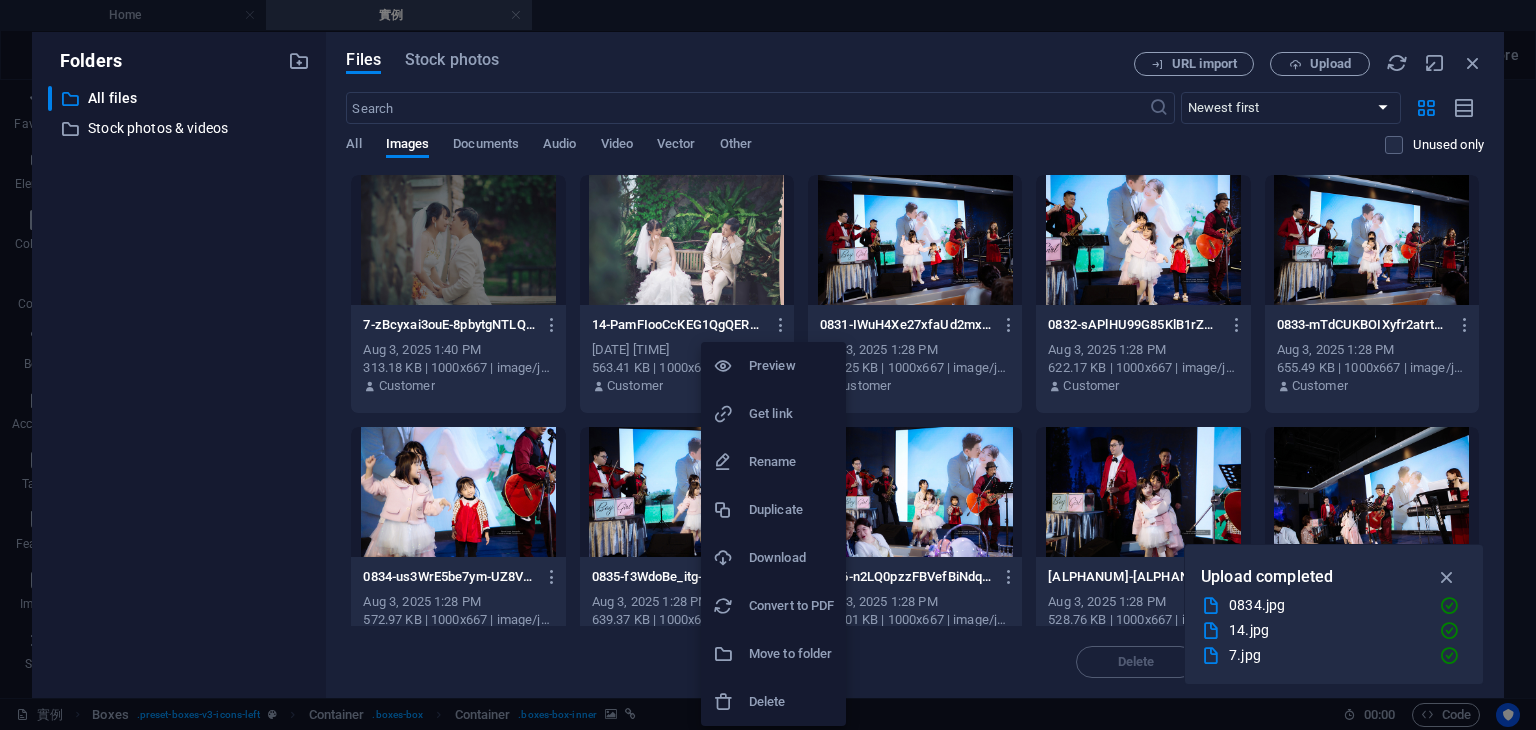click on "Delete" at bounding box center (791, 702) 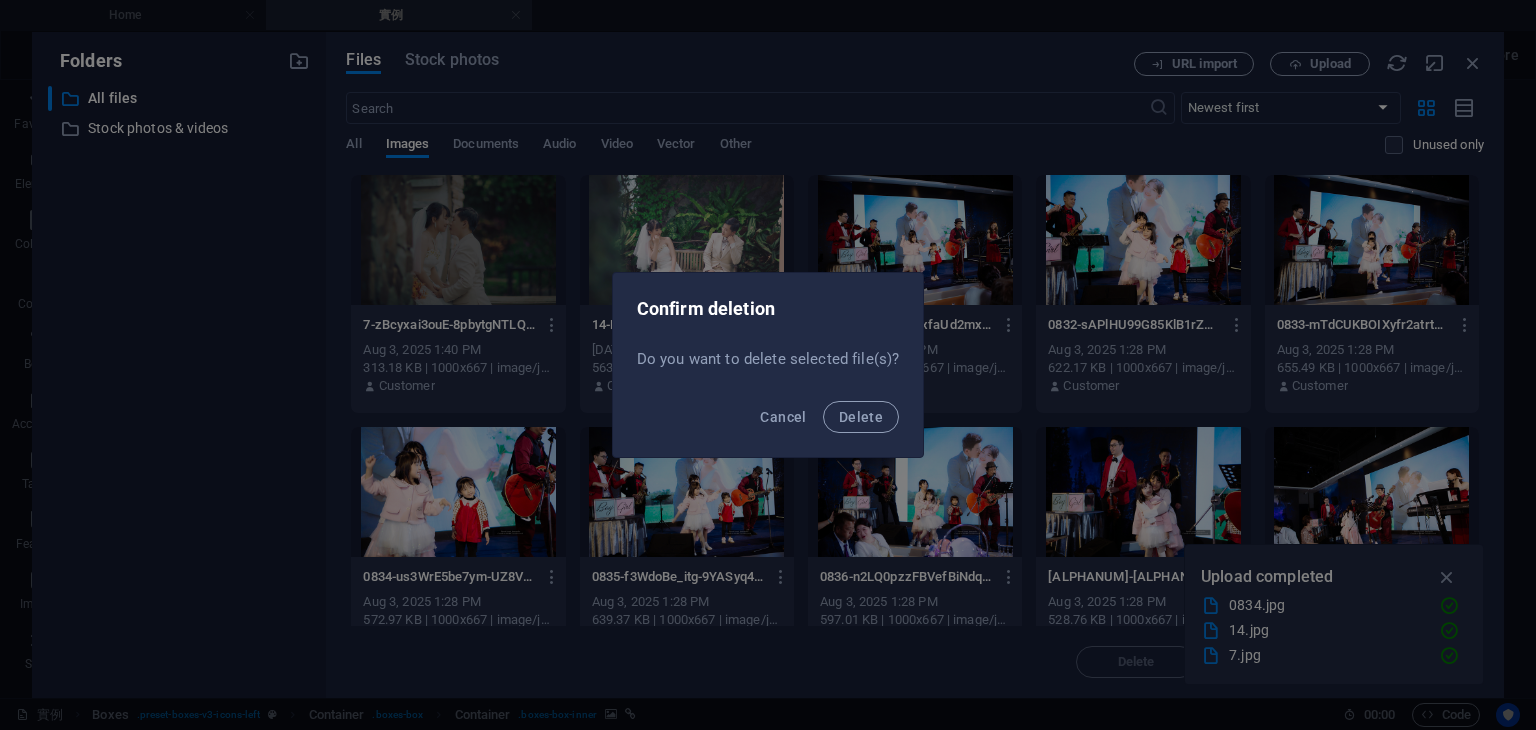 click on "Cancel Delete" at bounding box center [768, 423] 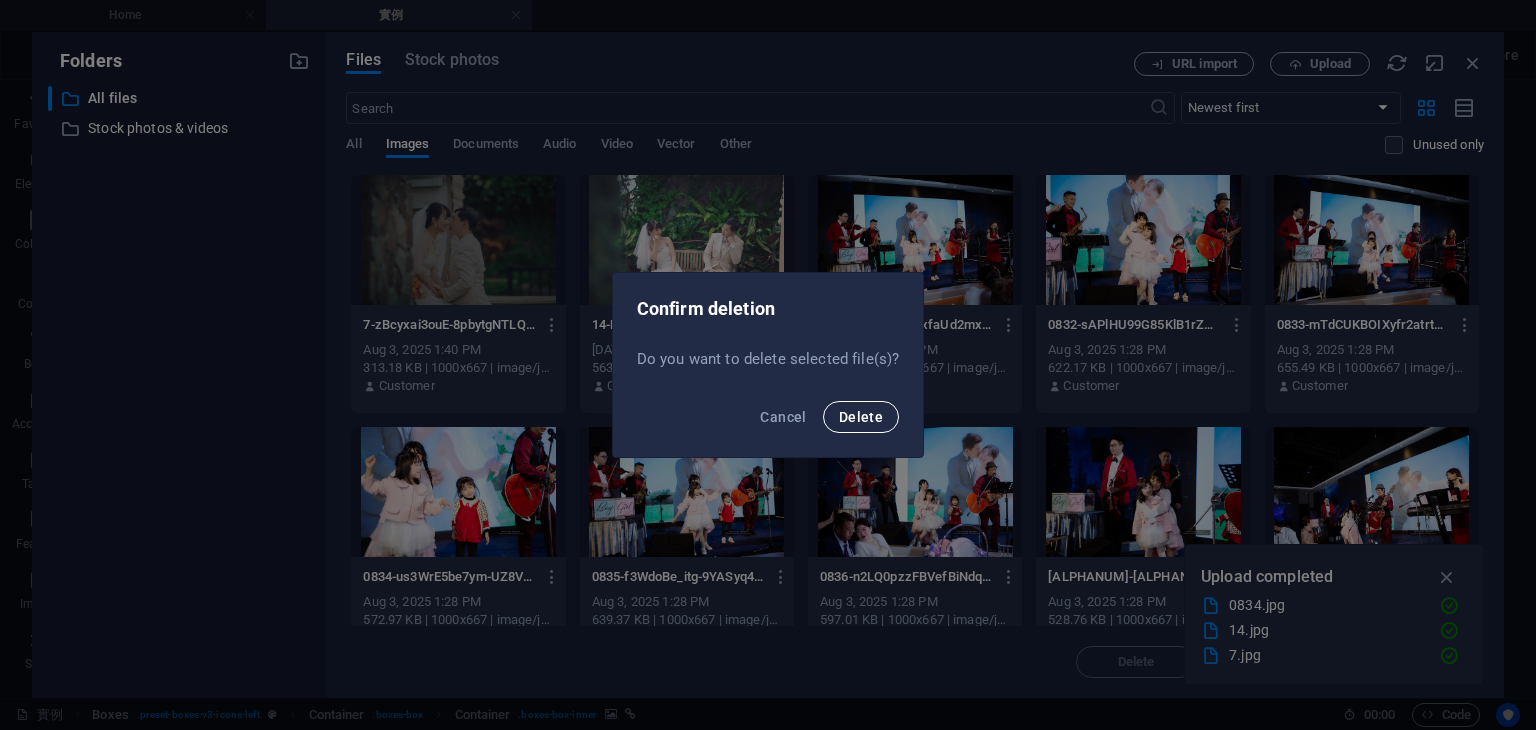 click on "Delete" at bounding box center [861, 417] 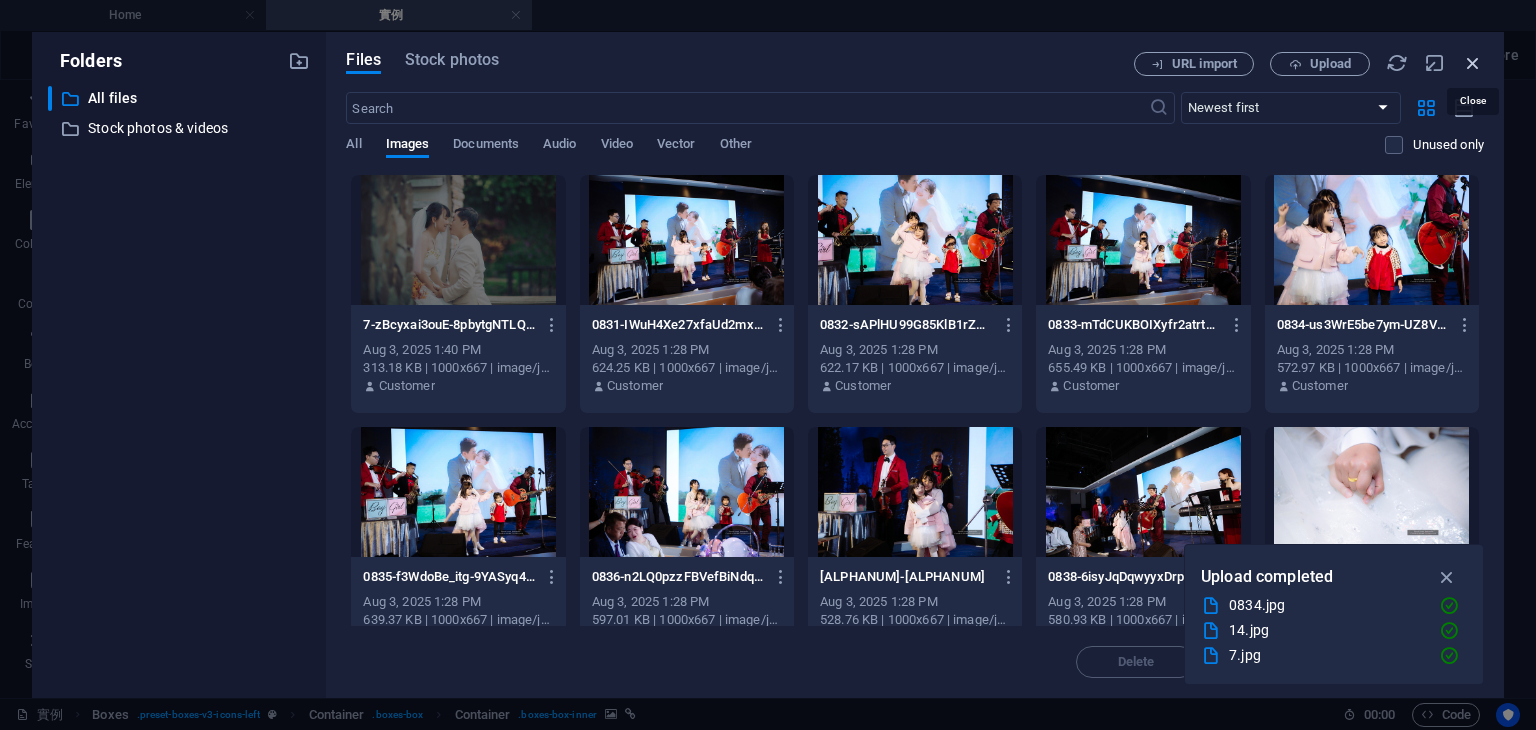 click at bounding box center (1473, 63) 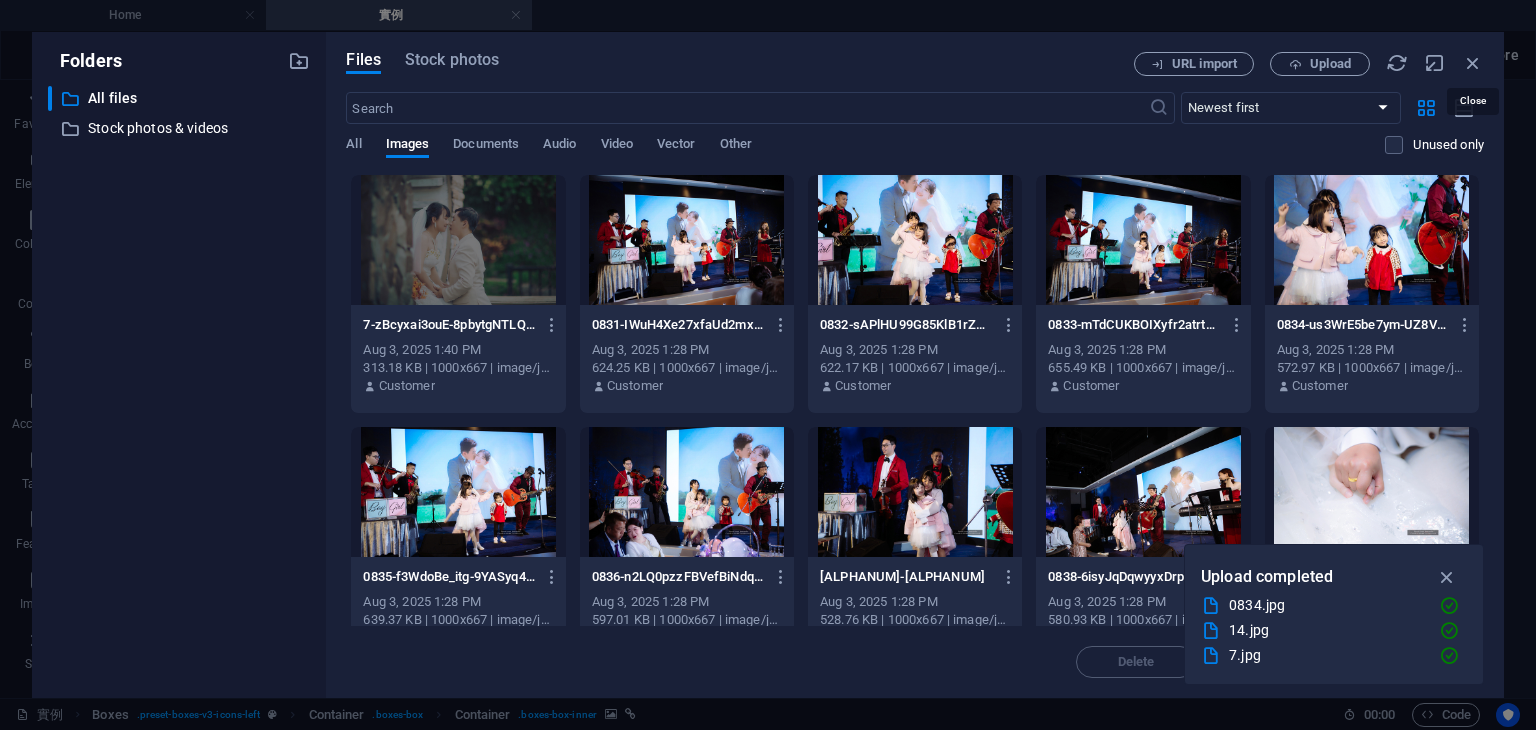 scroll, scrollTop: 1996, scrollLeft: 0, axis: vertical 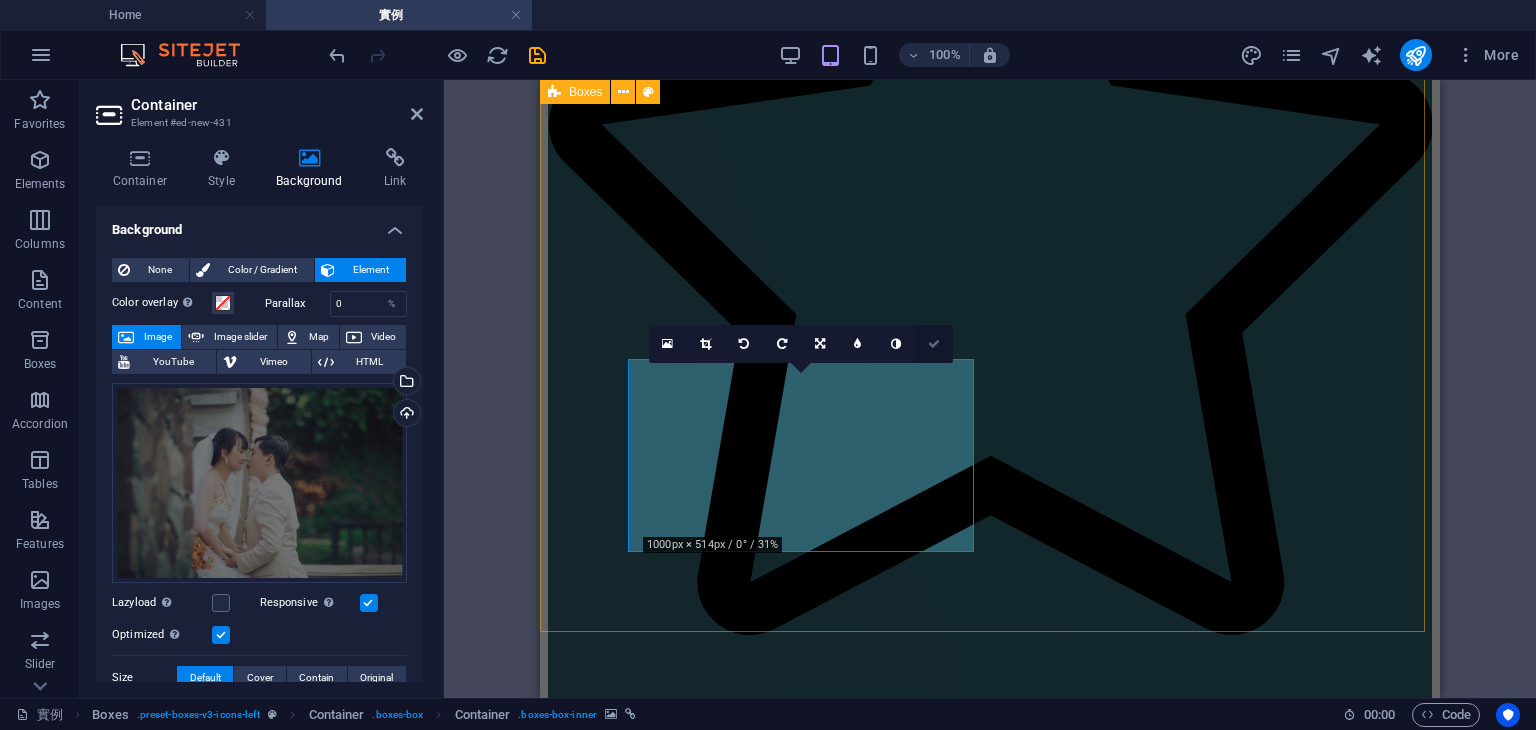 drag, startPoint x: 936, startPoint y: 343, endPoint x: 574, endPoint y: 260, distance: 371.3933 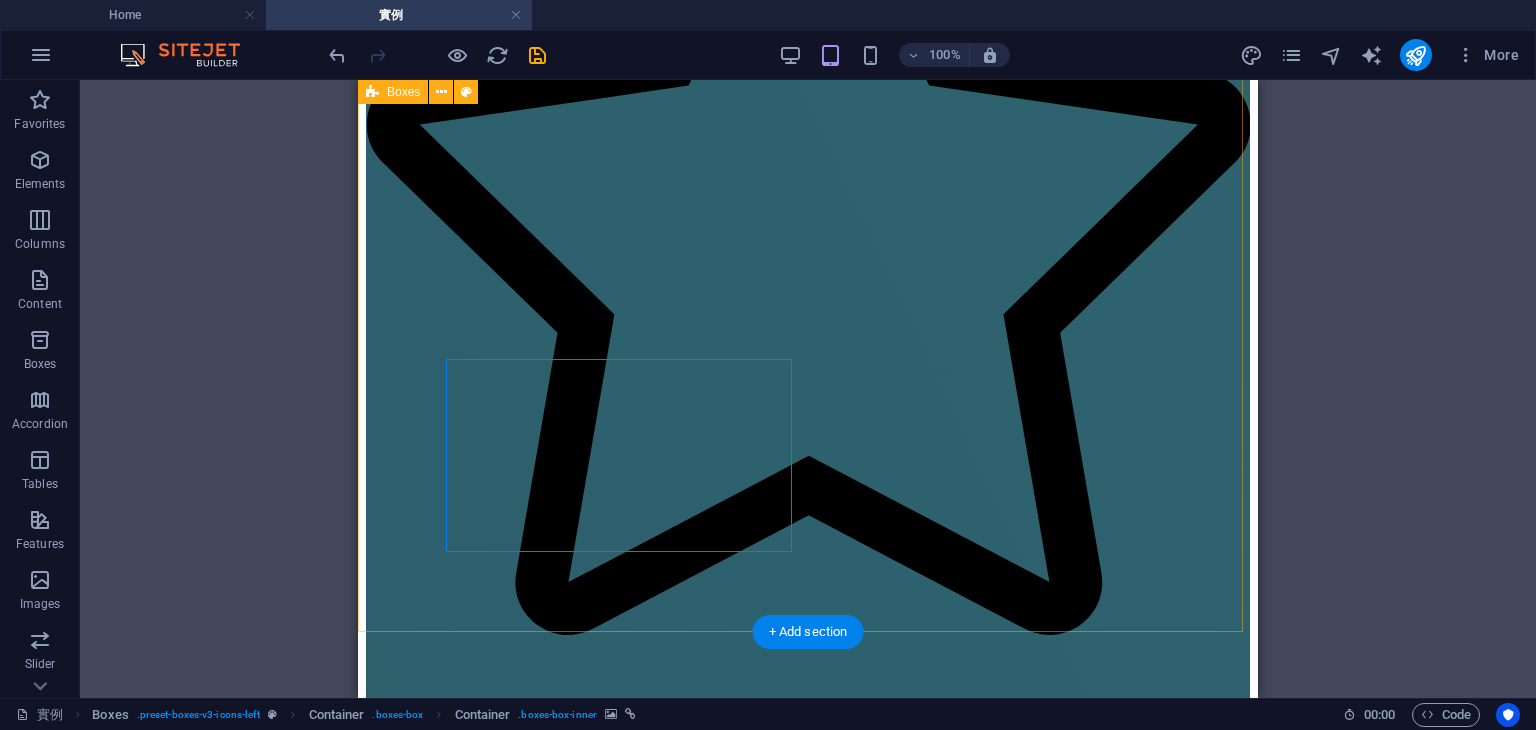 click on "絕美大型多層次背板，鏡面走道，星光球球走道柱 一場婚禮佈置做了五個小時，現場賓客讚不絕口，是怎樣的佈置，又包含什麼內容? 超美圓形花門+多層次背板 網美級很好拍的背景，淡色系多層次背板，含收禮桌及獨立相本小物桌。 畢業典禮全包設計 畢業照，主持，舞台主視覺，全場佈置，平面攝影，動態錄影，音響架設，畢業MV 鎮陽＆曉萱，婚禮全包套 主持，多層次佈置，平面攝影，動態錄影，SDE，儀式帶領，音響，MV 宇彤＆名柔，婚禮包套服務 主持，平面攝影，動態錄影，SDE，音響 專業婚禮包套服務 主持，佈置，平面攝影，動態錄影，音響 多層次背板，星光走道，猜性別道具 超美多層次背板，絕對是你要找的婚禮主題背板，包含球球光佈走道，猜性別道具，捧花製作。 抓周佈置 藍色多層次背板設計 家林＆翊均，婚禮包套服務，新竹煙波飯店" at bounding box center [808, 10385] 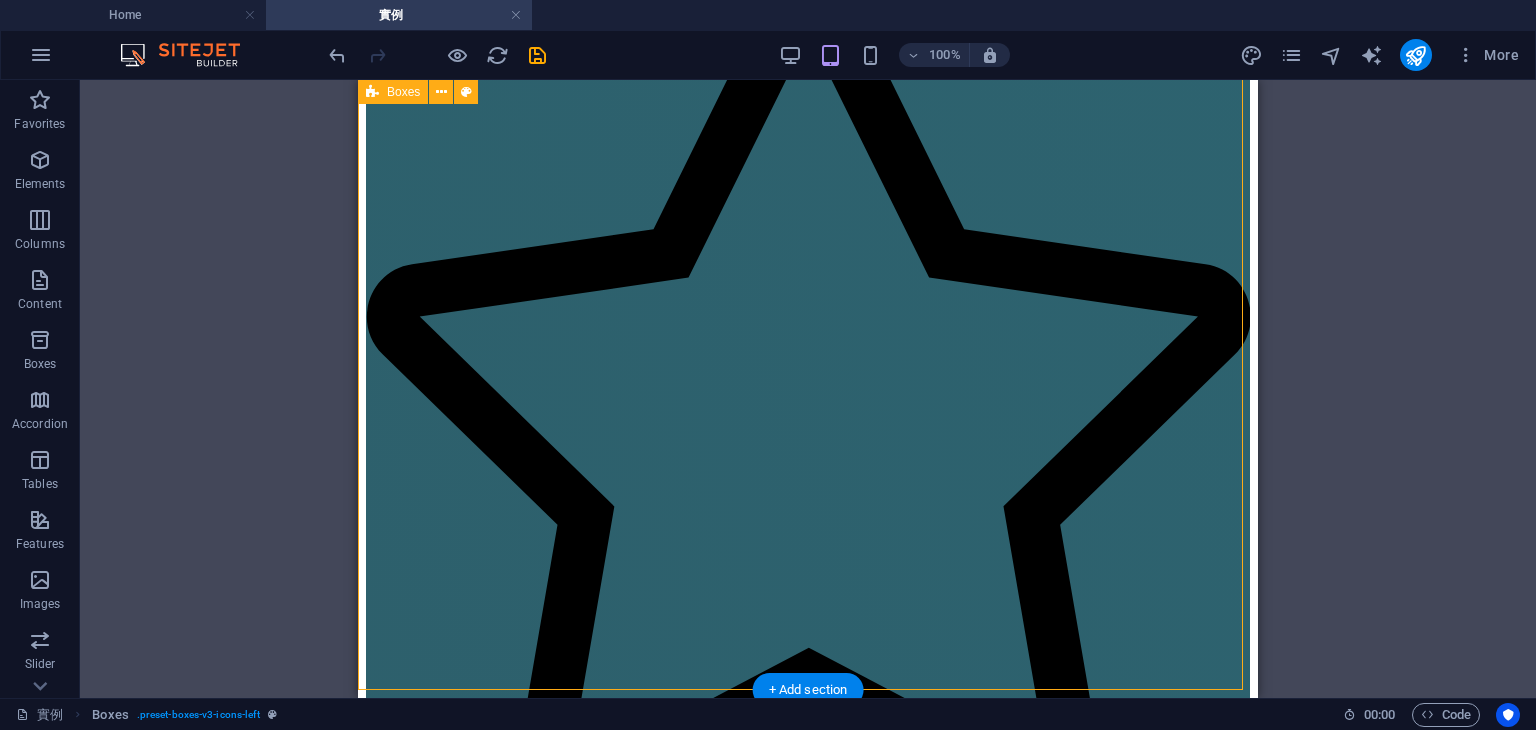 scroll, scrollTop: 1796, scrollLeft: 0, axis: vertical 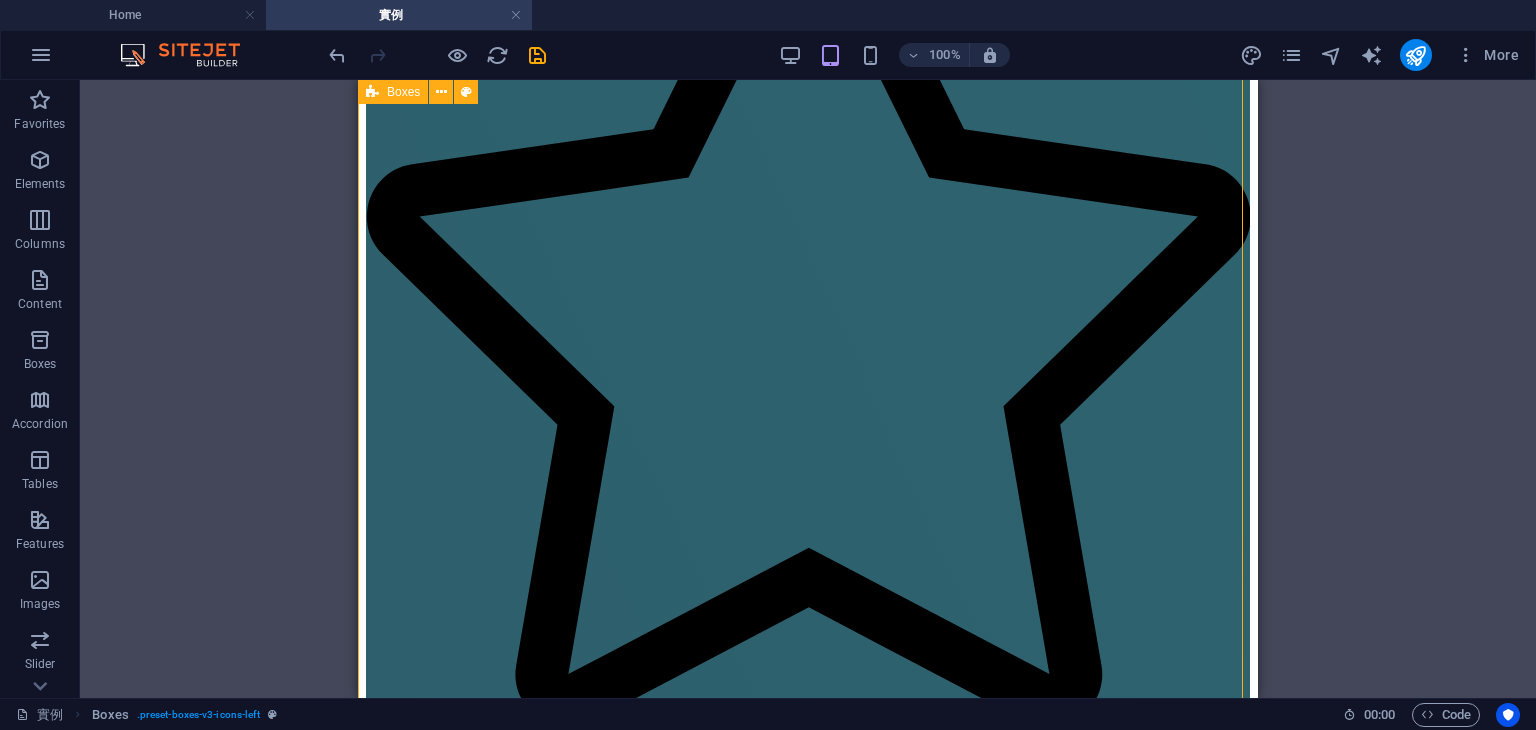 click on "絕美大型多層次背板，鏡面走道，星光球球走道柱 一場婚禮佈置做了五個小時，現場賓客讚不絕口，是怎樣的佈置，又包含什麼內容? 超美圓形花門+多層次背板 網美級很好拍的背景，淡色系多層次背板，含收禮桌及獨立相本小物桌。 畢業典禮全包設計 畢業照，主持，舞台主視覺，全場佈置，平面攝影，動態錄影，音響架設，畢業MV 鎮陽＆曉萱，婚禮全包套 主持，多層次佈置，平面攝影，動態錄影，SDE，儀式帶領，音響，MV 宇彤＆名柔，婚禮包套服務 主持，平面攝影，動態錄影，SDE，音響 專業婚禮包套服務 主持，佈置，平面攝影，動態錄影，音響 多層次背板，星光走道，猜性別道具 超美多層次背板，絕對是你要找的婚禮主題背板，包含球球光佈走道，猜性別道具，捧花製作。 抓周佈置 藍色多層次背板設計 家林＆翊均，婚禮包套服務，新竹煙波飯店" at bounding box center (808, 10477) 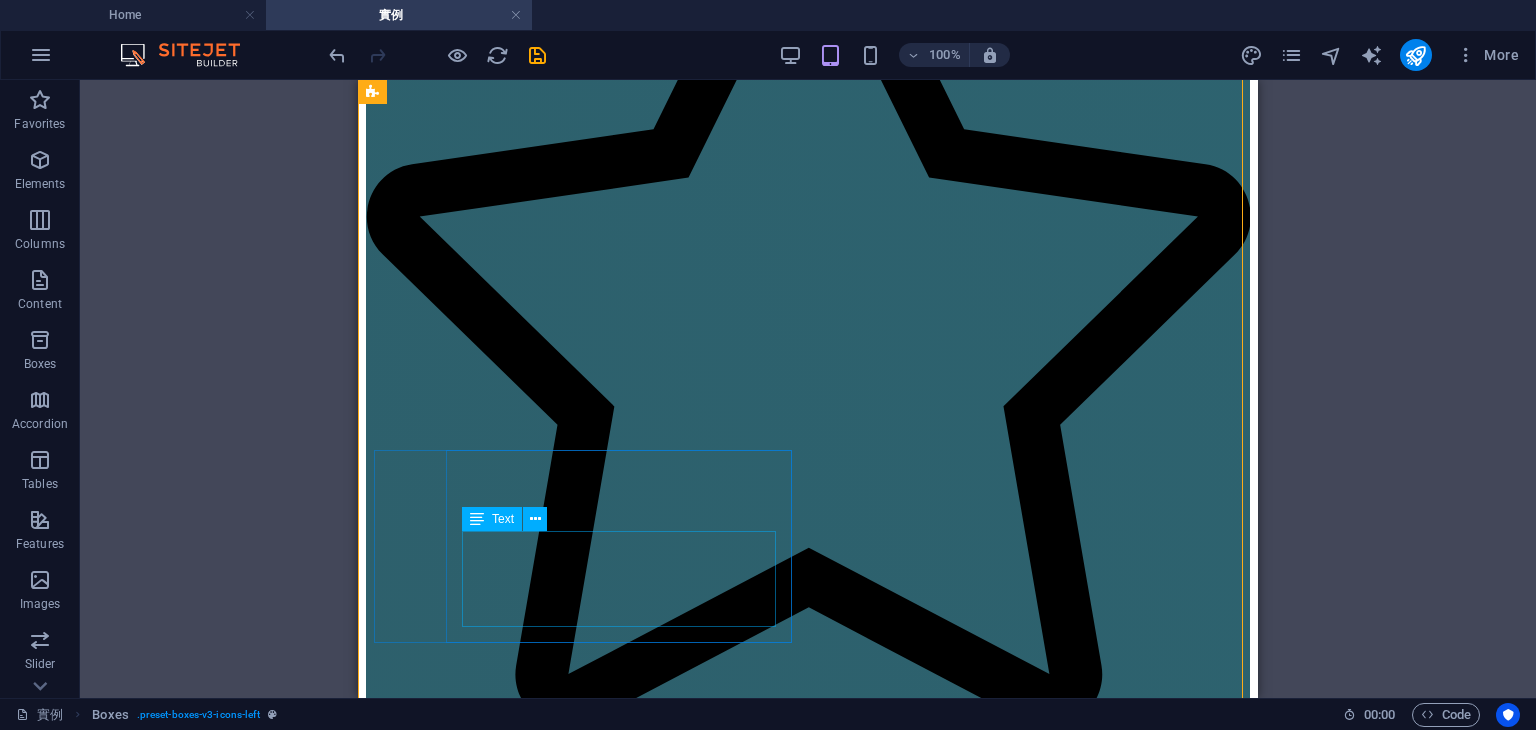 click on "婚紗拍攝，主持，平面攝影，動態錄影，SDE，儀式帶領，音響" at bounding box center (808, 22340) 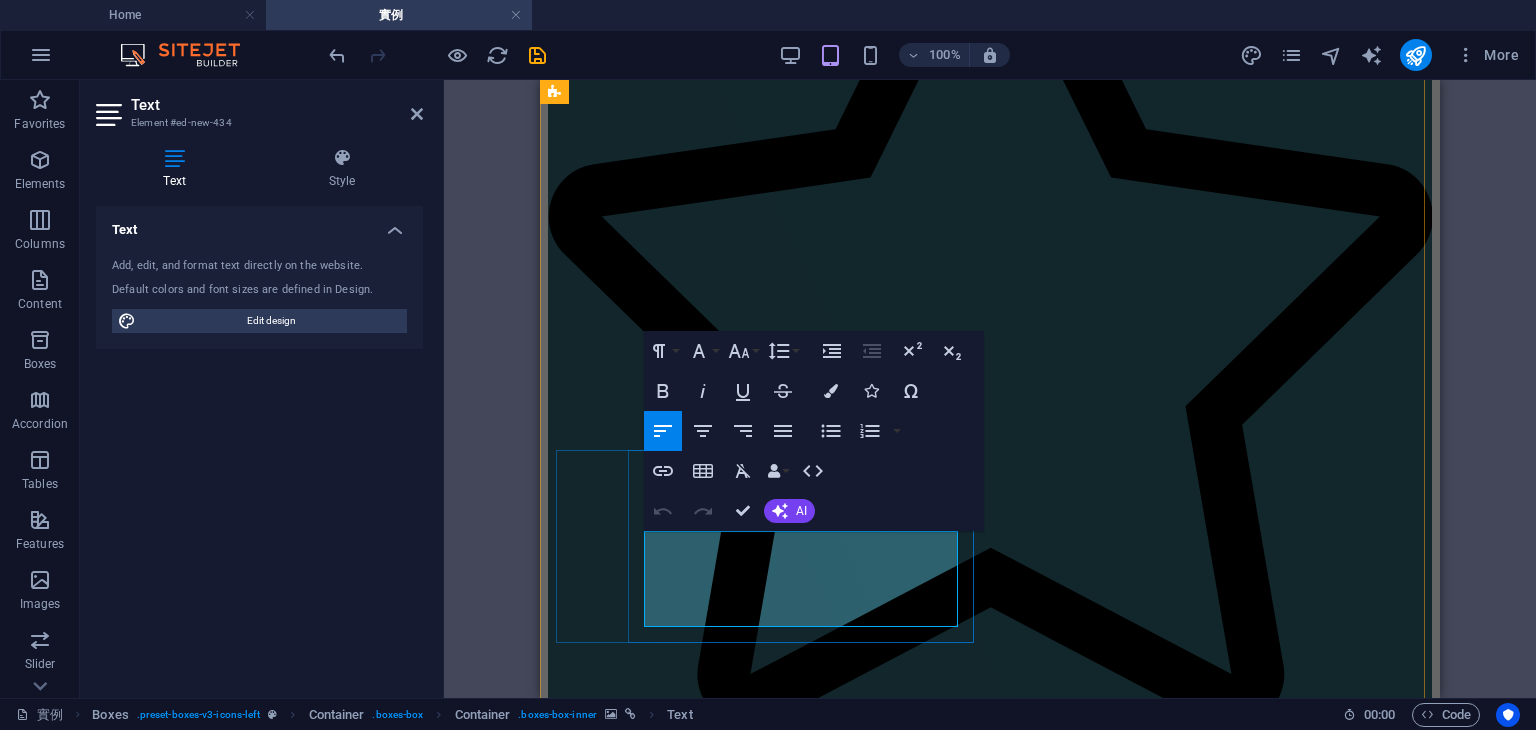 drag, startPoint x: 720, startPoint y: 549, endPoint x: 734, endPoint y: 556, distance: 15.652476 